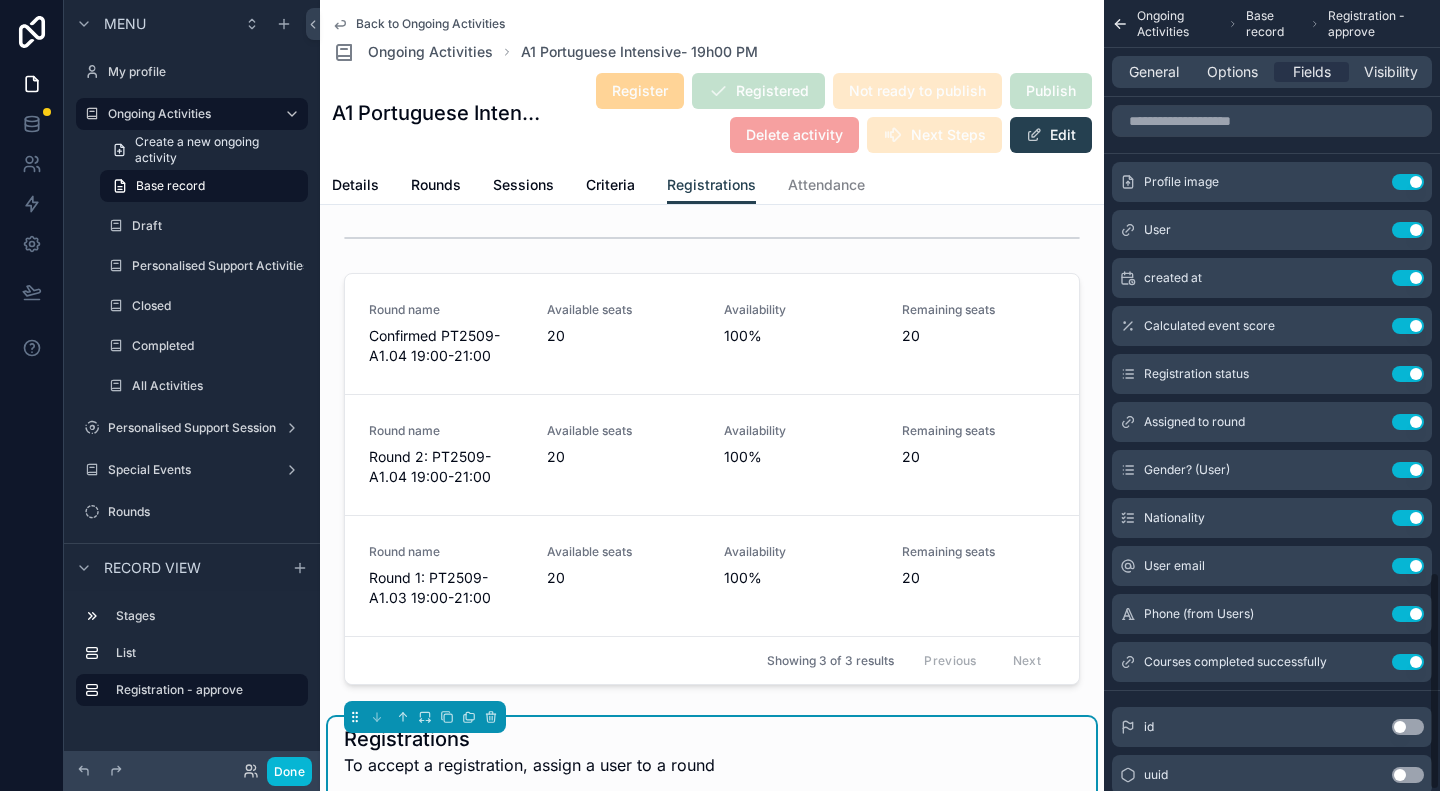 scroll, scrollTop: 0, scrollLeft: 0, axis: both 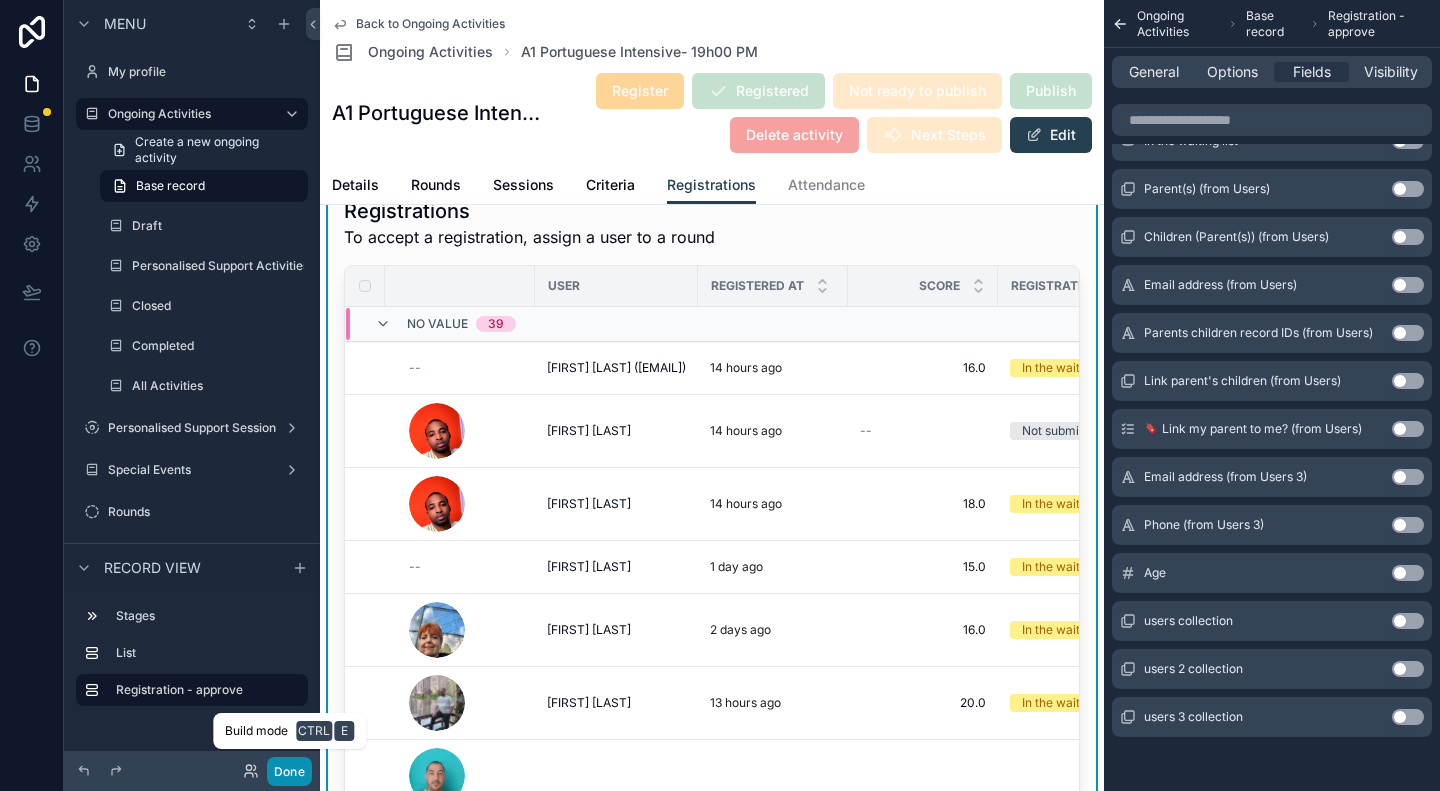click on "Done" at bounding box center [289, 771] 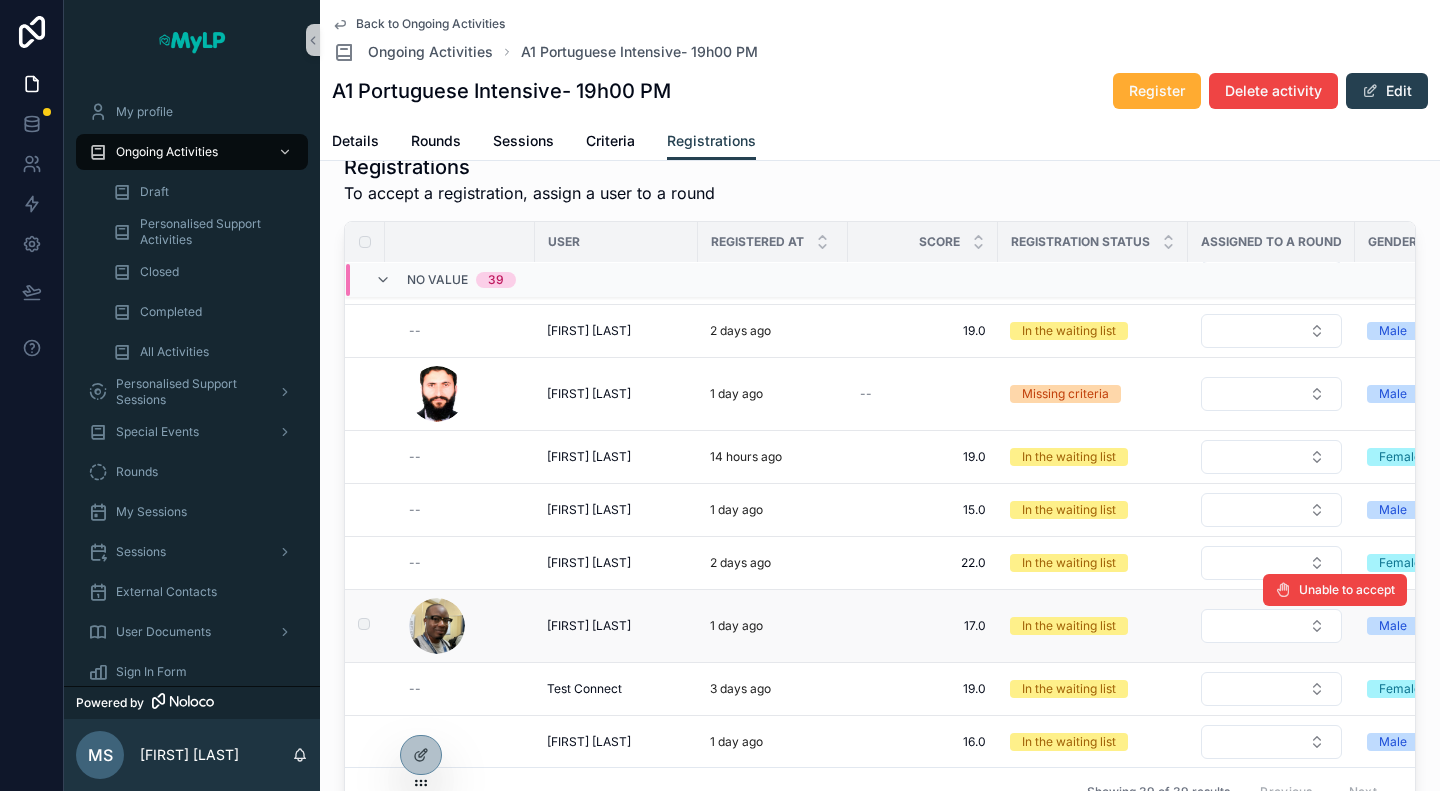 scroll, scrollTop: 2104, scrollLeft: 0, axis: vertical 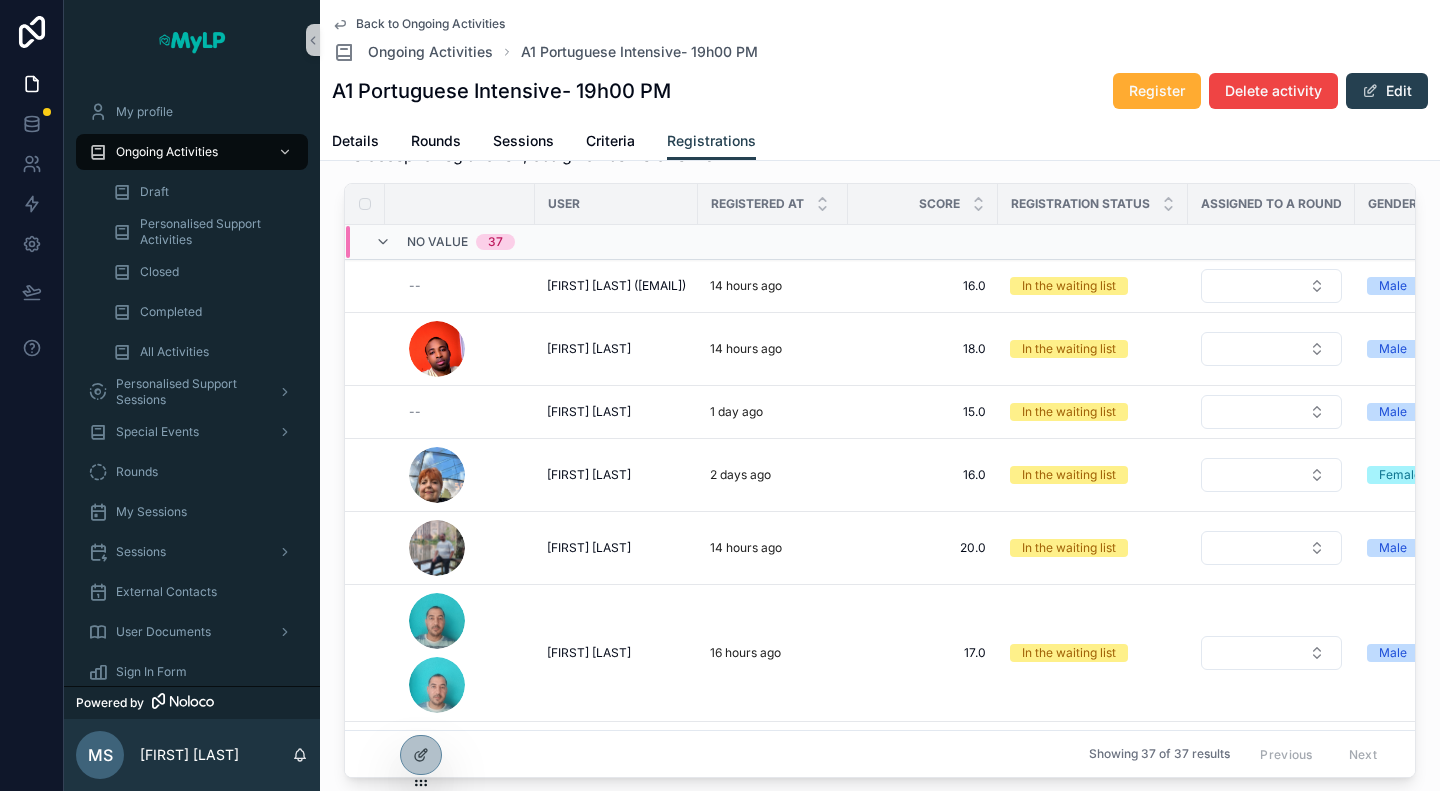 click on "Back to Ongoing Activities Ongoing Activities A1 Portuguese Intensive- 19h00 PM A1 Portuguese Intensive- 19h00 PM Register Delete activity Edit" at bounding box center [880, 61] 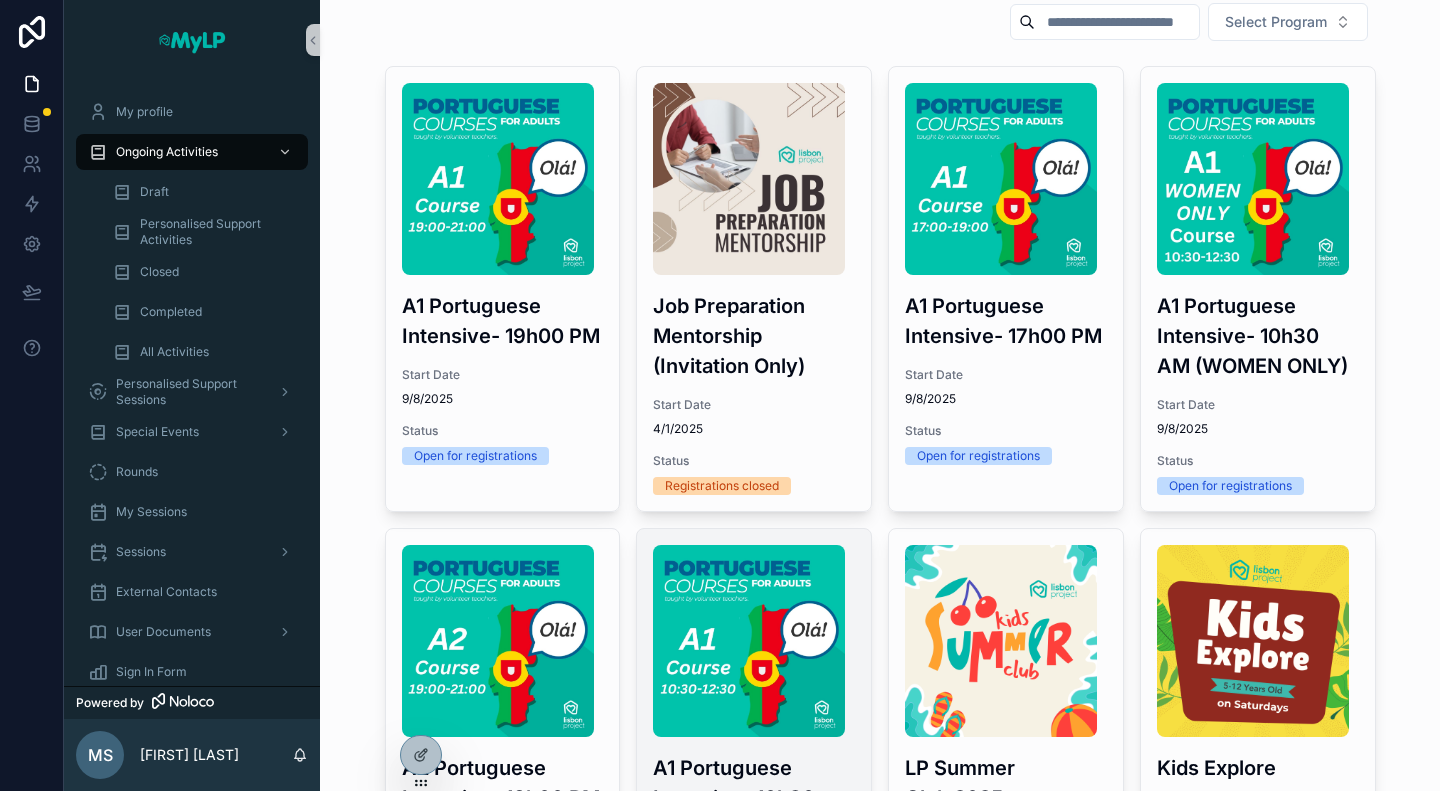 scroll, scrollTop: 0, scrollLeft: 0, axis: both 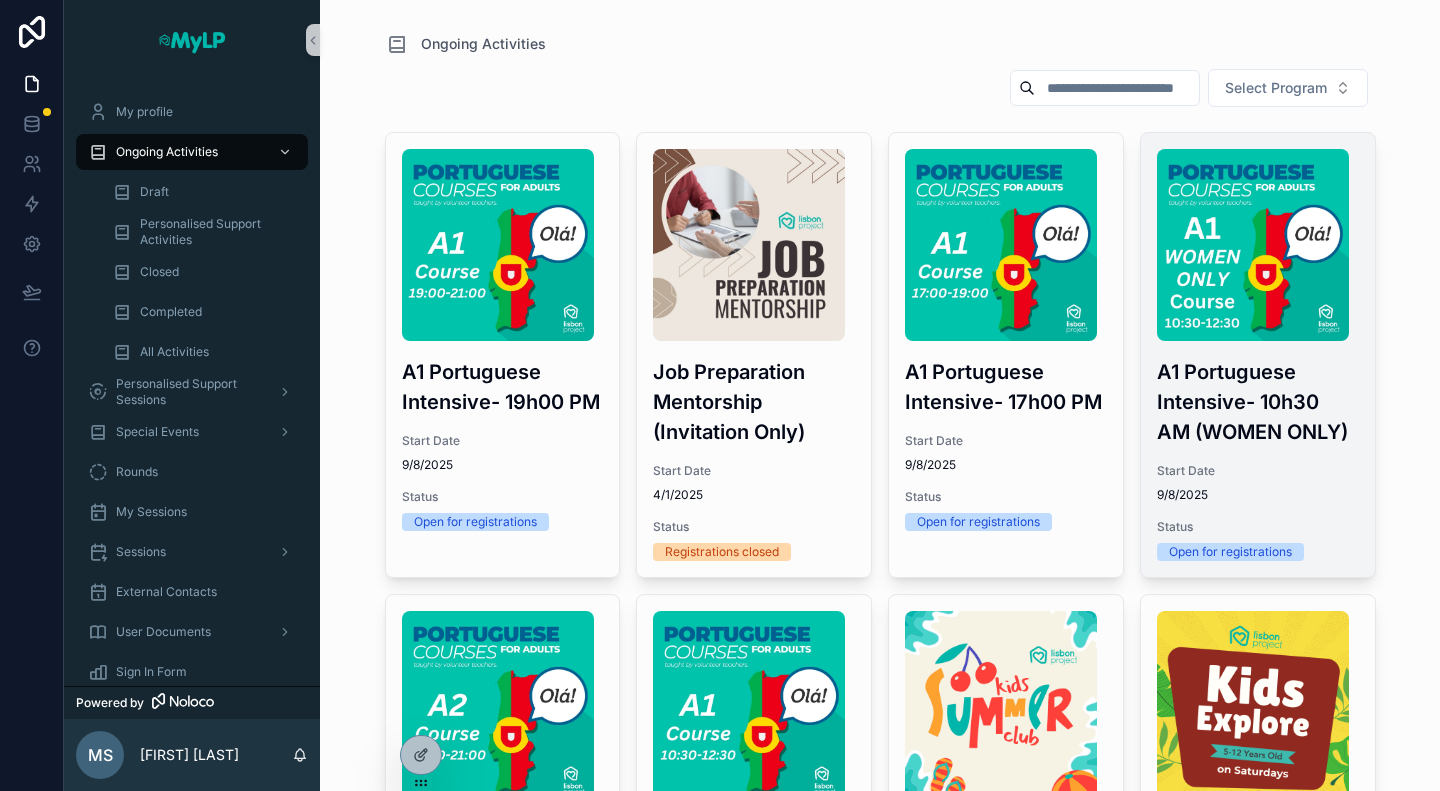 click on "A1 Portuguese Intensive- 10h30 AM (WOMEN ONLY)" at bounding box center [1258, 402] 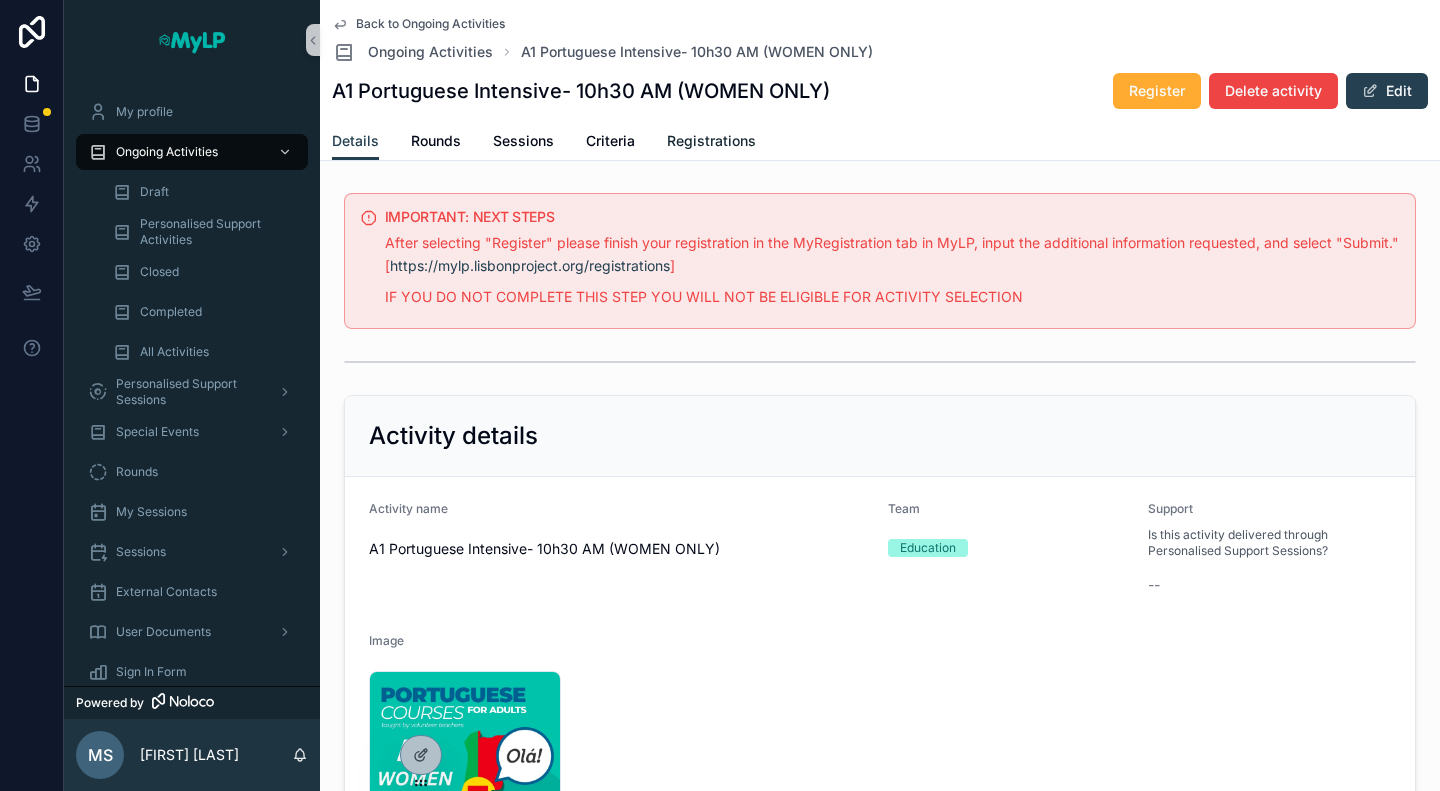 click on "Registrations" at bounding box center (711, 143) 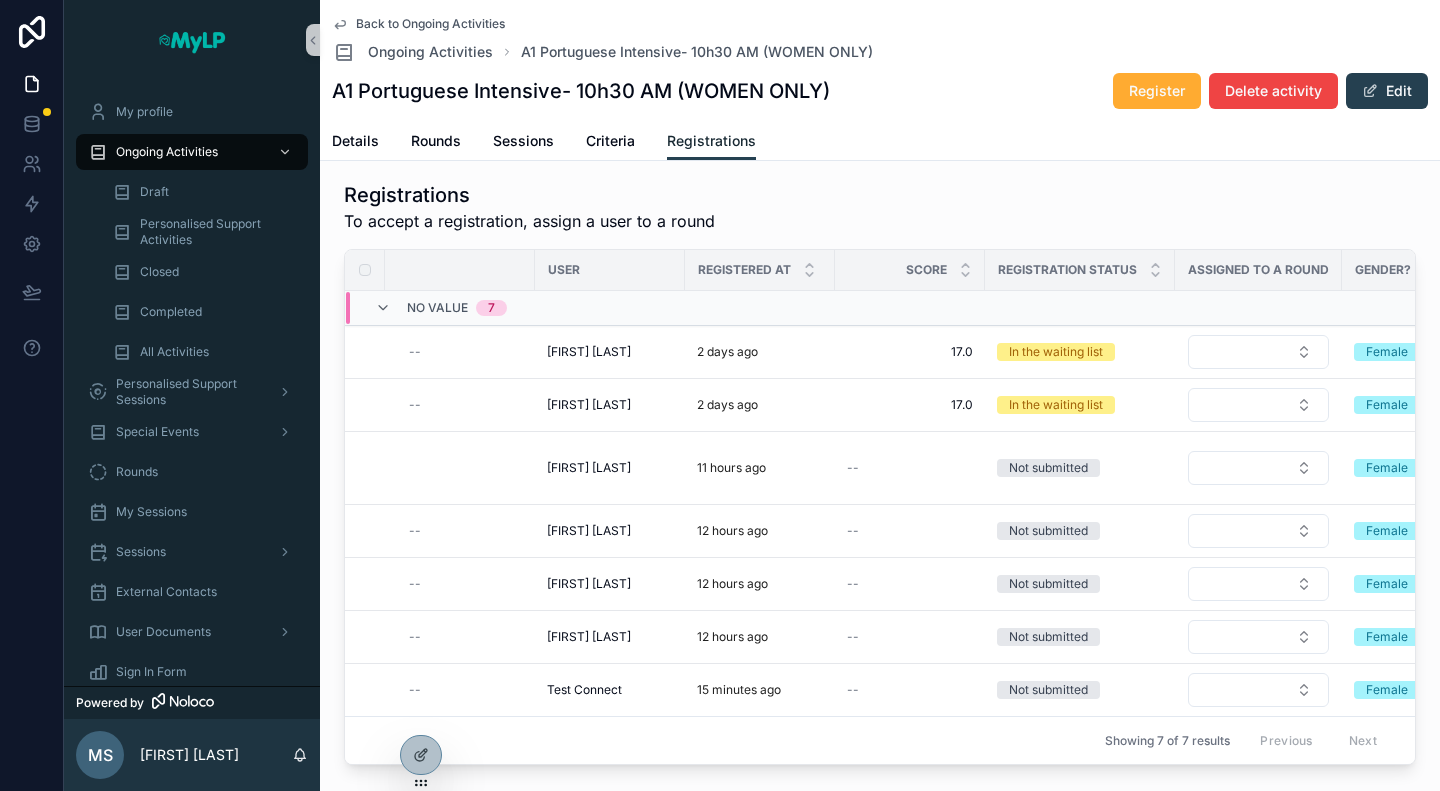 scroll, scrollTop: 600, scrollLeft: 0, axis: vertical 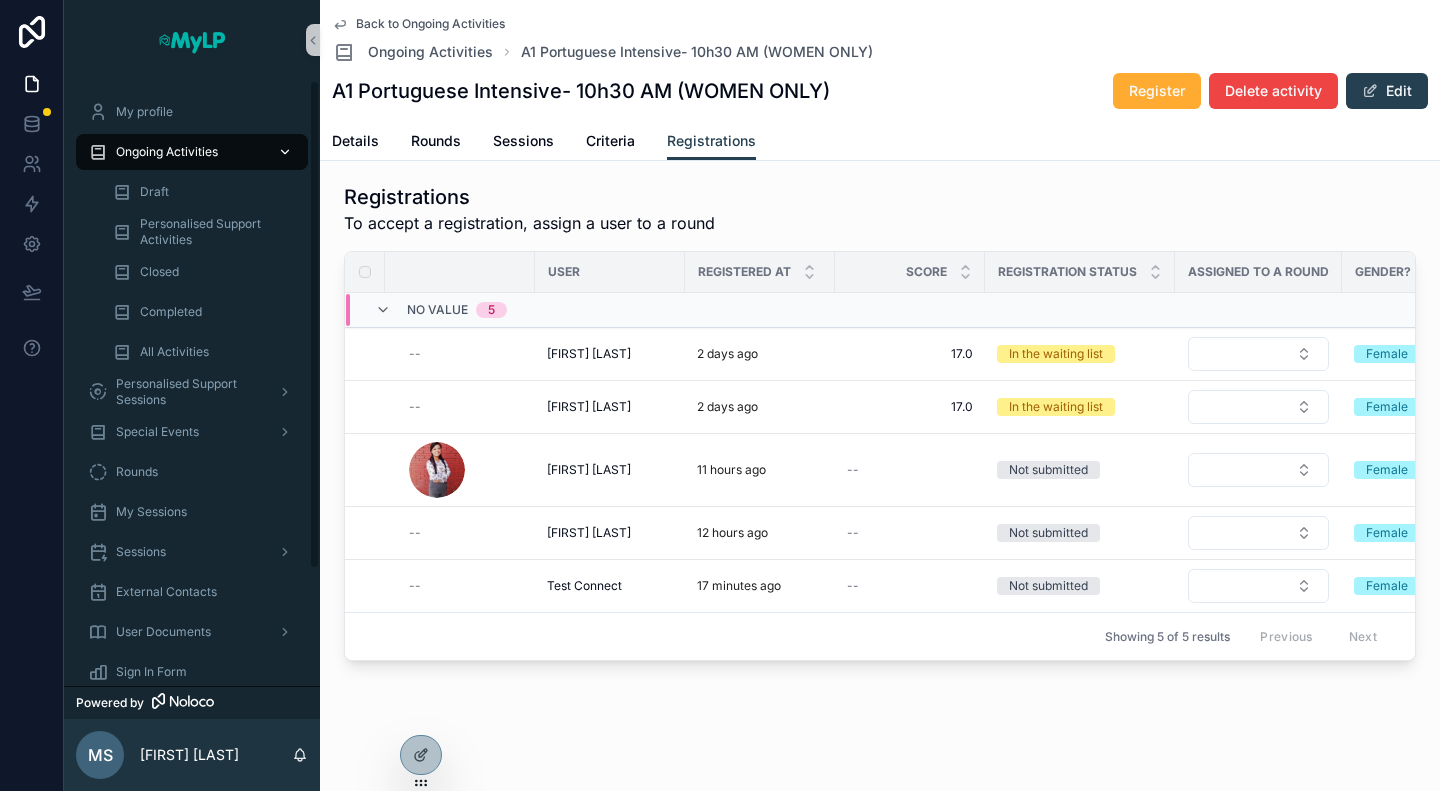 click on "Ongoing Activities" at bounding box center (167, 152) 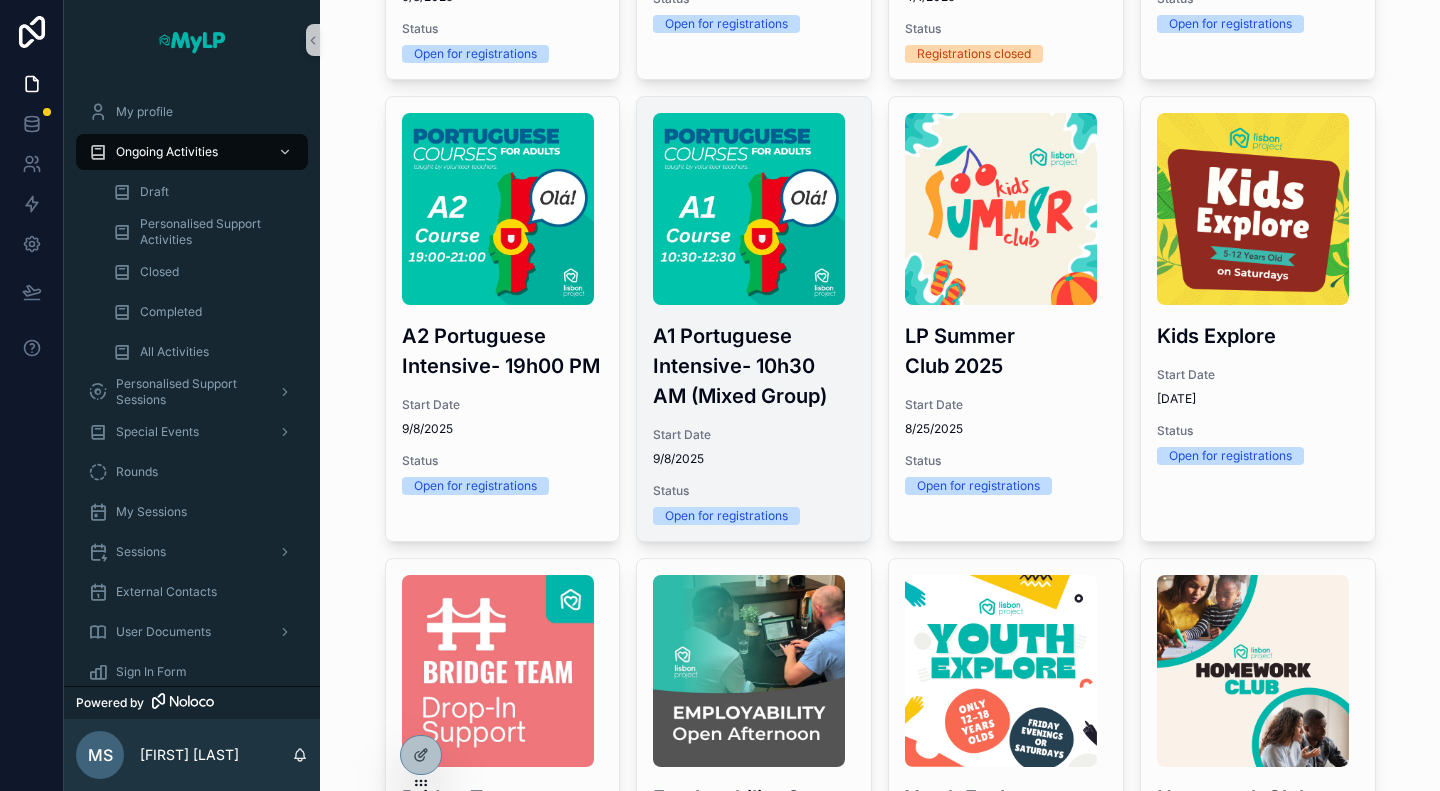 scroll, scrollTop: 500, scrollLeft: 0, axis: vertical 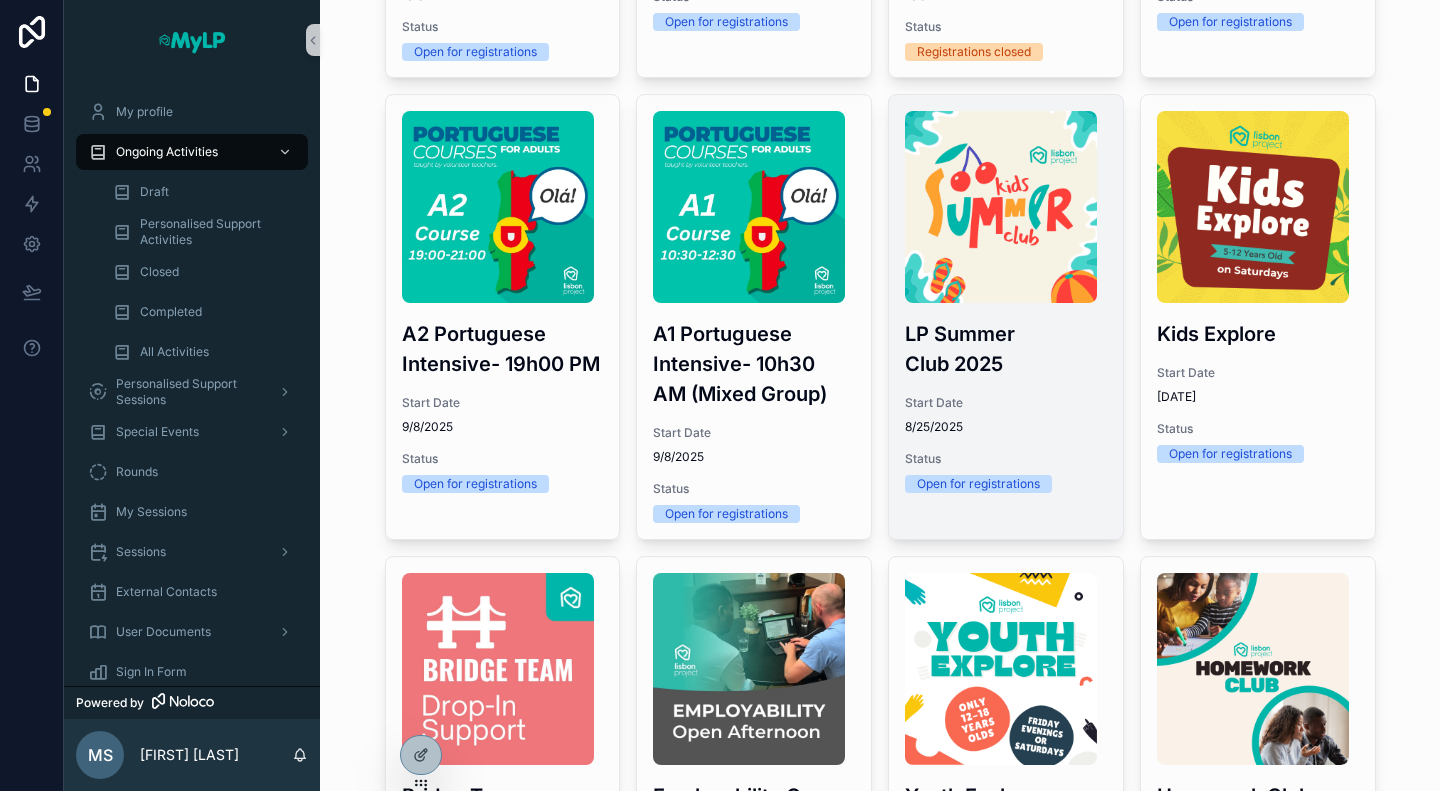 click on "LP Summer Club 2025" at bounding box center [1006, 349] 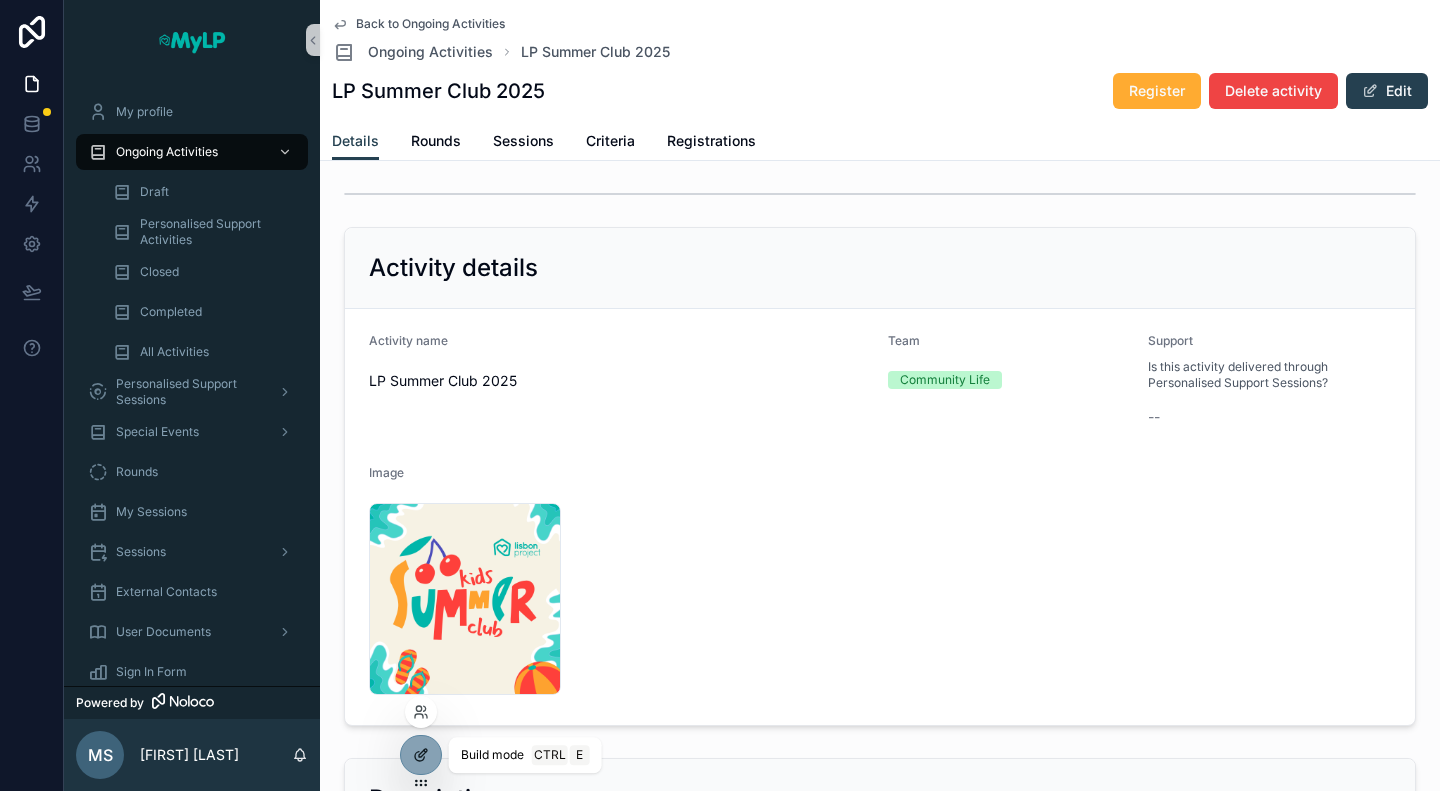 click 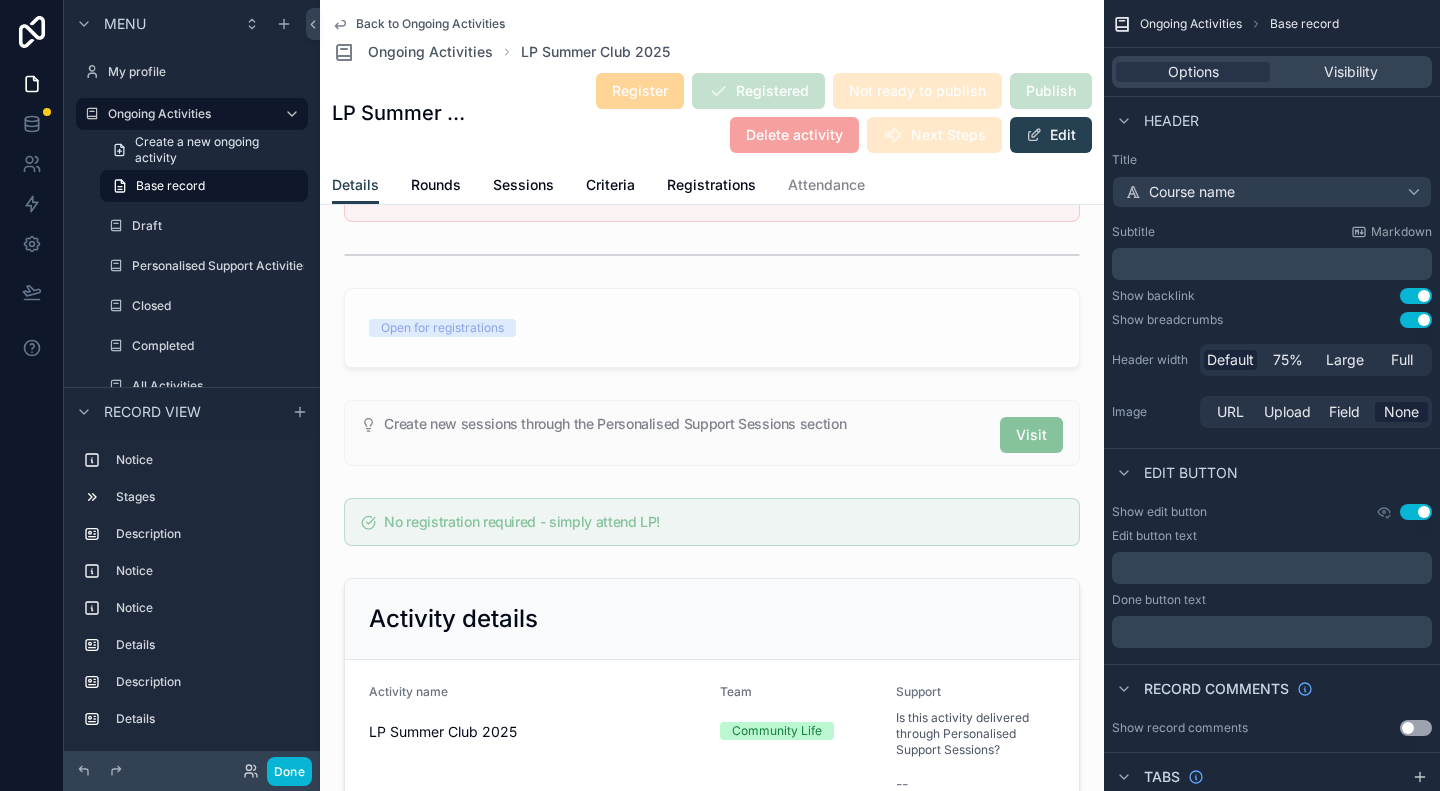 scroll, scrollTop: 0, scrollLeft: 0, axis: both 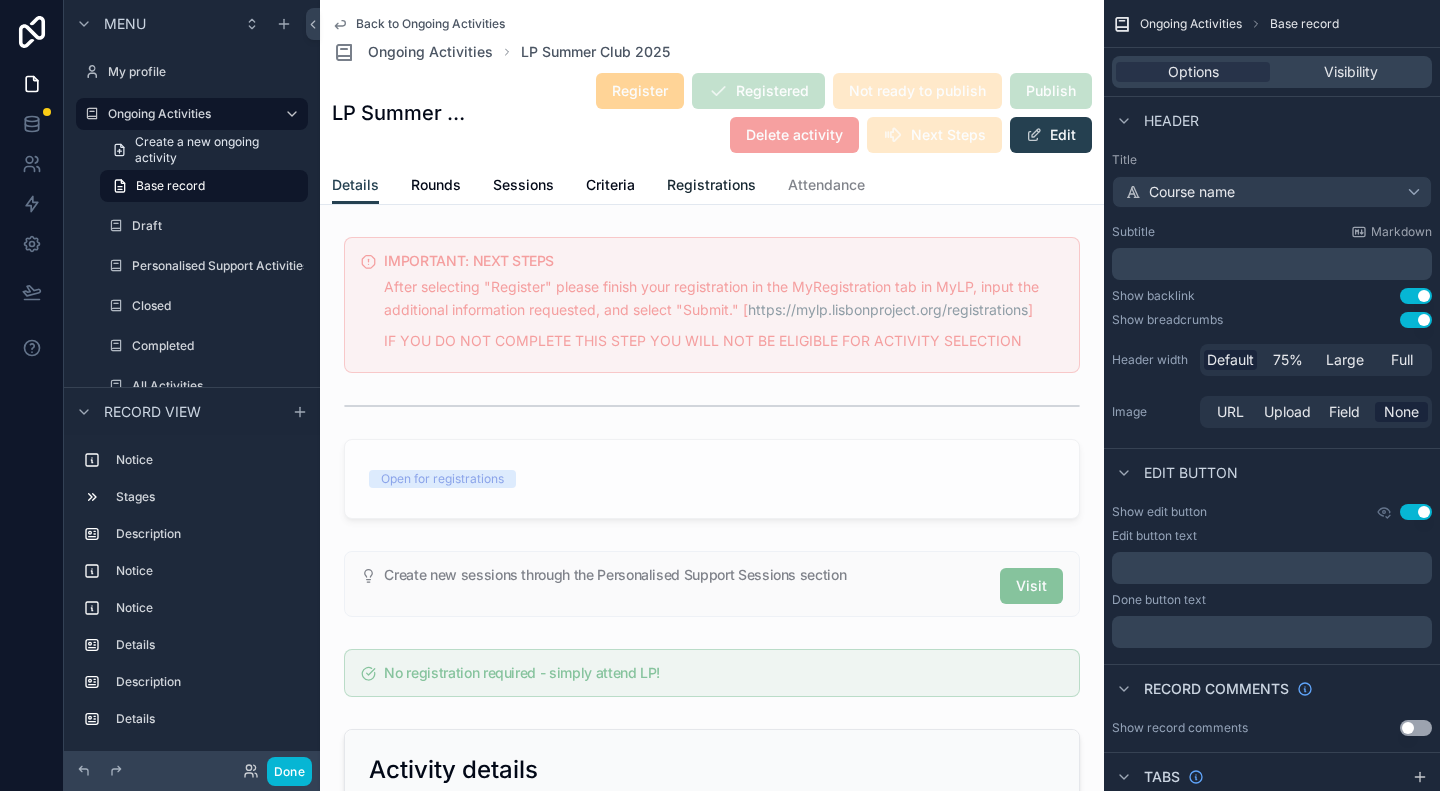click on "Registrations" at bounding box center (711, 185) 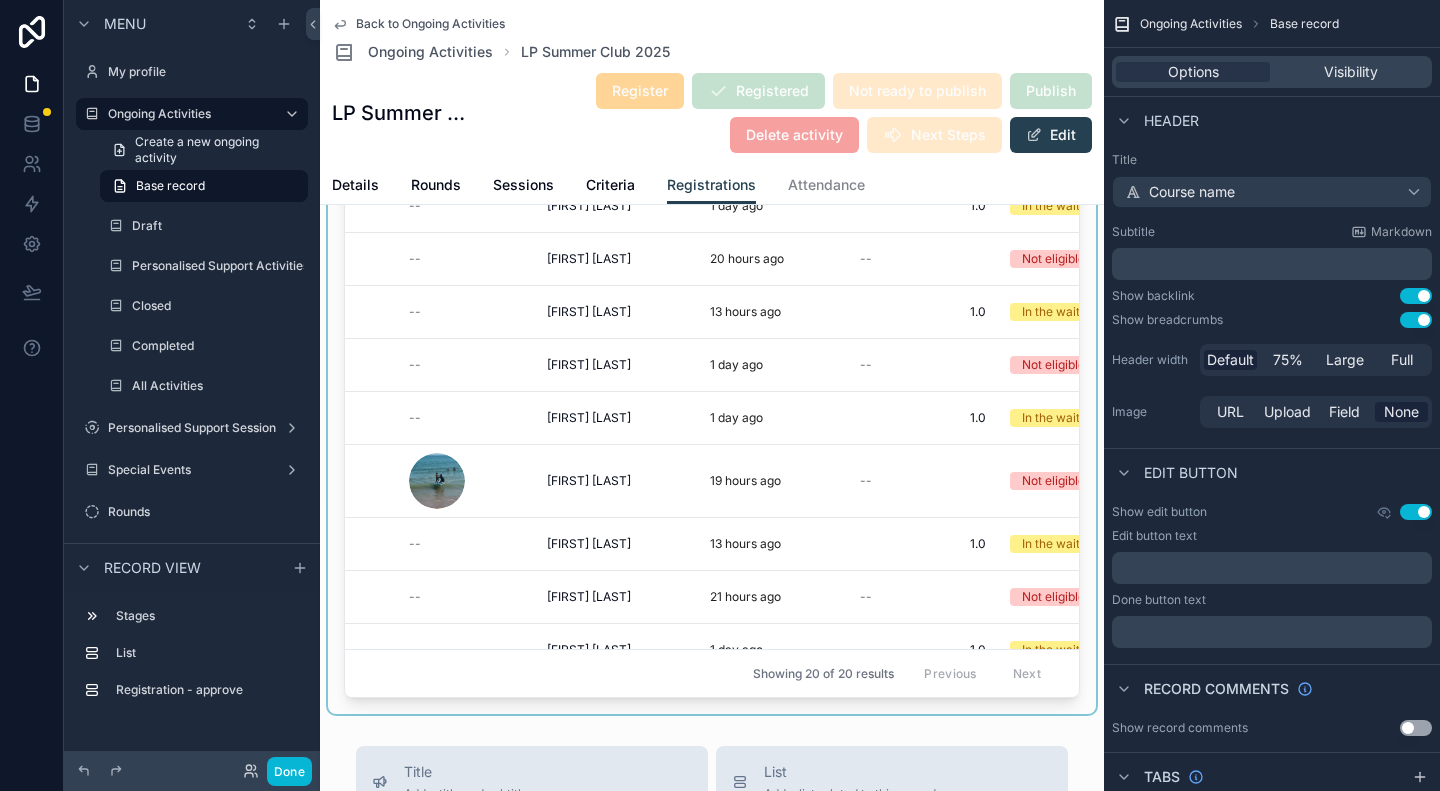 scroll, scrollTop: 400, scrollLeft: 0, axis: vertical 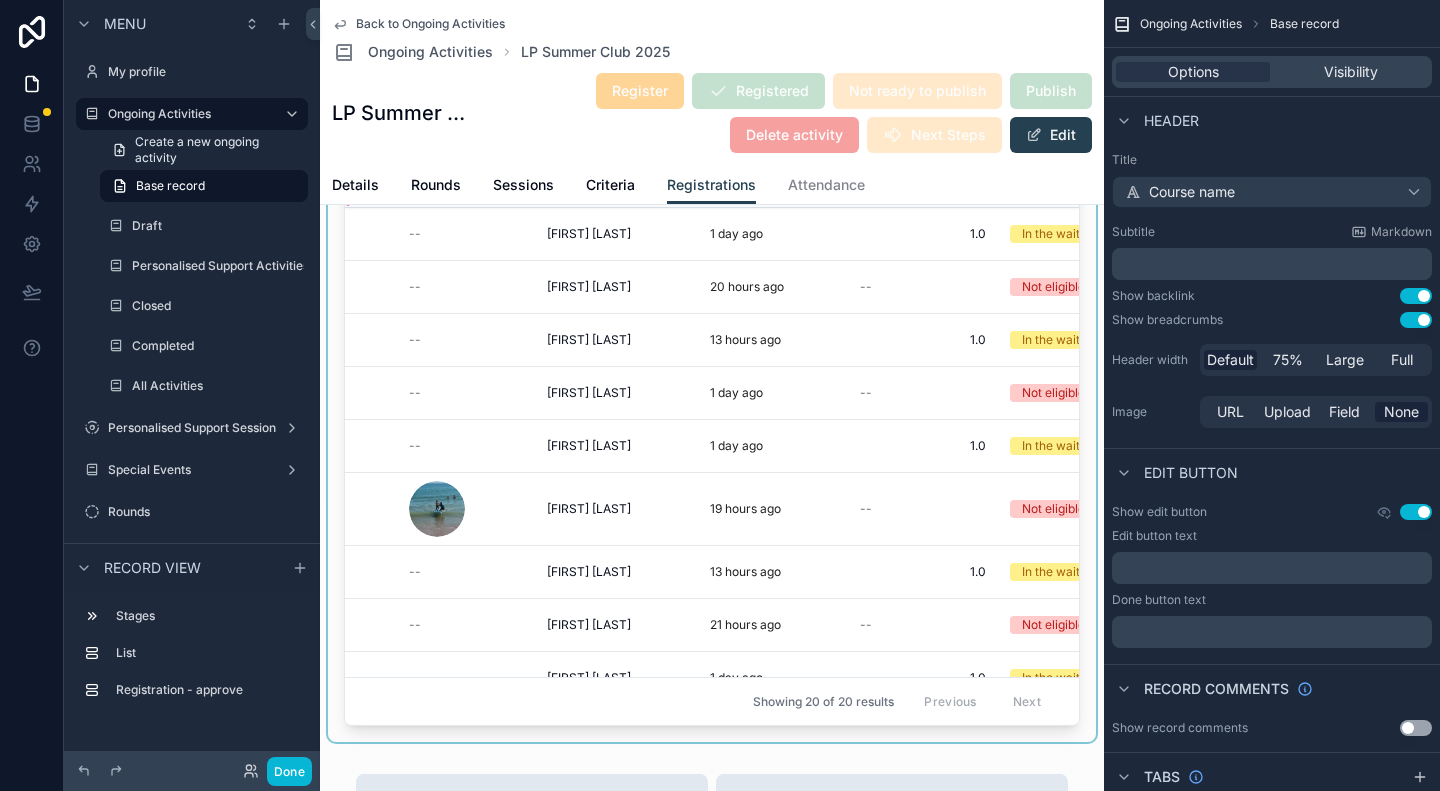 drag, startPoint x: 540, startPoint y: 714, endPoint x: 612, endPoint y: 721, distance: 72.33948 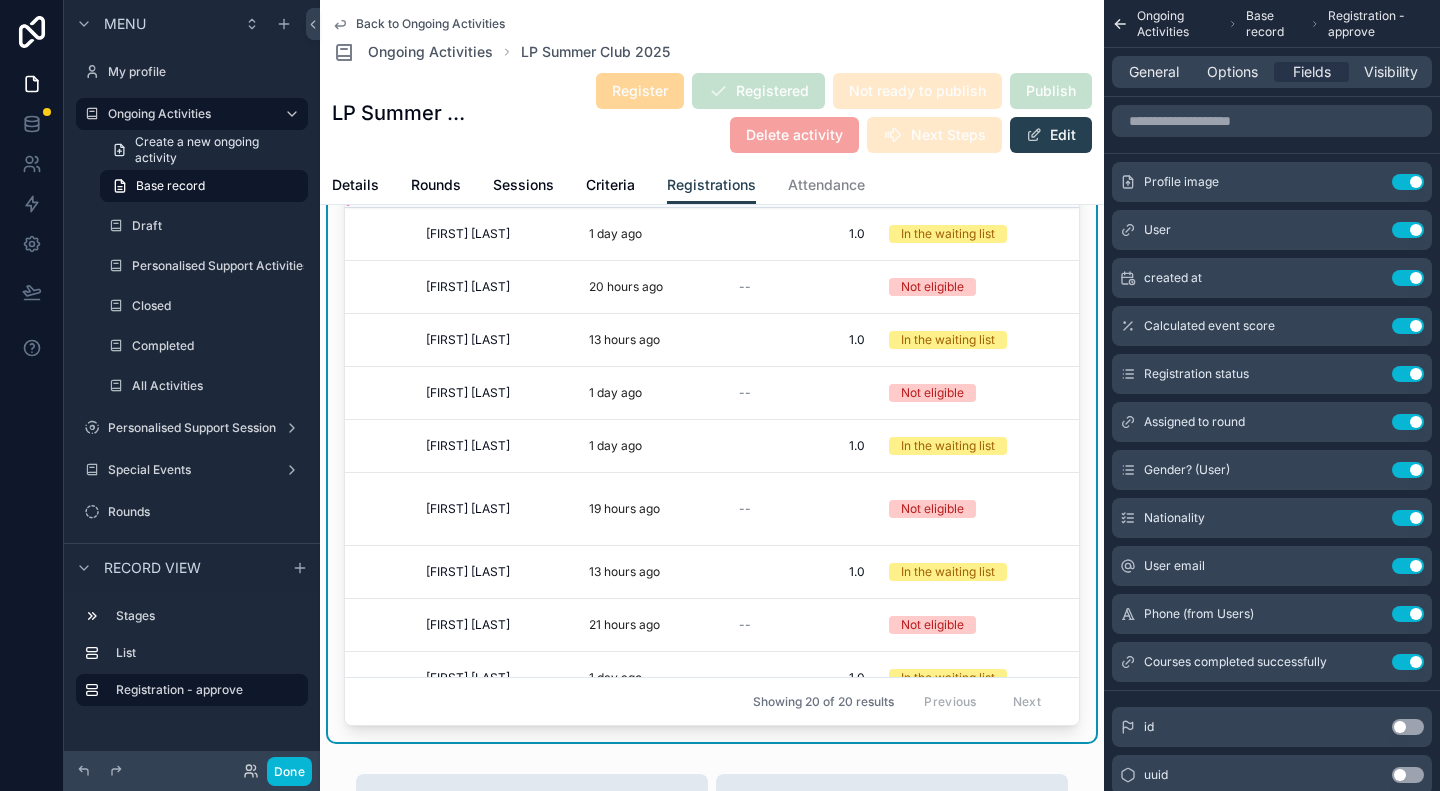 scroll, scrollTop: 0, scrollLeft: 103, axis: horizontal 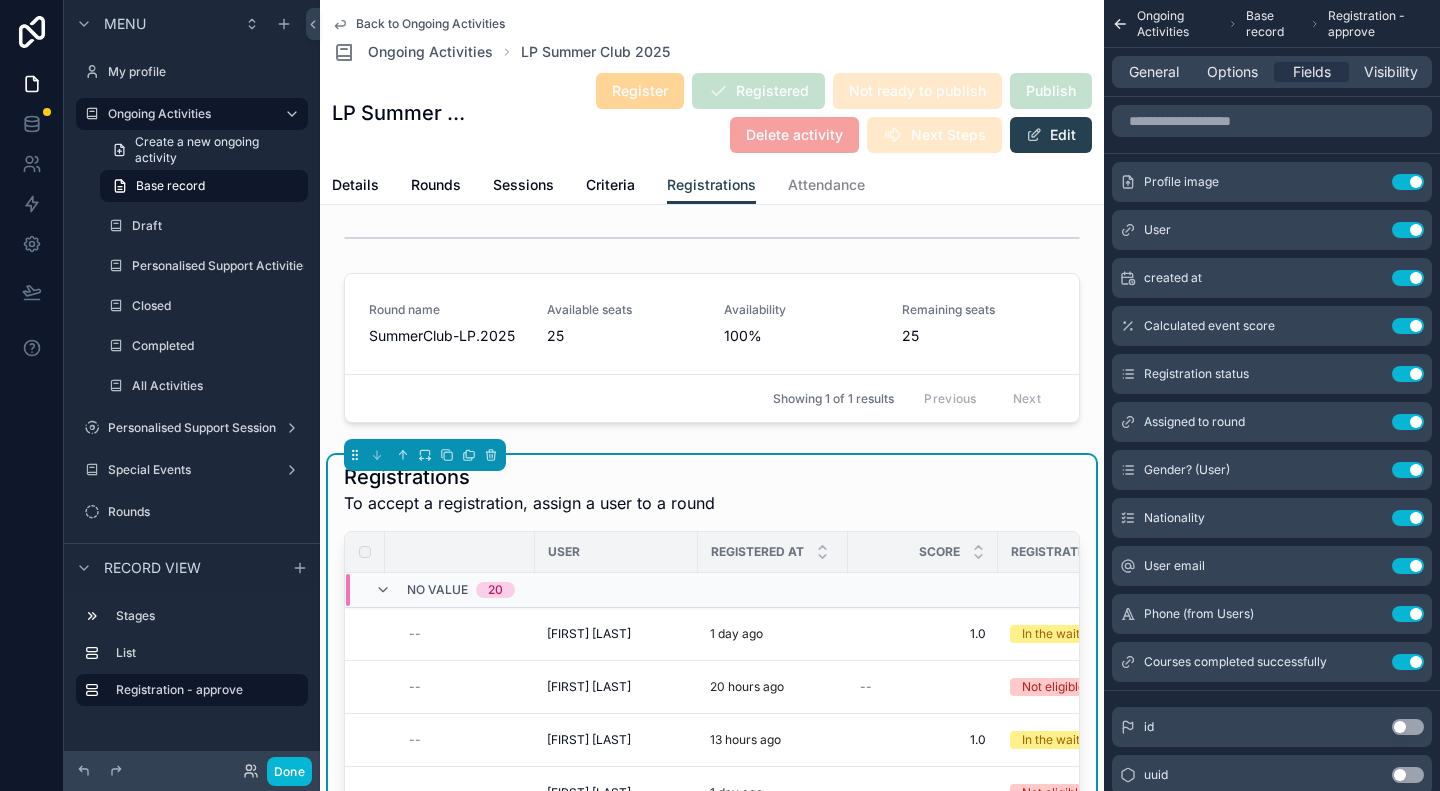 click on "LP Summer Club 2025" at bounding box center (405, 113) 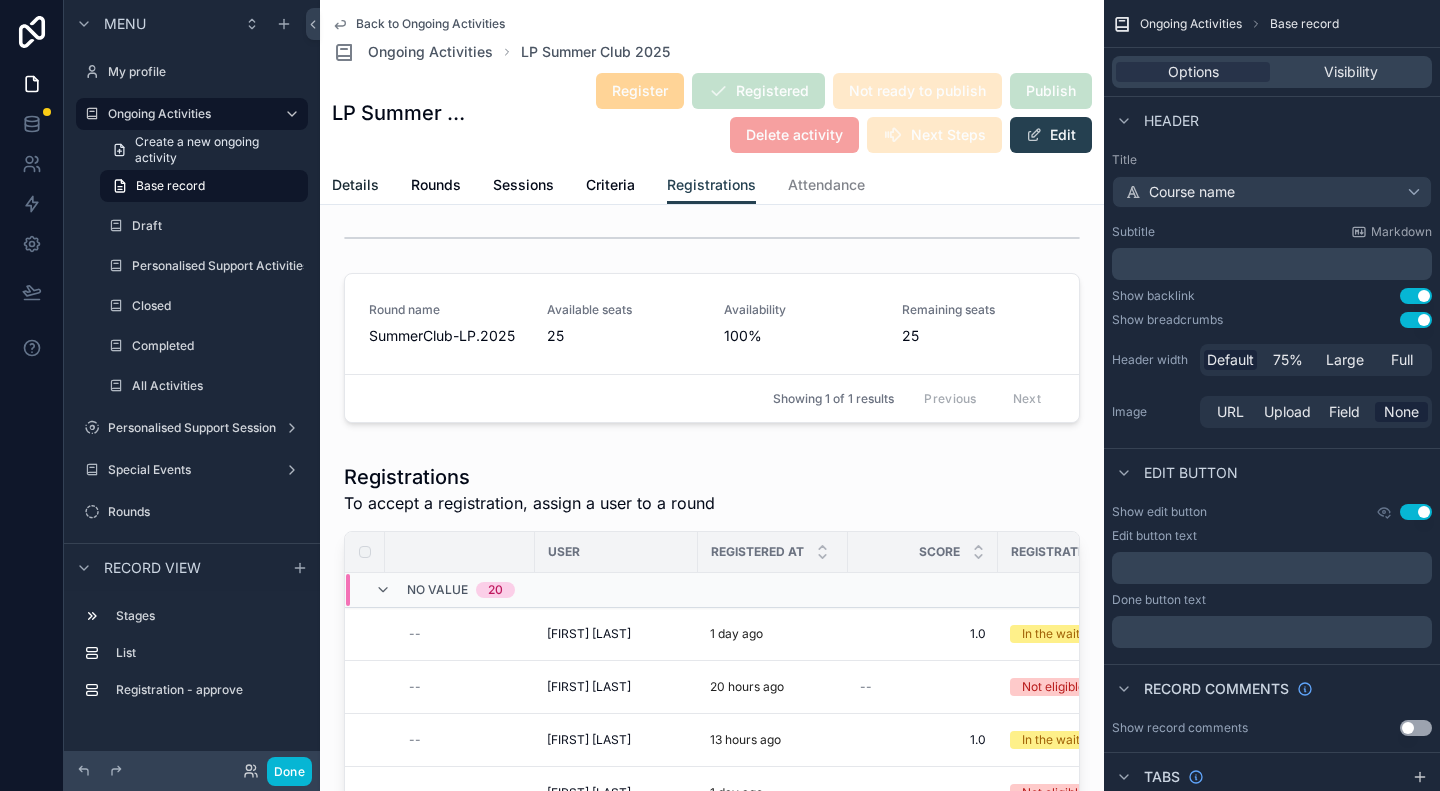 click on "Details" at bounding box center [355, 185] 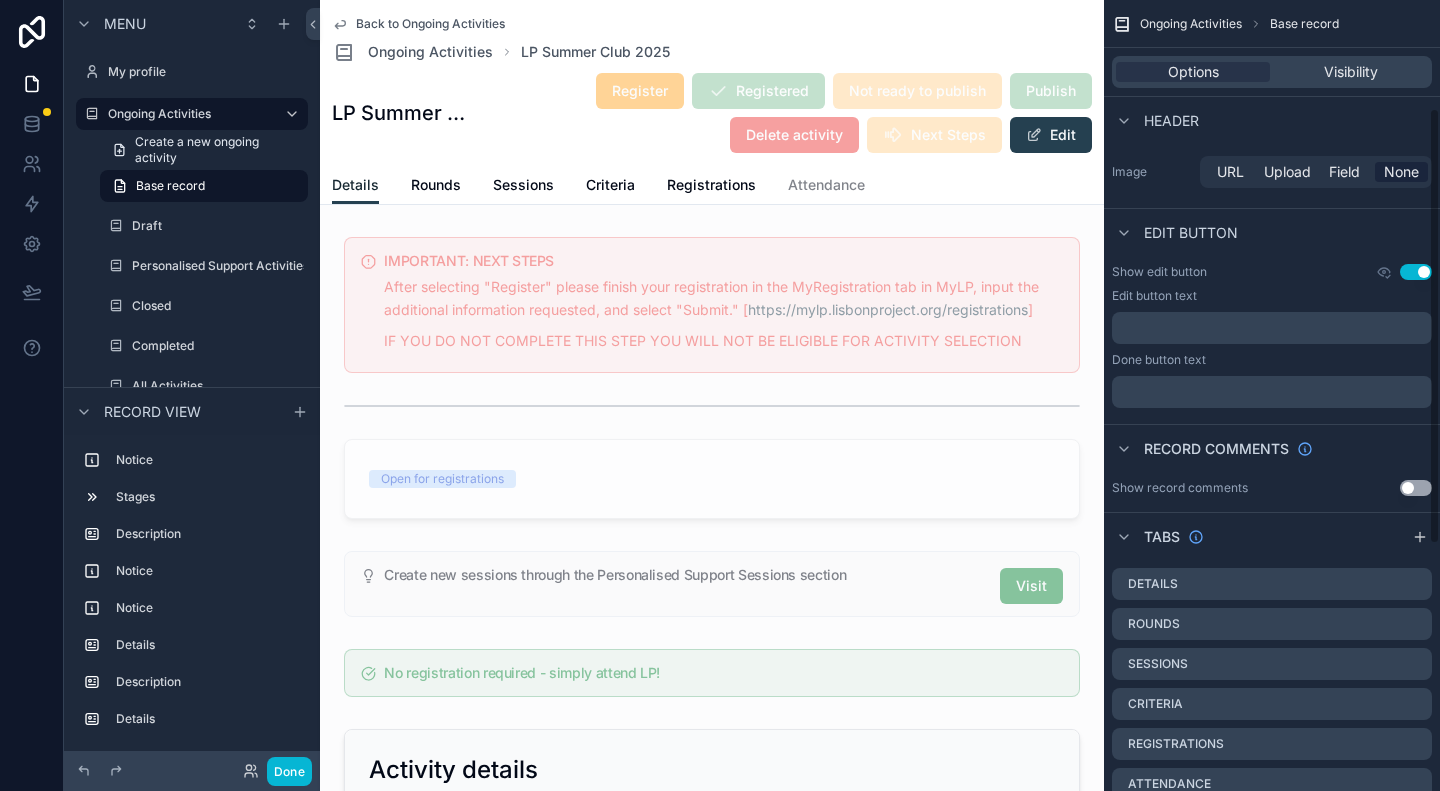 scroll, scrollTop: 0, scrollLeft: 0, axis: both 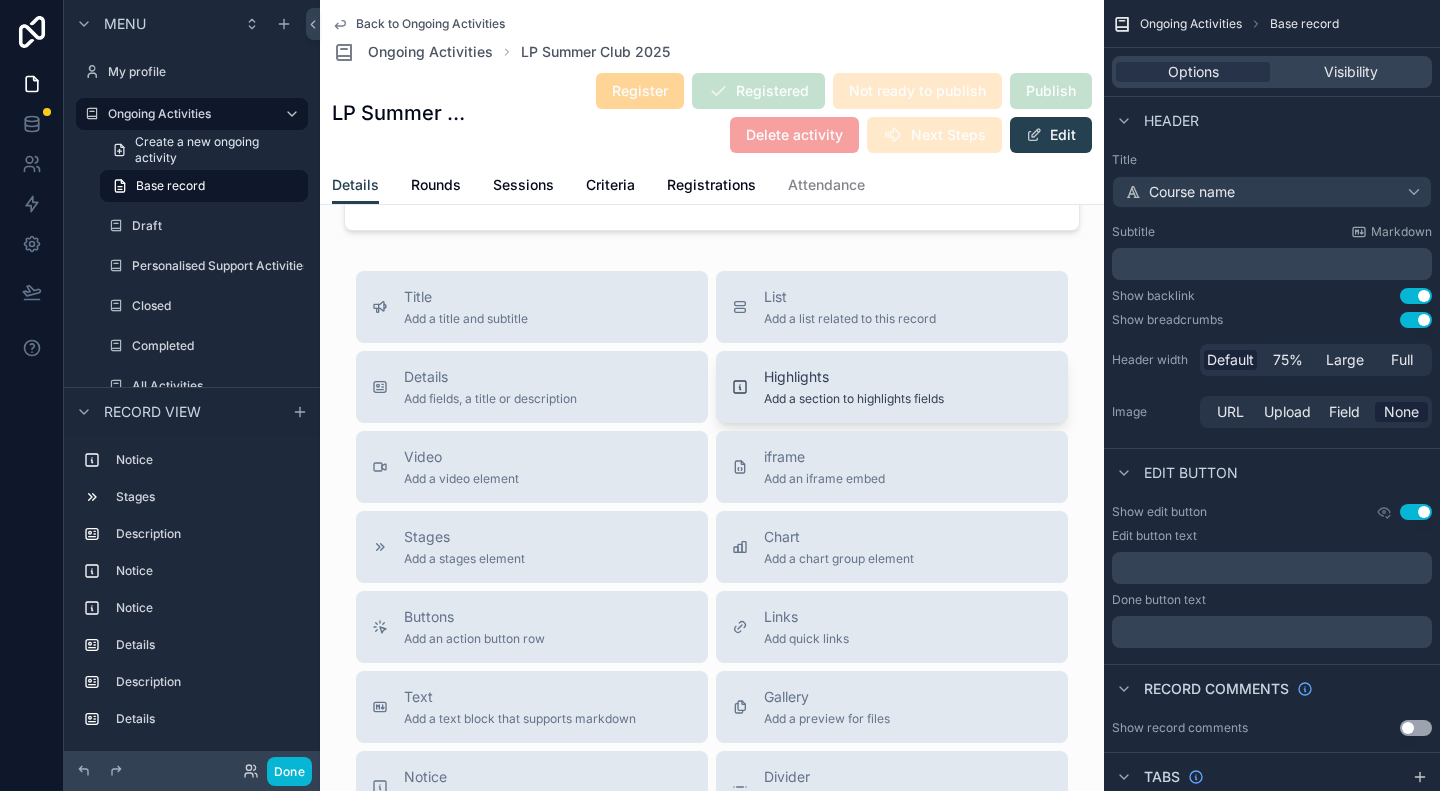 click on "Highlights" at bounding box center (854, 377) 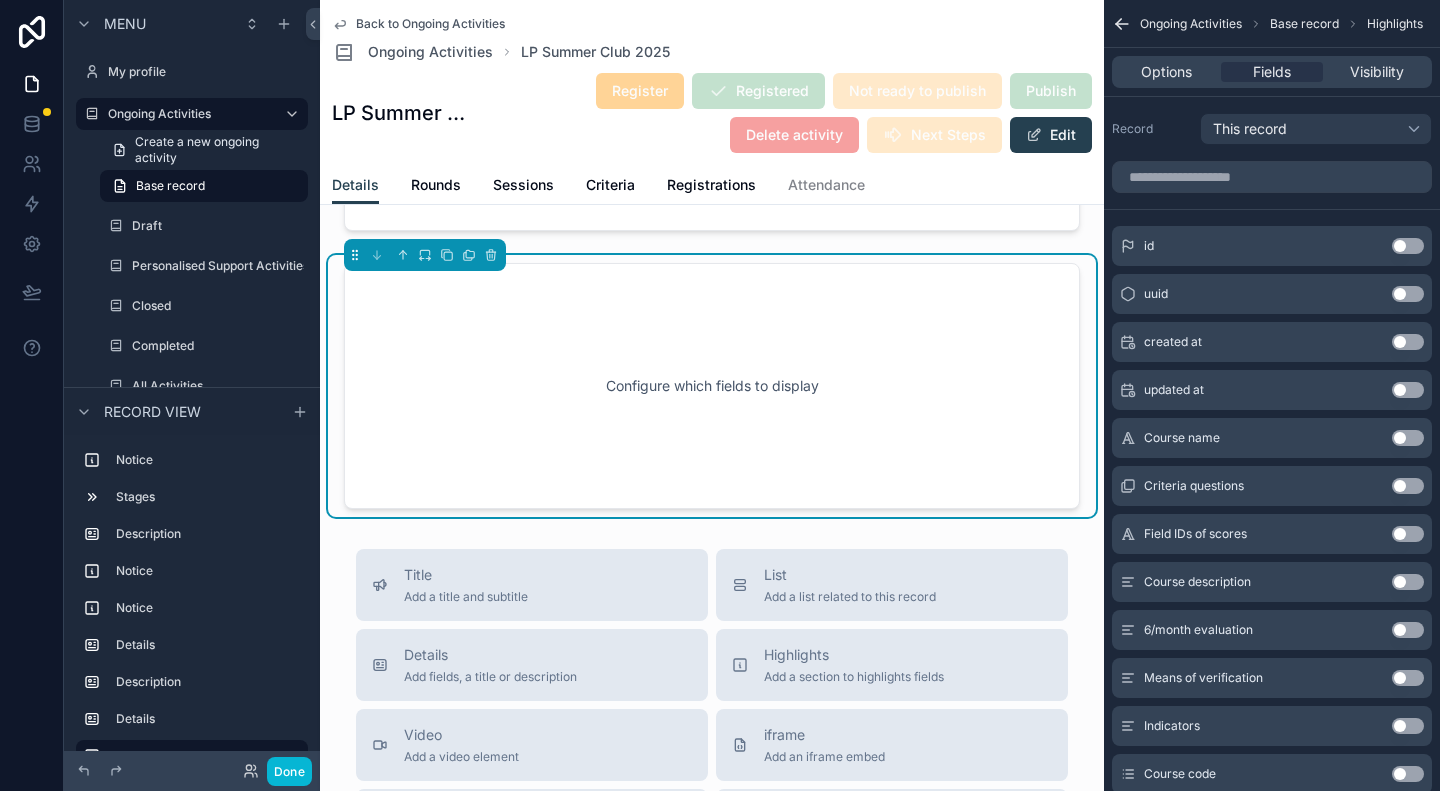 scroll, scrollTop: 1454, scrollLeft: 0, axis: vertical 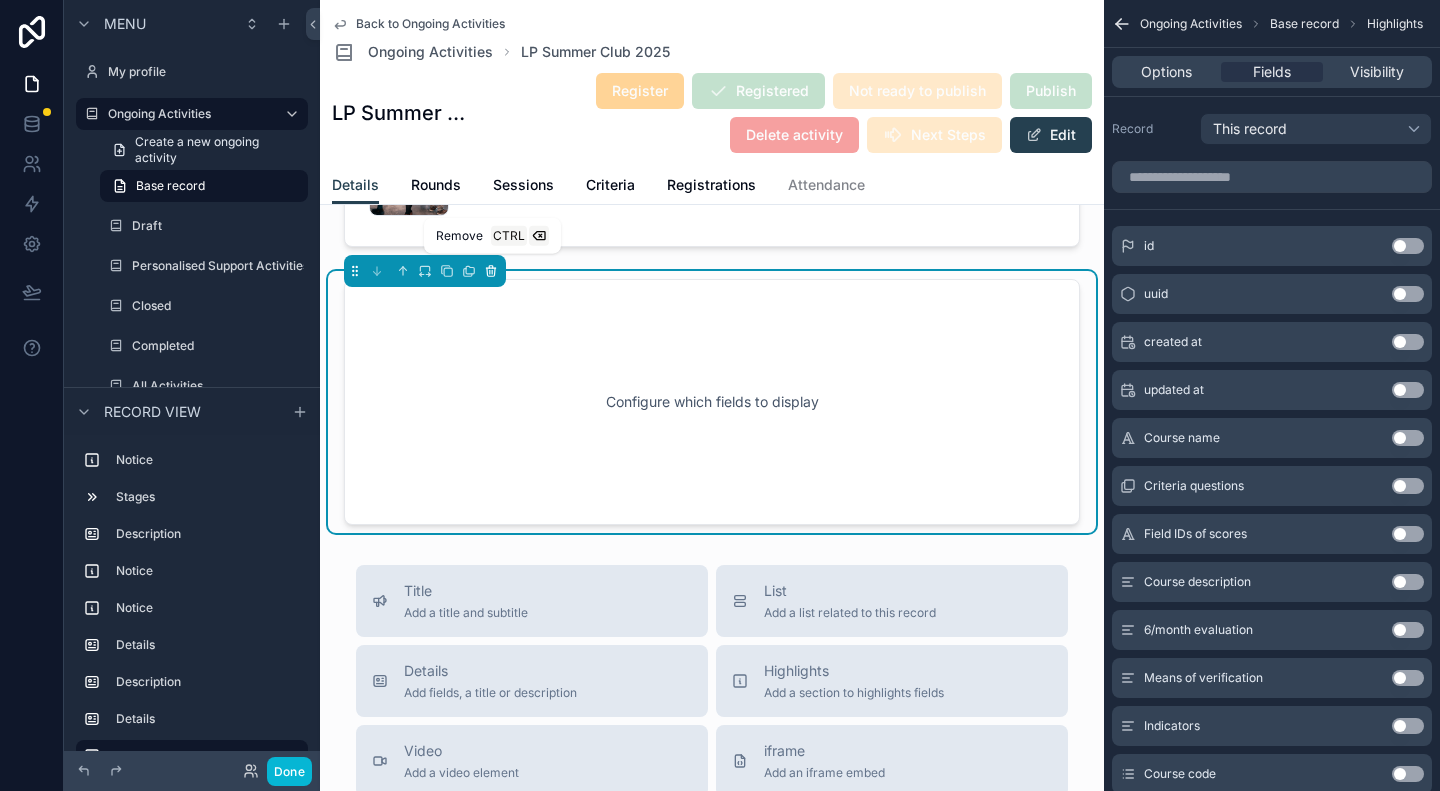 click 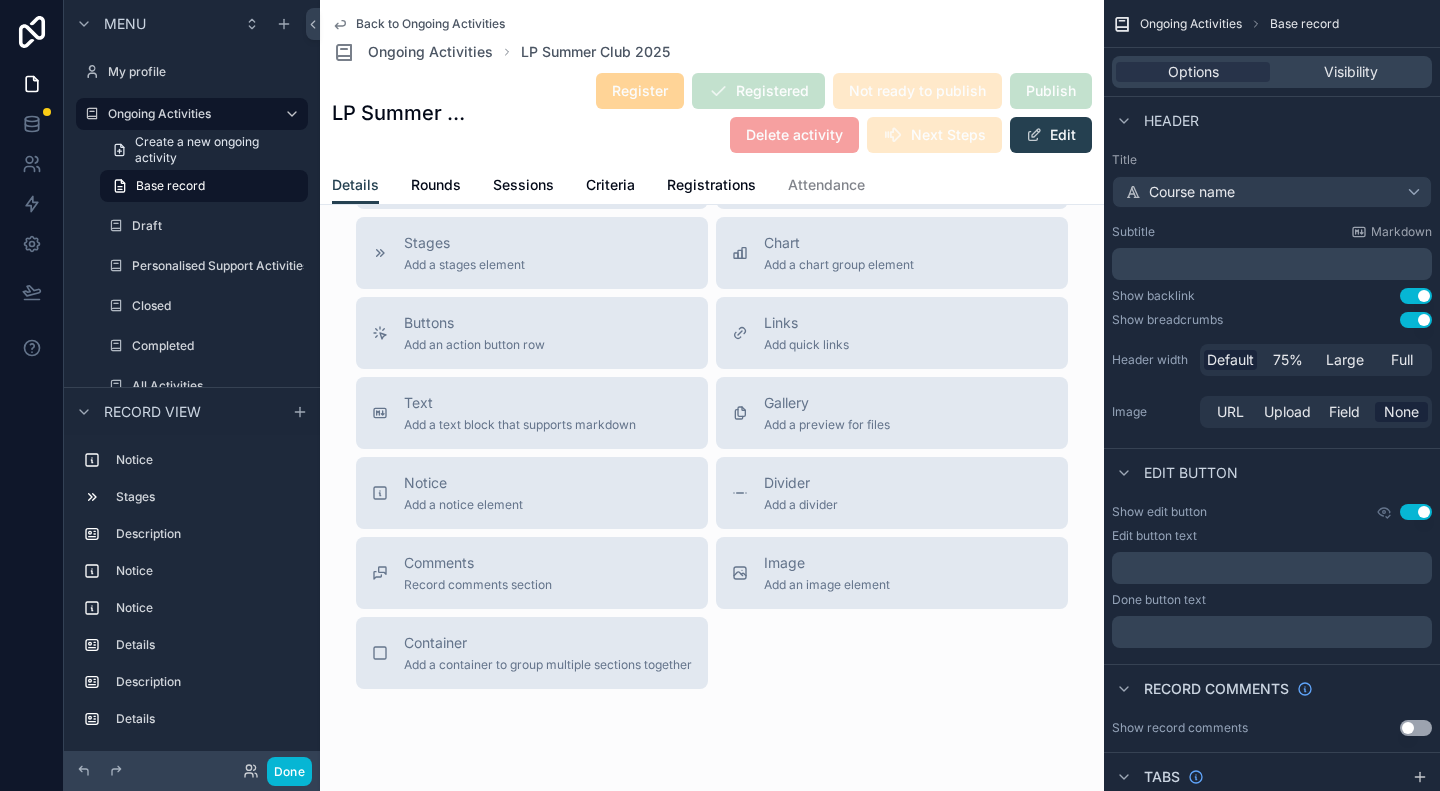 scroll, scrollTop: 1736, scrollLeft: 0, axis: vertical 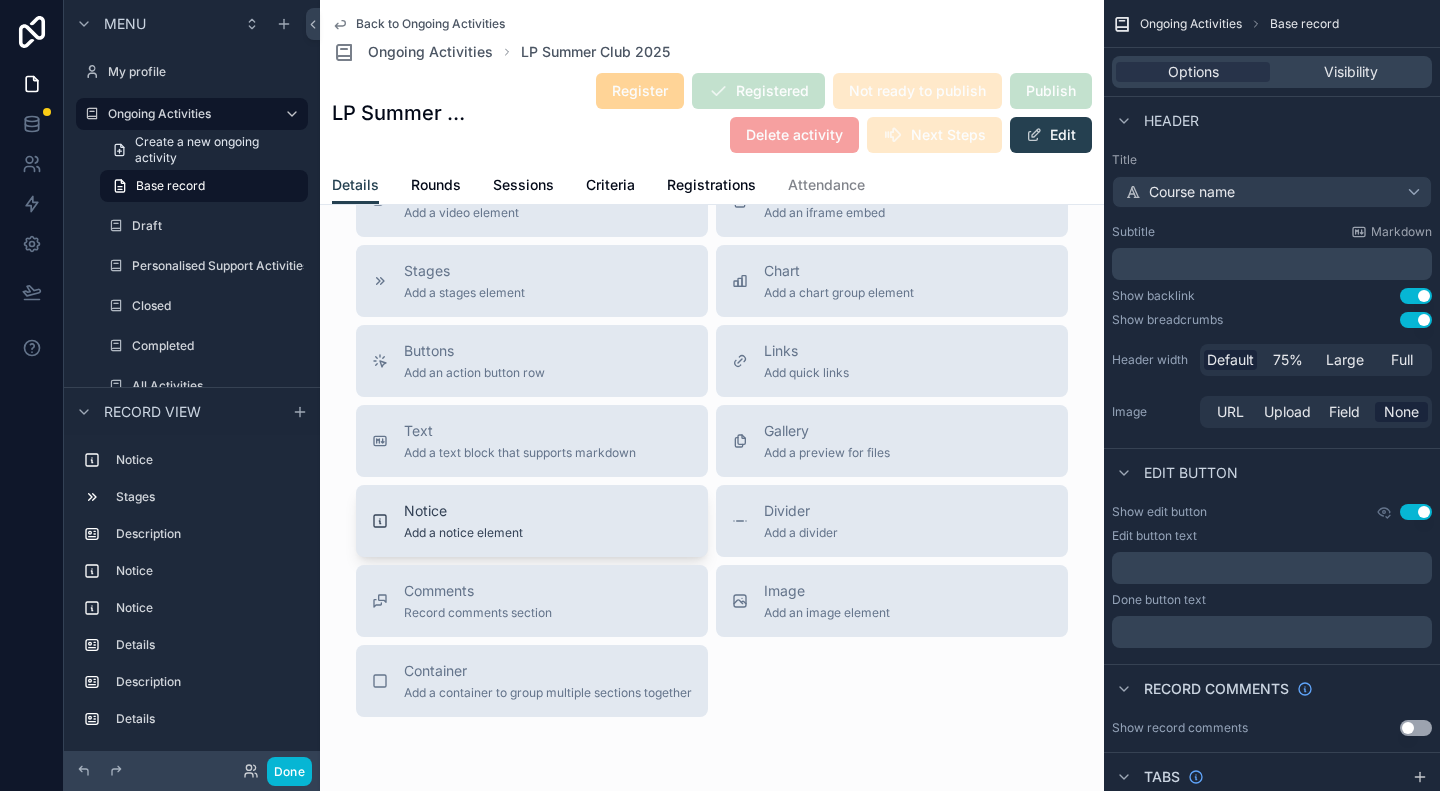 click on "Notice" at bounding box center [463, 511] 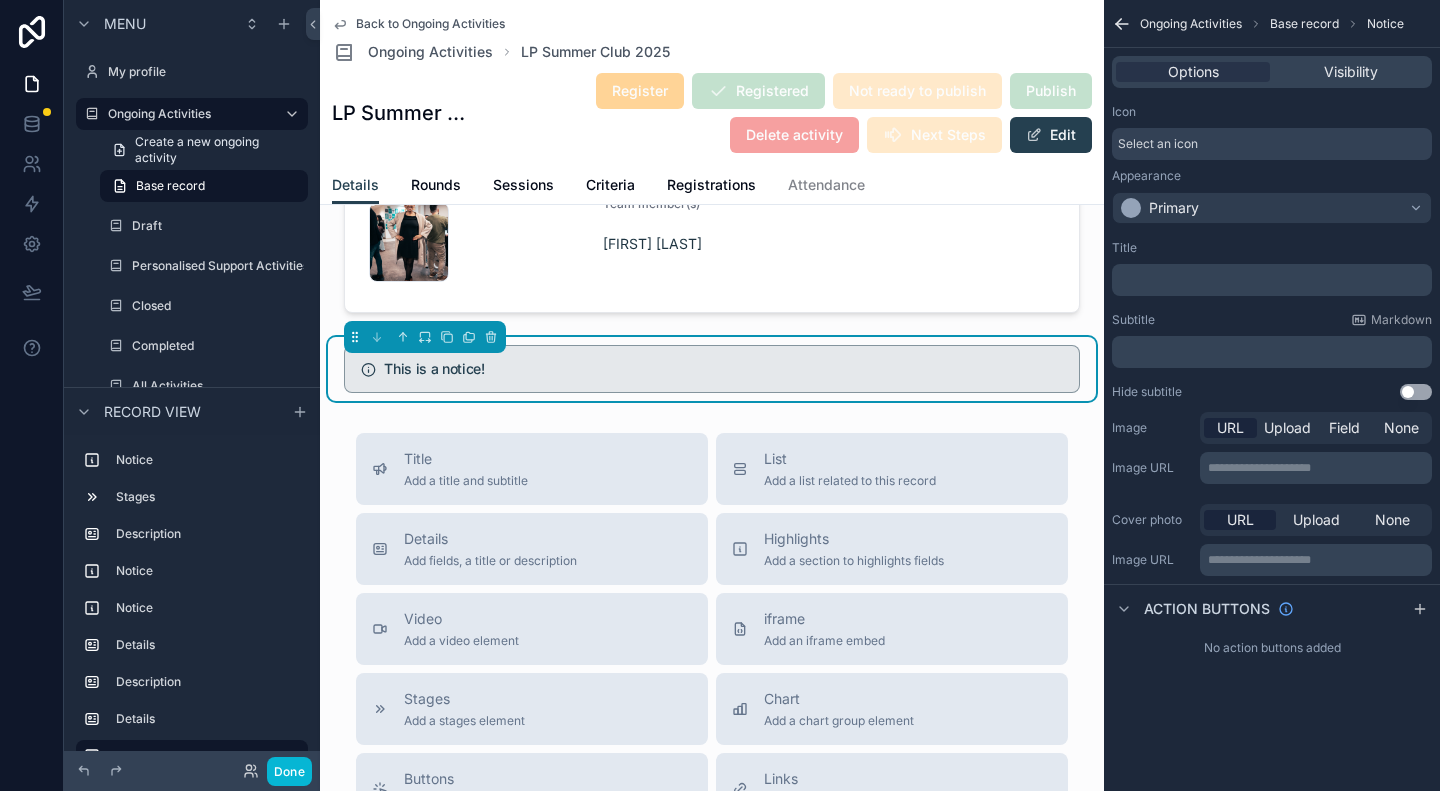 scroll, scrollTop: 1354, scrollLeft: 0, axis: vertical 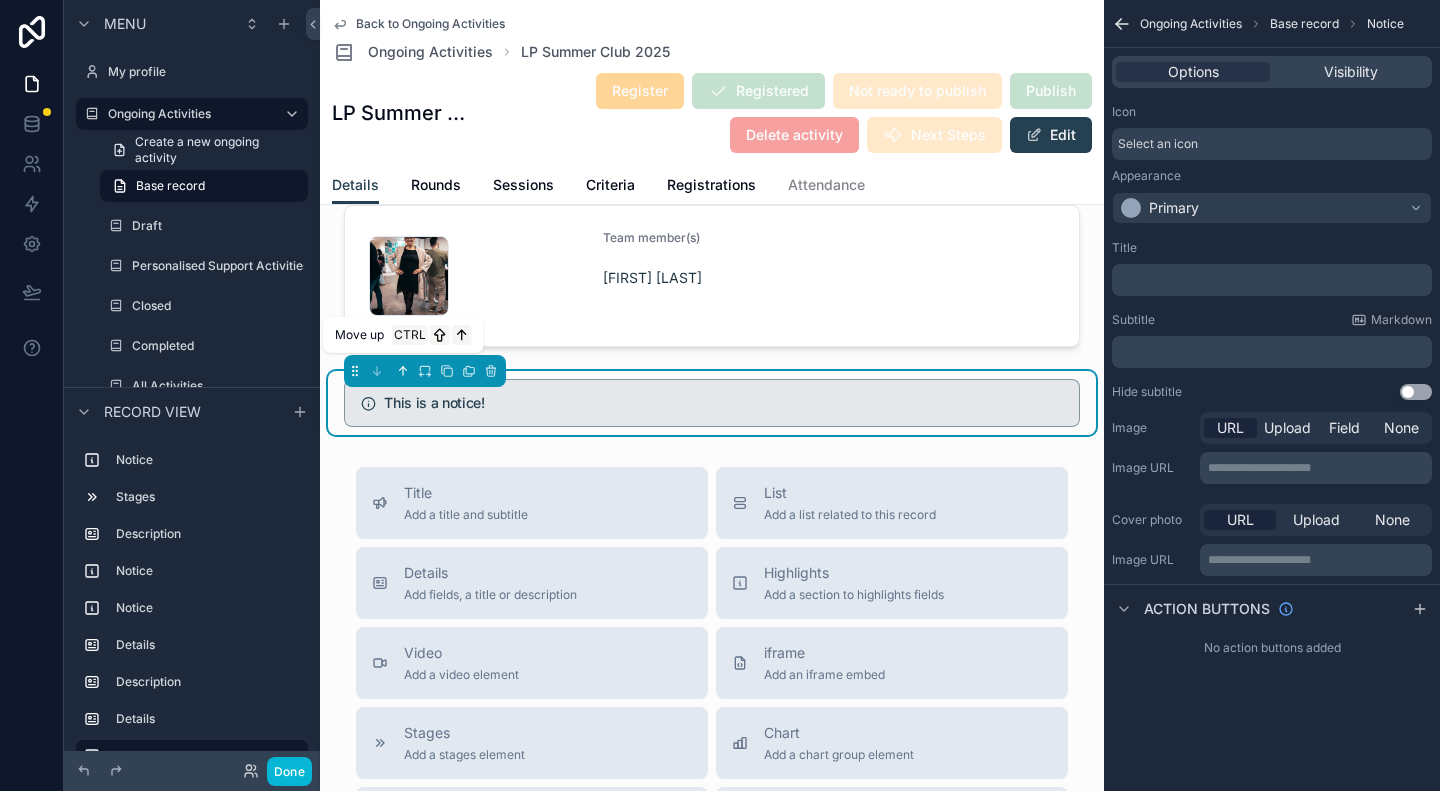 click 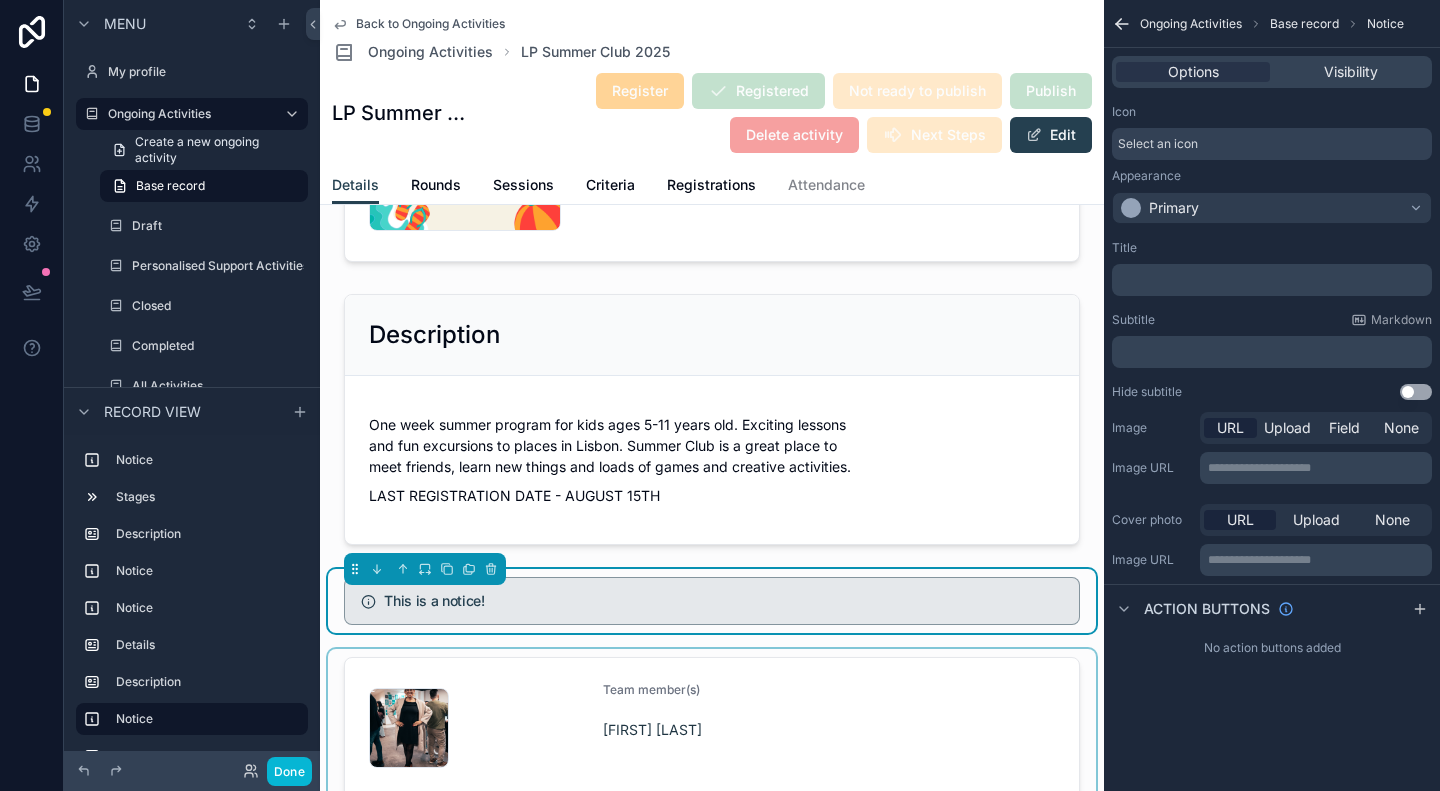 scroll, scrollTop: 954, scrollLeft: 0, axis: vertical 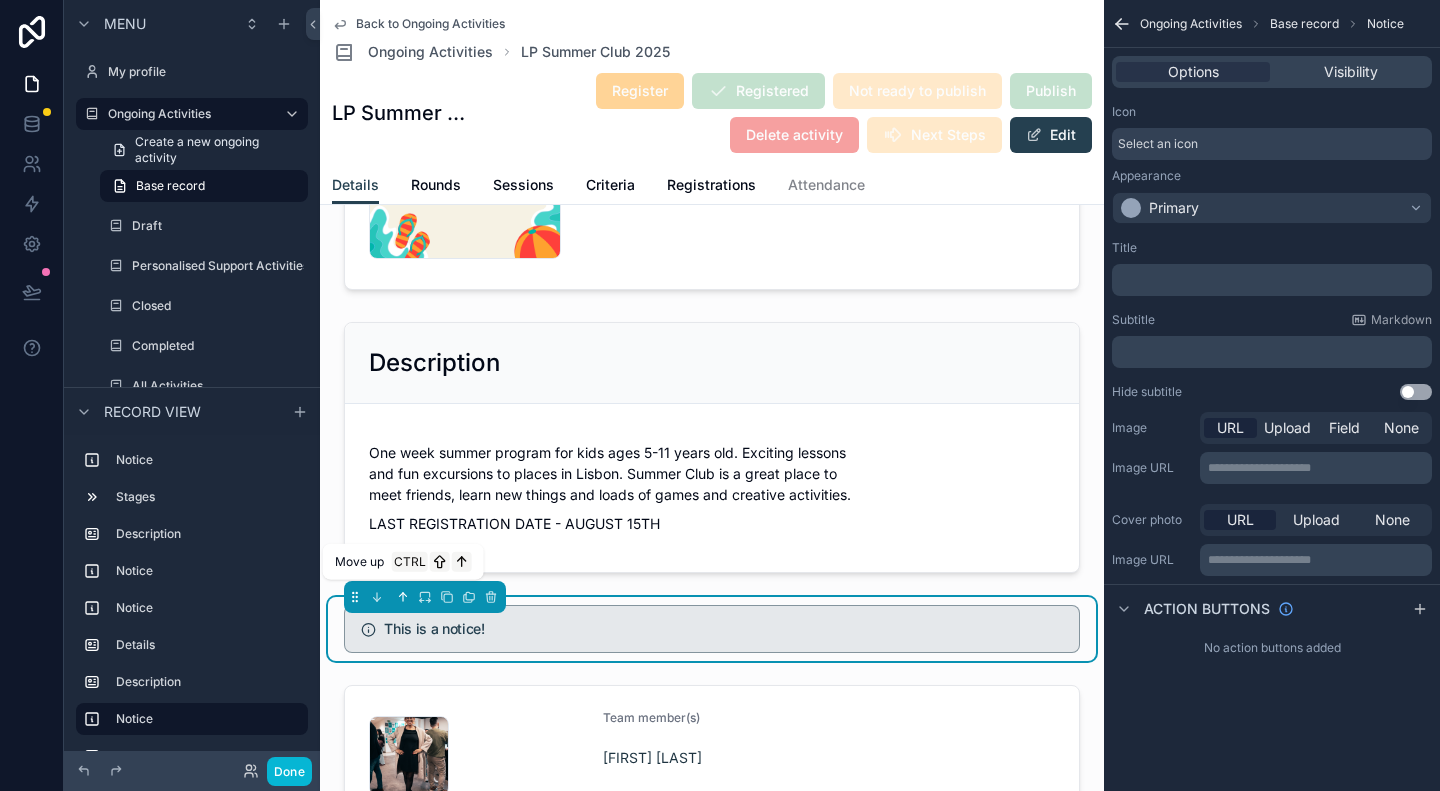 click 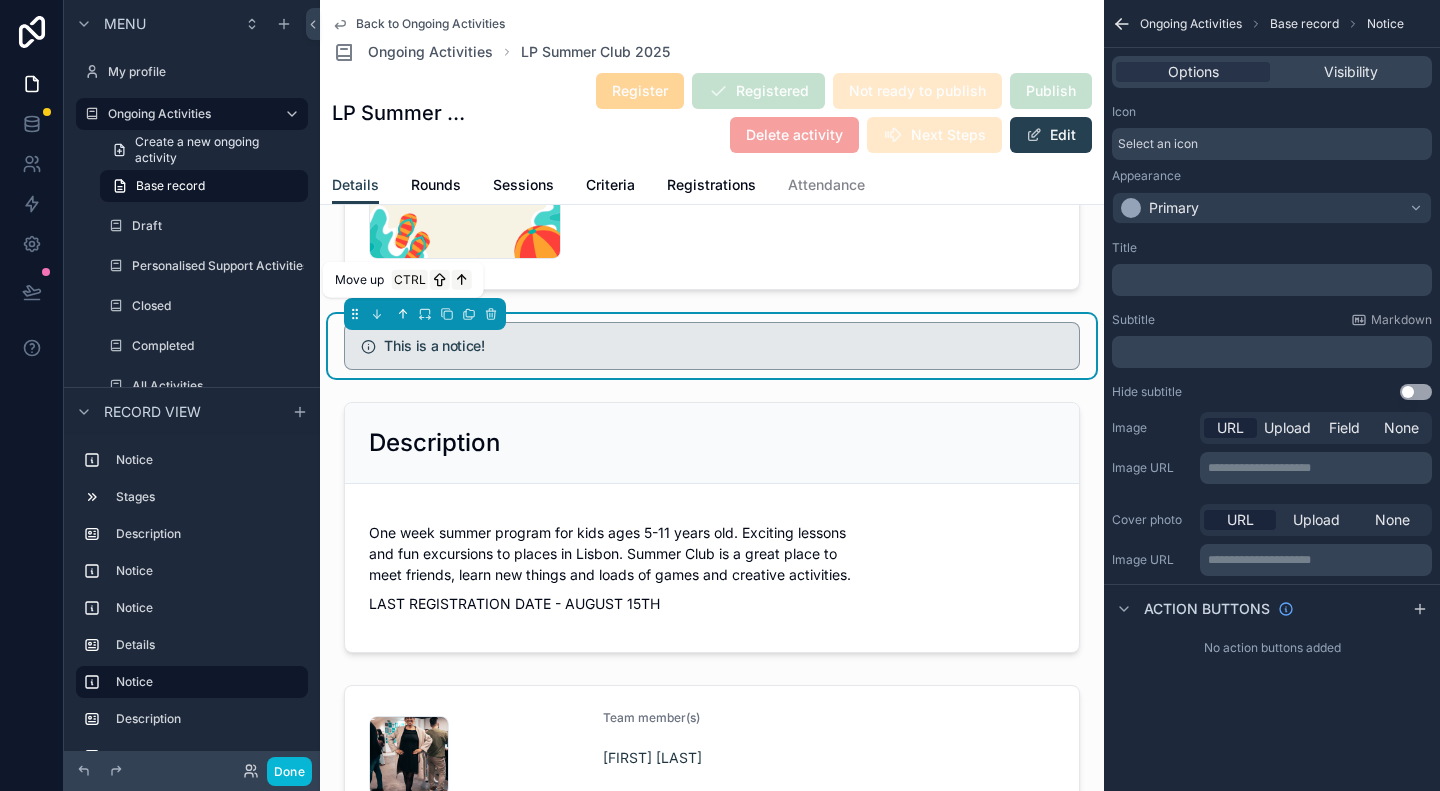 click 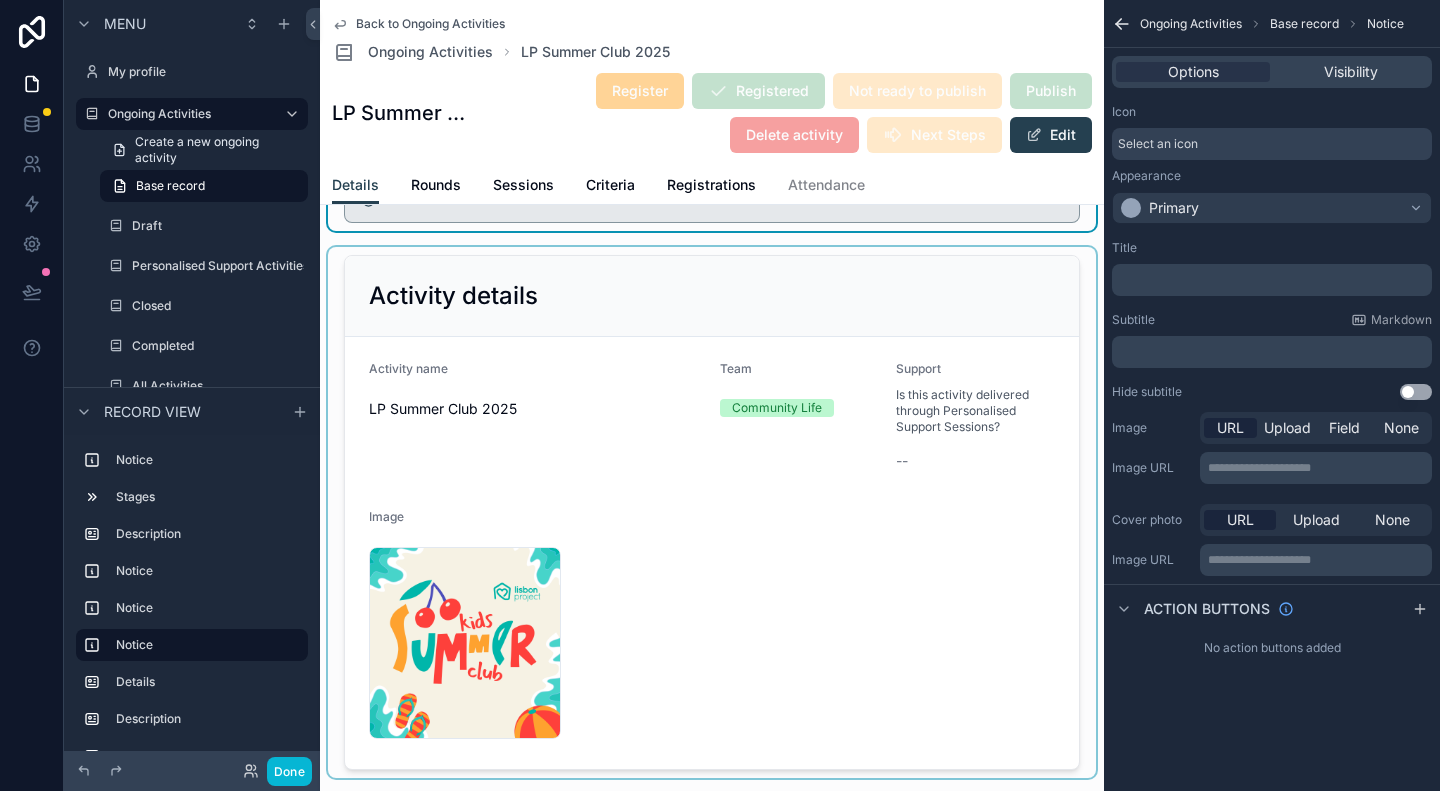 scroll, scrollTop: 354, scrollLeft: 0, axis: vertical 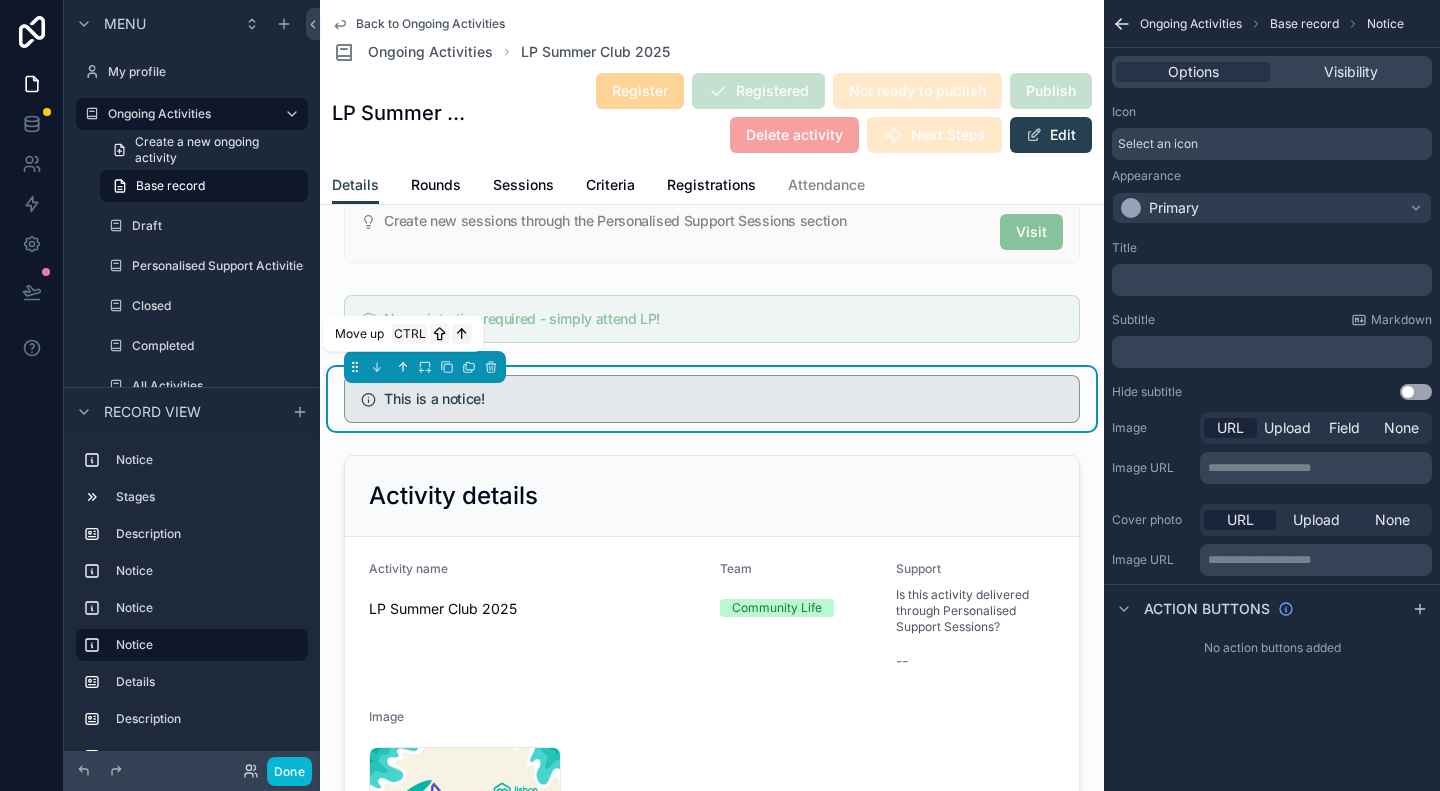 click 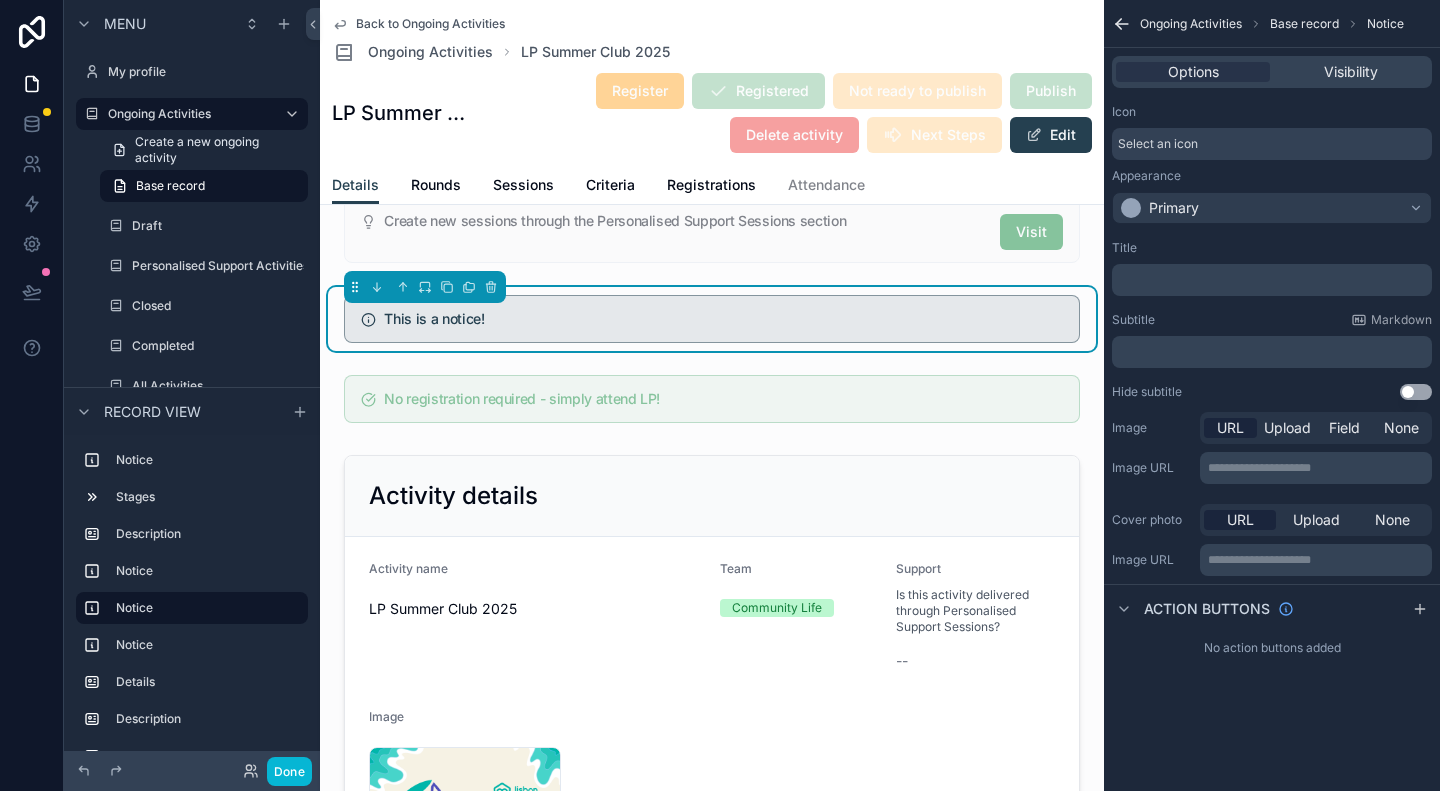 scroll, scrollTop: 54, scrollLeft: 0, axis: vertical 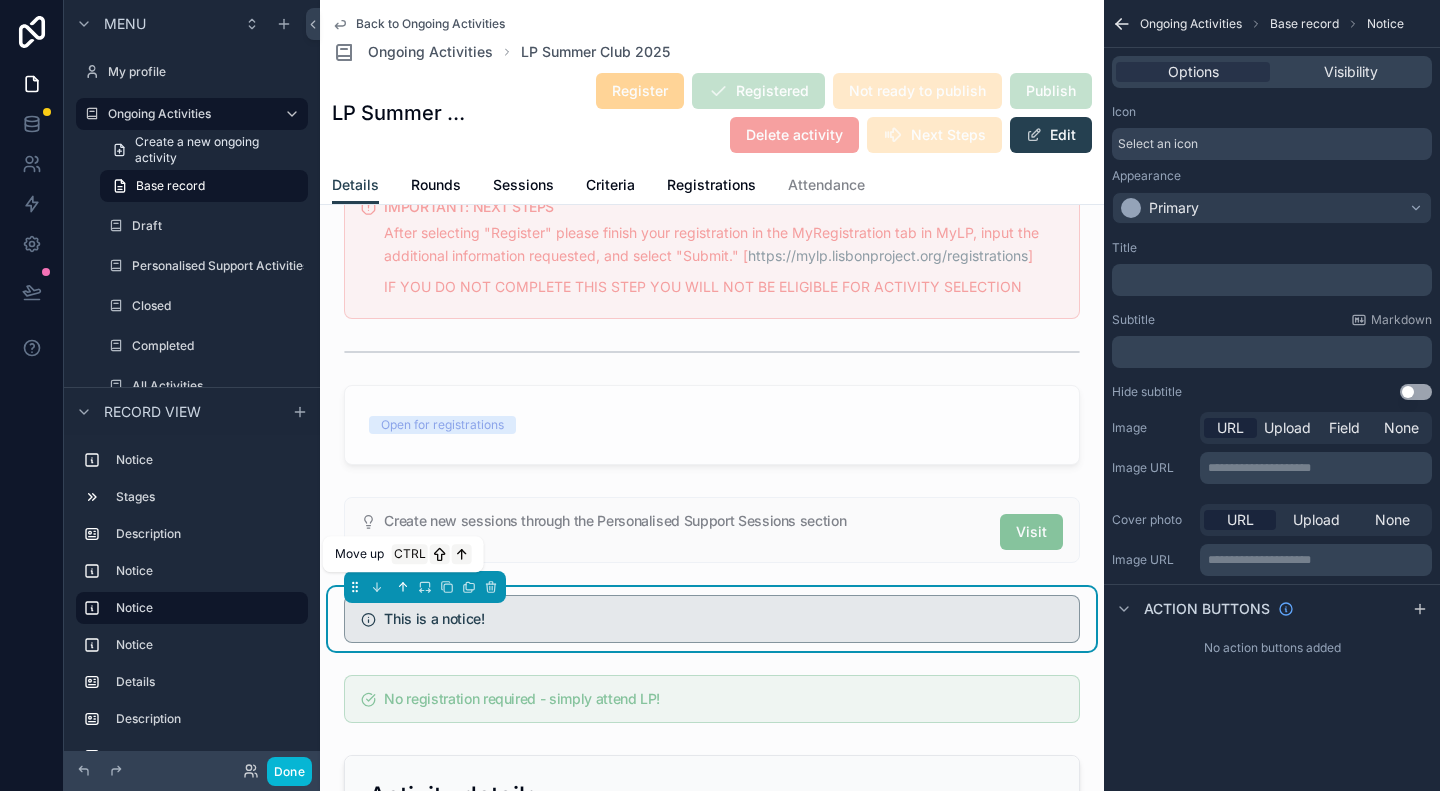 click 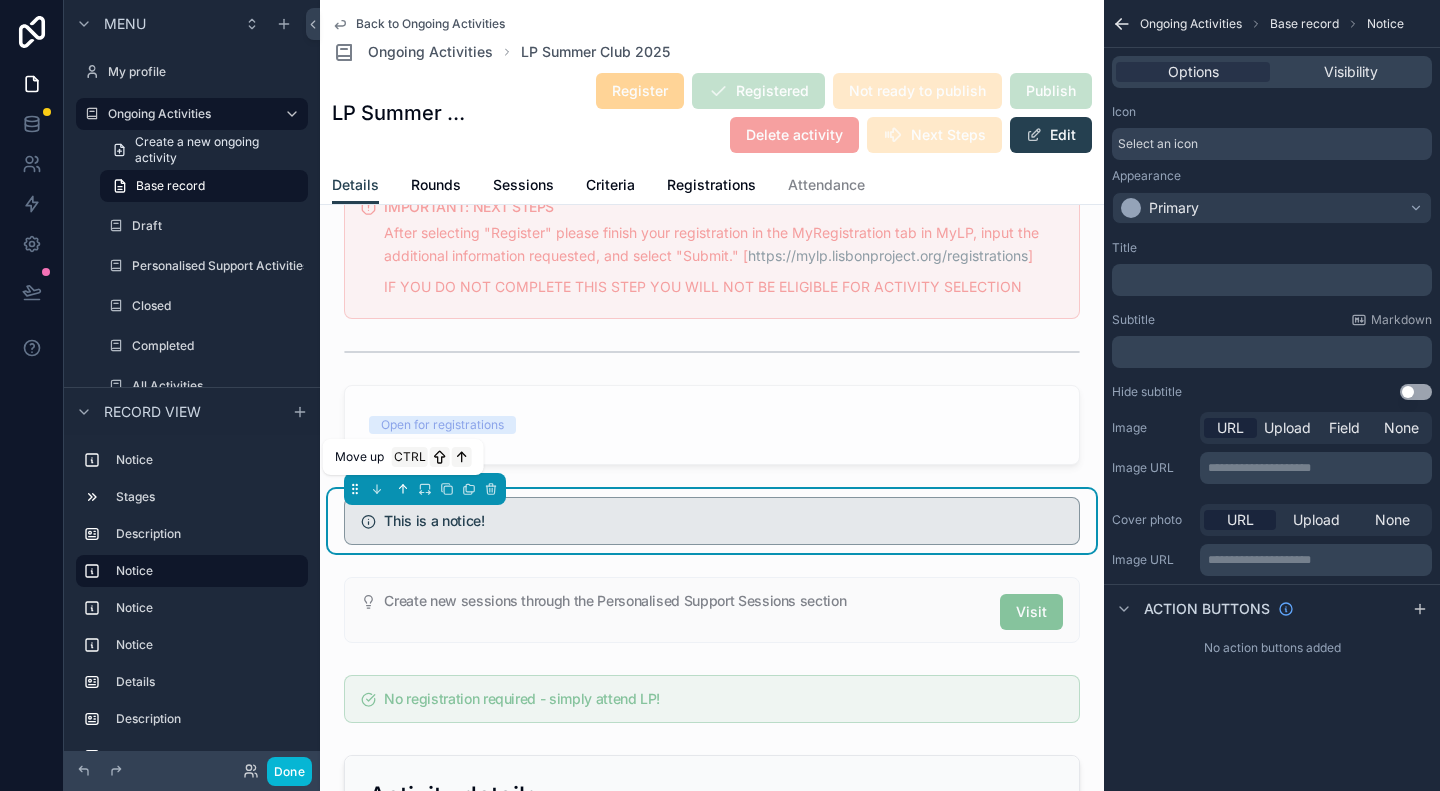 click 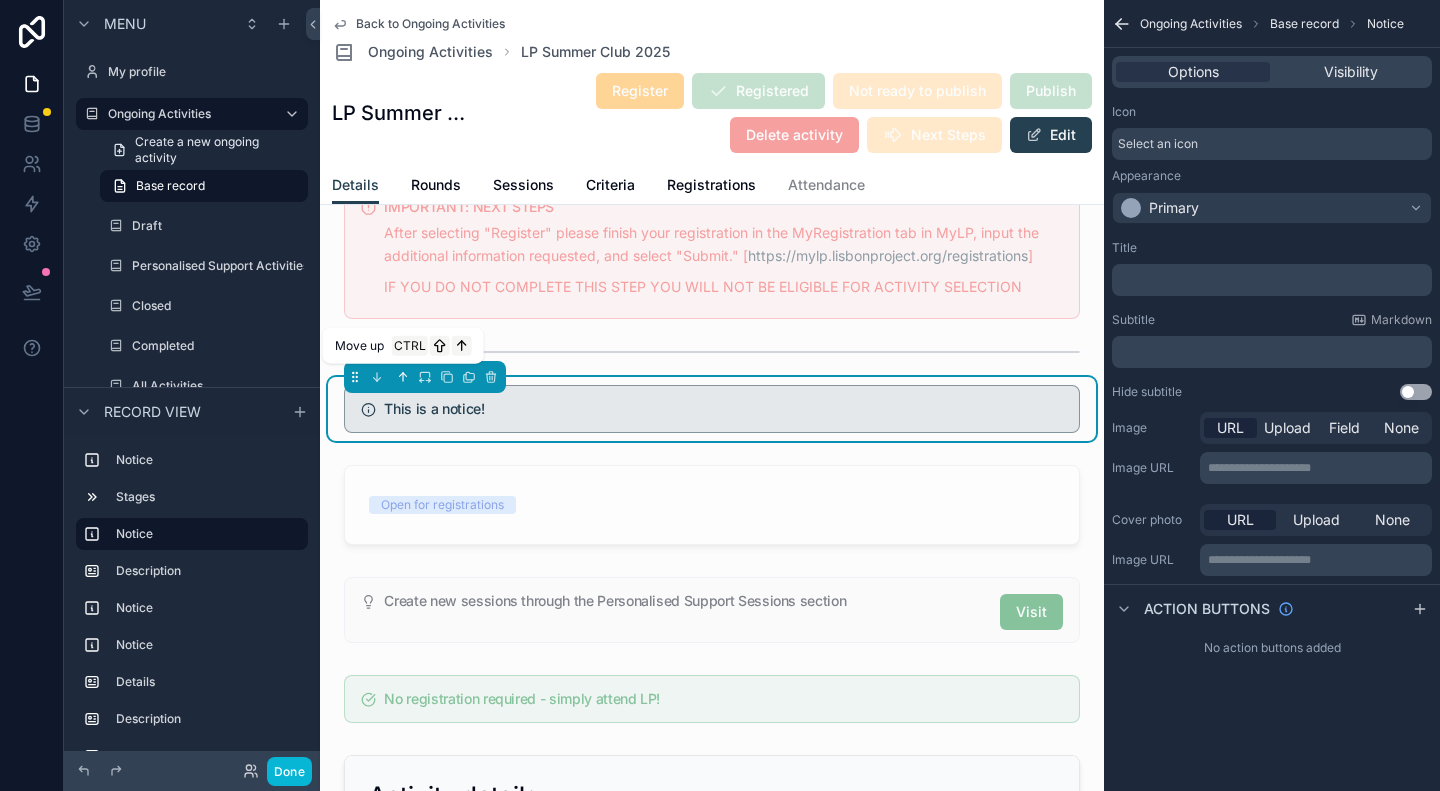 click 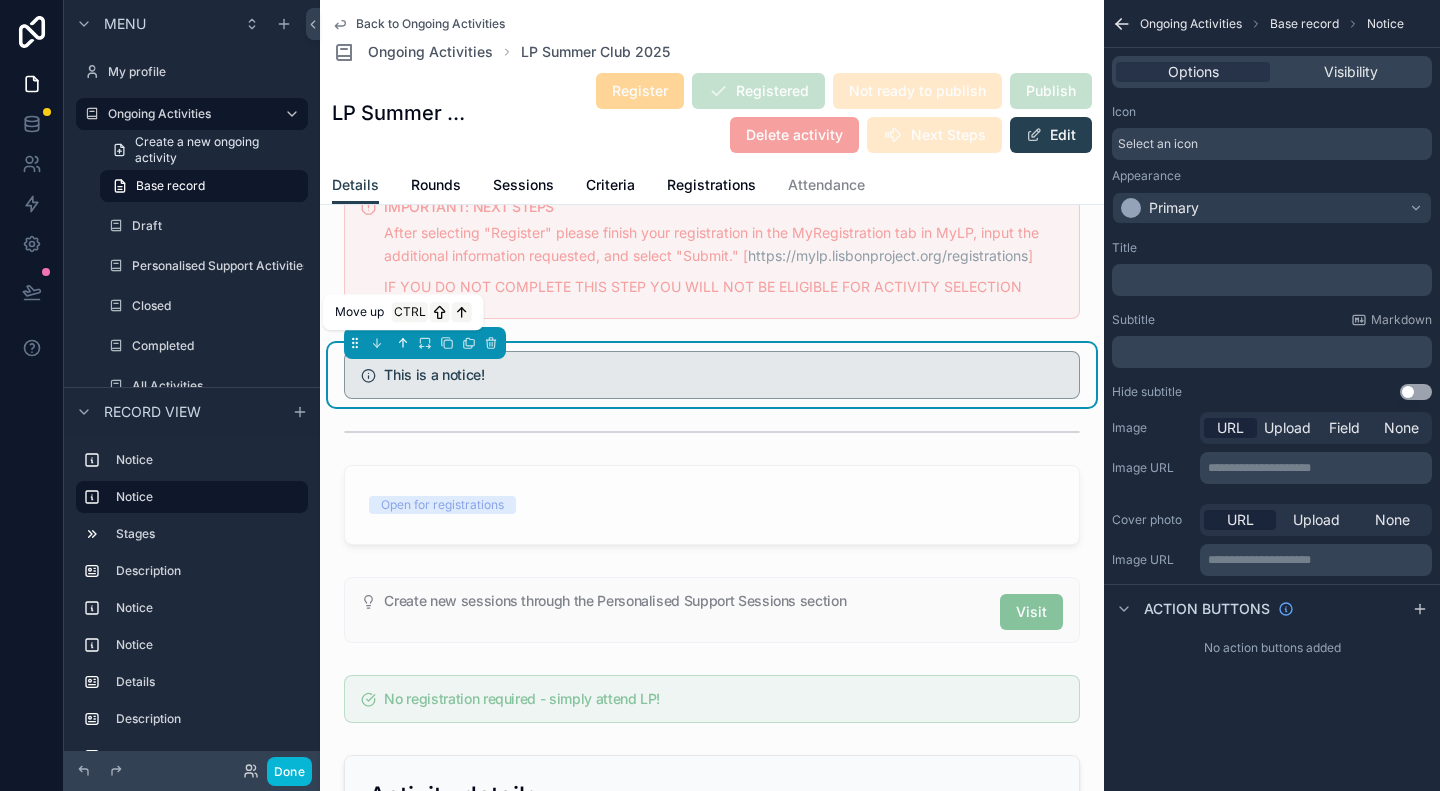 click at bounding box center [403, 343] 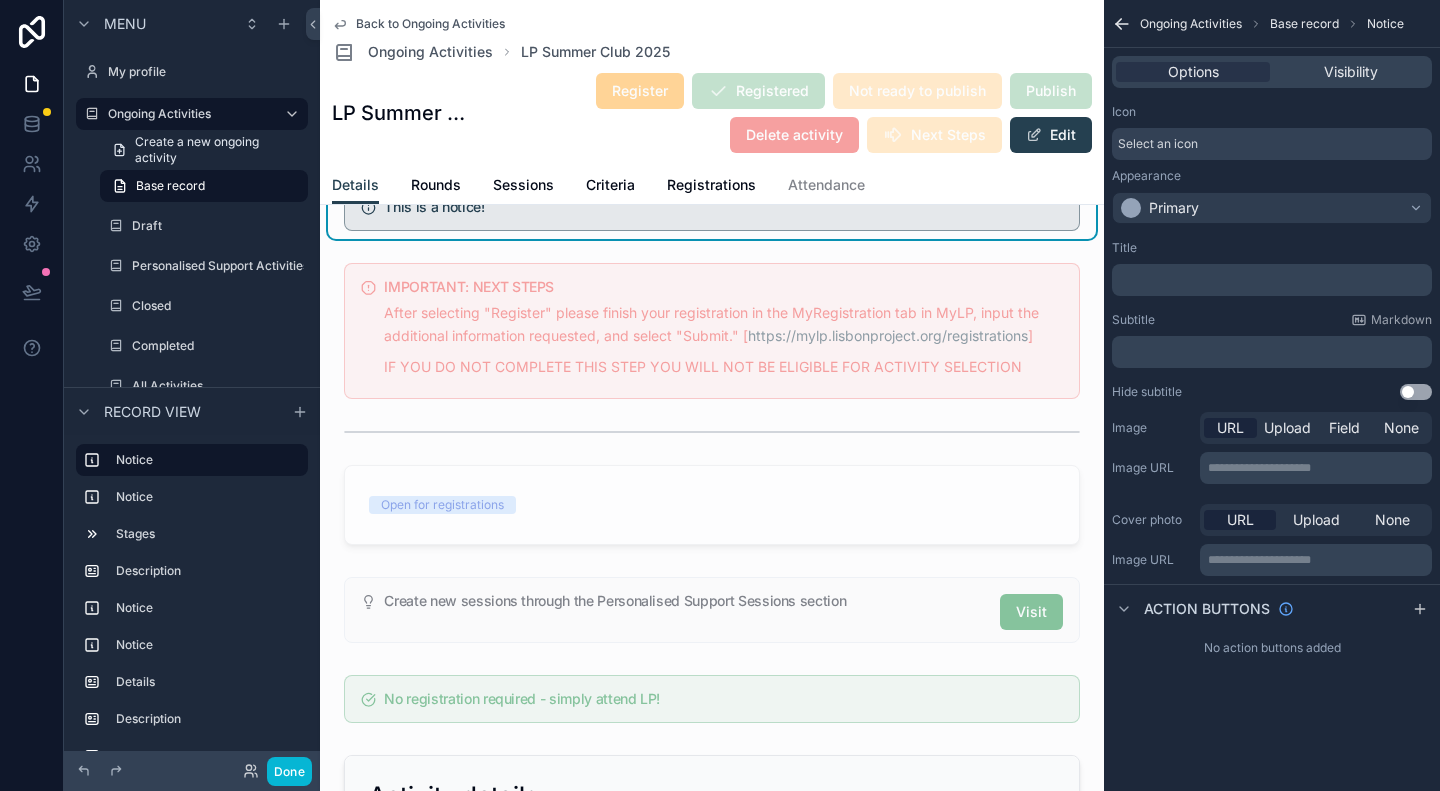 scroll, scrollTop: 0, scrollLeft: 0, axis: both 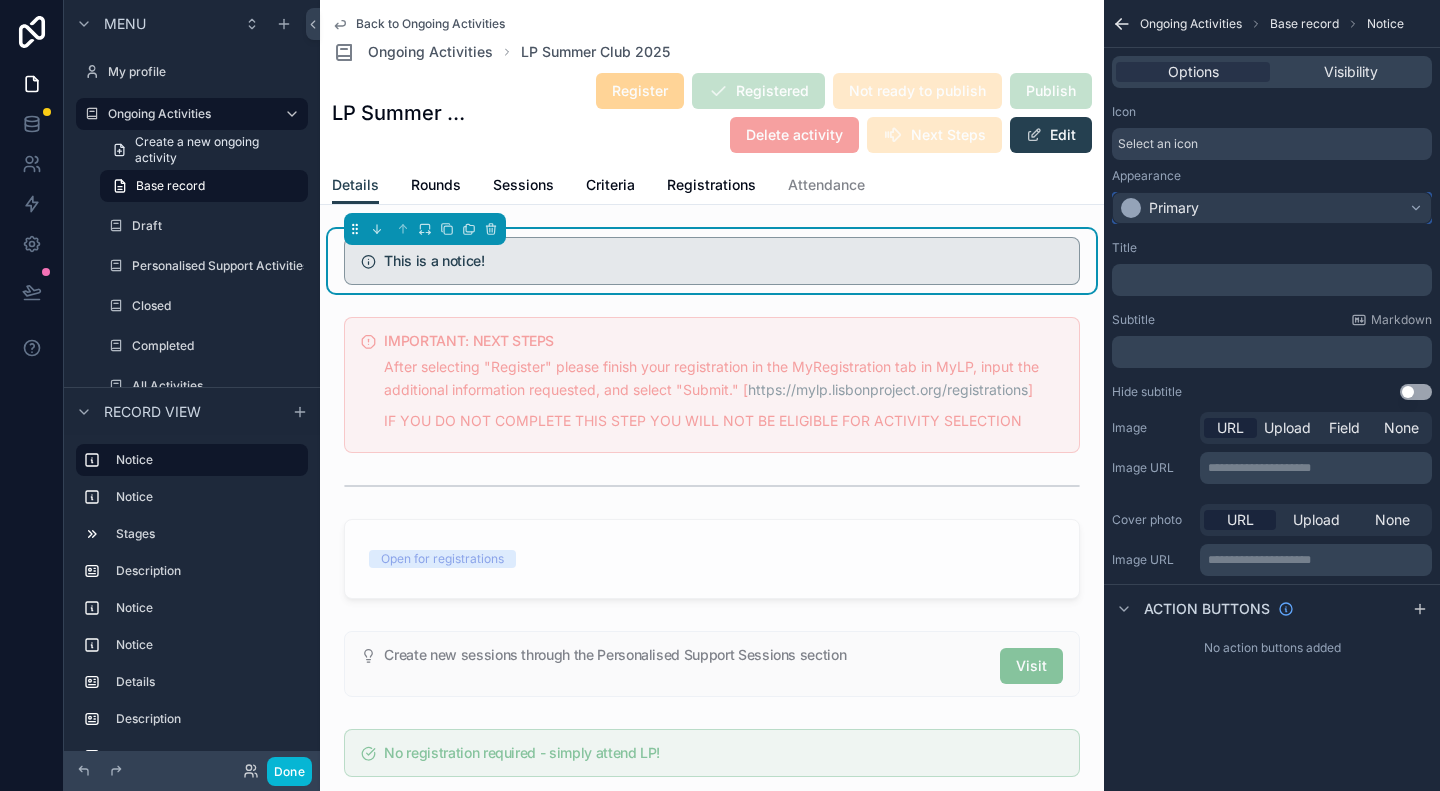 click on "Primary" at bounding box center [1272, 208] 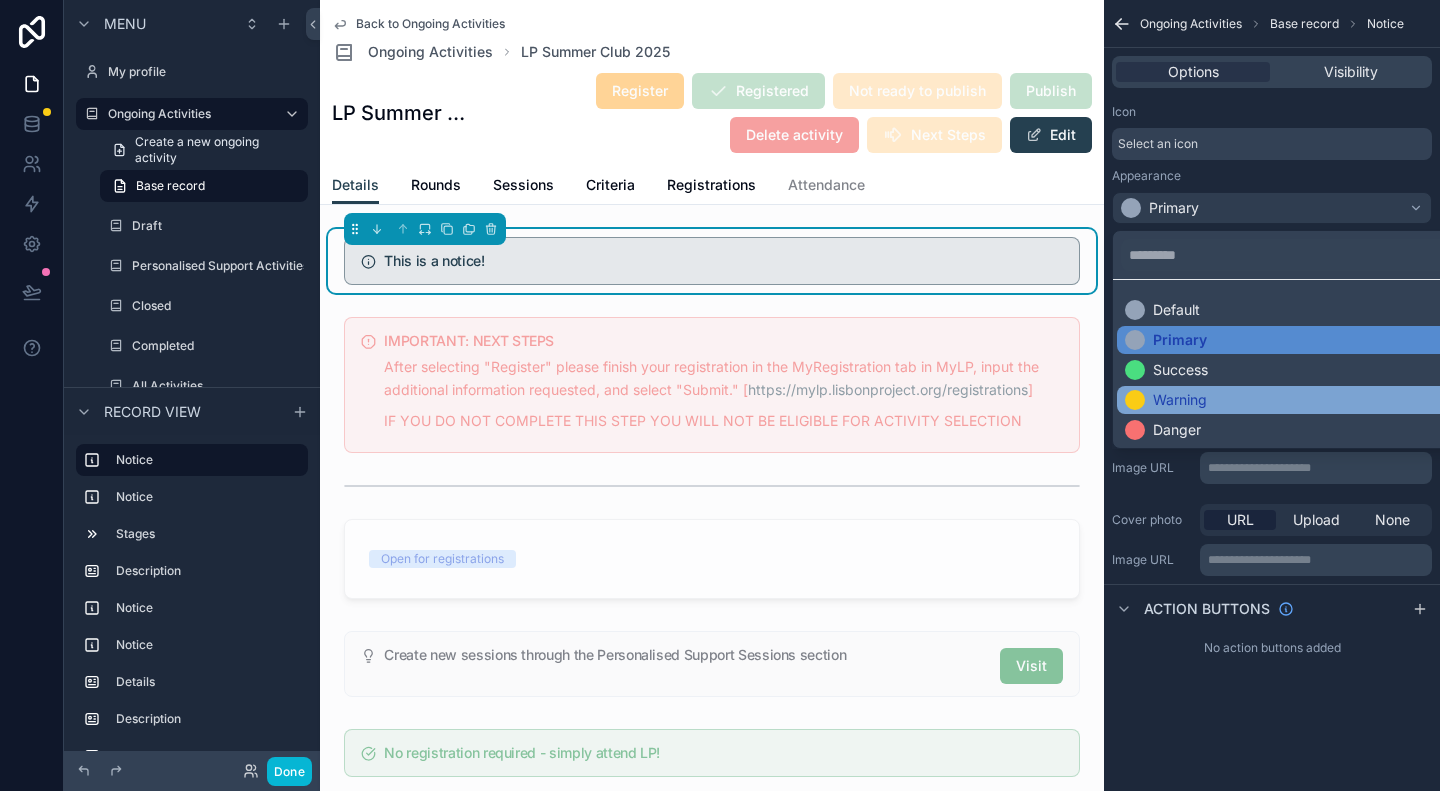 click on "Warning" at bounding box center (1296, 400) 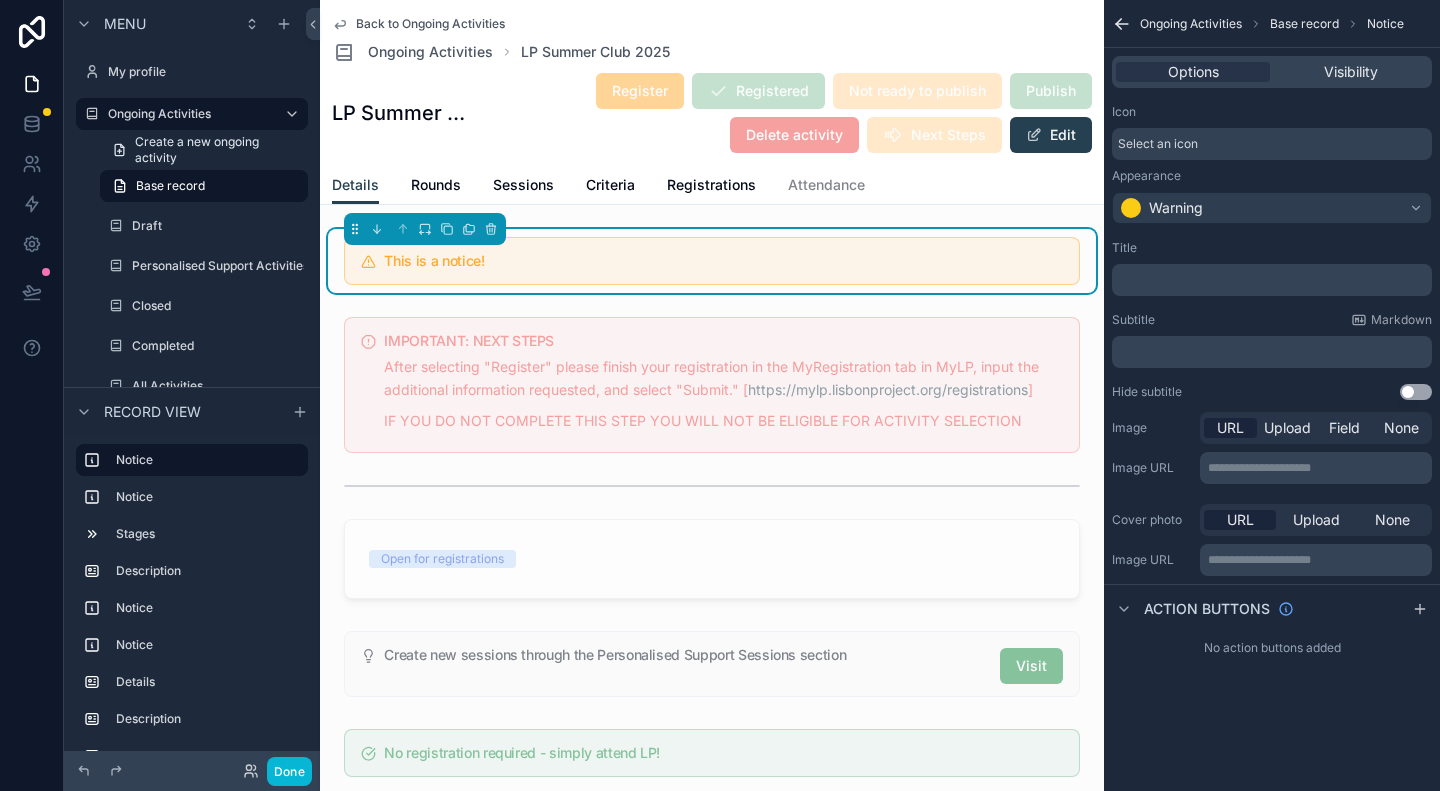 click on "Select an icon" at bounding box center [1272, 144] 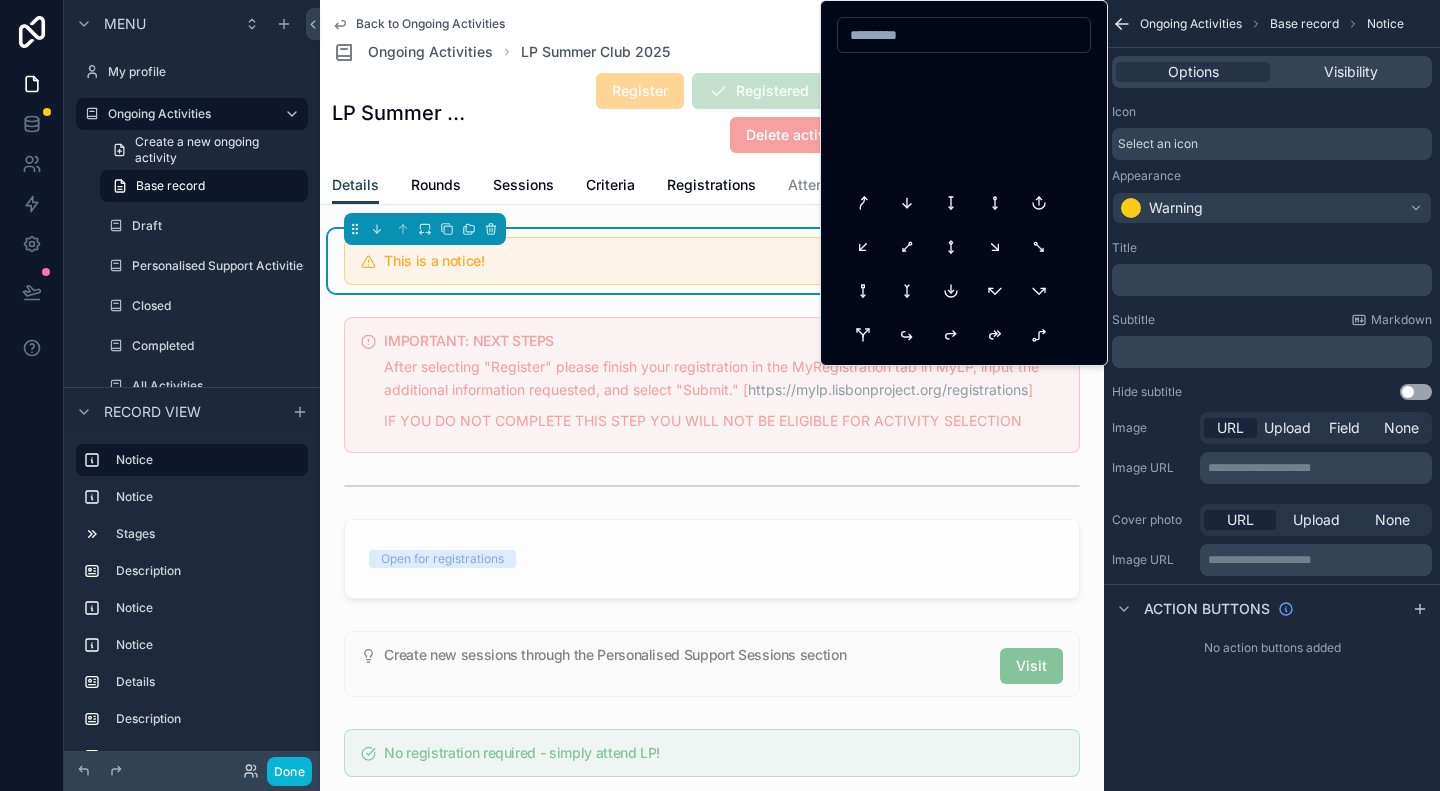 scroll, scrollTop: 2400, scrollLeft: 0, axis: vertical 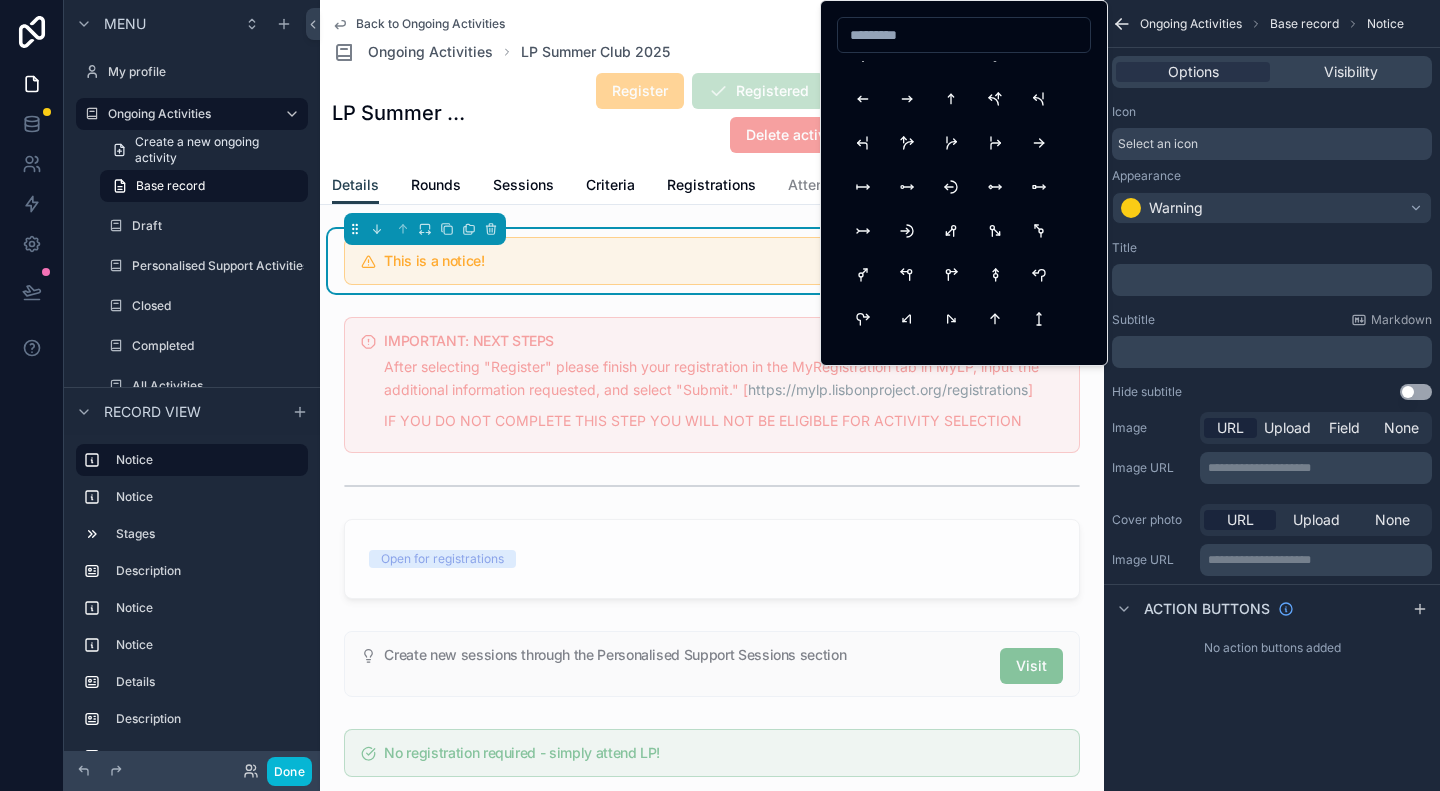 click on "Title ﻿ Subtitle Markdown ﻿ Hide subtitle Use setting" at bounding box center (1272, 320) 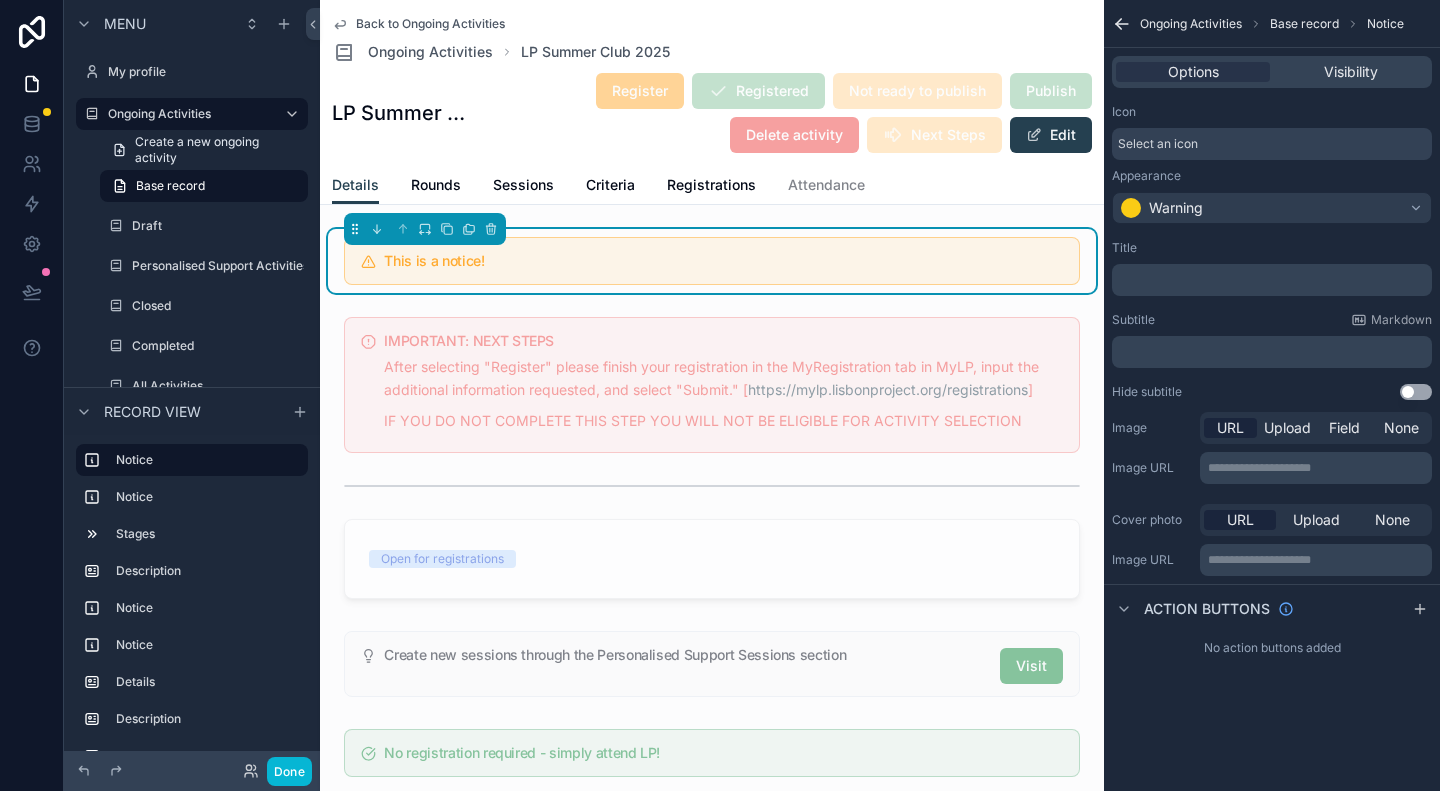 click on "﻿" at bounding box center [1274, 280] 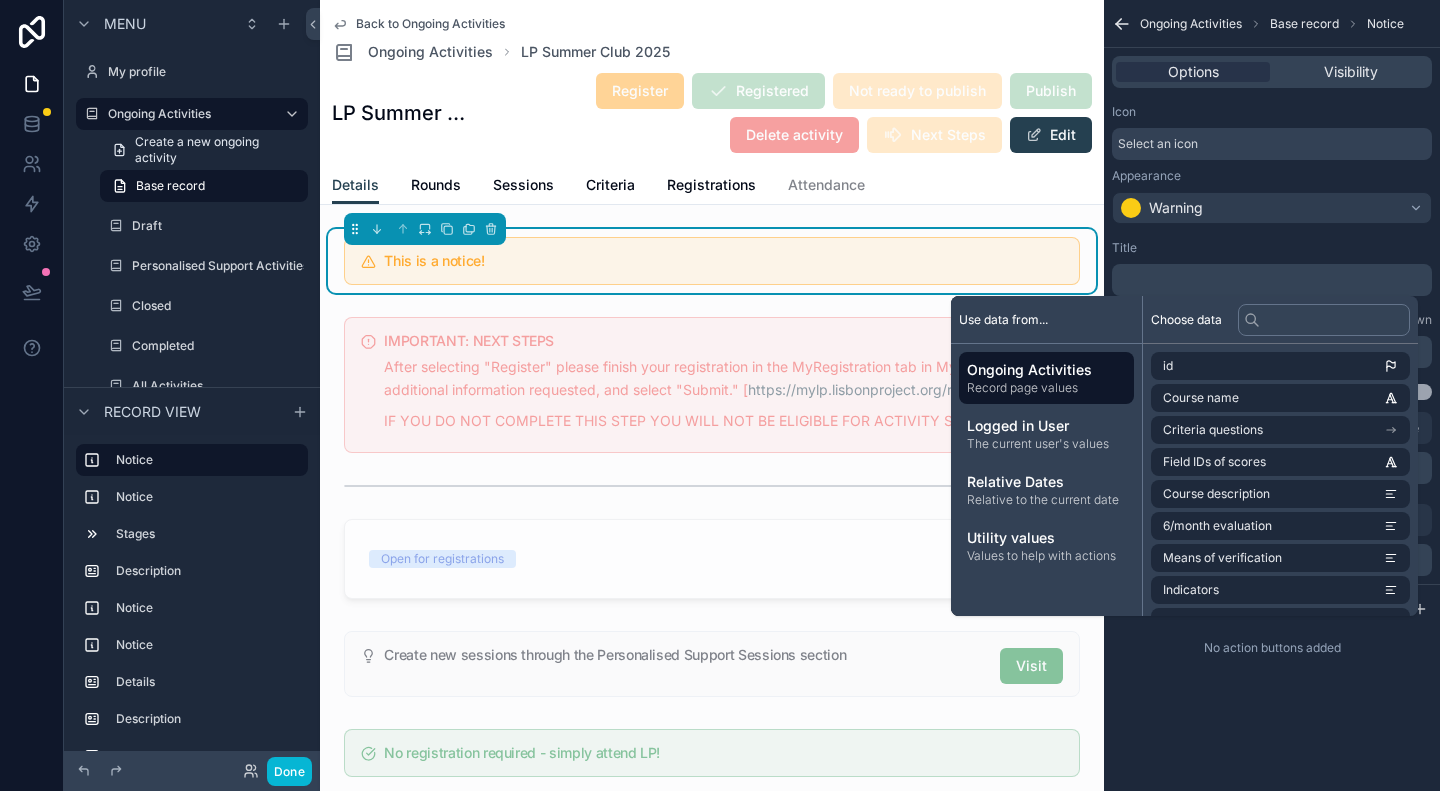 type 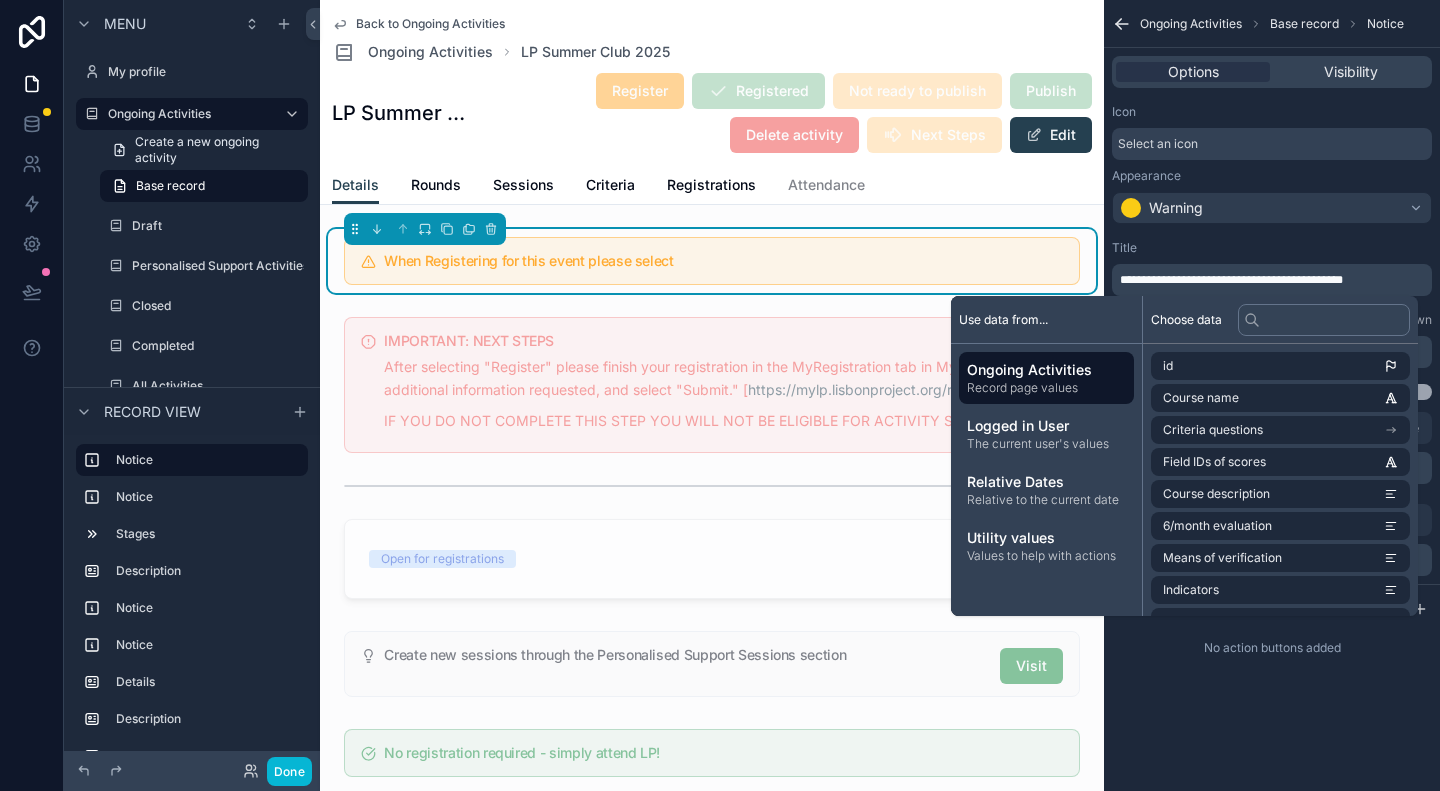 click on "**********" at bounding box center (1231, 280) 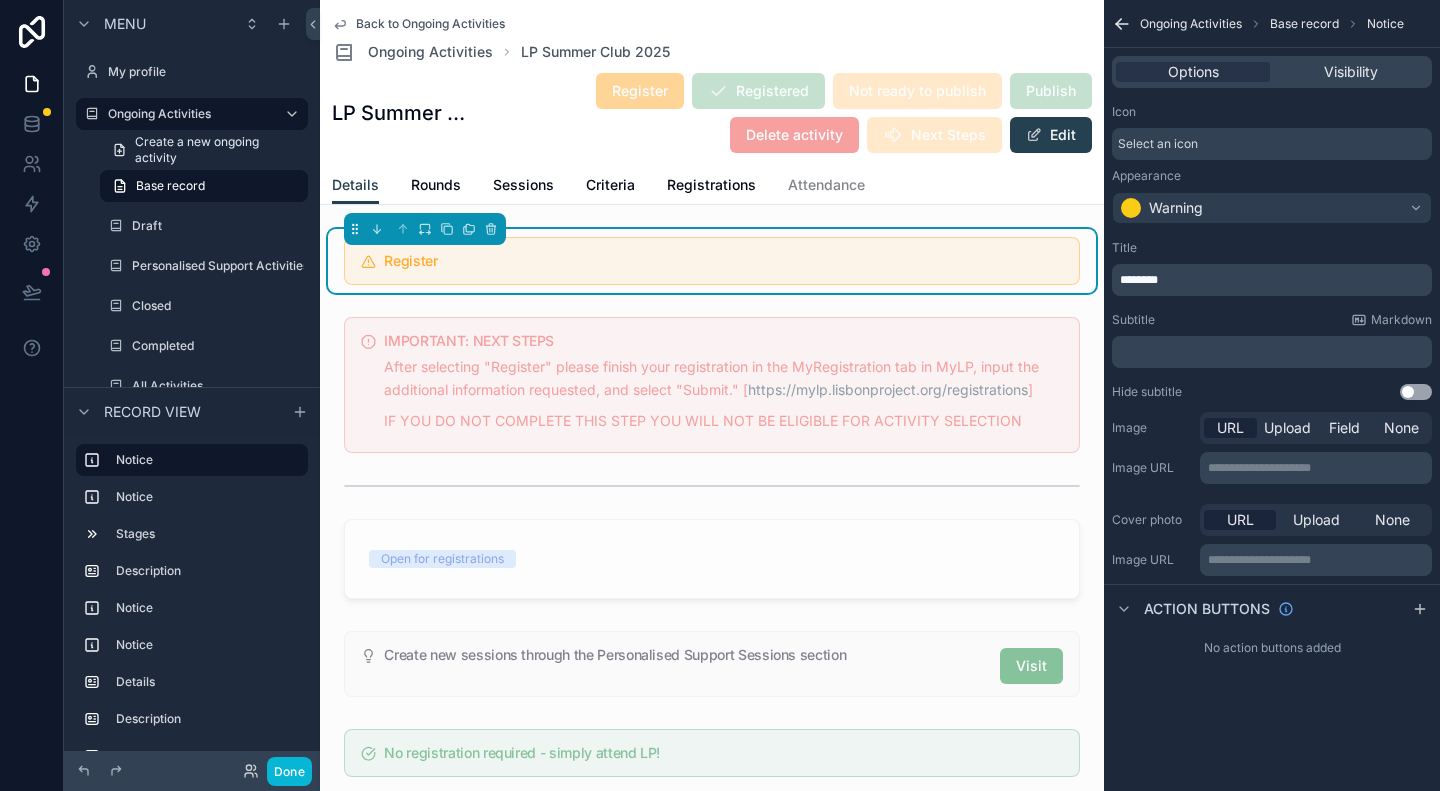 click on "Title" at bounding box center [1272, 248] 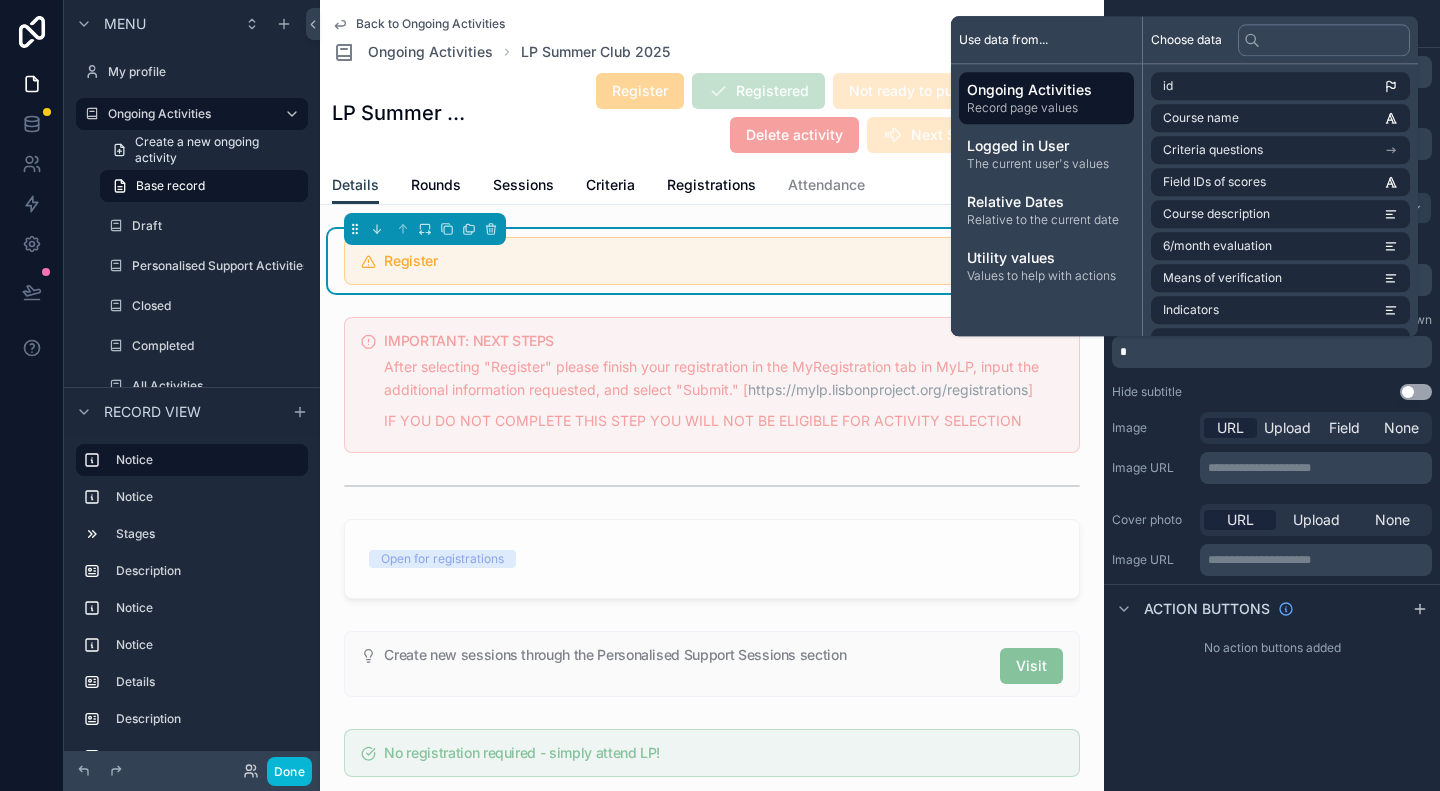 type 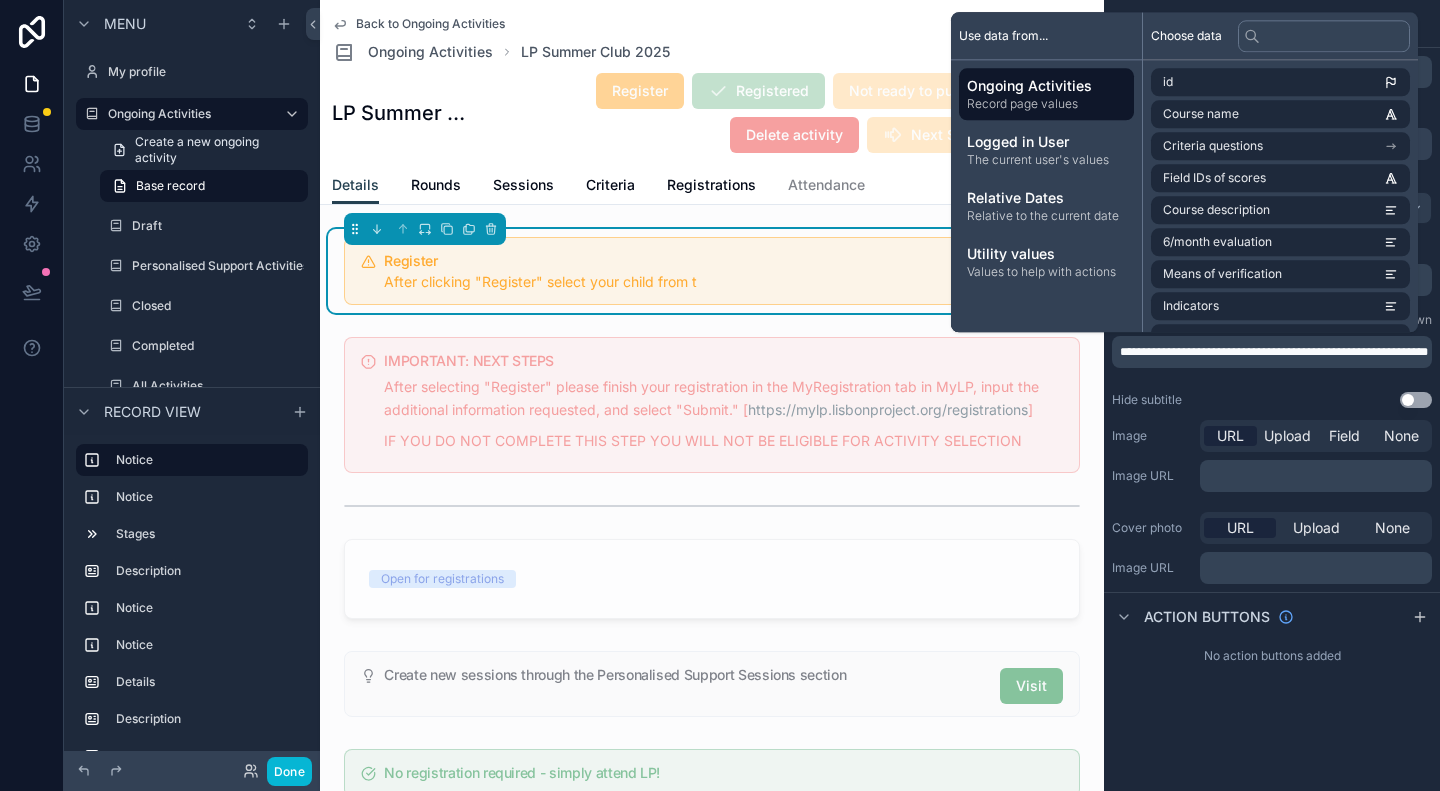 scroll, scrollTop: 0, scrollLeft: 0, axis: both 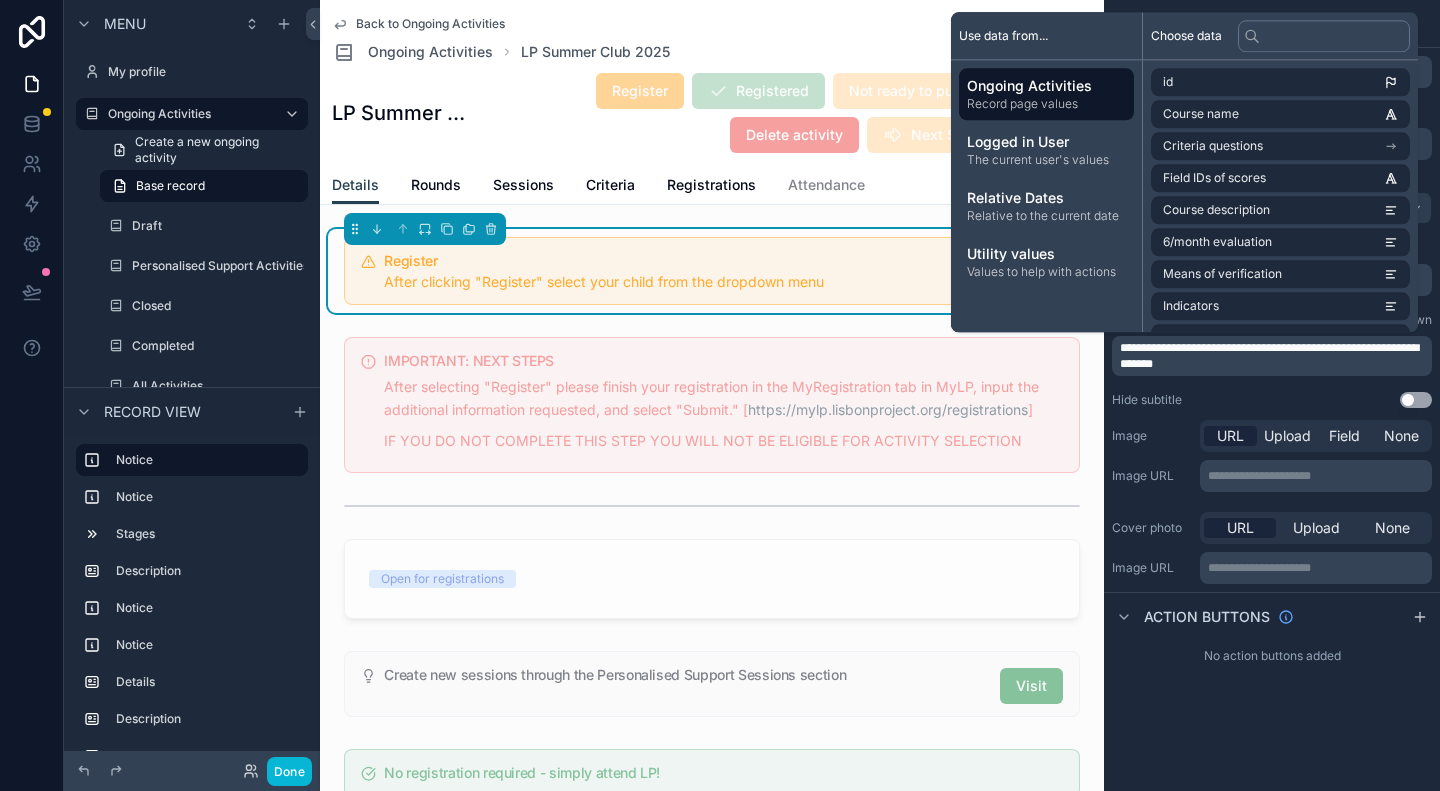 click on "**********" at bounding box center (1269, 356) 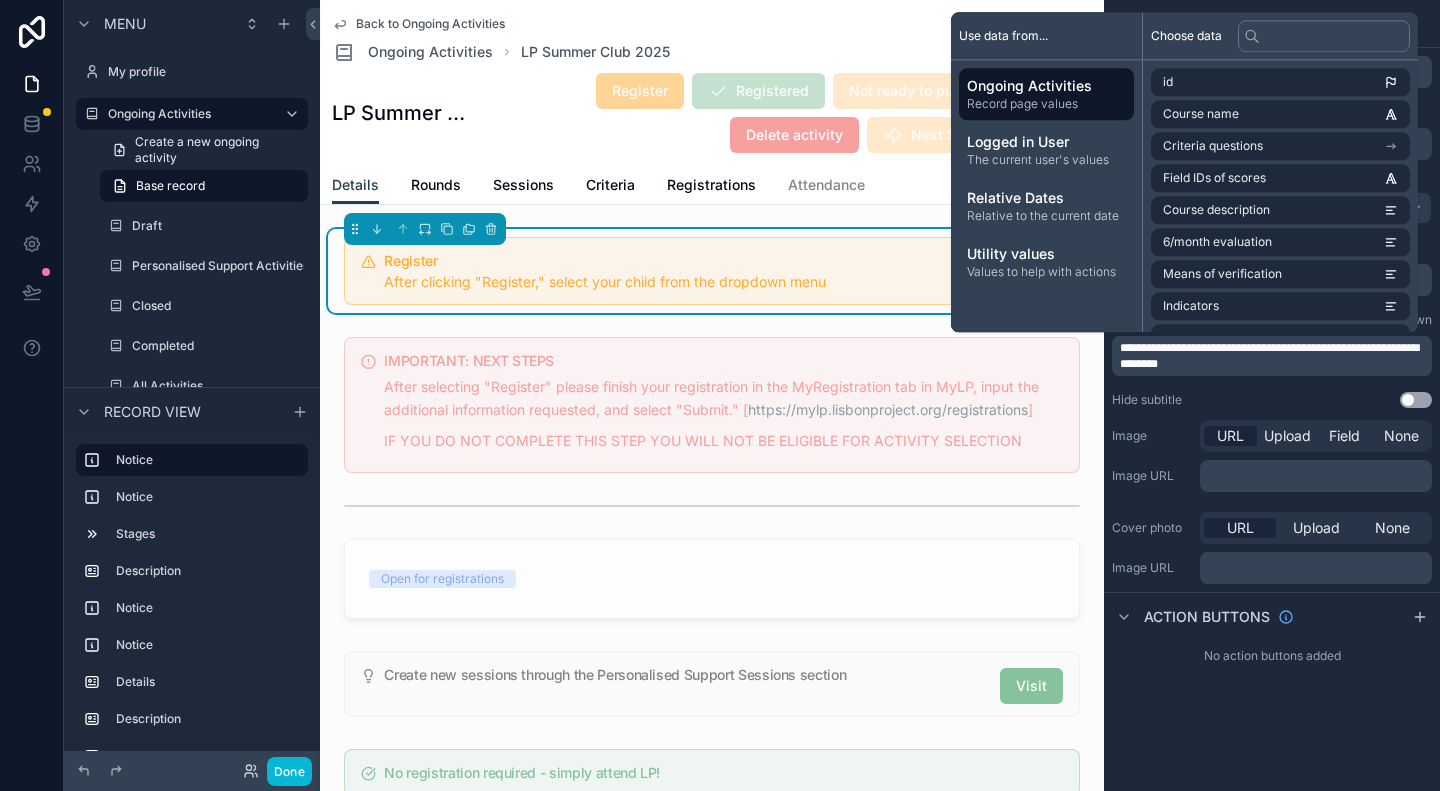 click on "**********" at bounding box center [1274, 356] 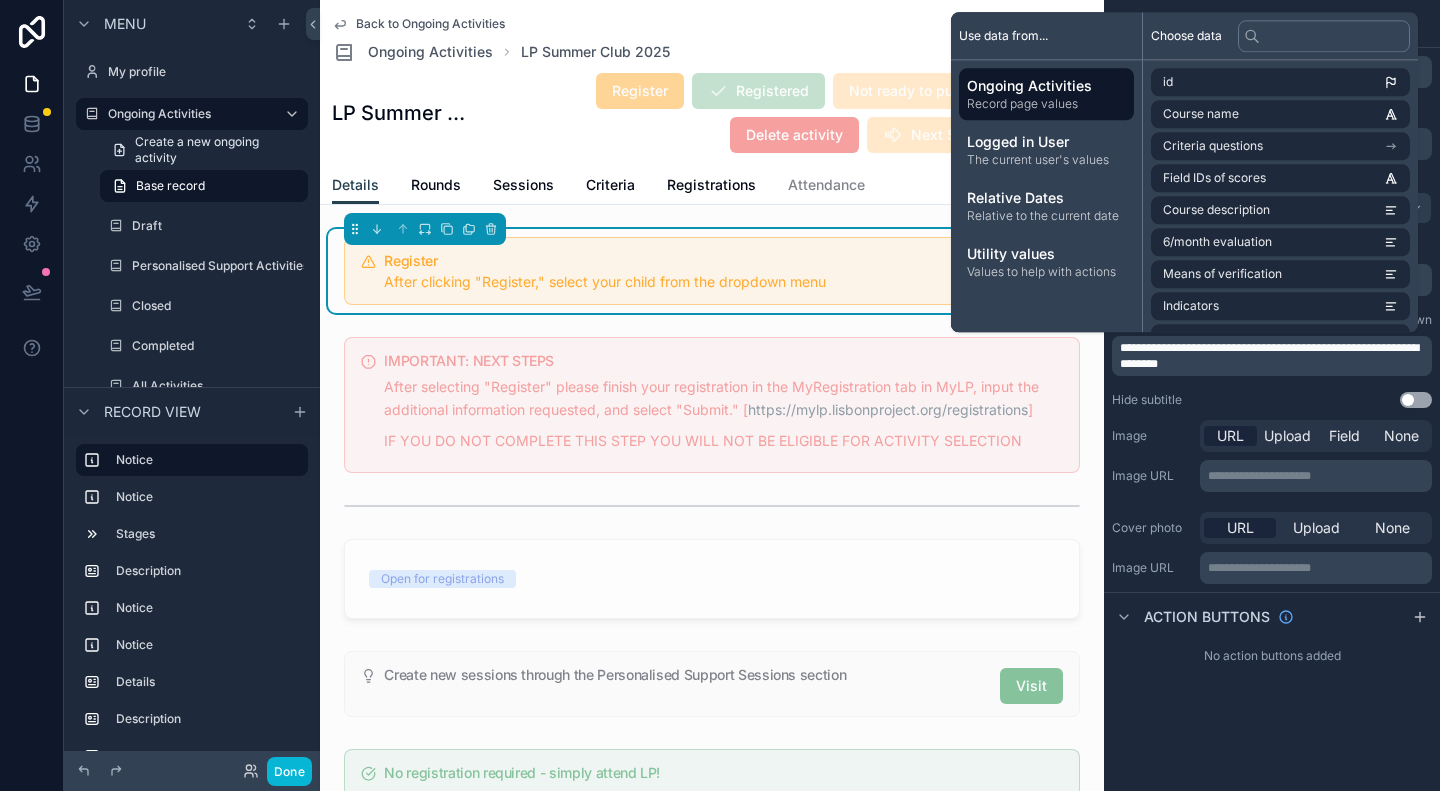 click on "**********" at bounding box center (1269, 356) 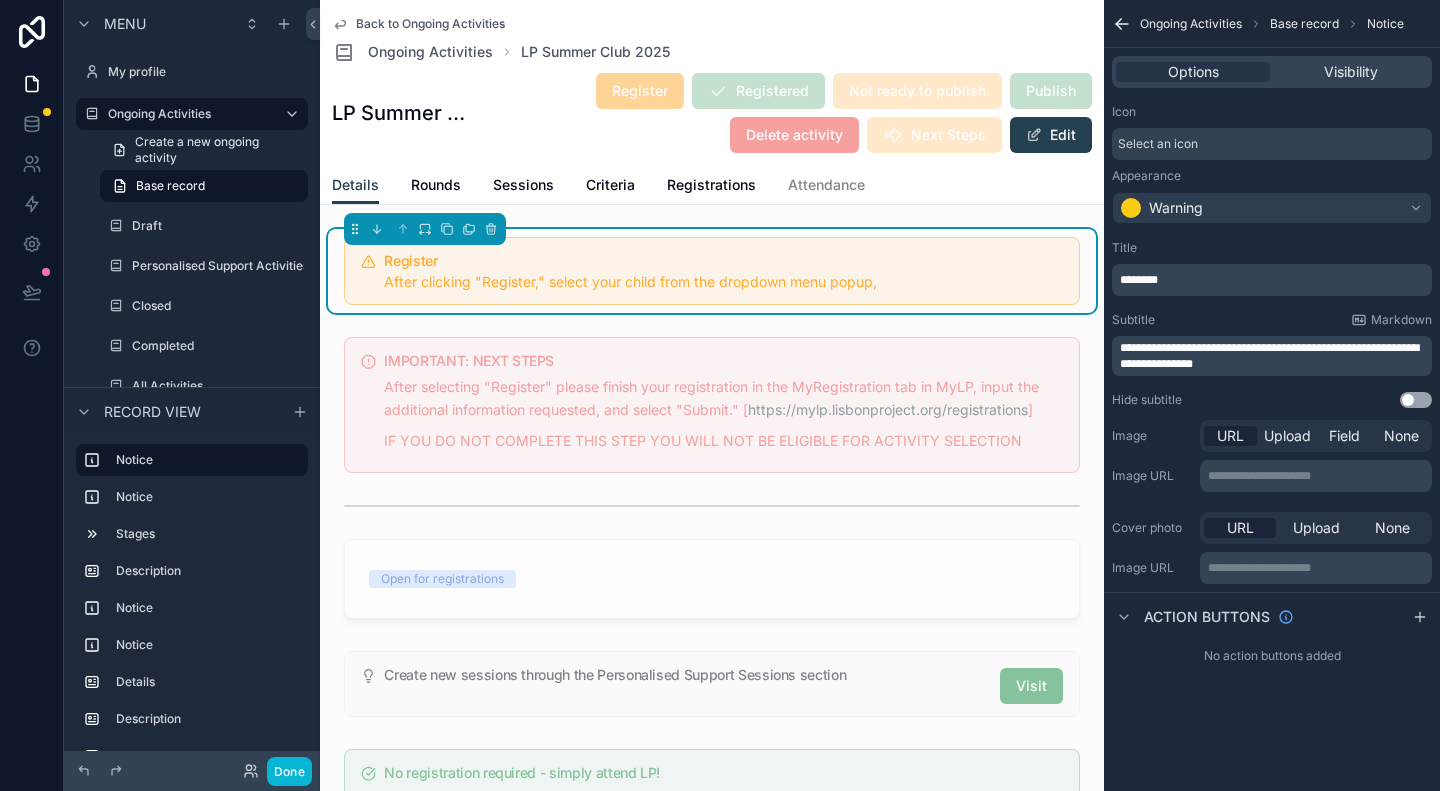click on "**********" at bounding box center [1269, 356] 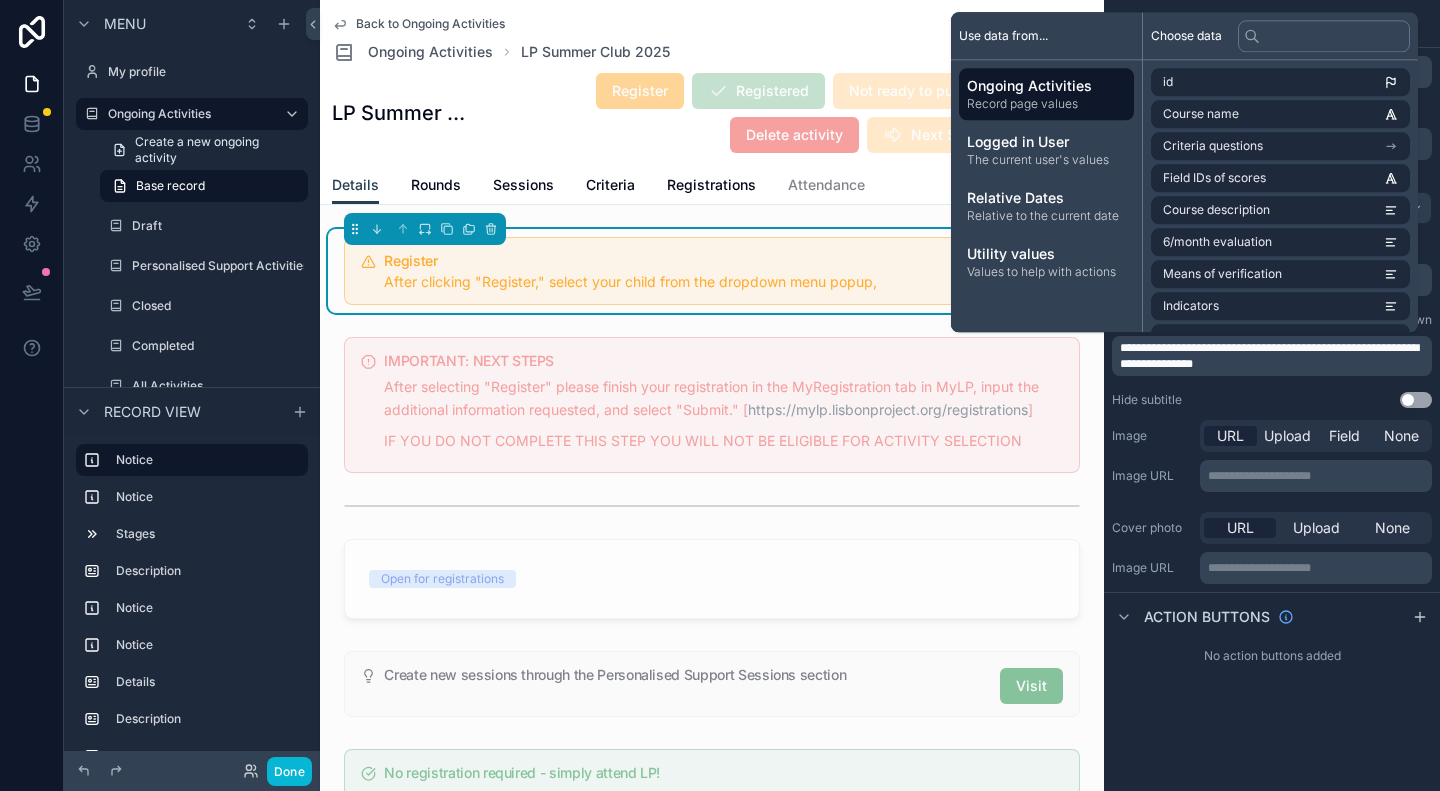click on "**********" at bounding box center (1269, 356) 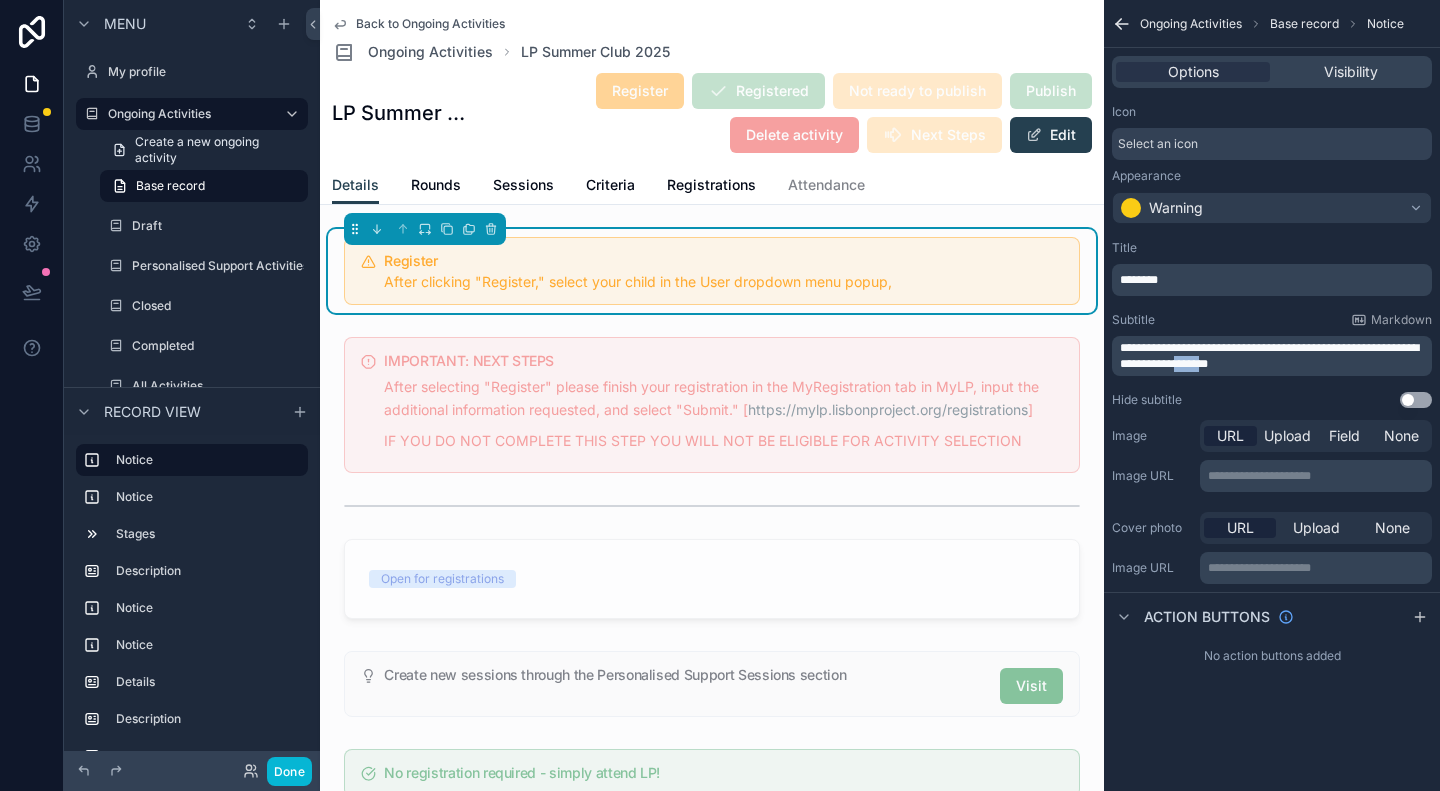 drag, startPoint x: 1216, startPoint y: 365, endPoint x: 1252, endPoint y: 363, distance: 36.05551 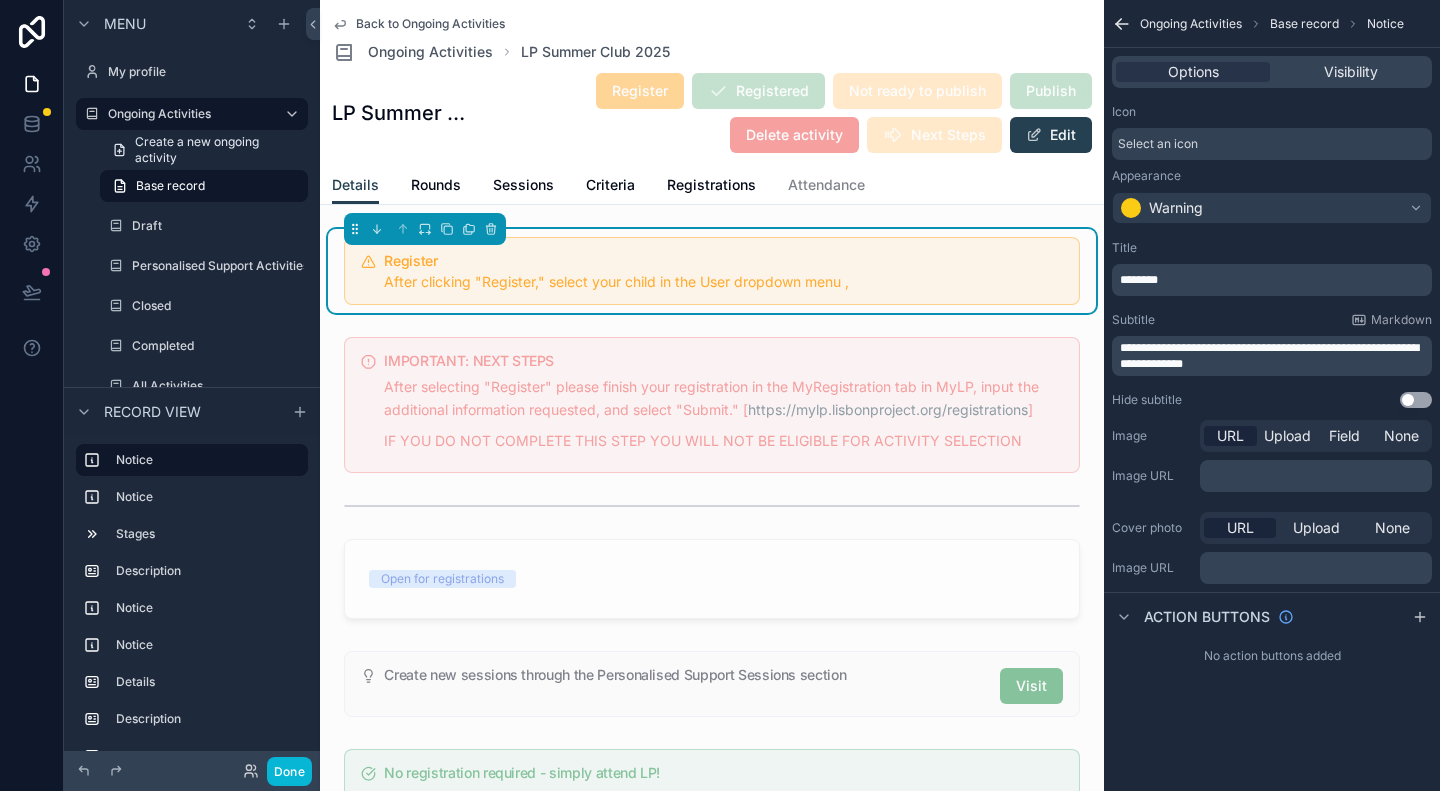 click on "**********" at bounding box center [1269, 356] 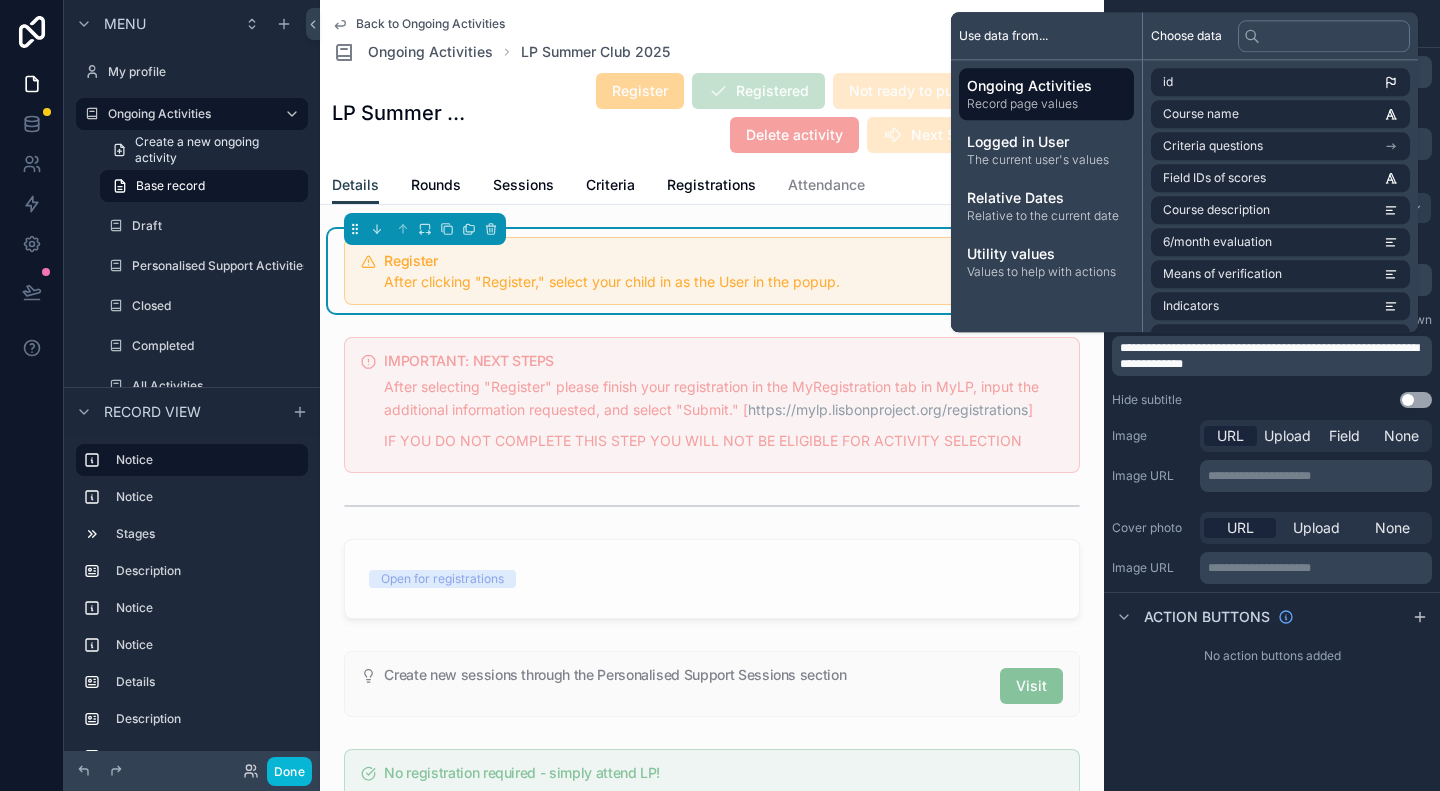 drag, startPoint x: 1361, startPoint y: 340, endPoint x: 1367, endPoint y: 351, distance: 12.529964 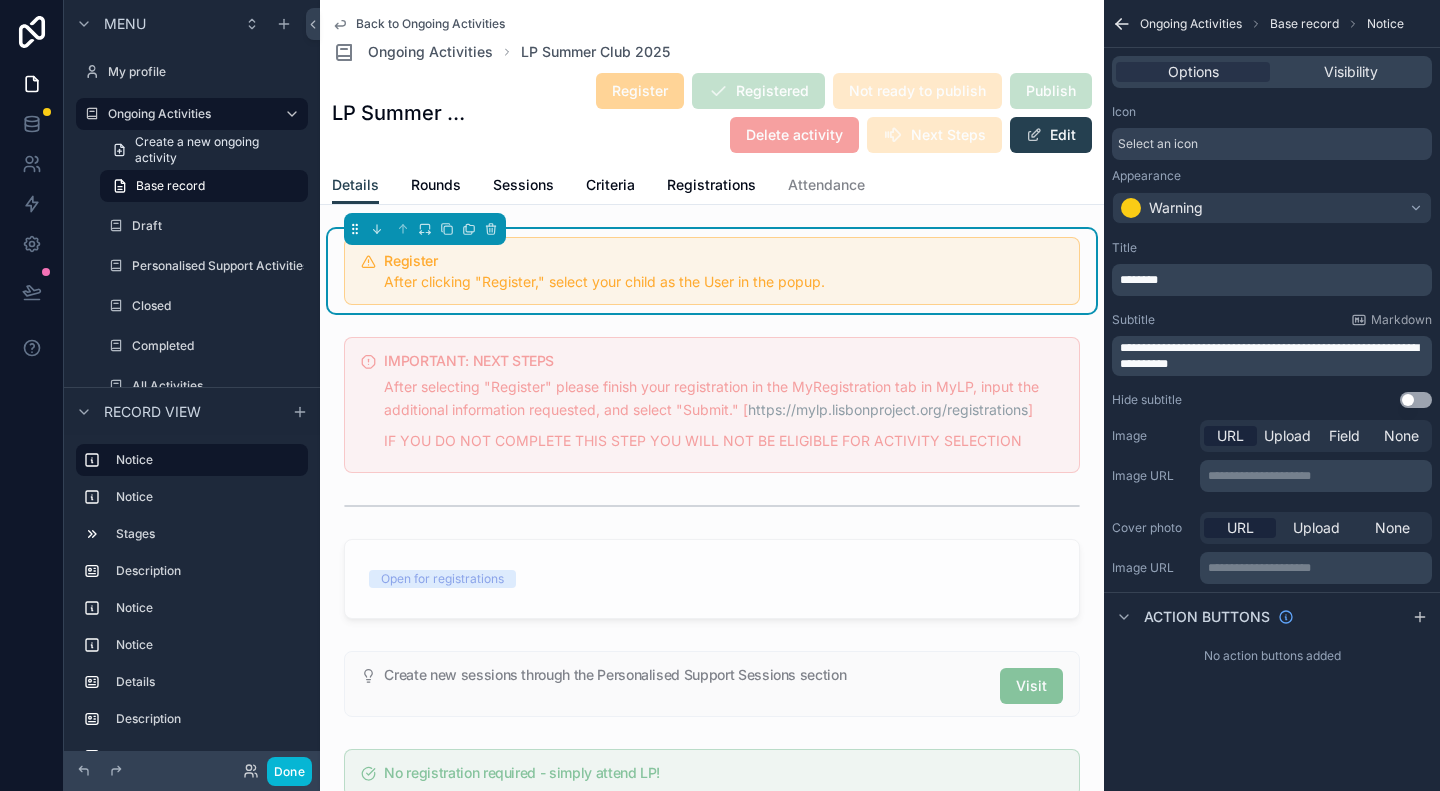 click on "**********" at bounding box center (1274, 356) 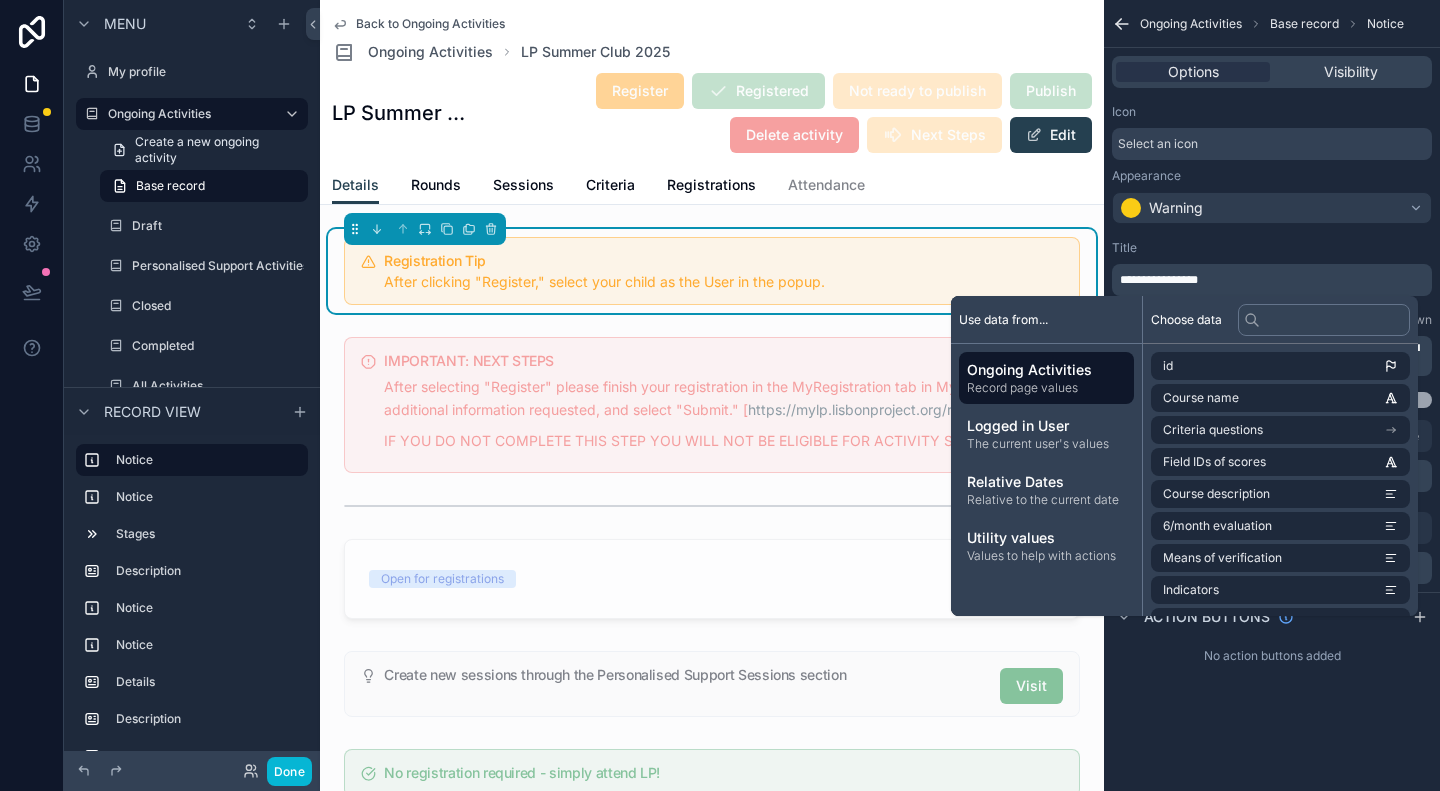 click on "**********" at bounding box center [1272, 324] 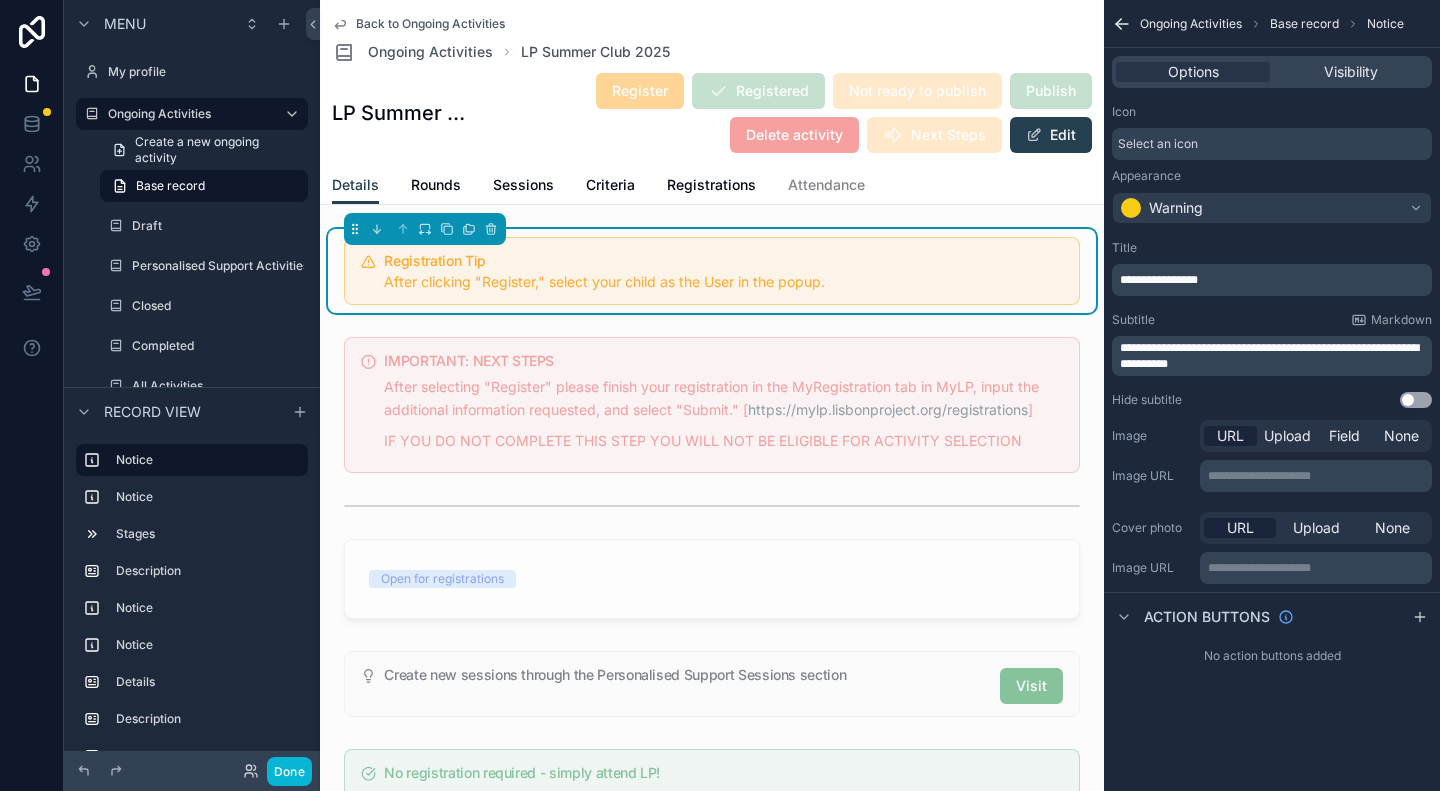 click on "**********" at bounding box center [1272, 356] 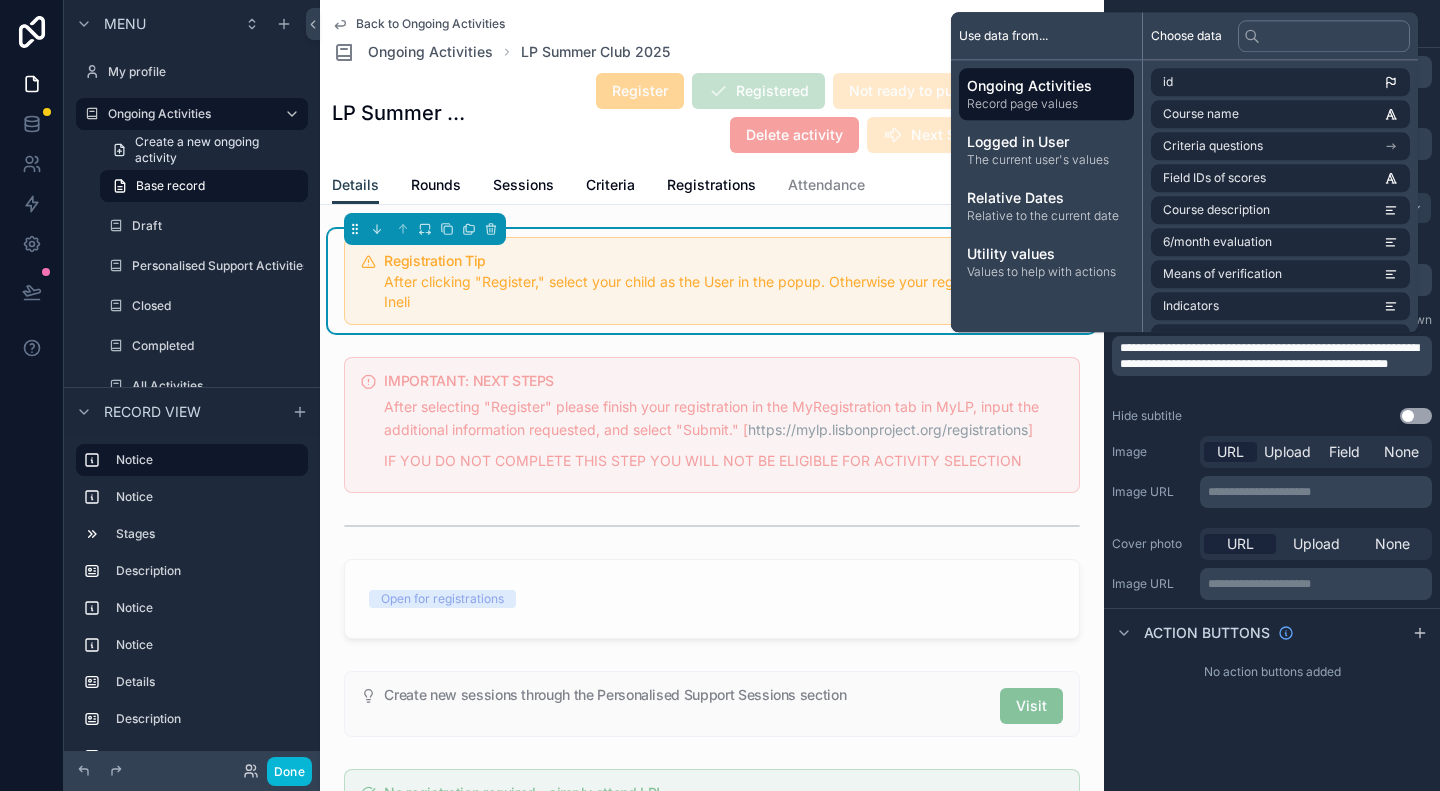 scroll, scrollTop: 0, scrollLeft: 0, axis: both 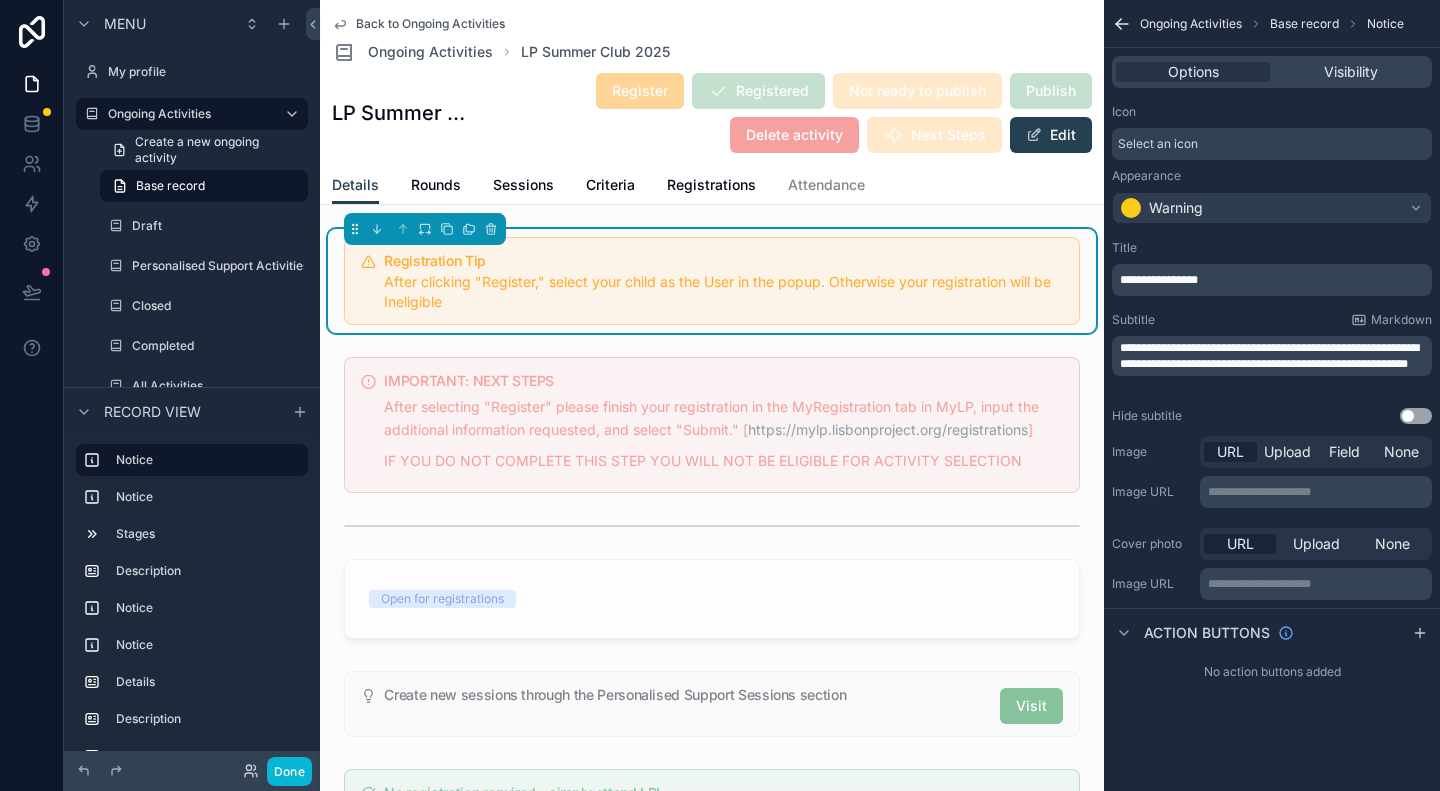 click on "**********" at bounding box center (1274, 356) 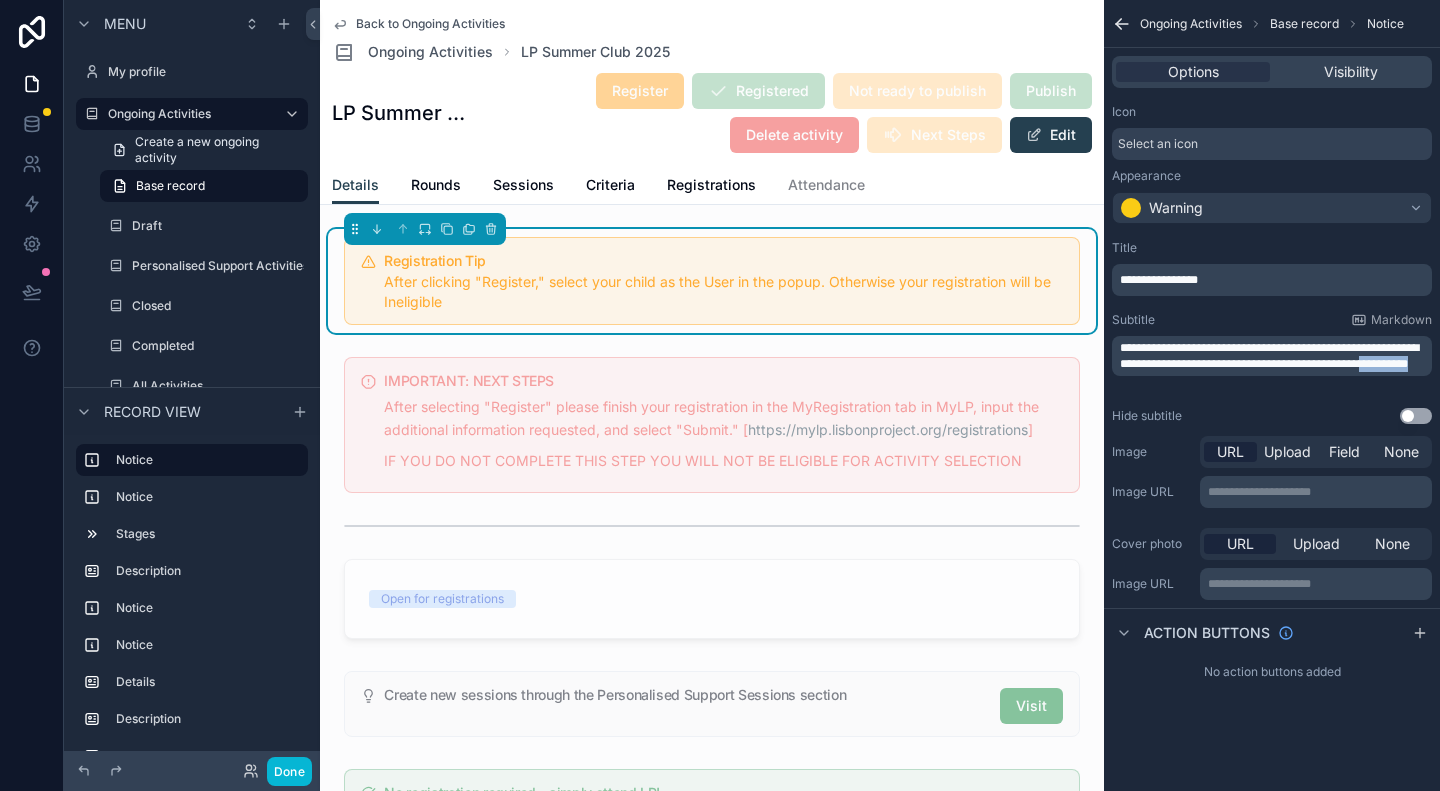 drag, startPoint x: 1186, startPoint y: 380, endPoint x: 1116, endPoint y: 381, distance: 70.00714 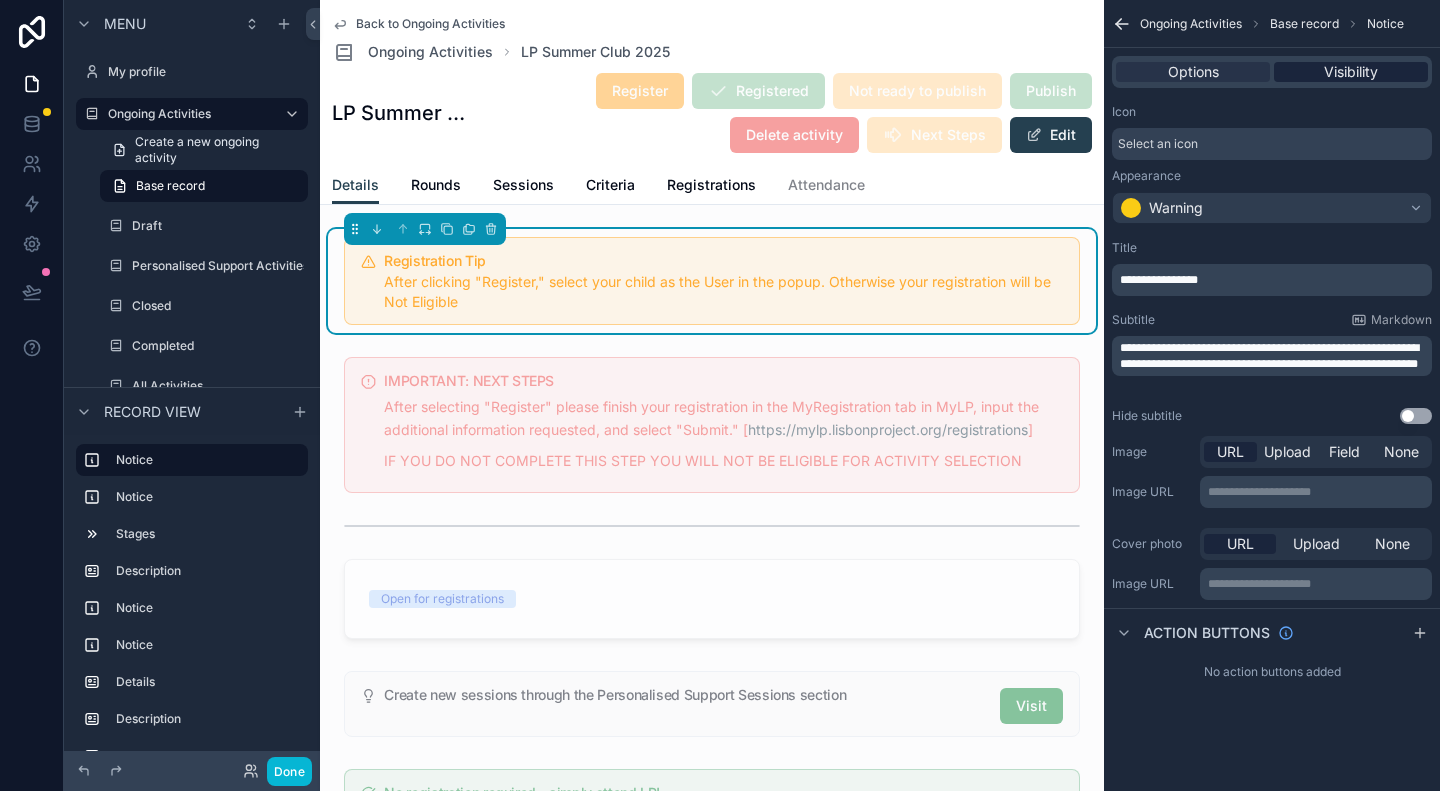 click on "Visibility" at bounding box center (1351, 72) 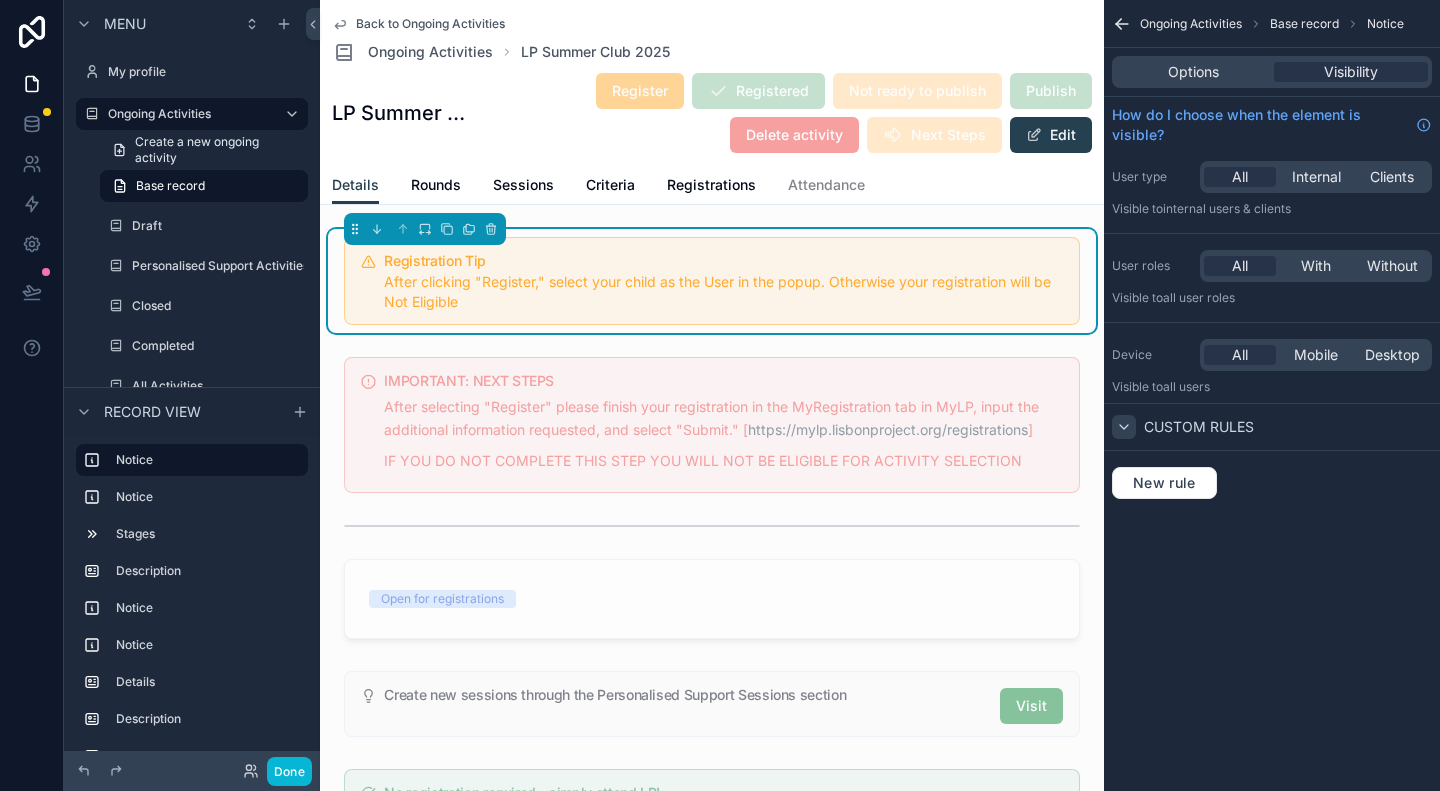 click 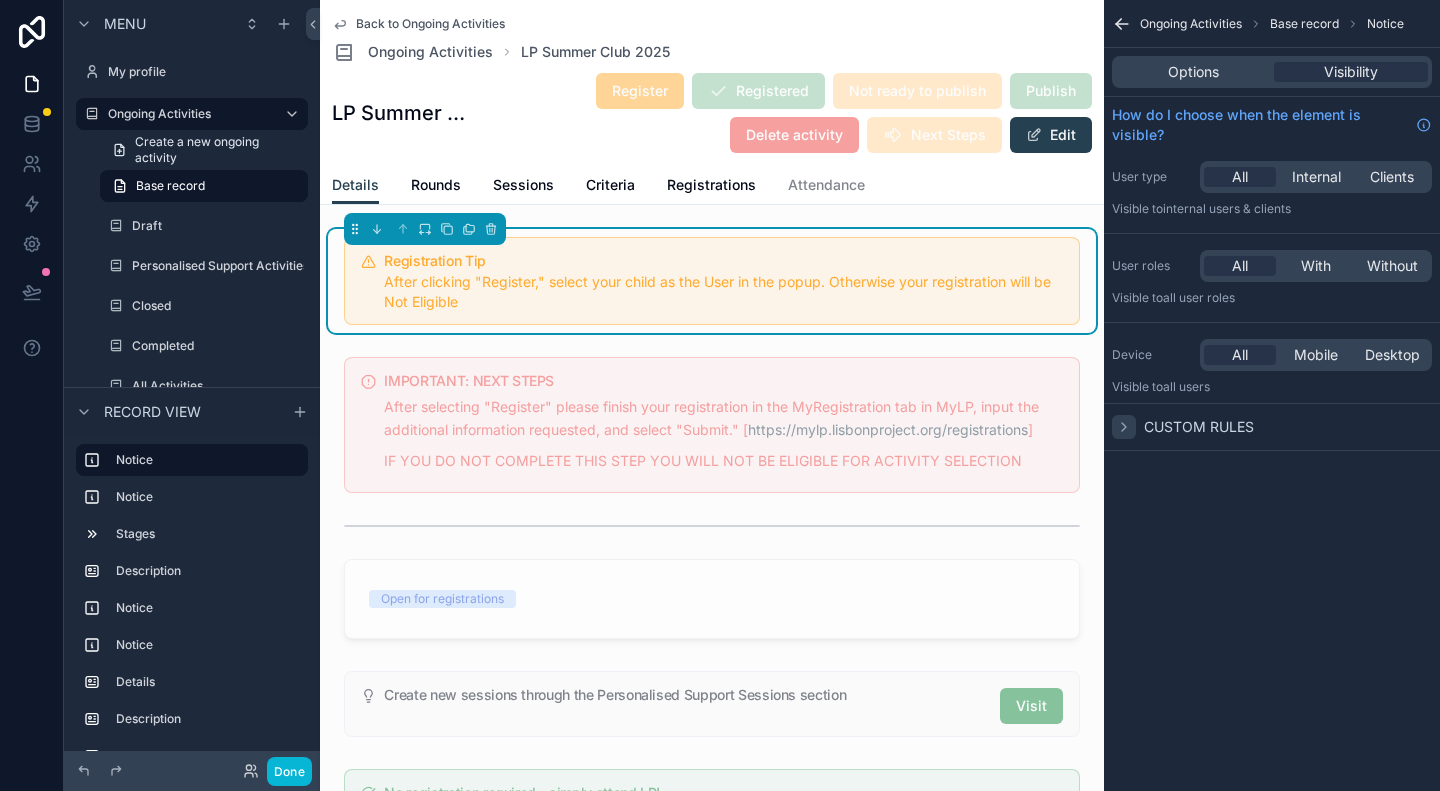 click on "Custom rules" at bounding box center (1183, 427) 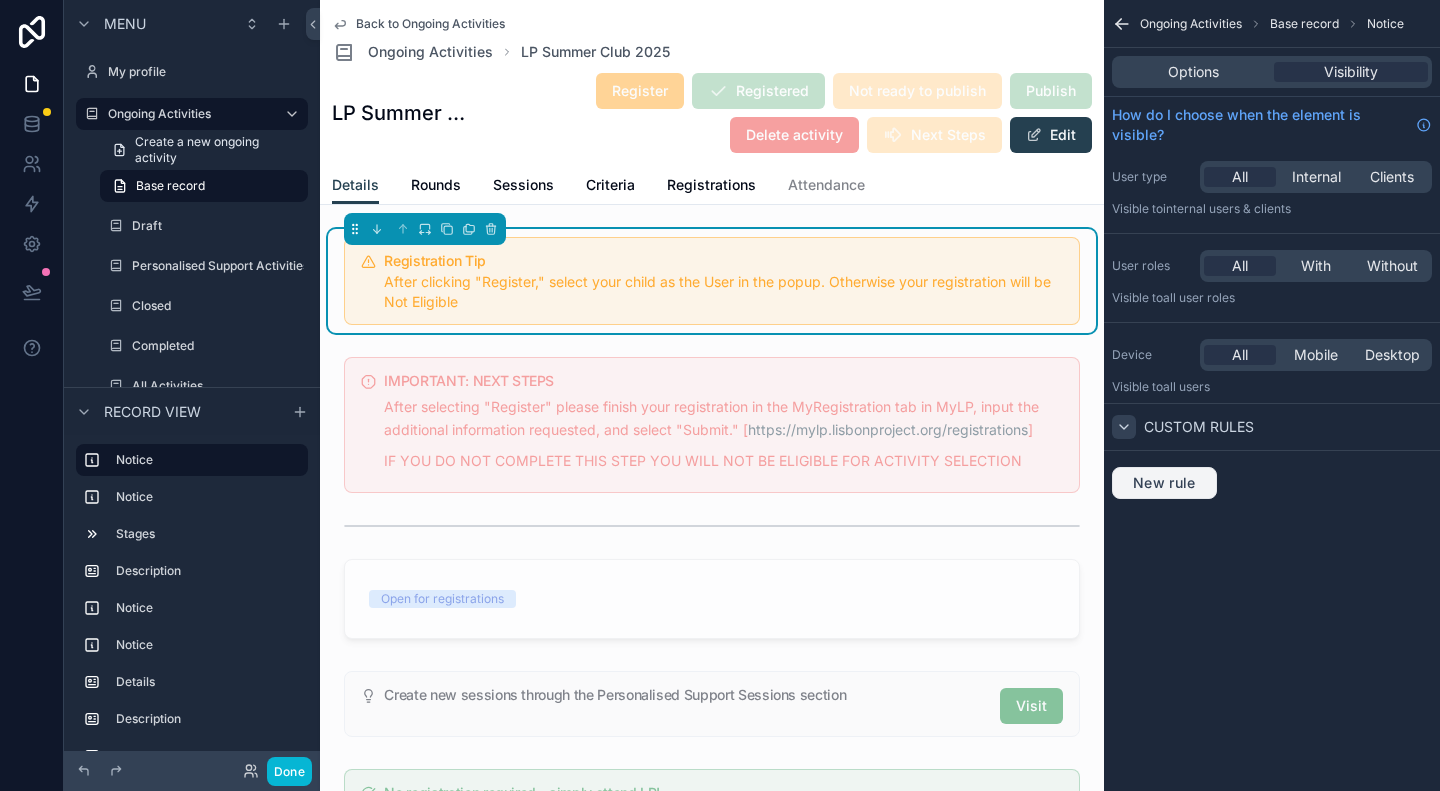 click on "New rule" at bounding box center [1164, 483] 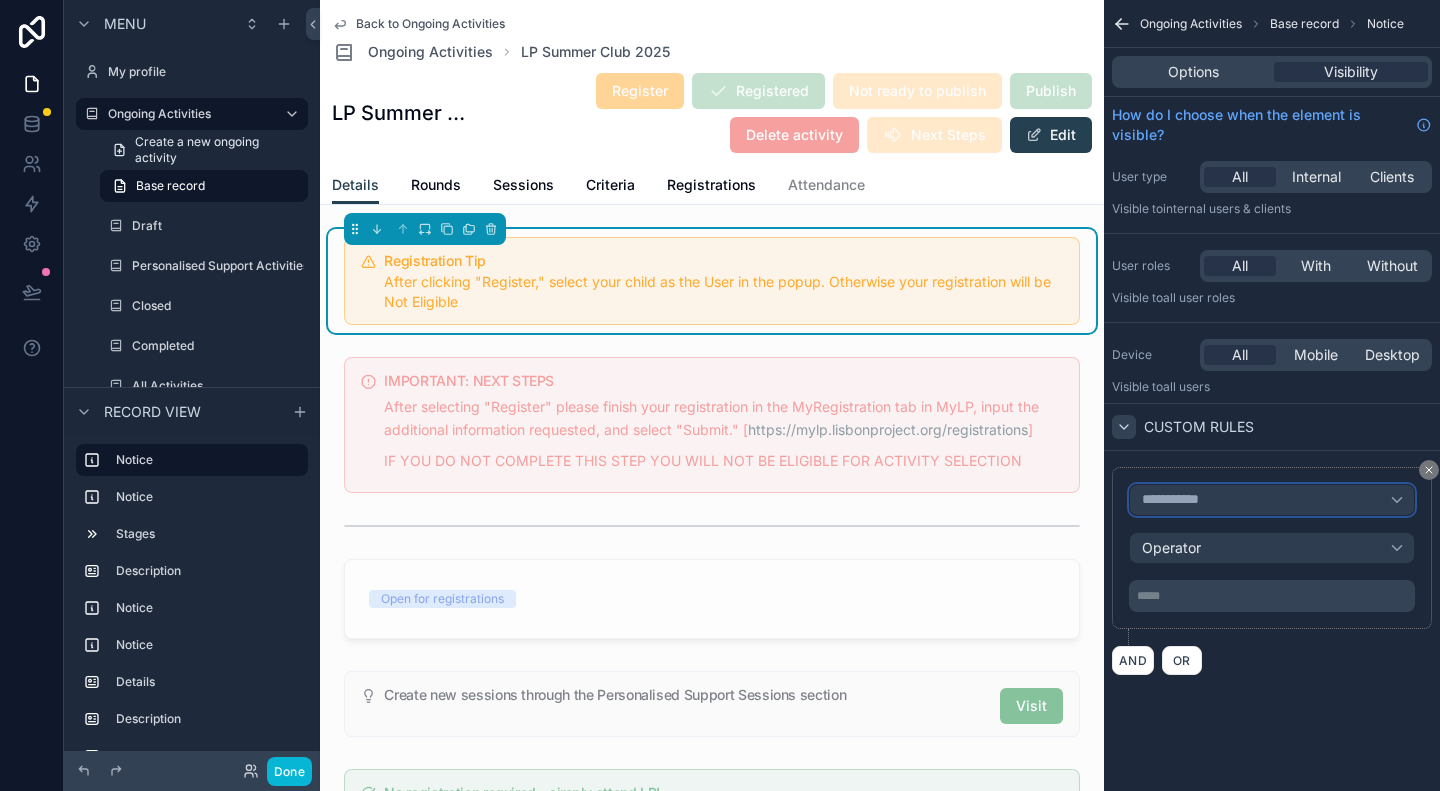 click on "**********" at bounding box center (1179, 500) 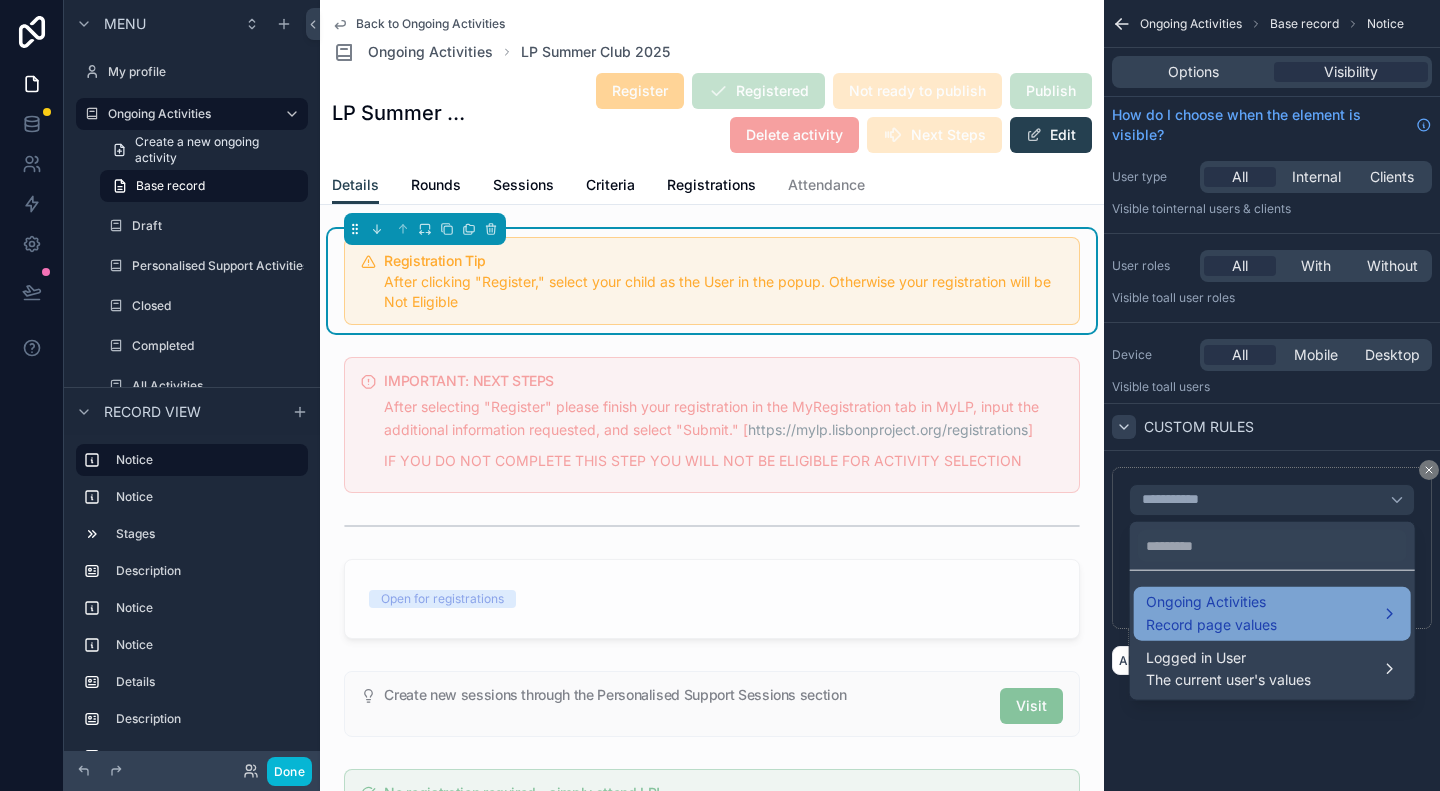 click on "Ongoing Activities" at bounding box center (1211, 602) 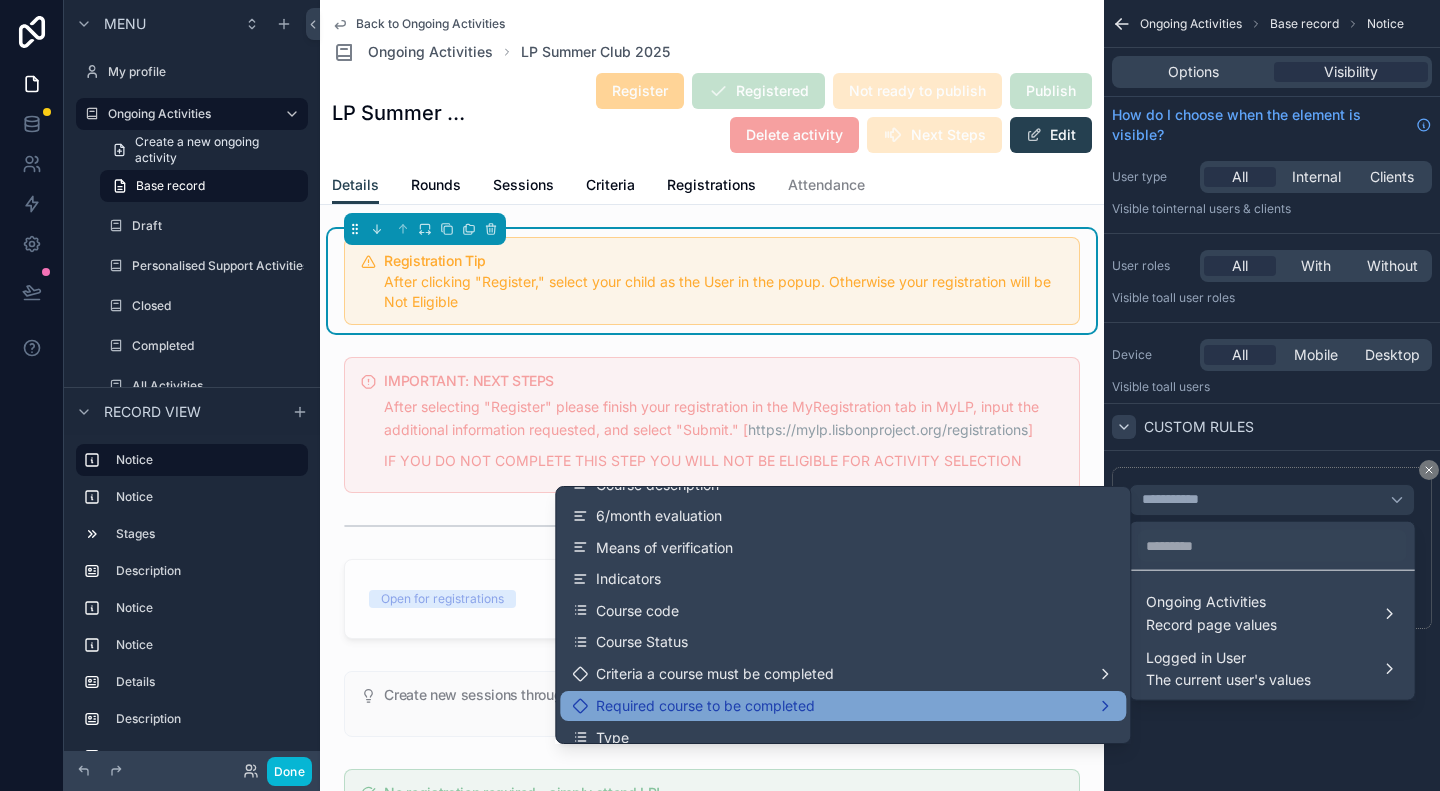 scroll, scrollTop: 0, scrollLeft: 0, axis: both 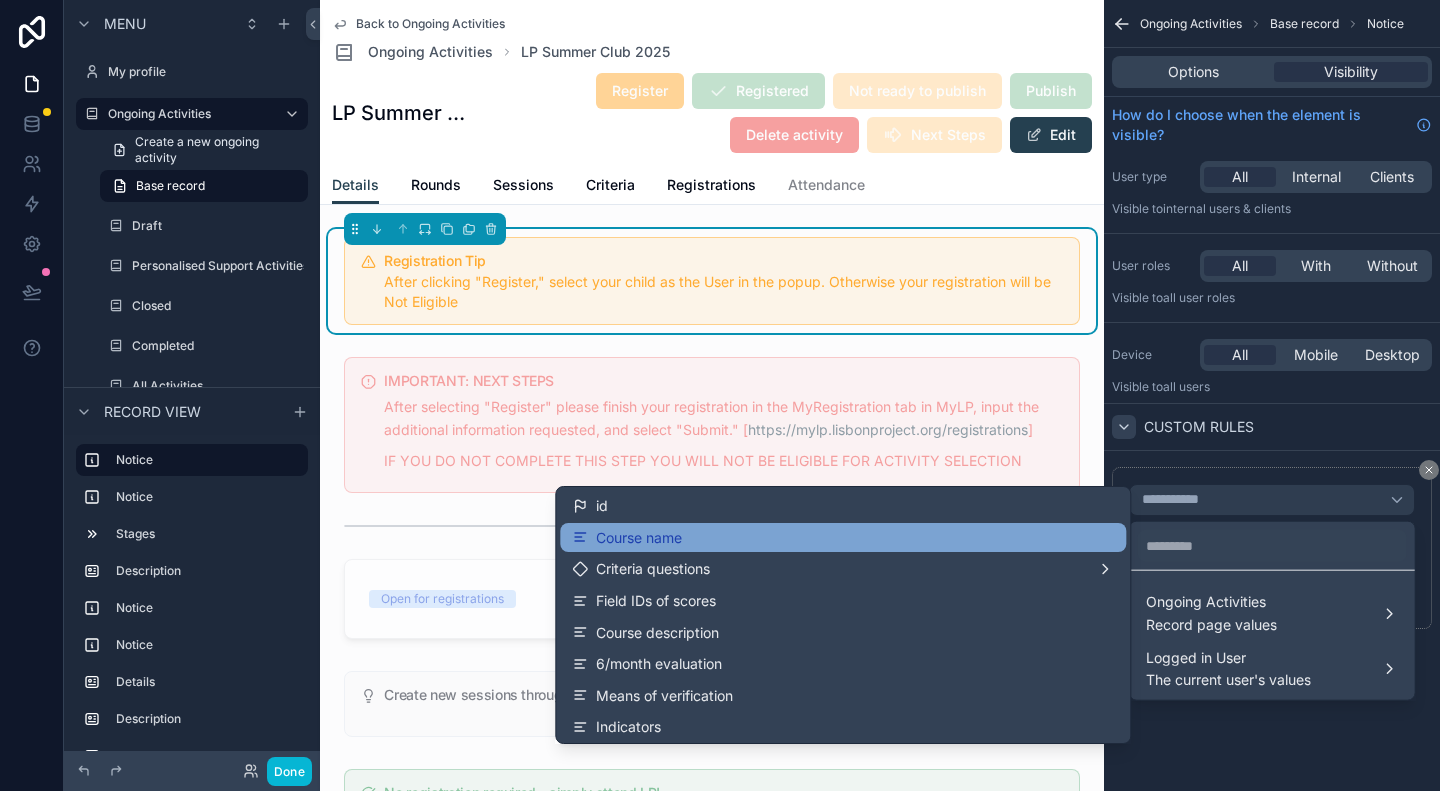 click on "Course name" at bounding box center (843, 538) 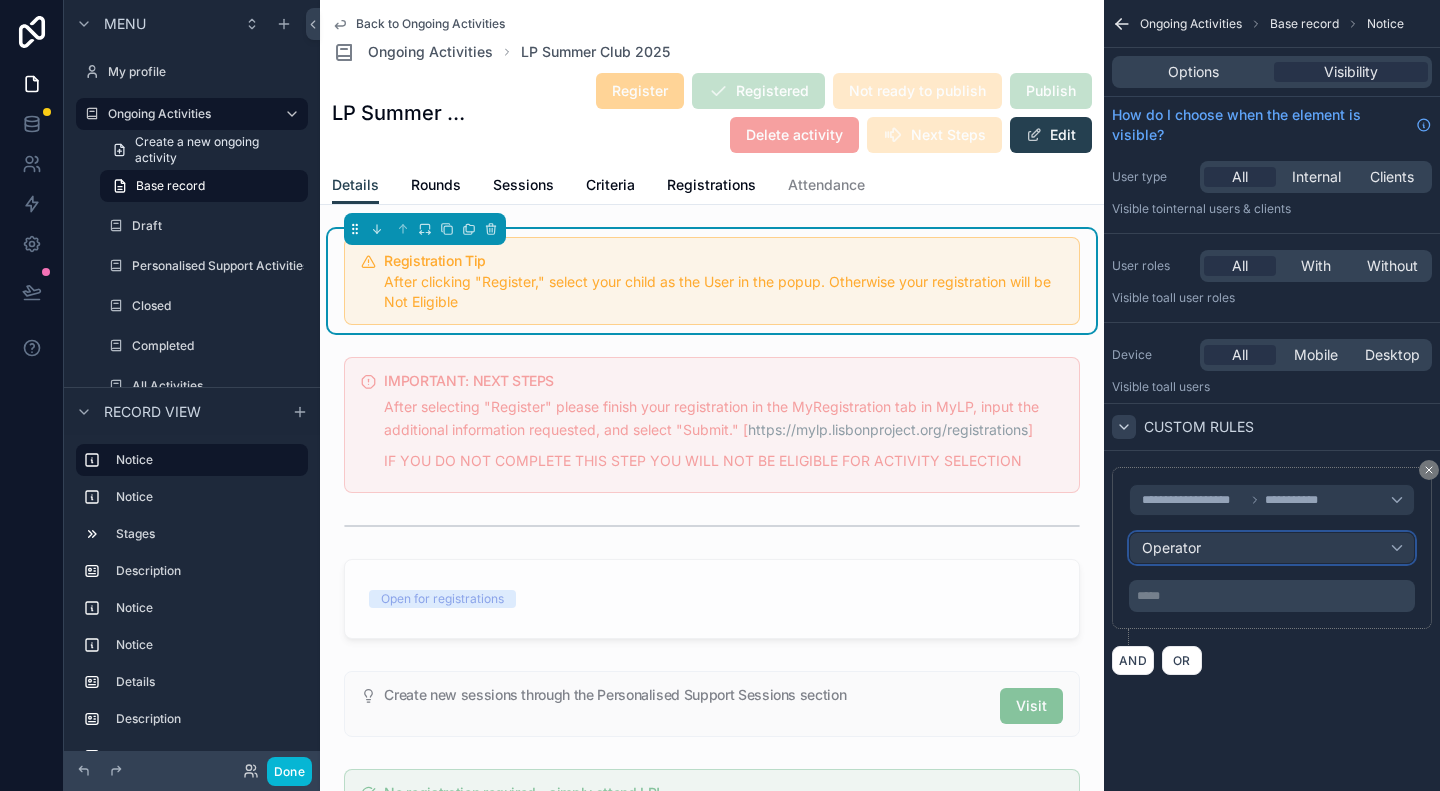 click on "Operator" at bounding box center [1272, 548] 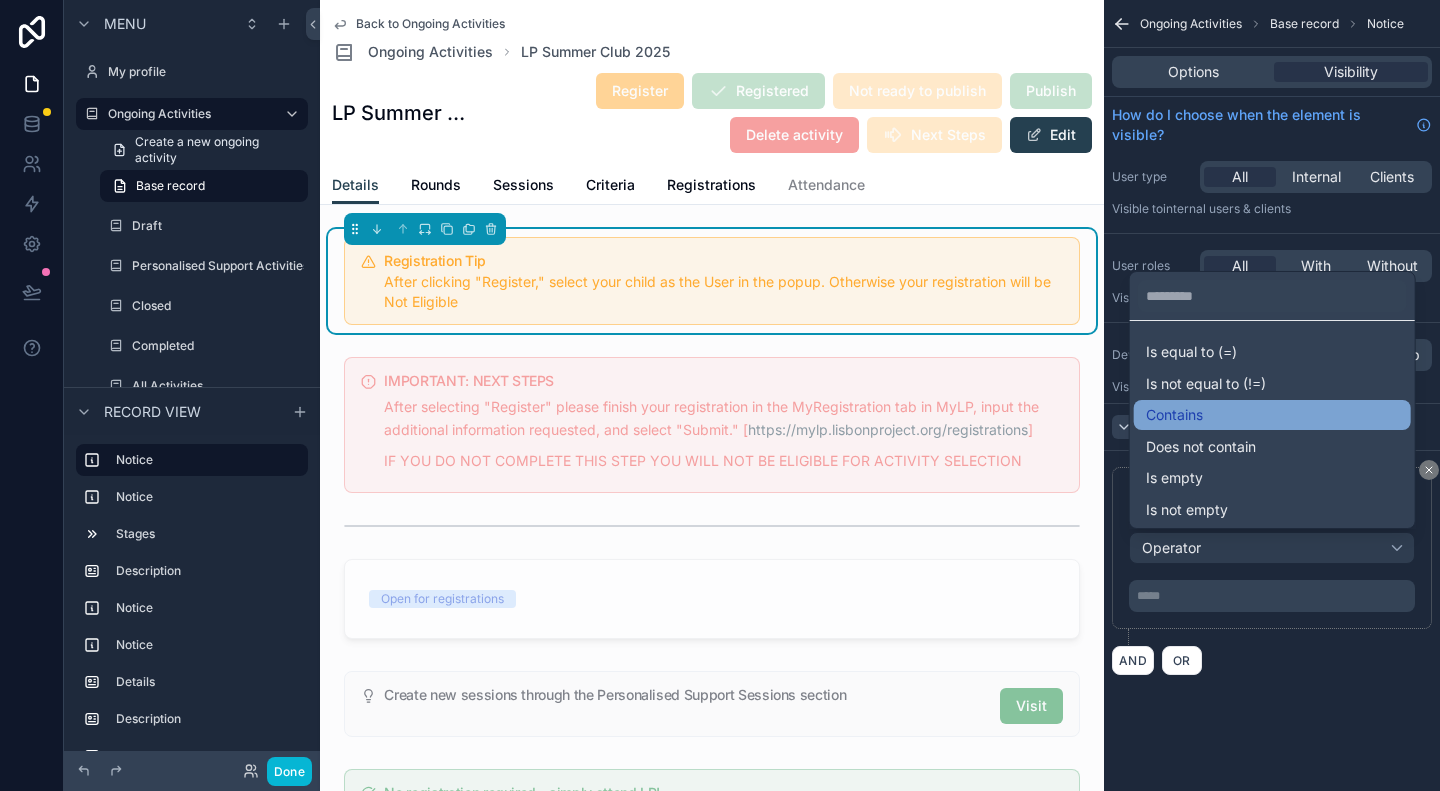 click on "Contains" at bounding box center [1272, 415] 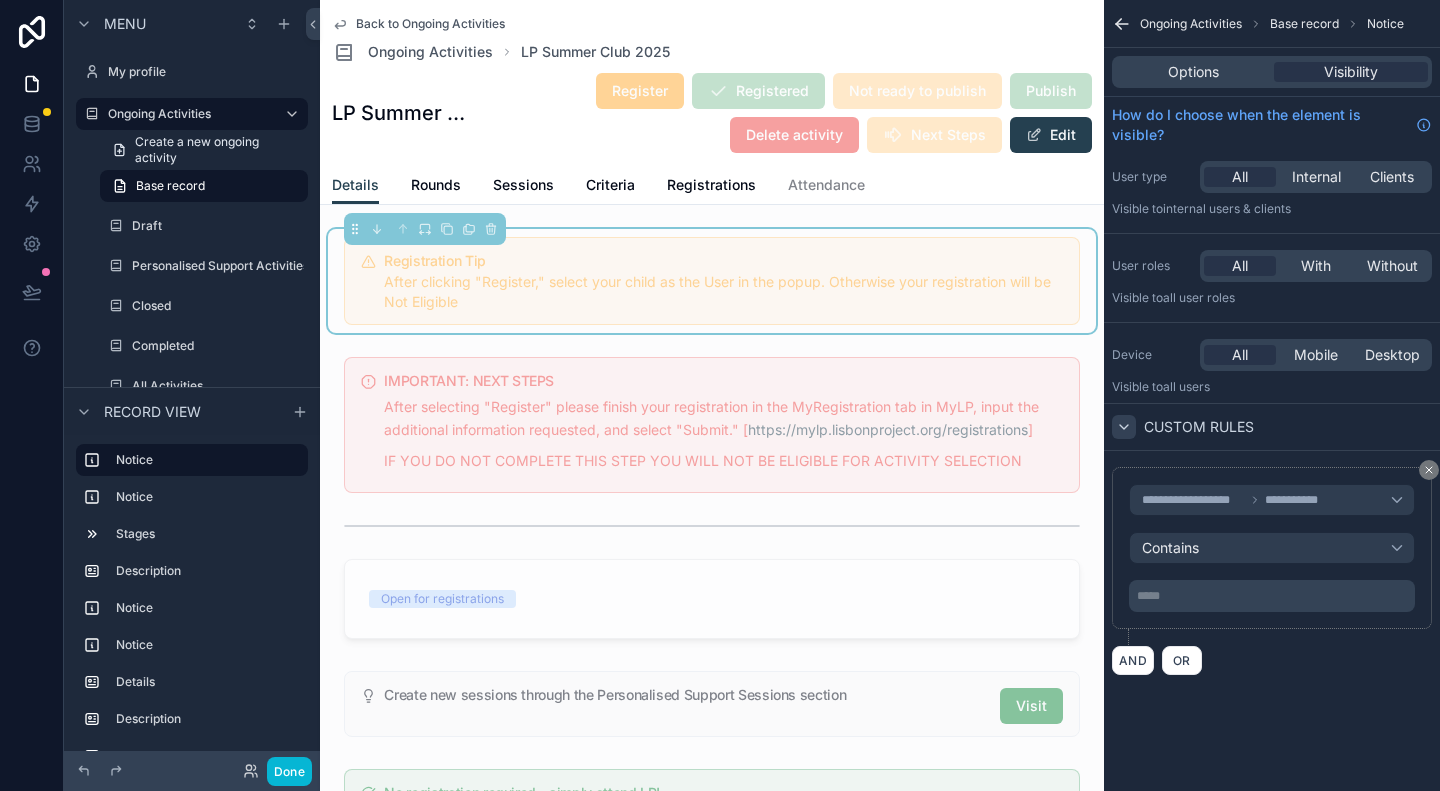 click on "***** ﻿" at bounding box center [1274, 596] 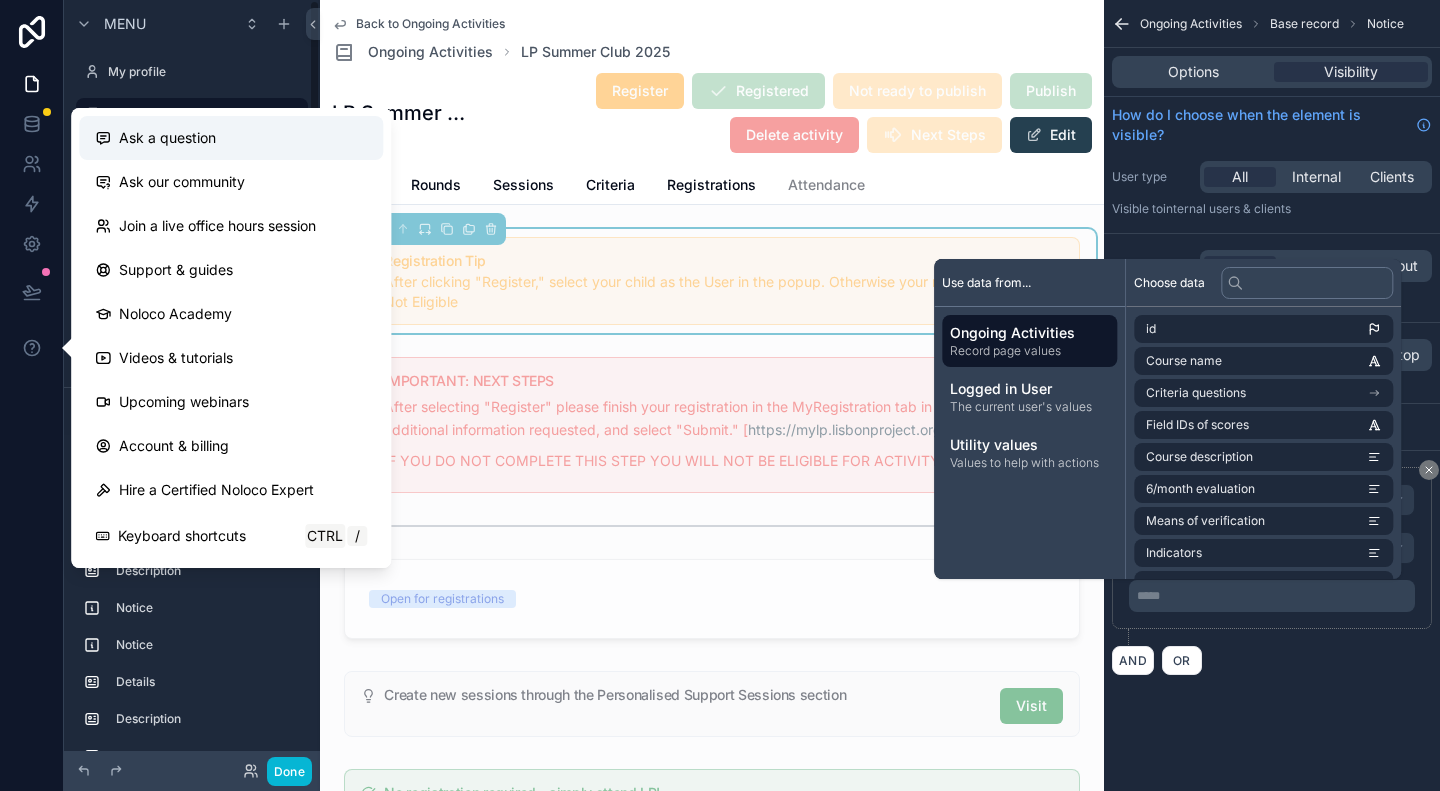 click on "Ask a question" at bounding box center (167, 138) 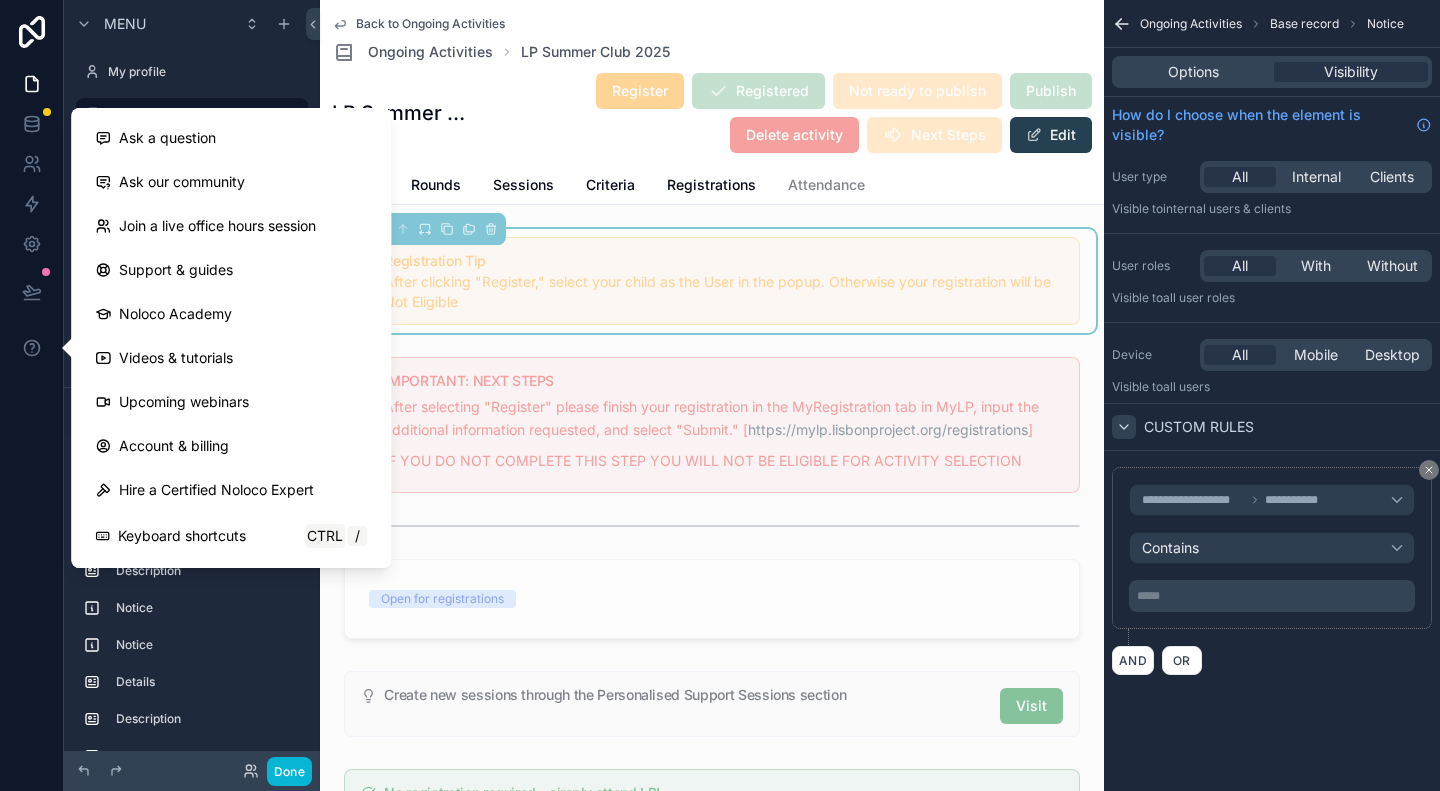click on "***** ﻿" at bounding box center (1274, 596) 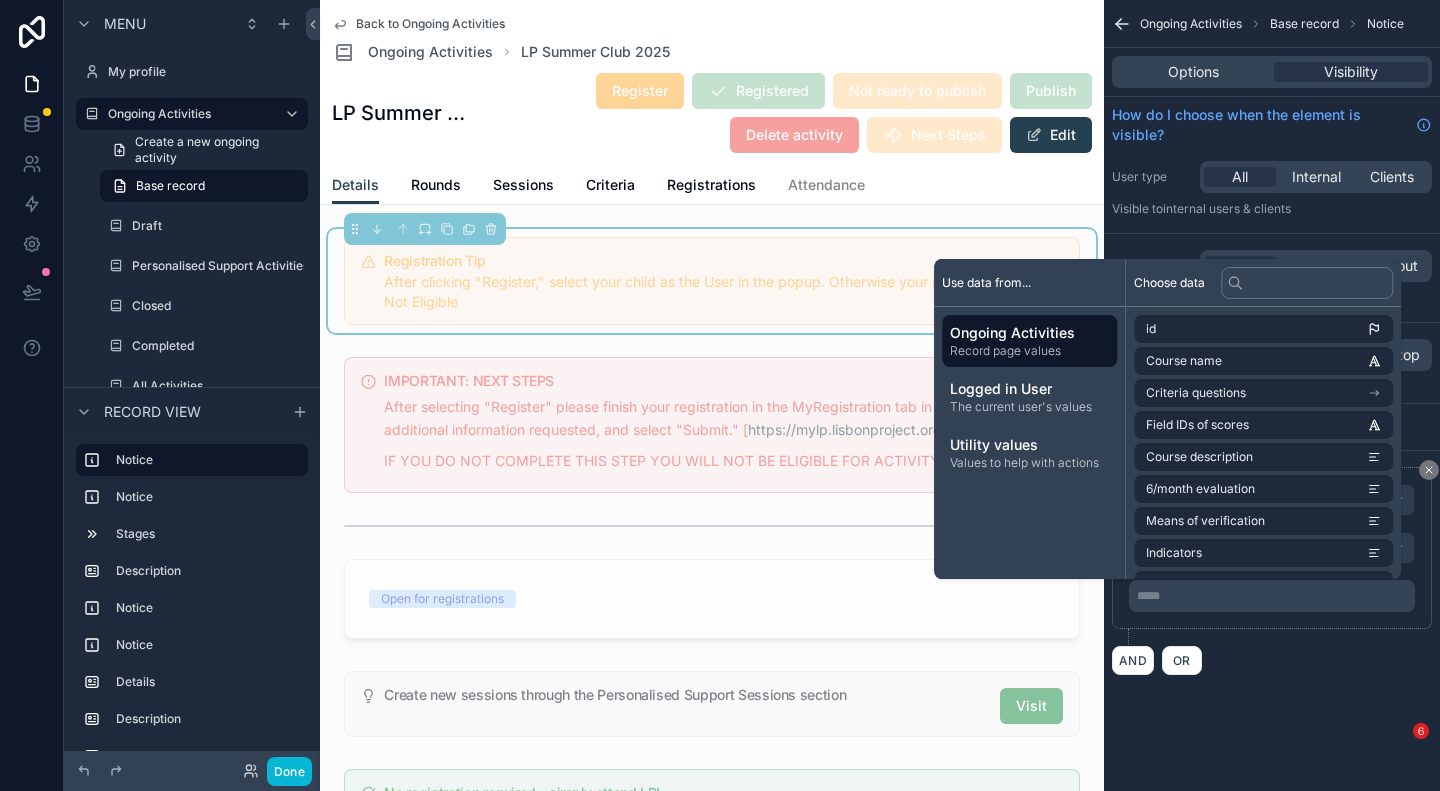 type 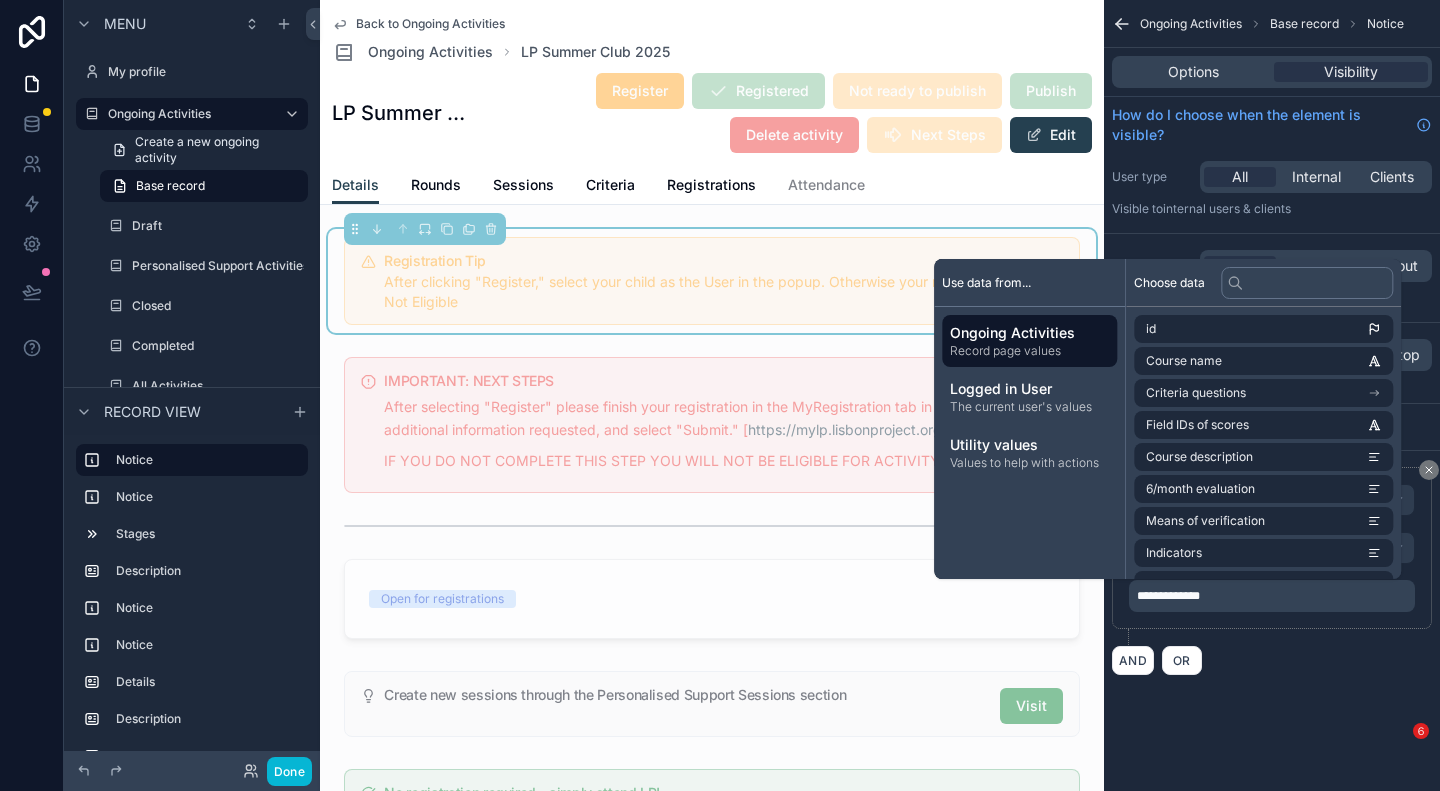 click on "AND OR" at bounding box center (1272, 660) 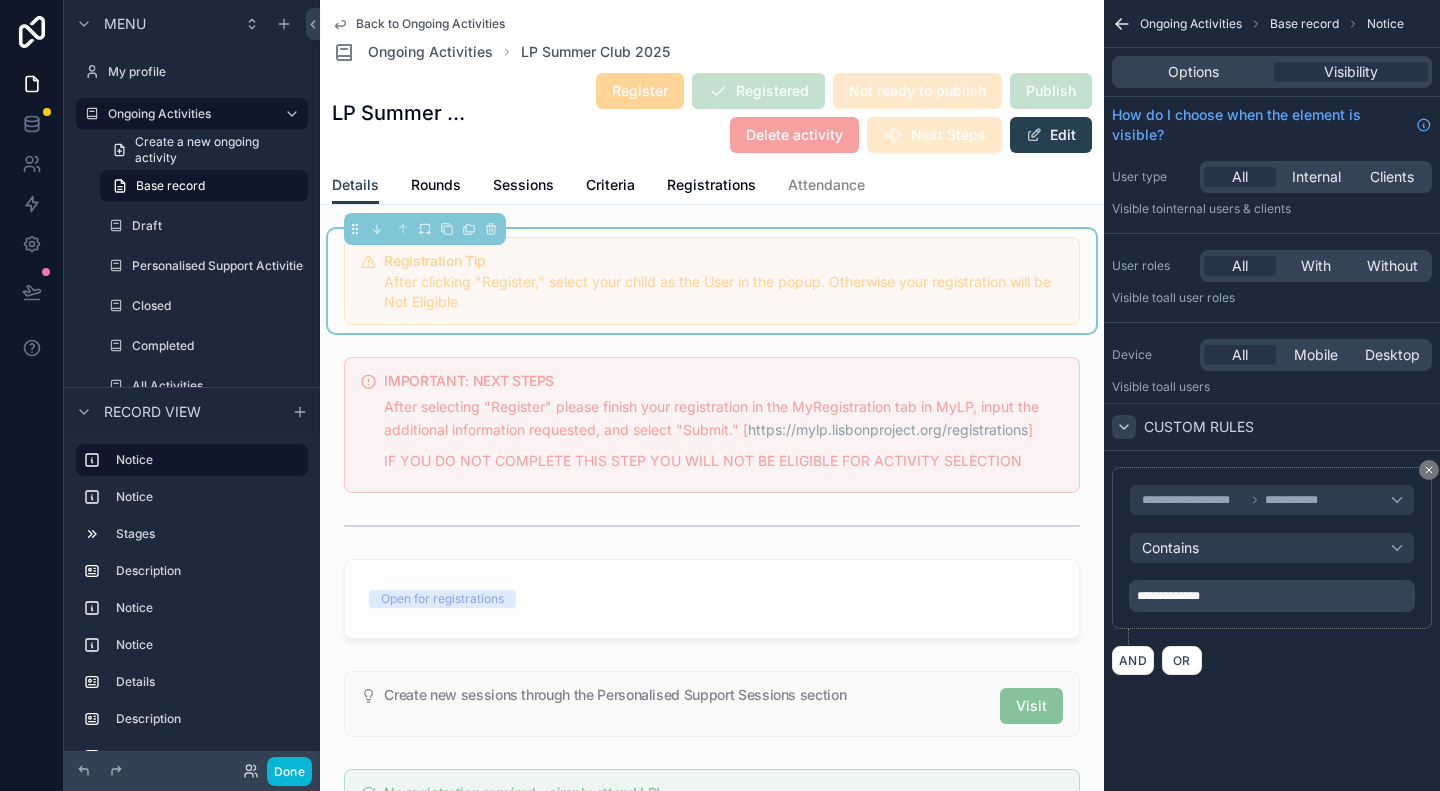click on "**********" at bounding box center [1274, 596] 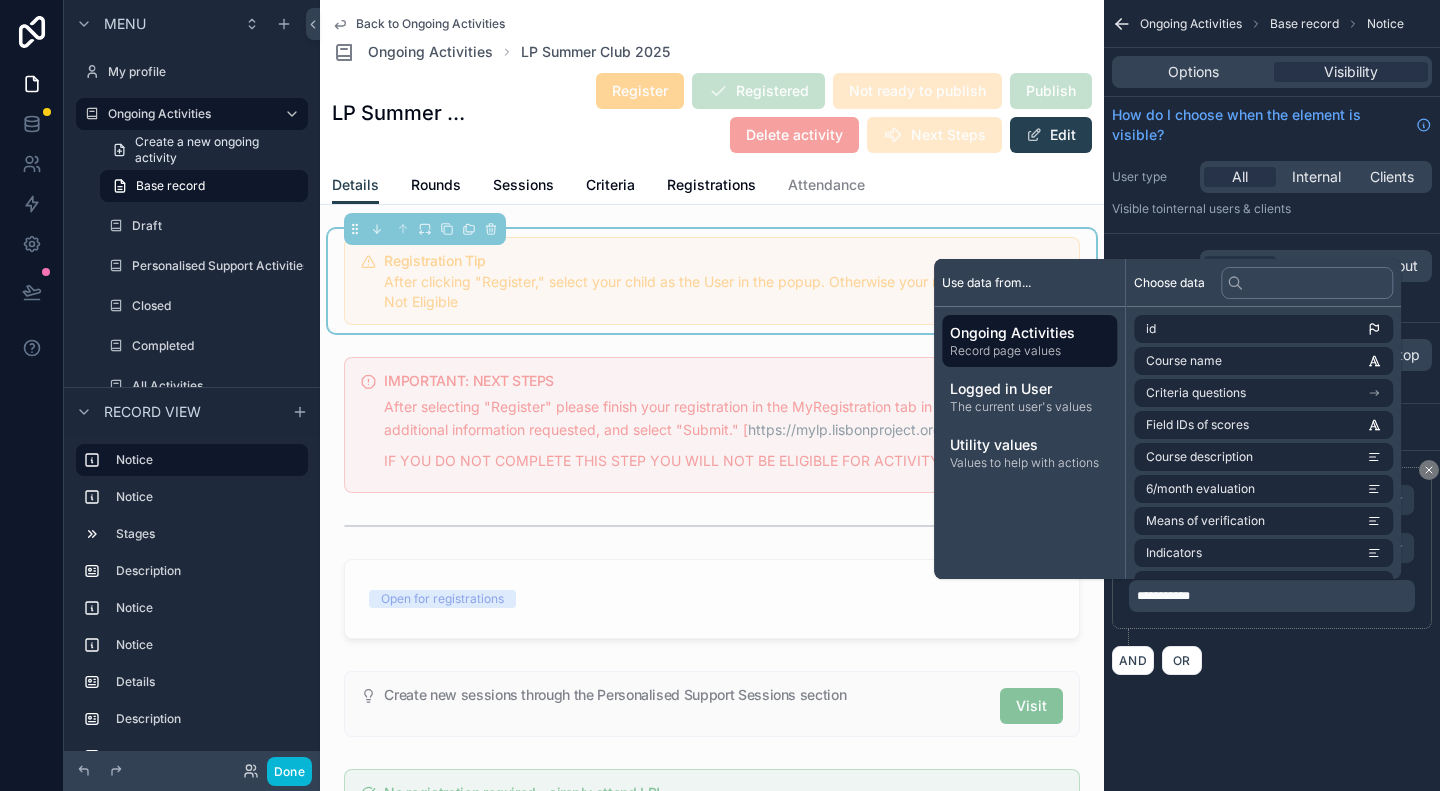 click on "AND OR" at bounding box center (1272, 660) 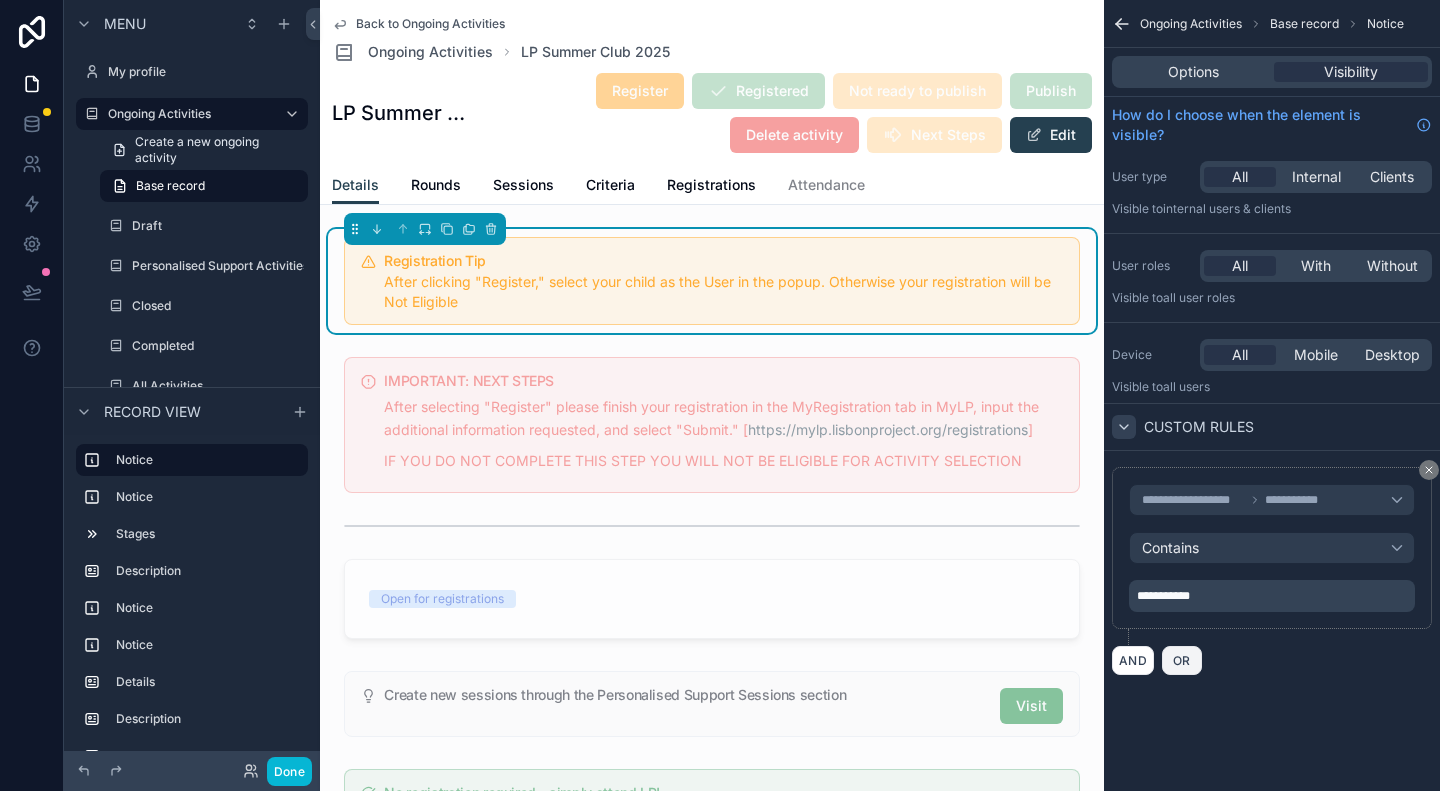 click on "OR" at bounding box center [1182, 660] 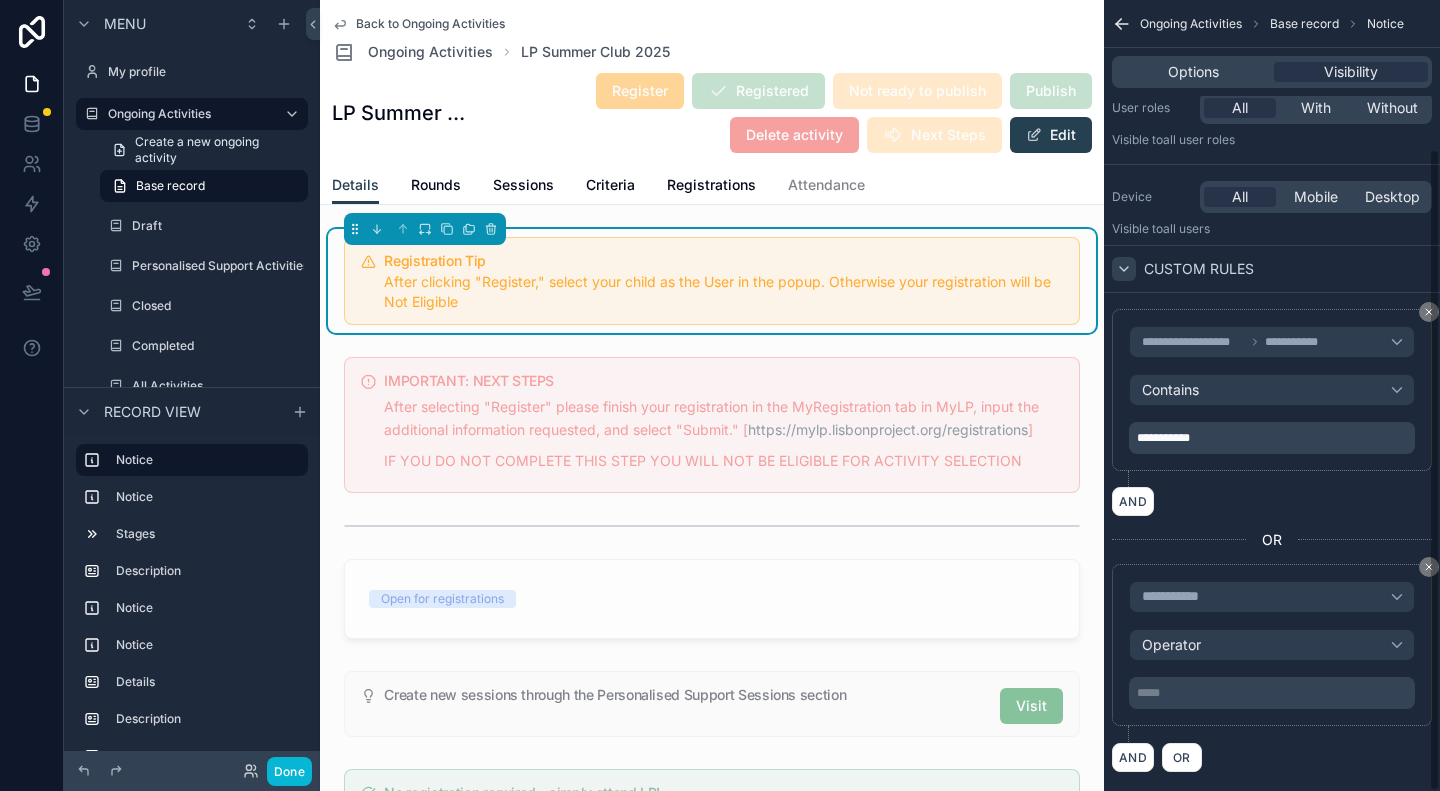 scroll, scrollTop: 183, scrollLeft: 0, axis: vertical 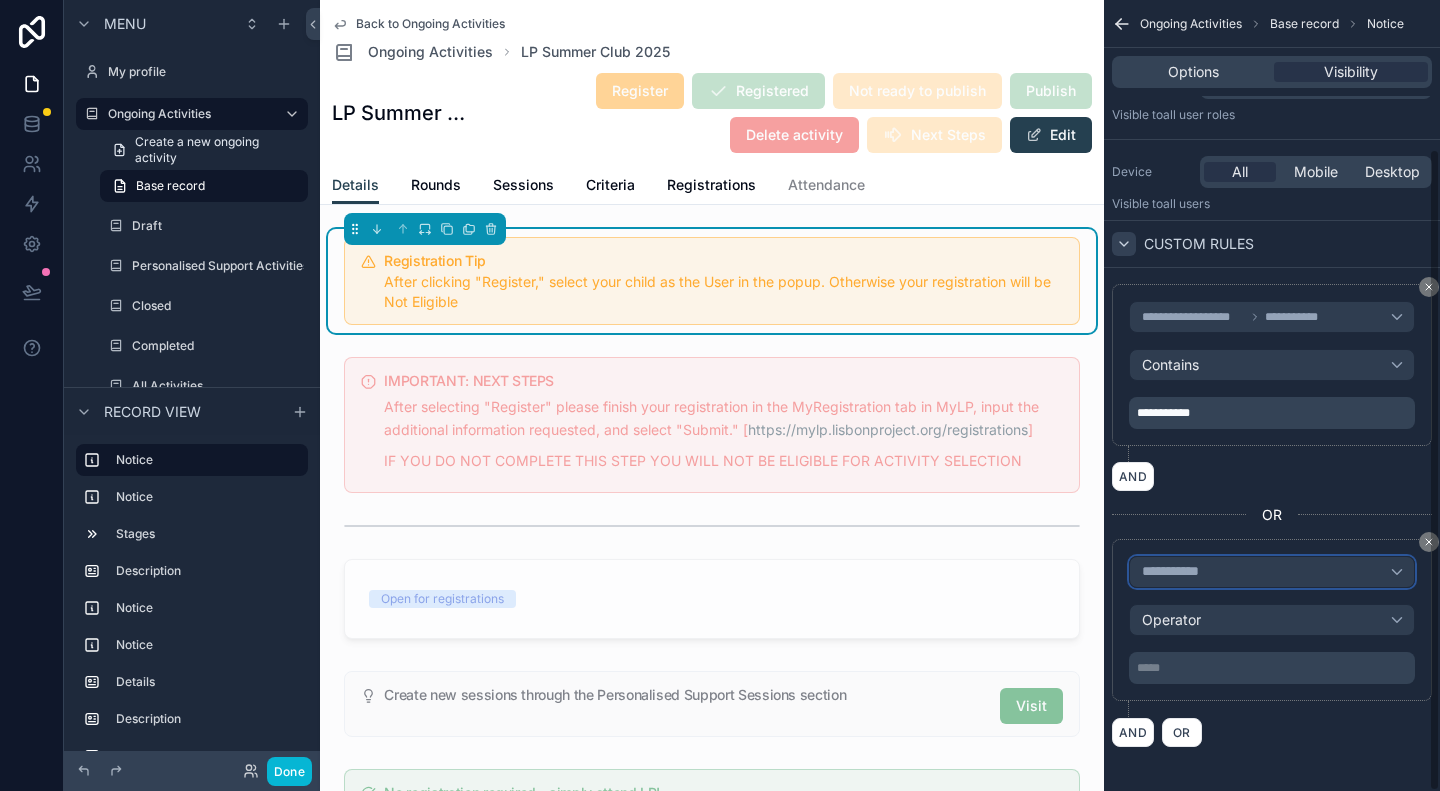 click on "**********" at bounding box center (1272, 572) 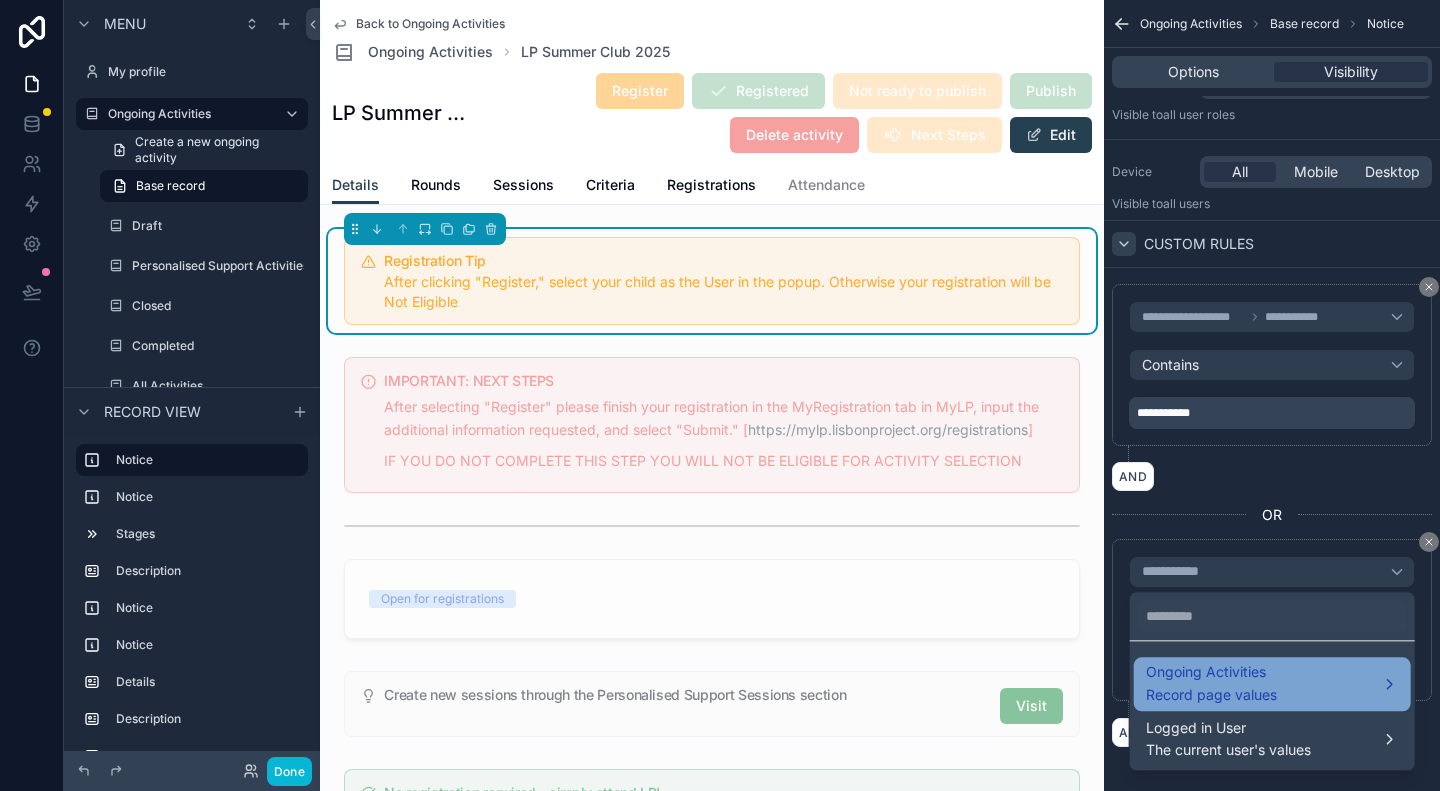 click on "Record page values" at bounding box center [1211, 695] 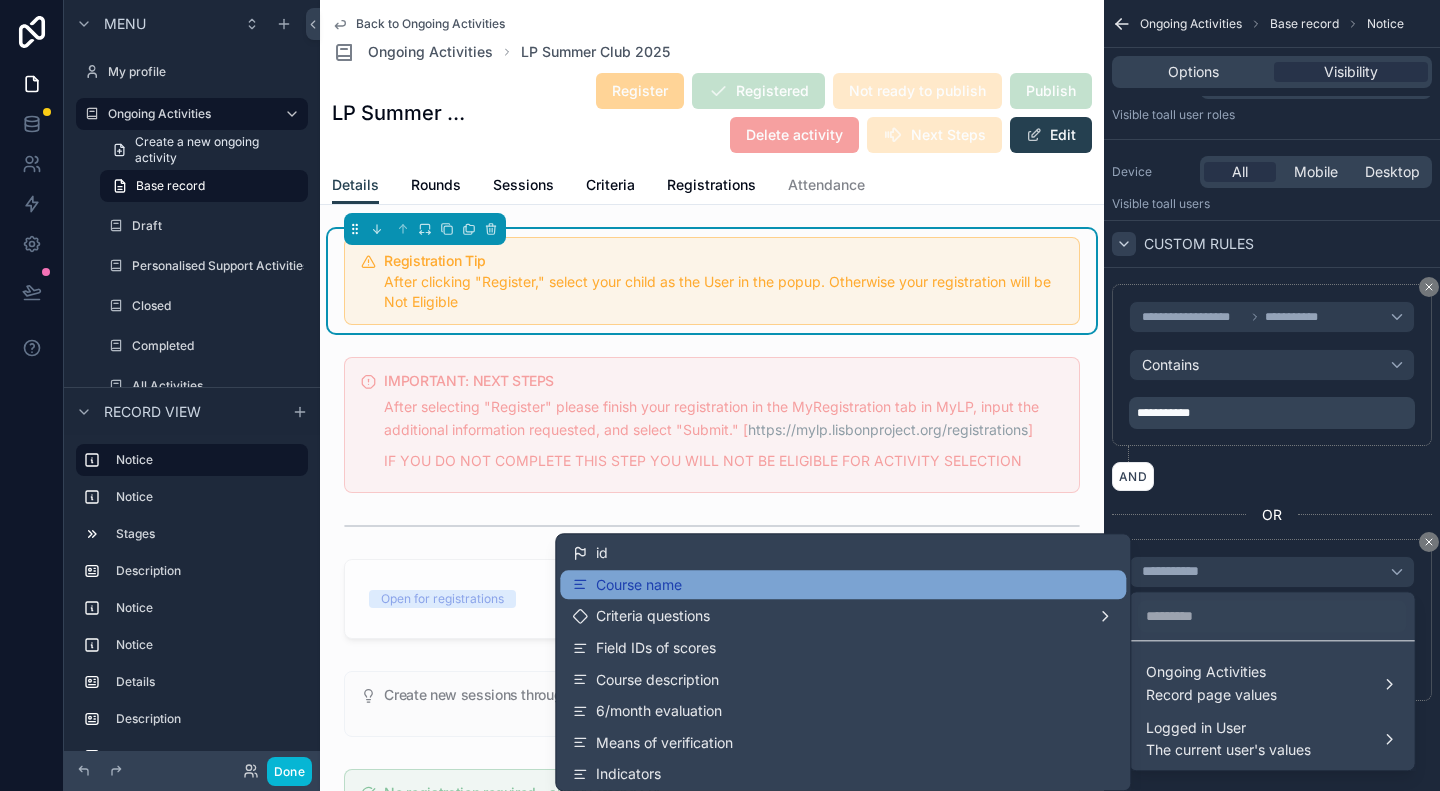 click on "Course name" at bounding box center [843, 585] 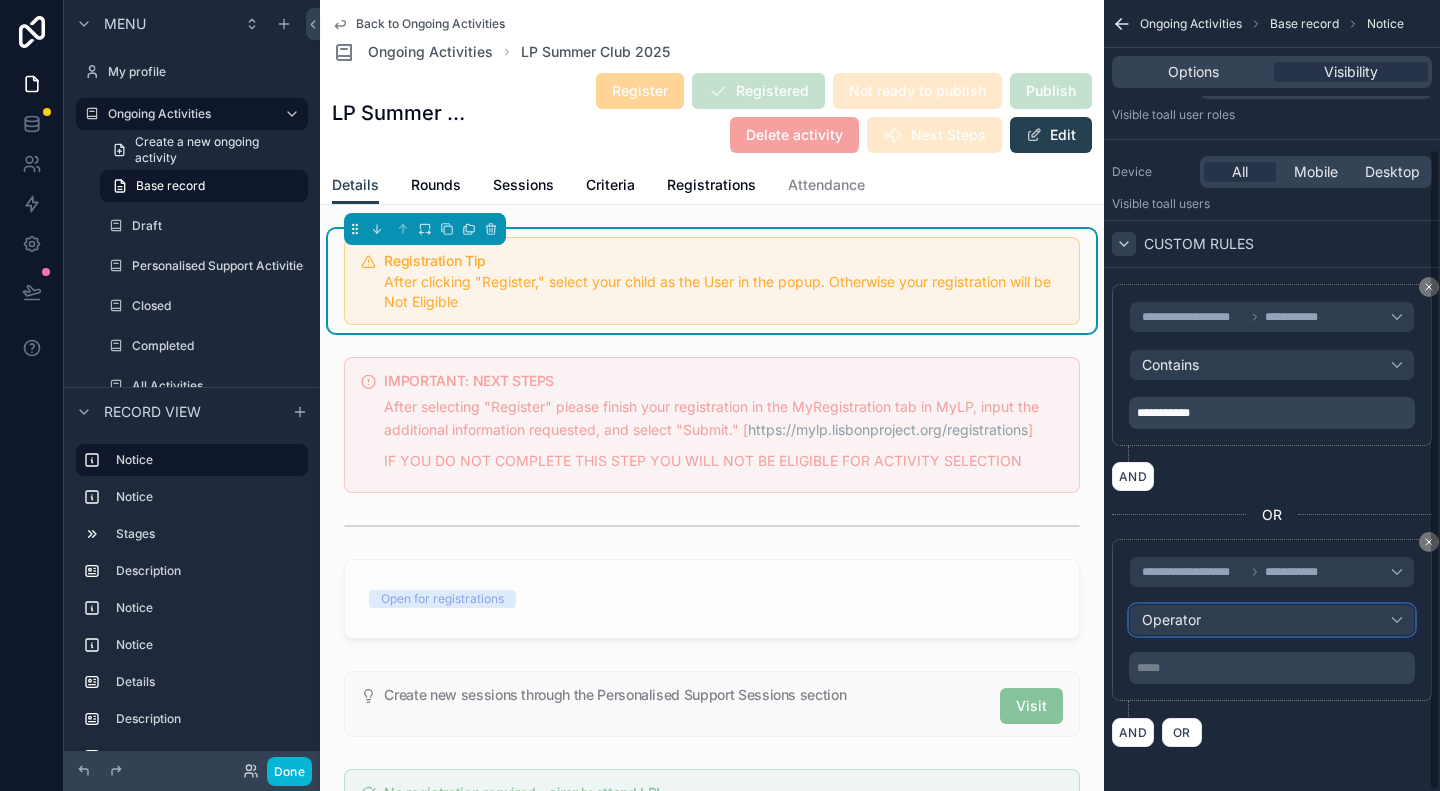 click on "Operator" at bounding box center (1272, 620) 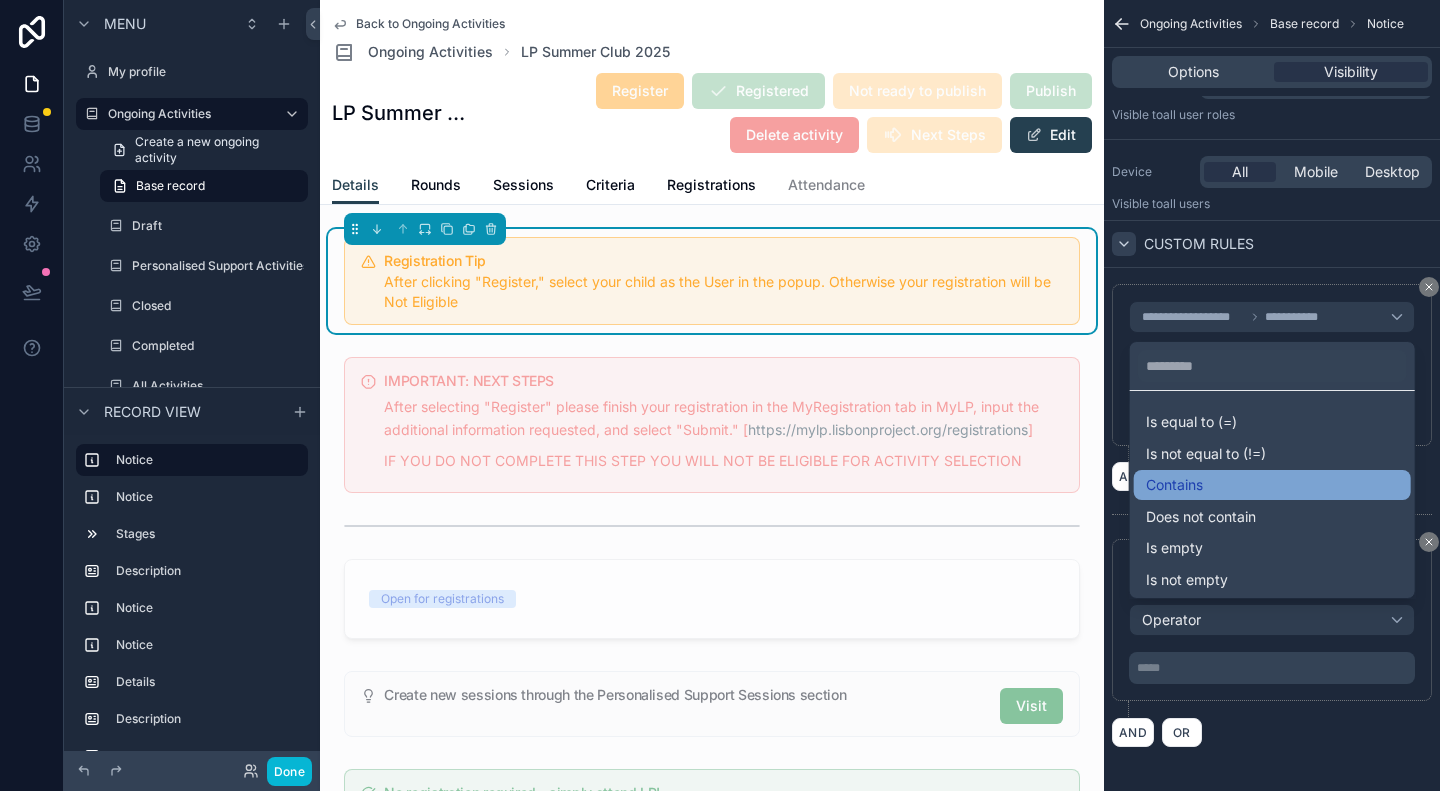 click on "Contains" at bounding box center [1272, 485] 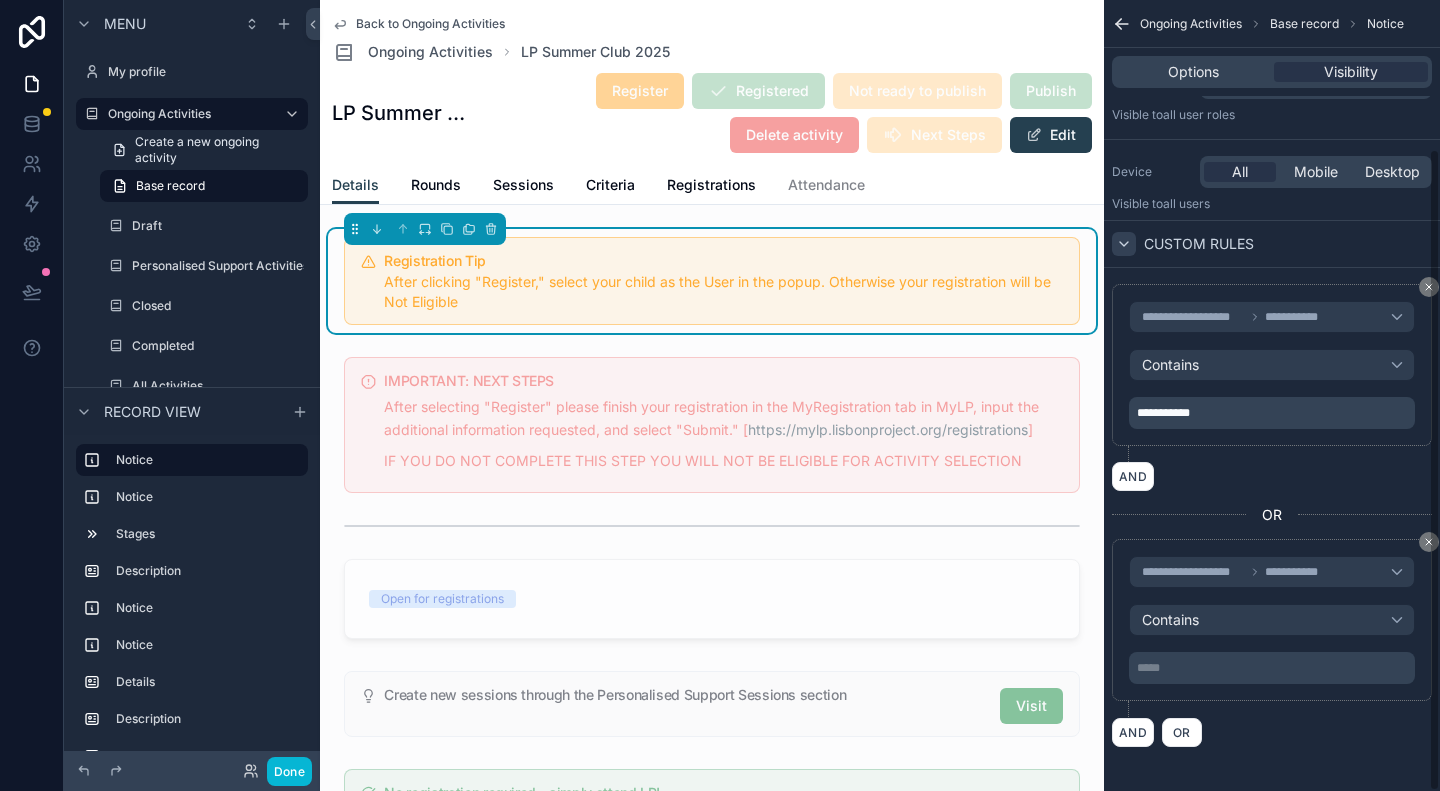 click on "***** ﻿" at bounding box center [1274, 668] 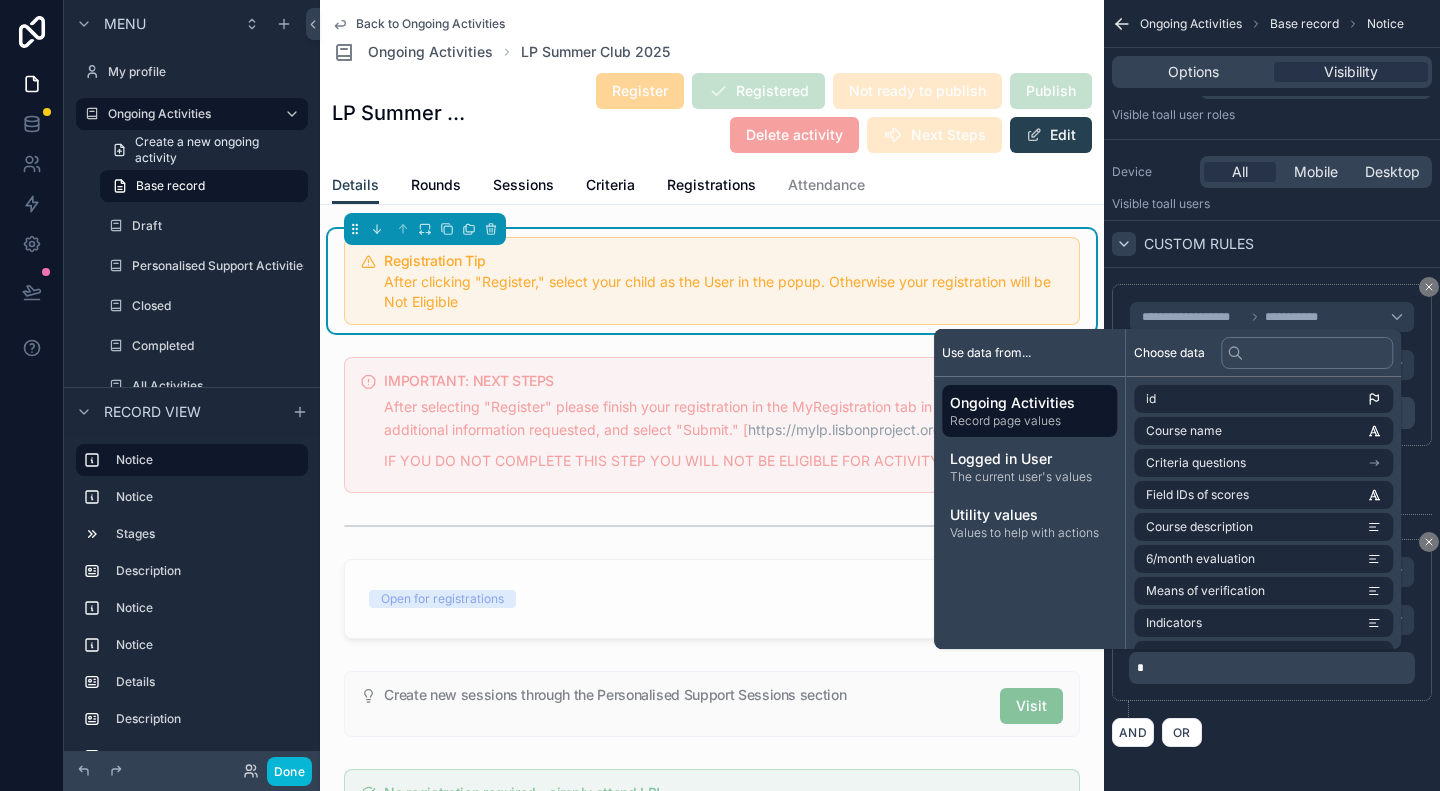 type 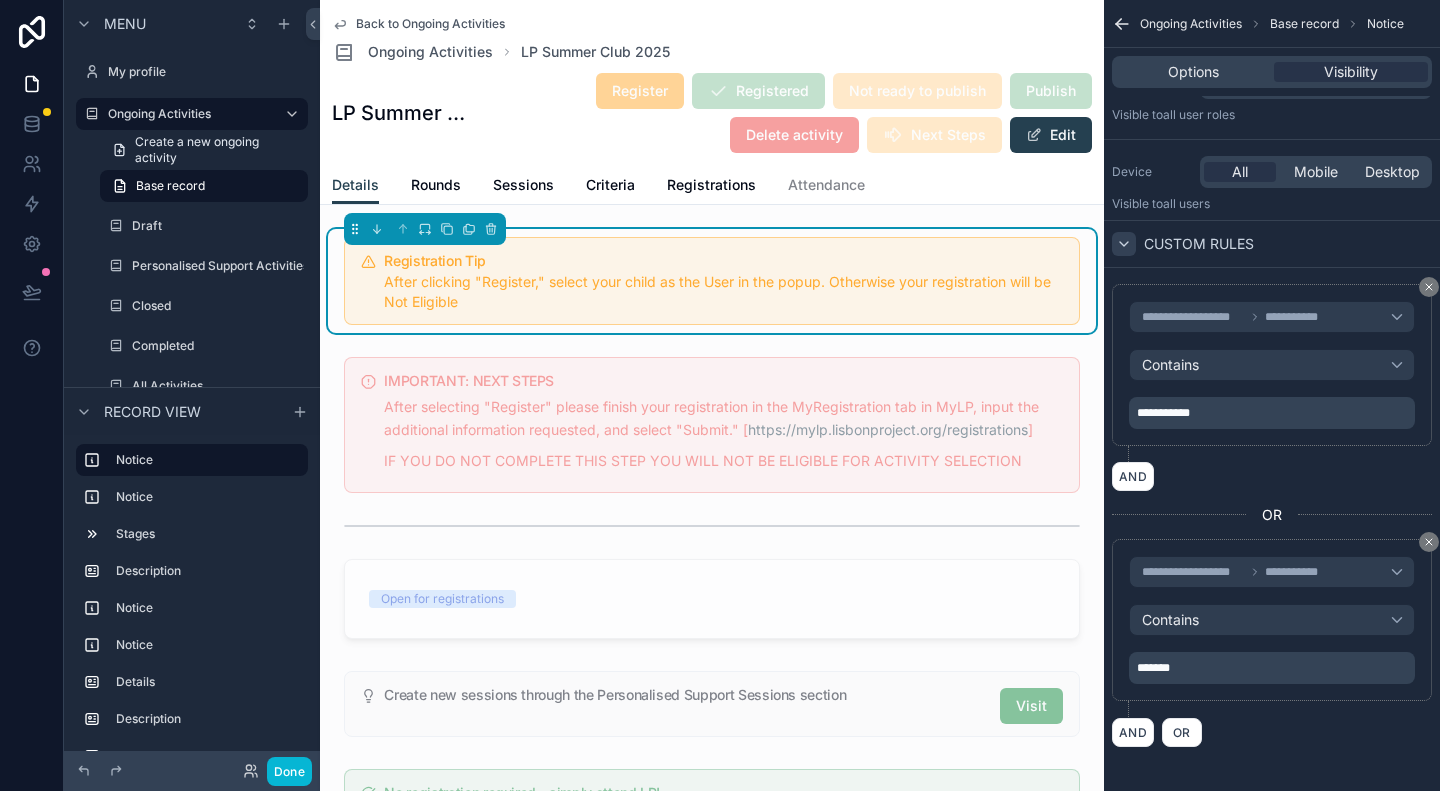 click on "AND OR" at bounding box center (1272, 732) 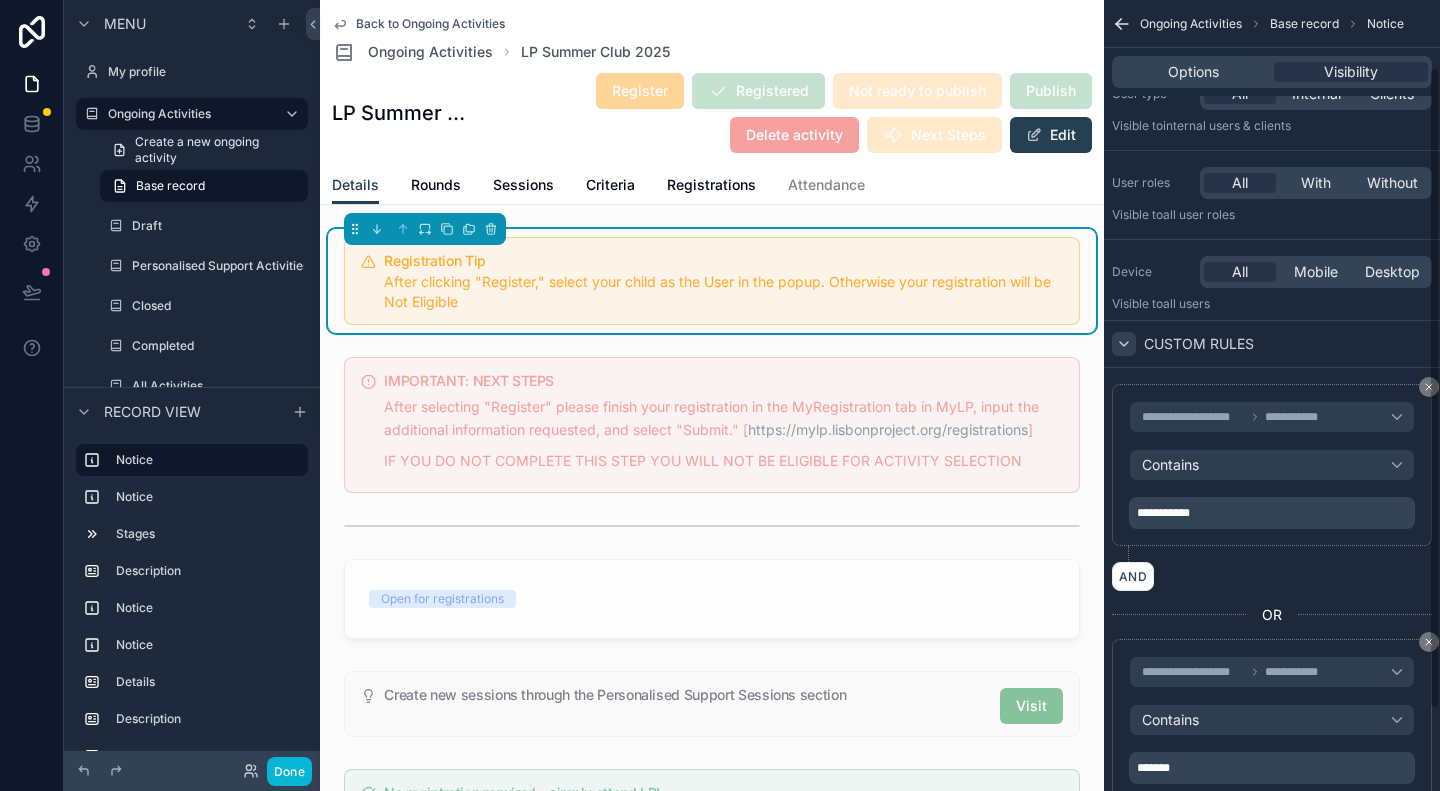 scroll, scrollTop: 0, scrollLeft: 0, axis: both 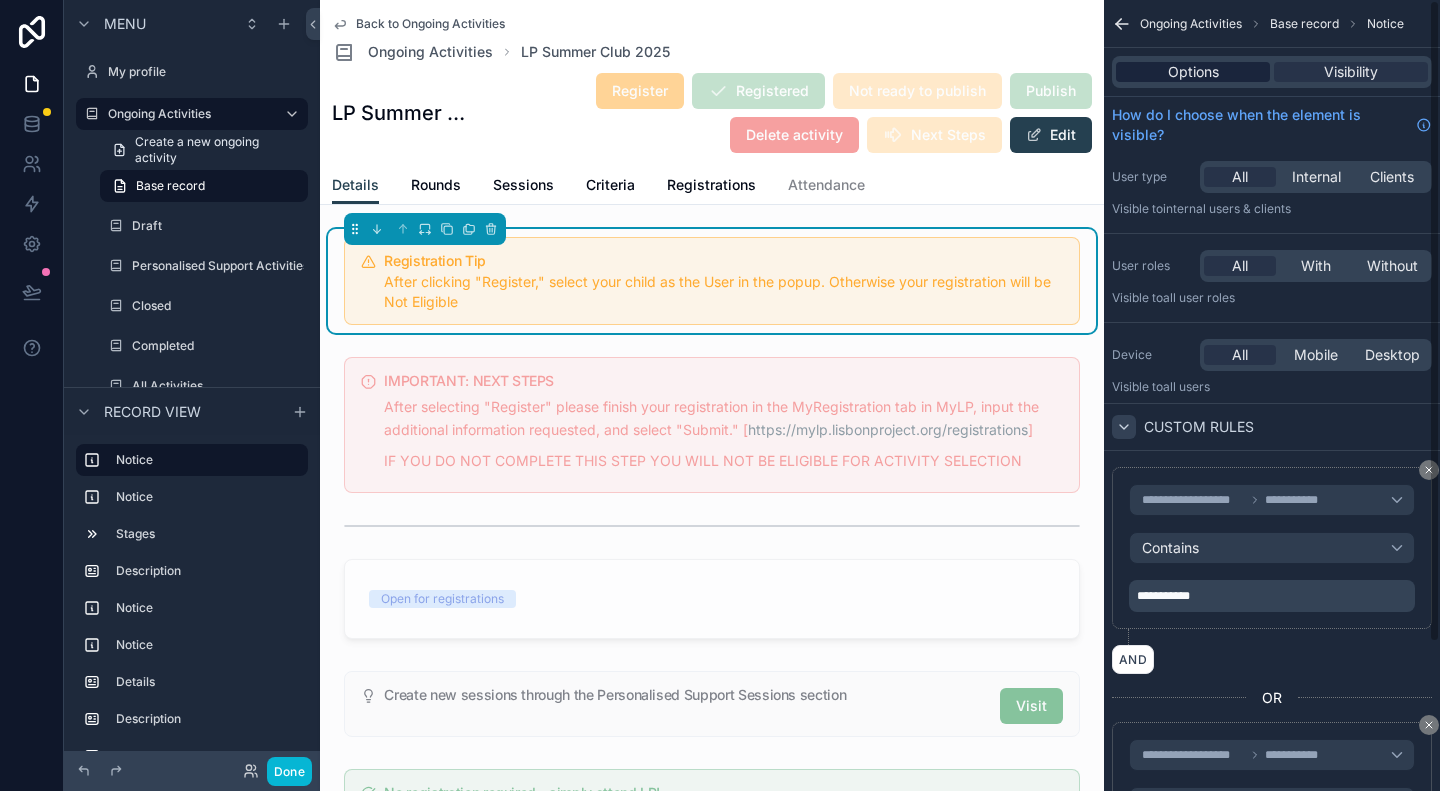 click on "Options" at bounding box center [1193, 72] 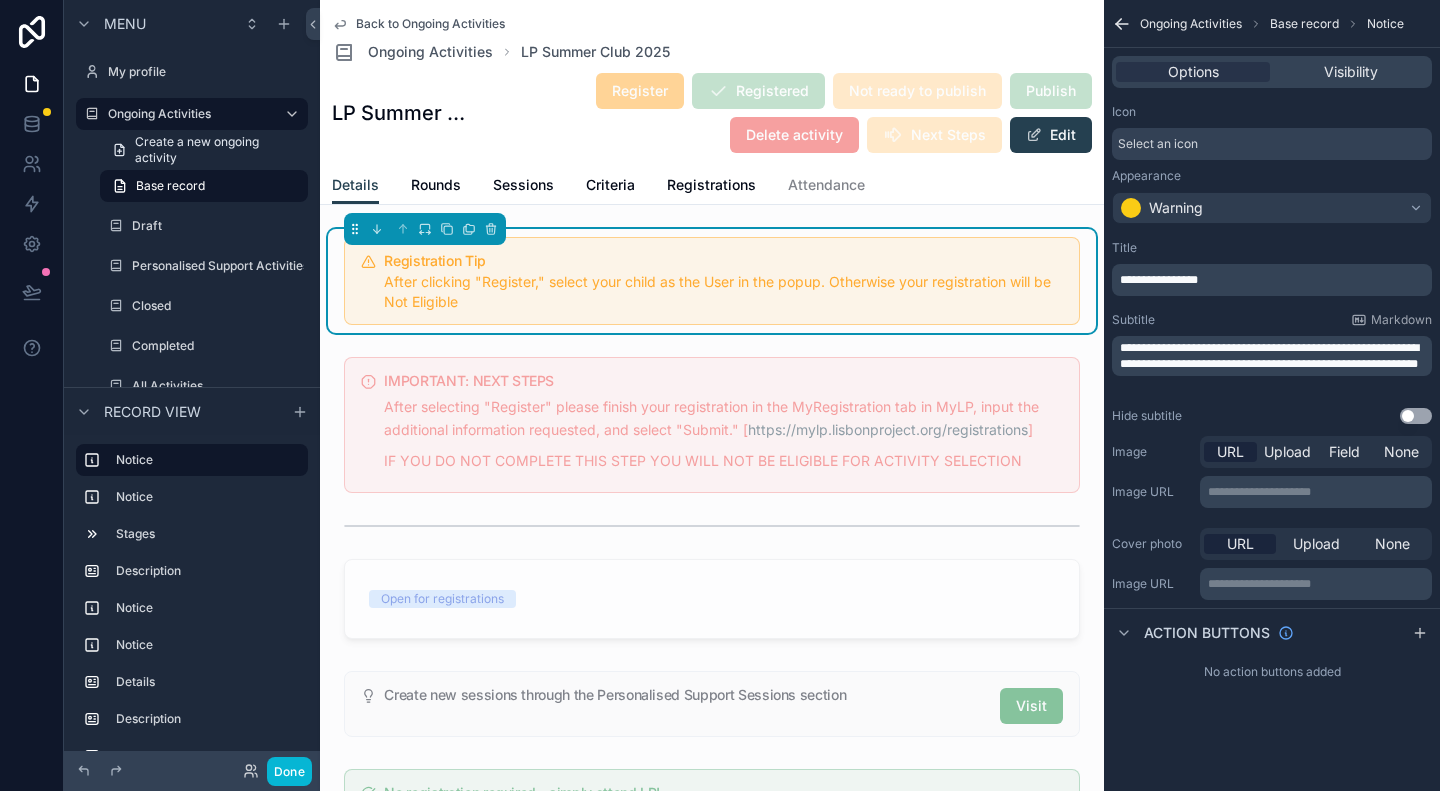 click on "**********" at bounding box center [1269, 356] 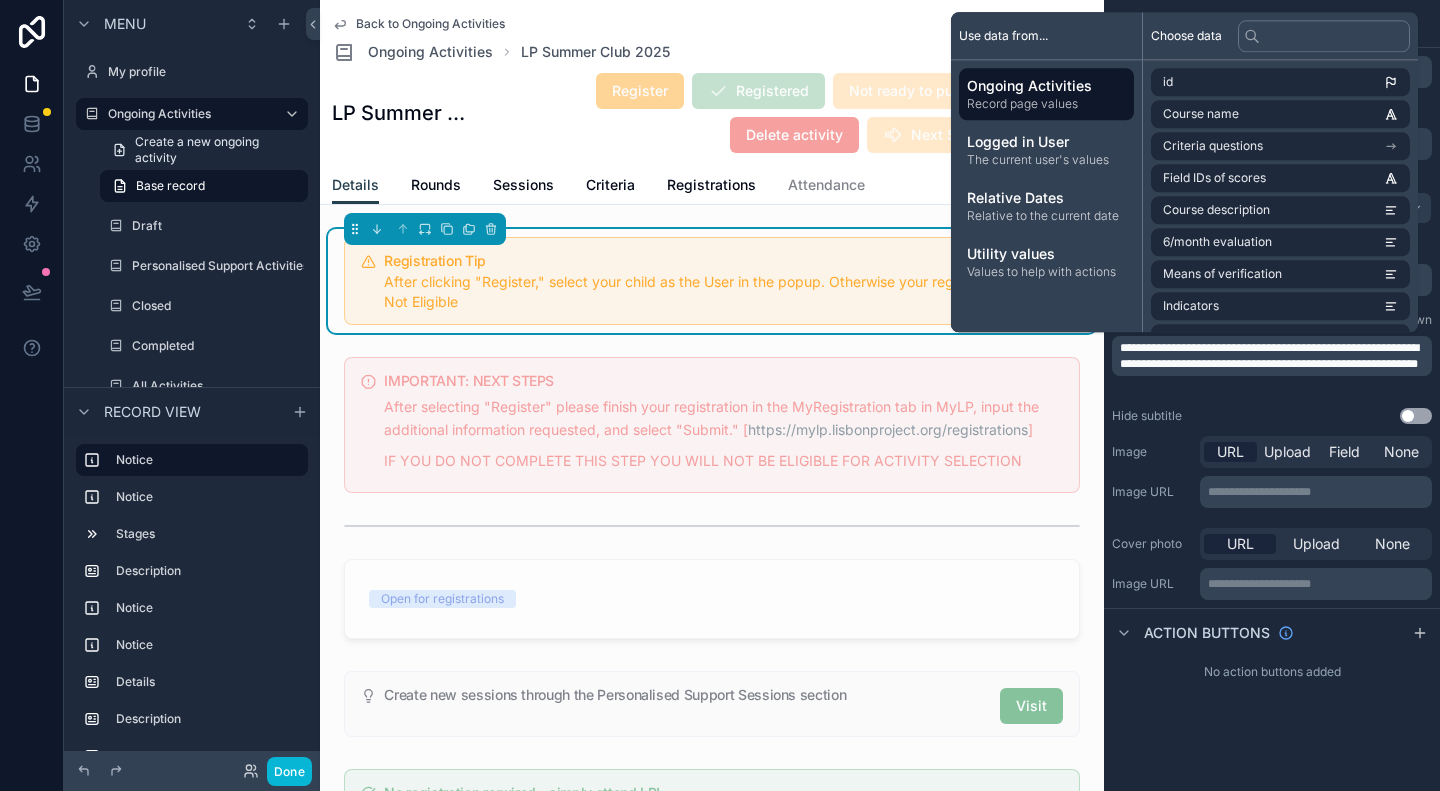 type 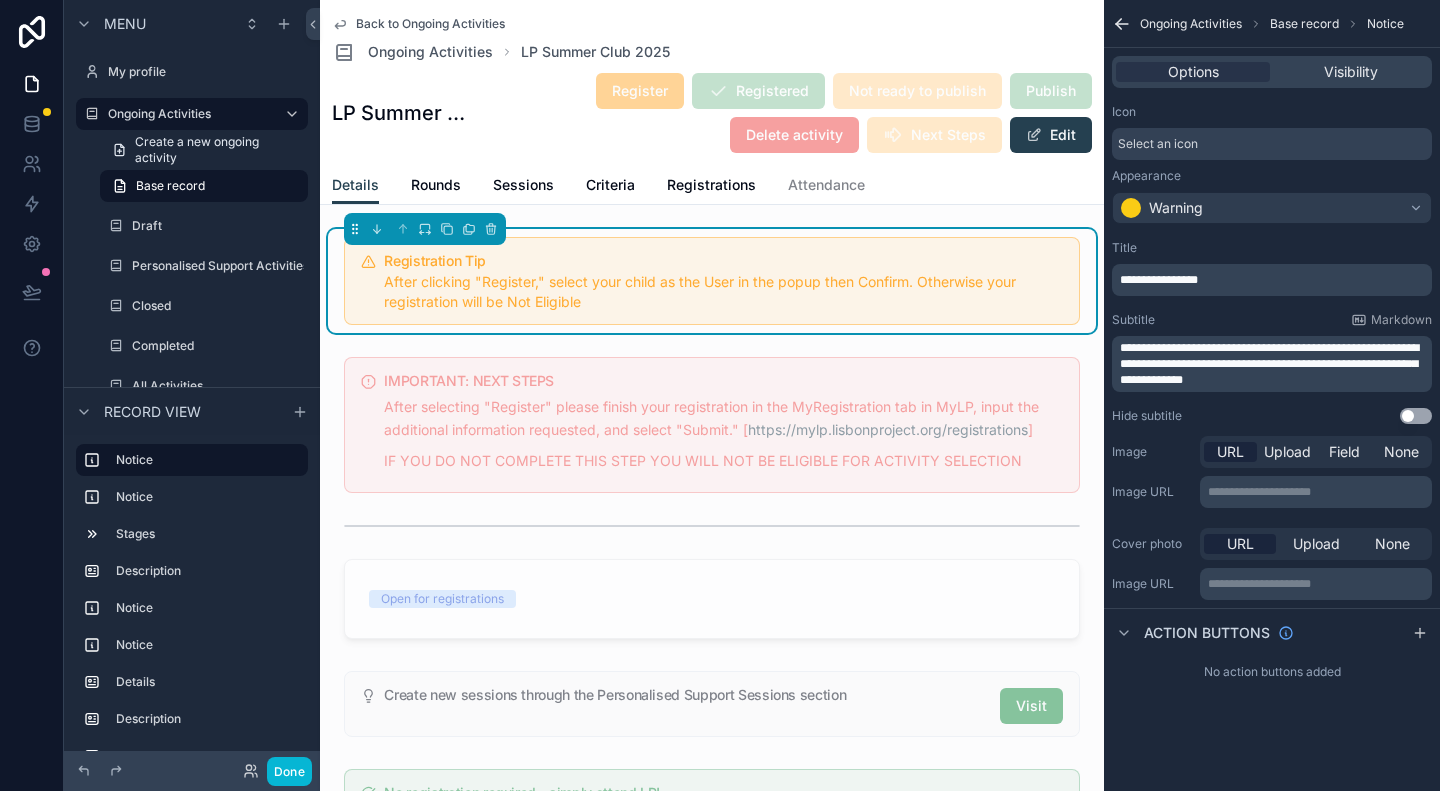 click on "**********" at bounding box center [1274, 364] 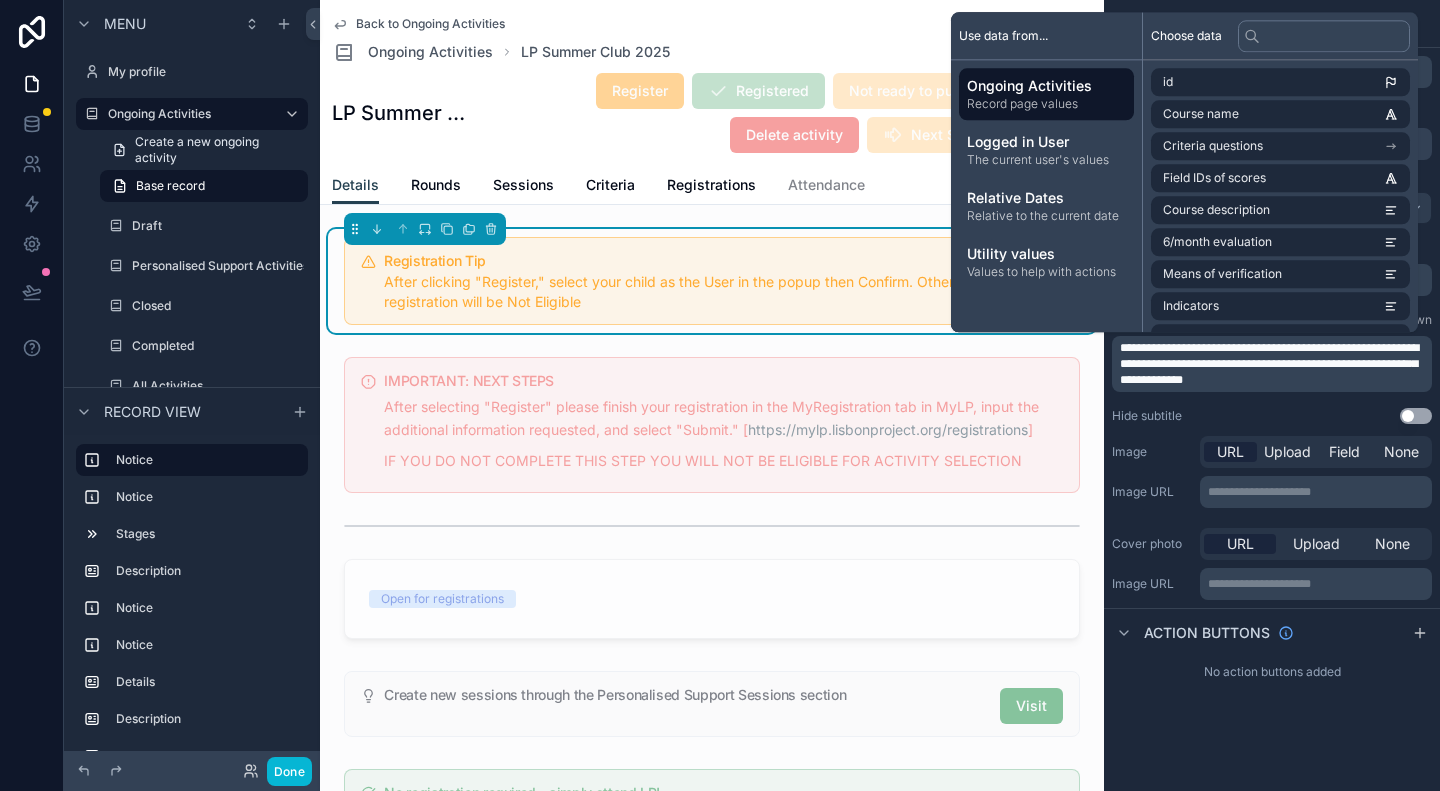 click on "**********" at bounding box center [1272, 360] 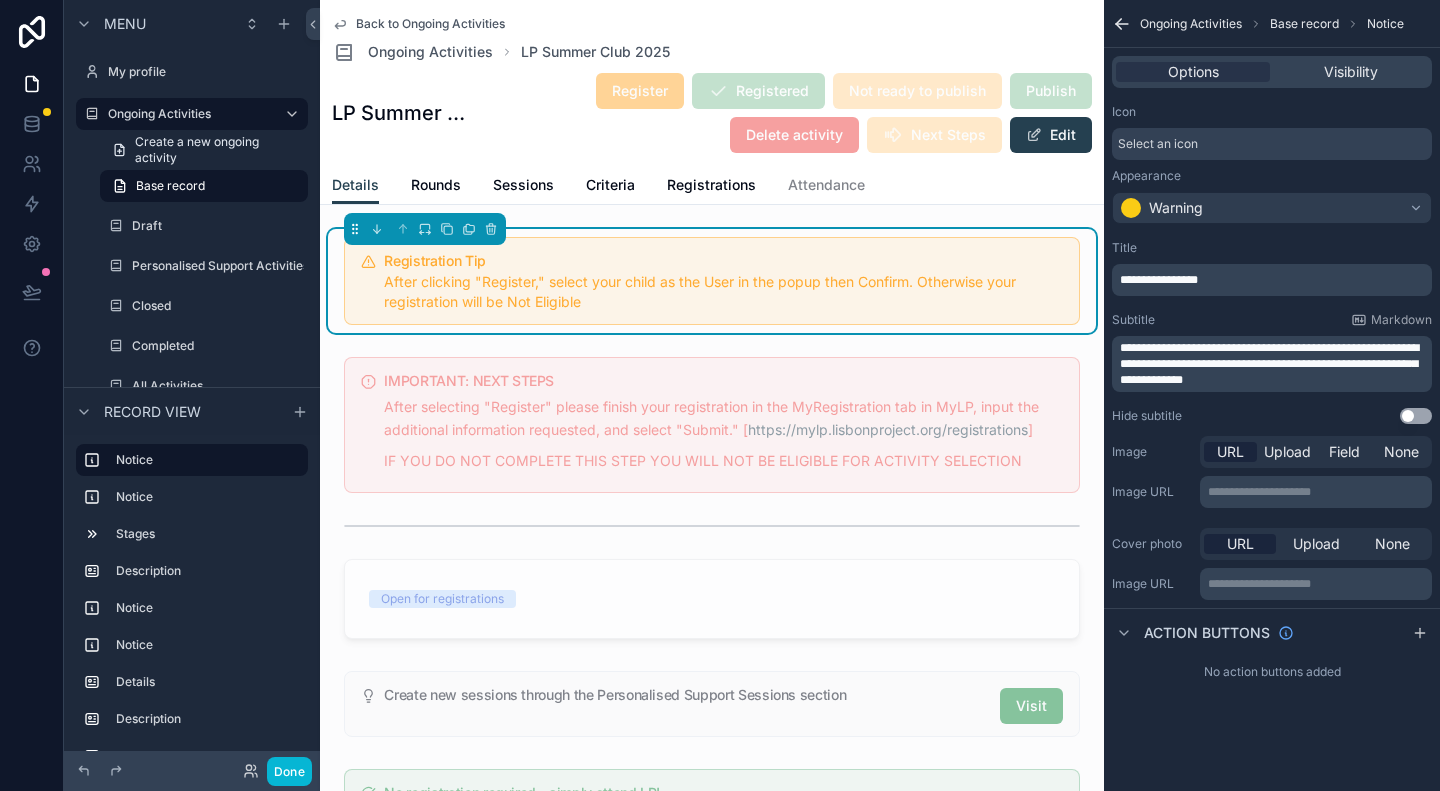 click 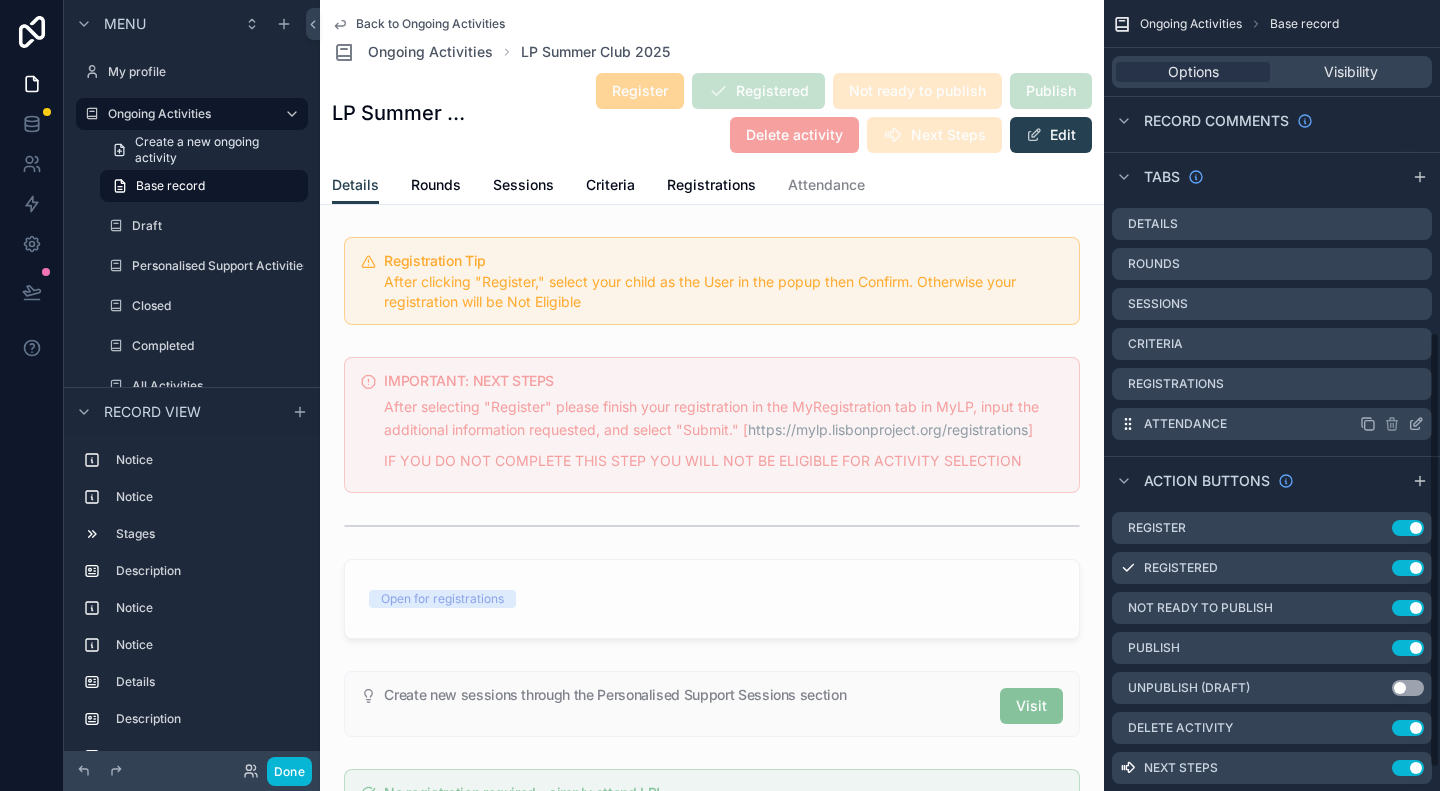 scroll, scrollTop: 640, scrollLeft: 0, axis: vertical 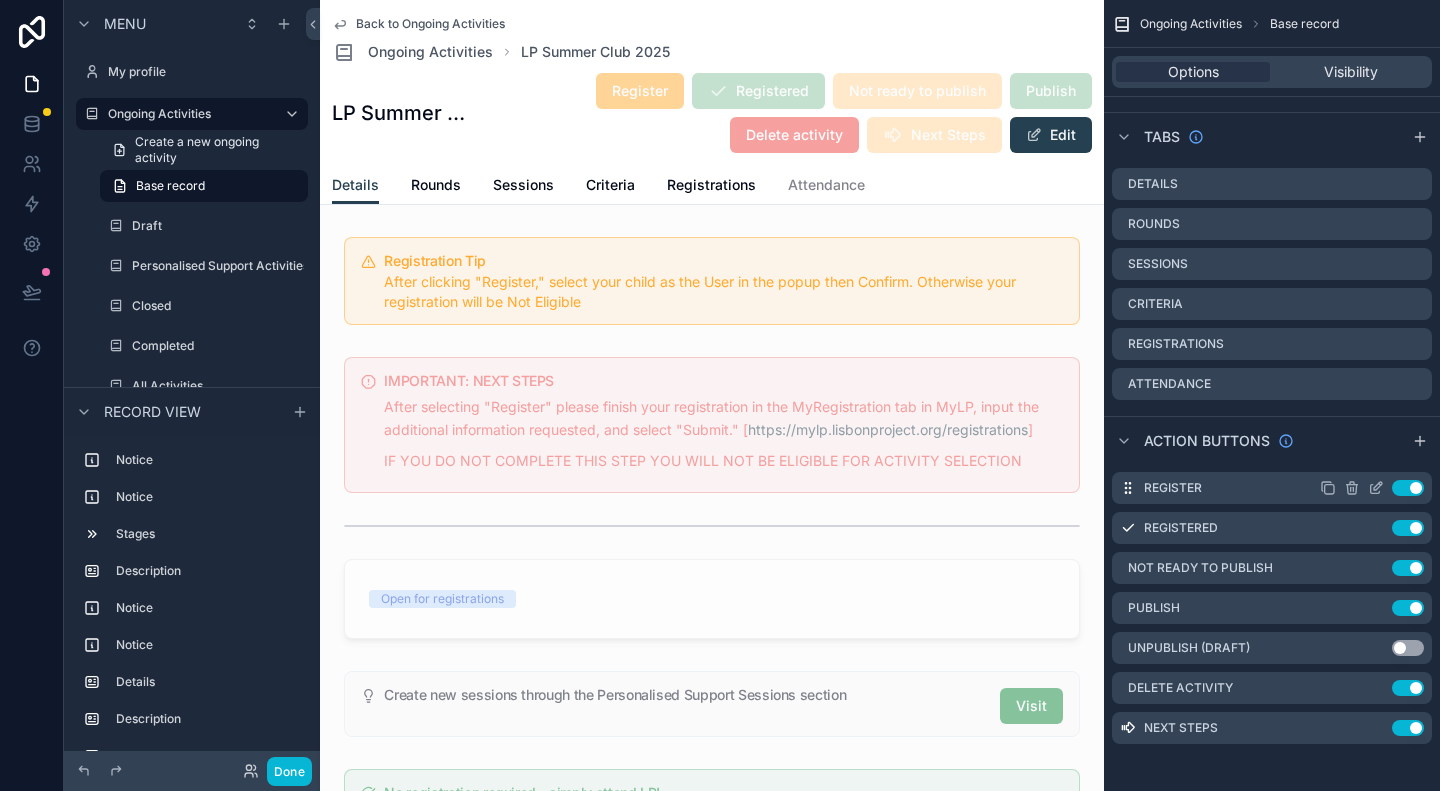 click 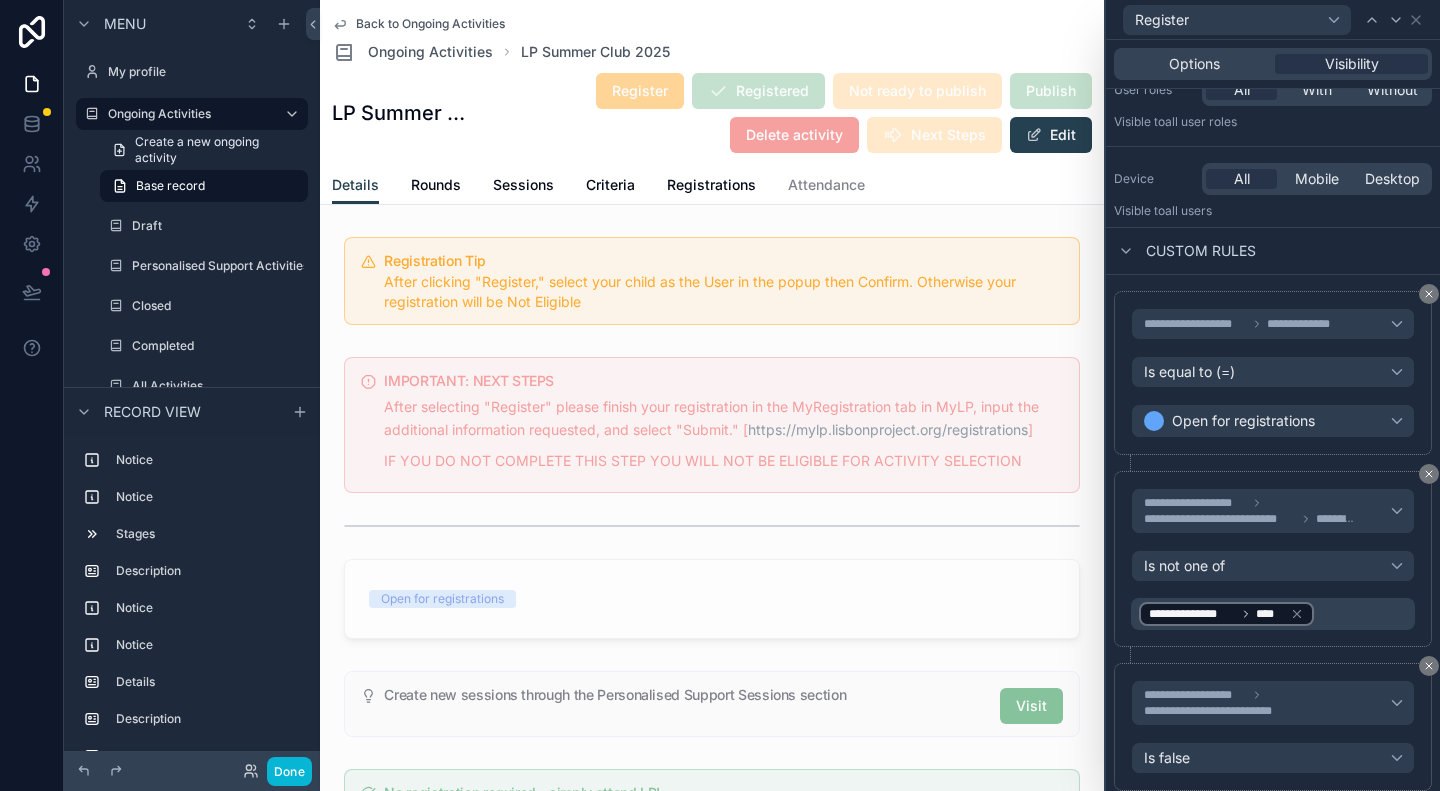 scroll, scrollTop: 224, scrollLeft: 0, axis: vertical 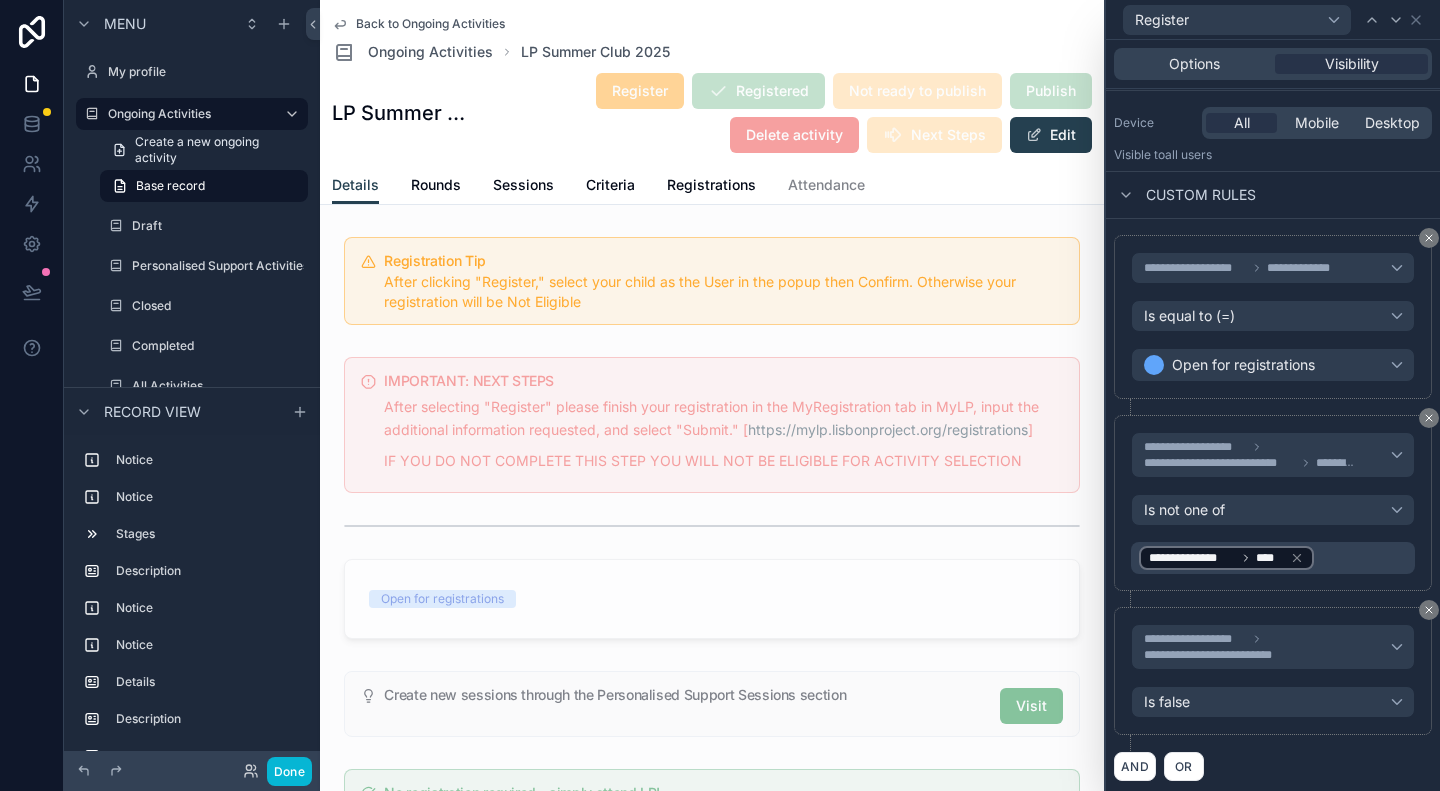 click on "**********" at bounding box center [1273, 679] 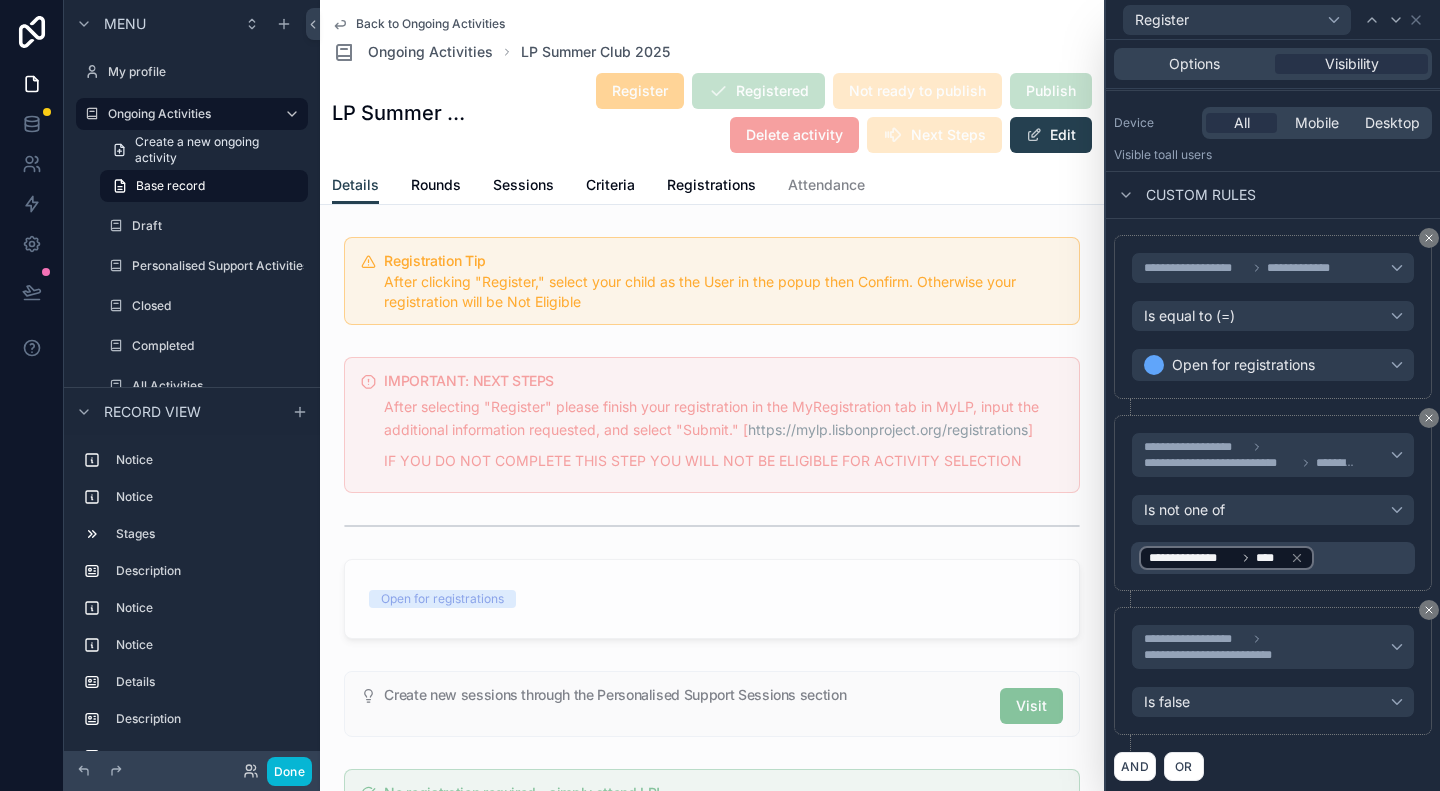 scroll, scrollTop: 0, scrollLeft: 0, axis: both 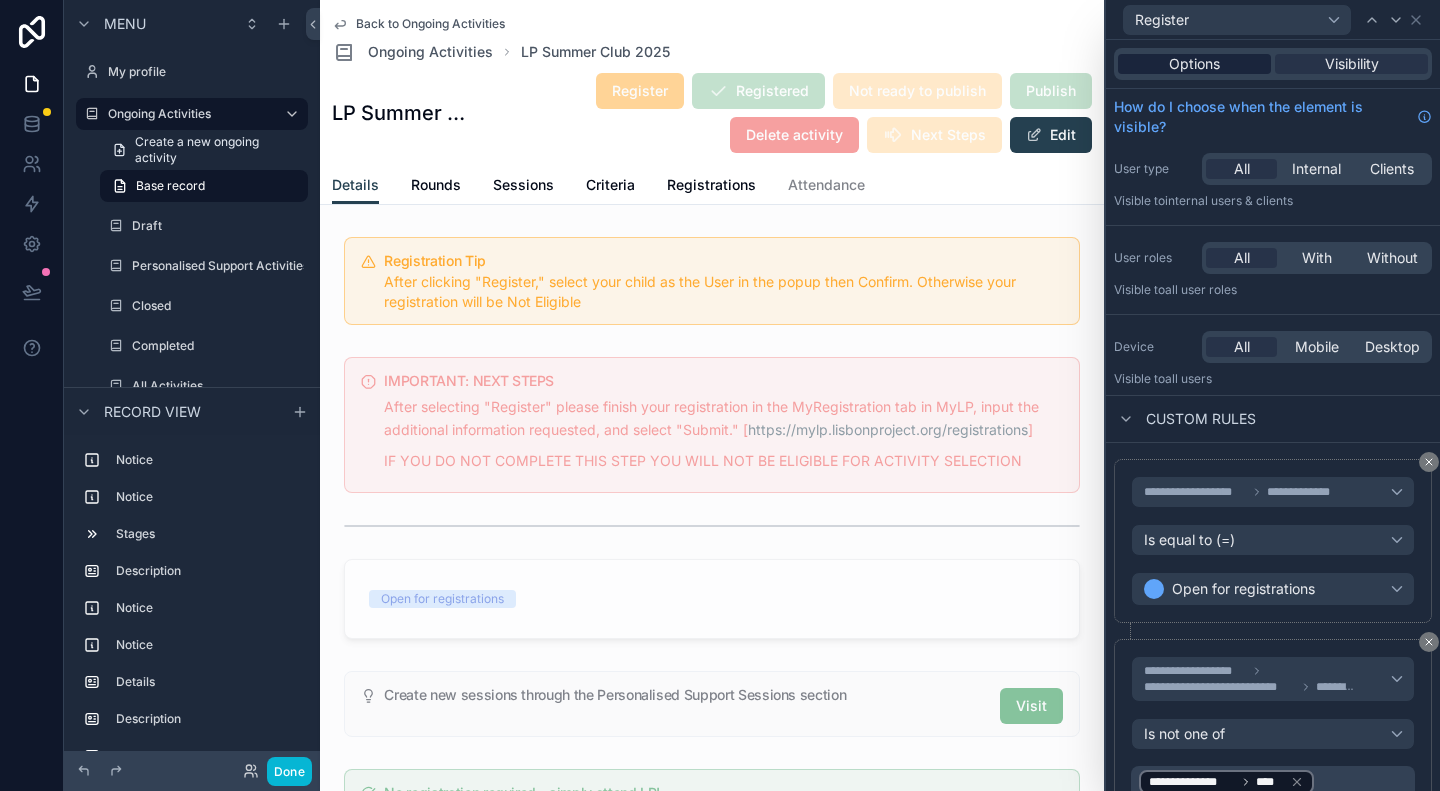 click on "Options" at bounding box center (1194, 64) 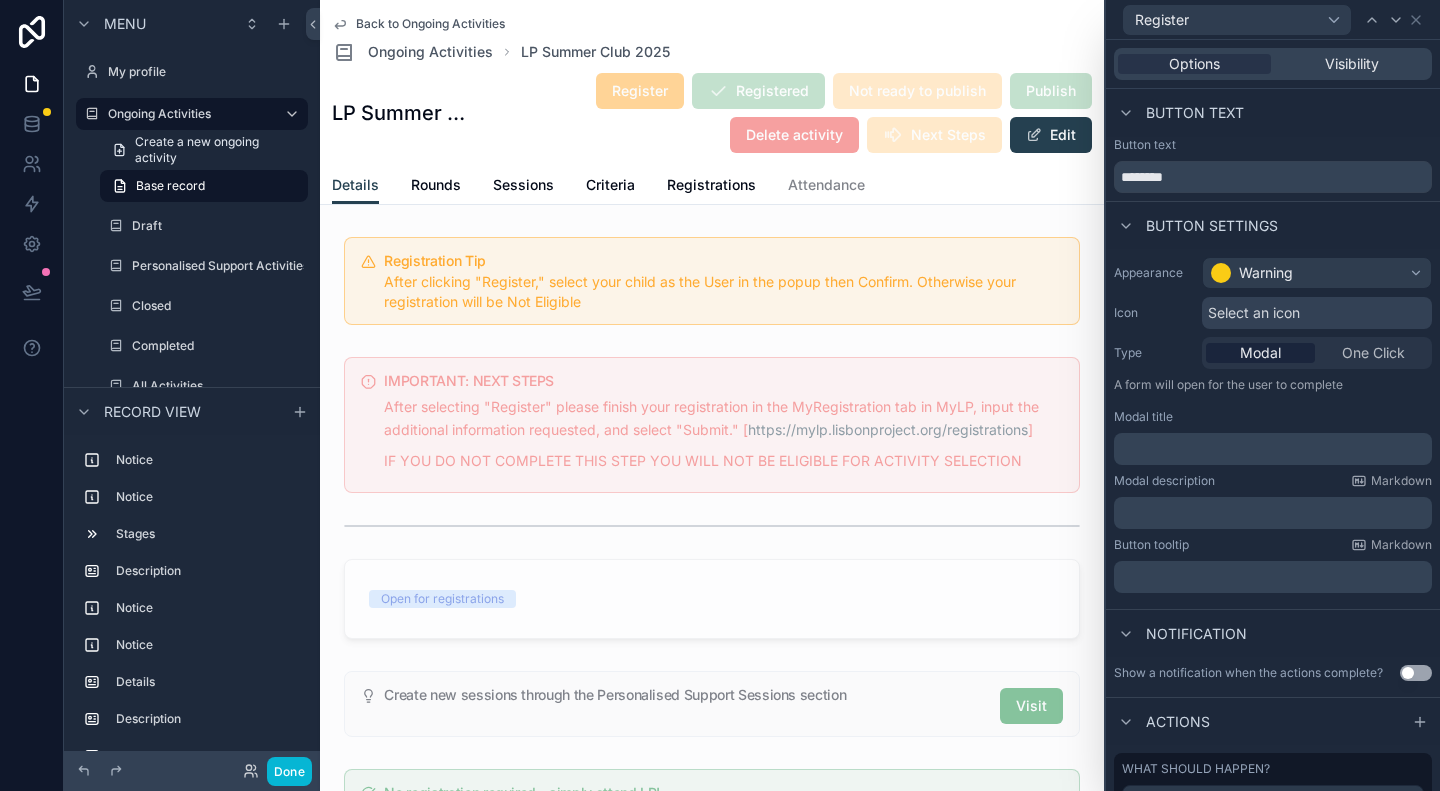 scroll, scrollTop: 212, scrollLeft: 0, axis: vertical 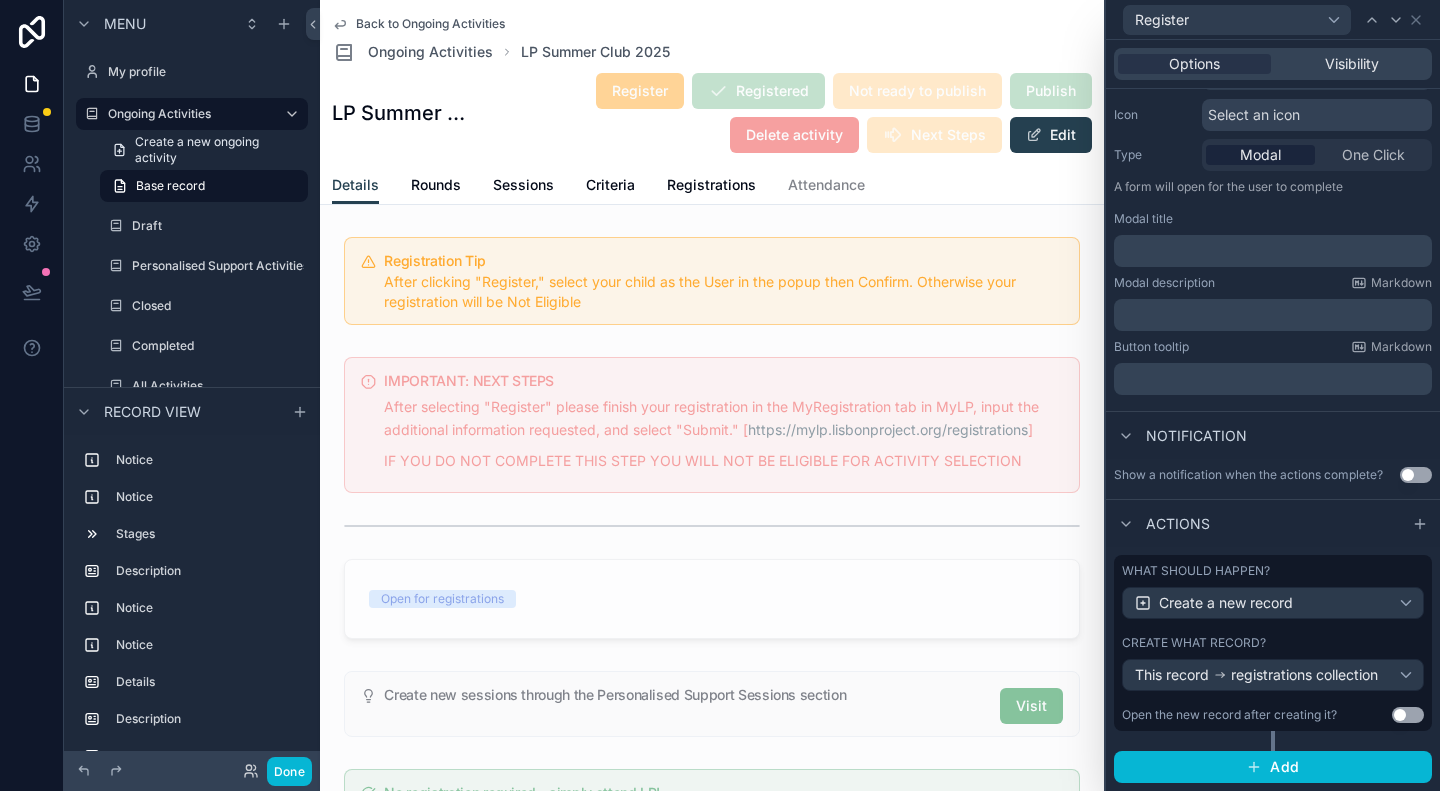 click on "Actions" at bounding box center [1273, 523] 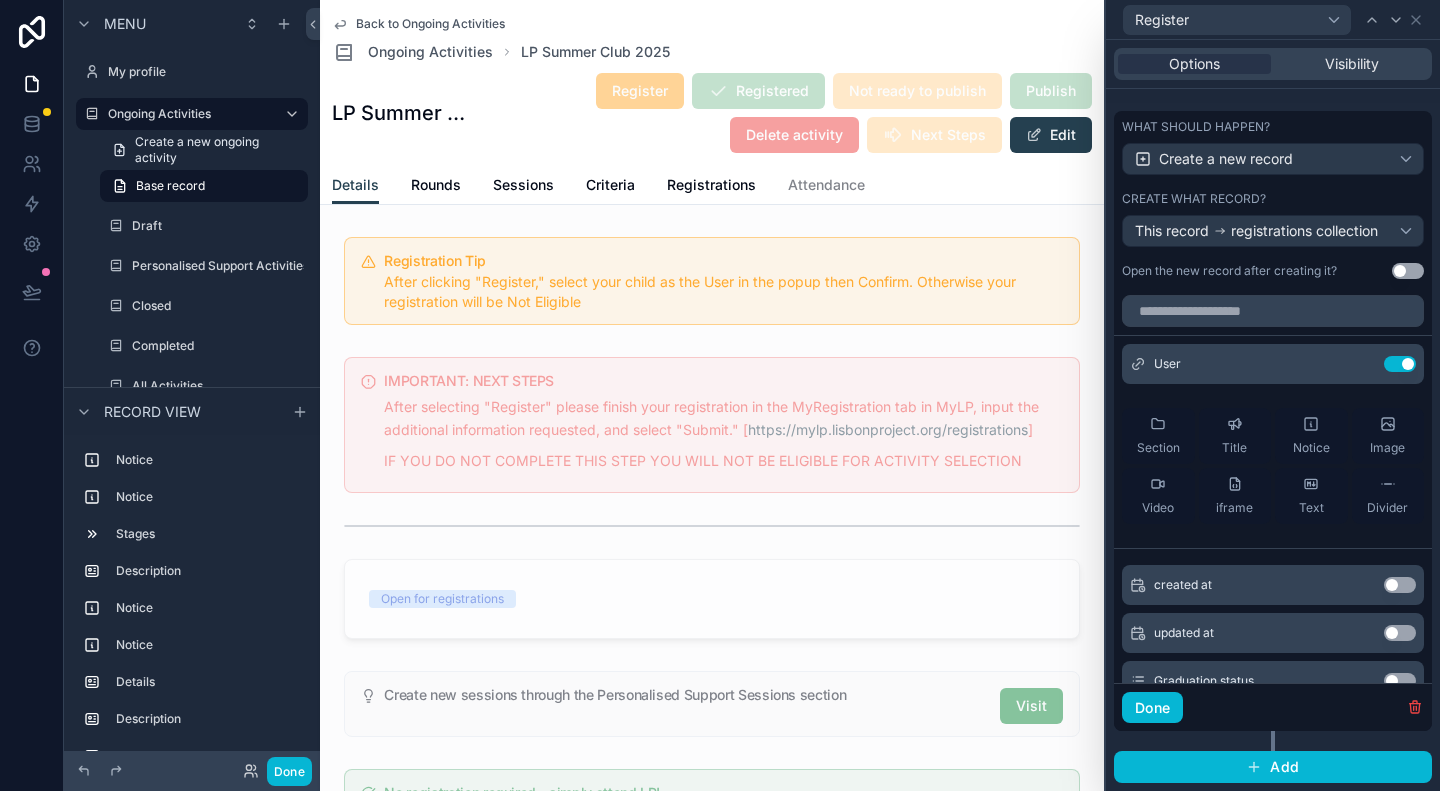 scroll, scrollTop: 655, scrollLeft: 0, axis: vertical 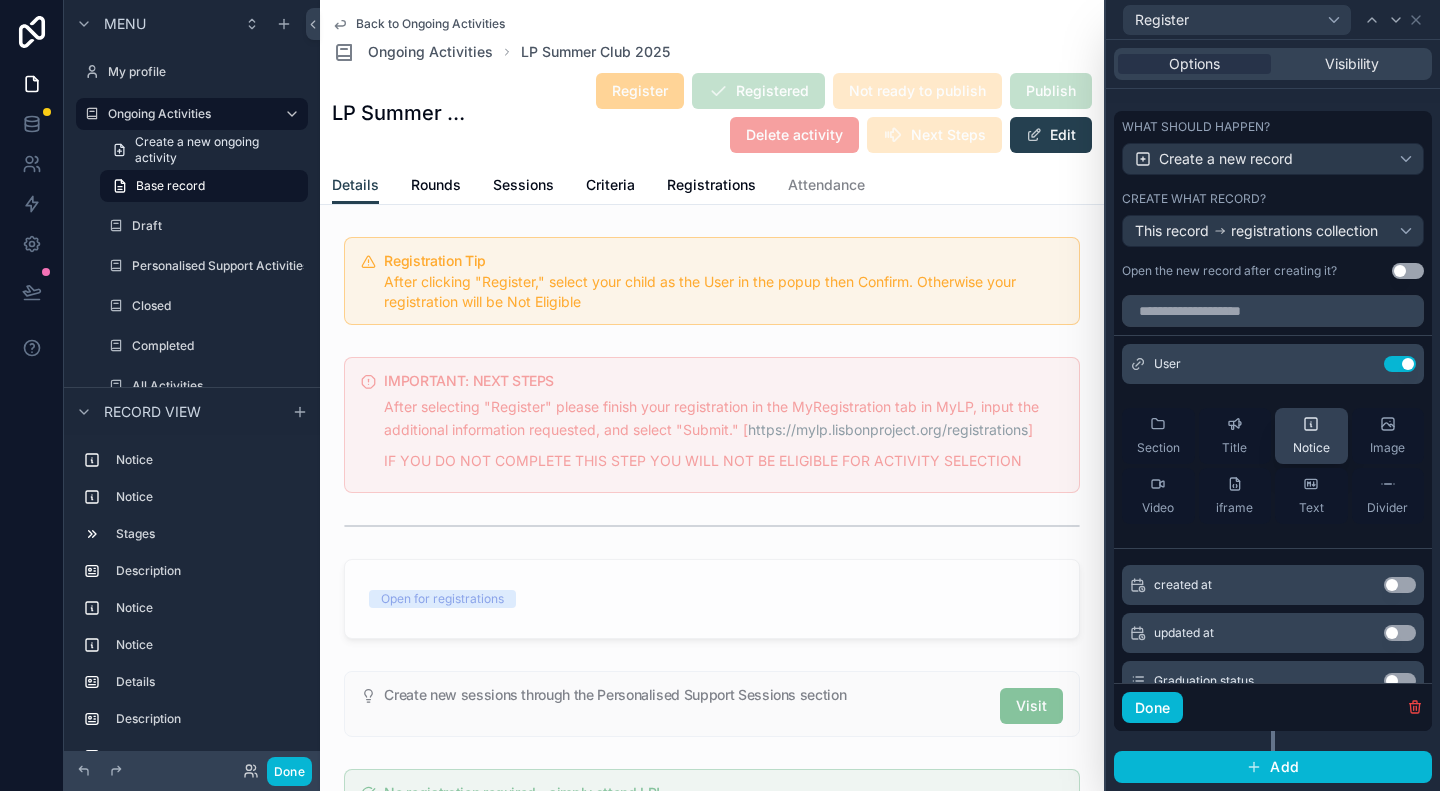 click on "Notice" at bounding box center (1311, 448) 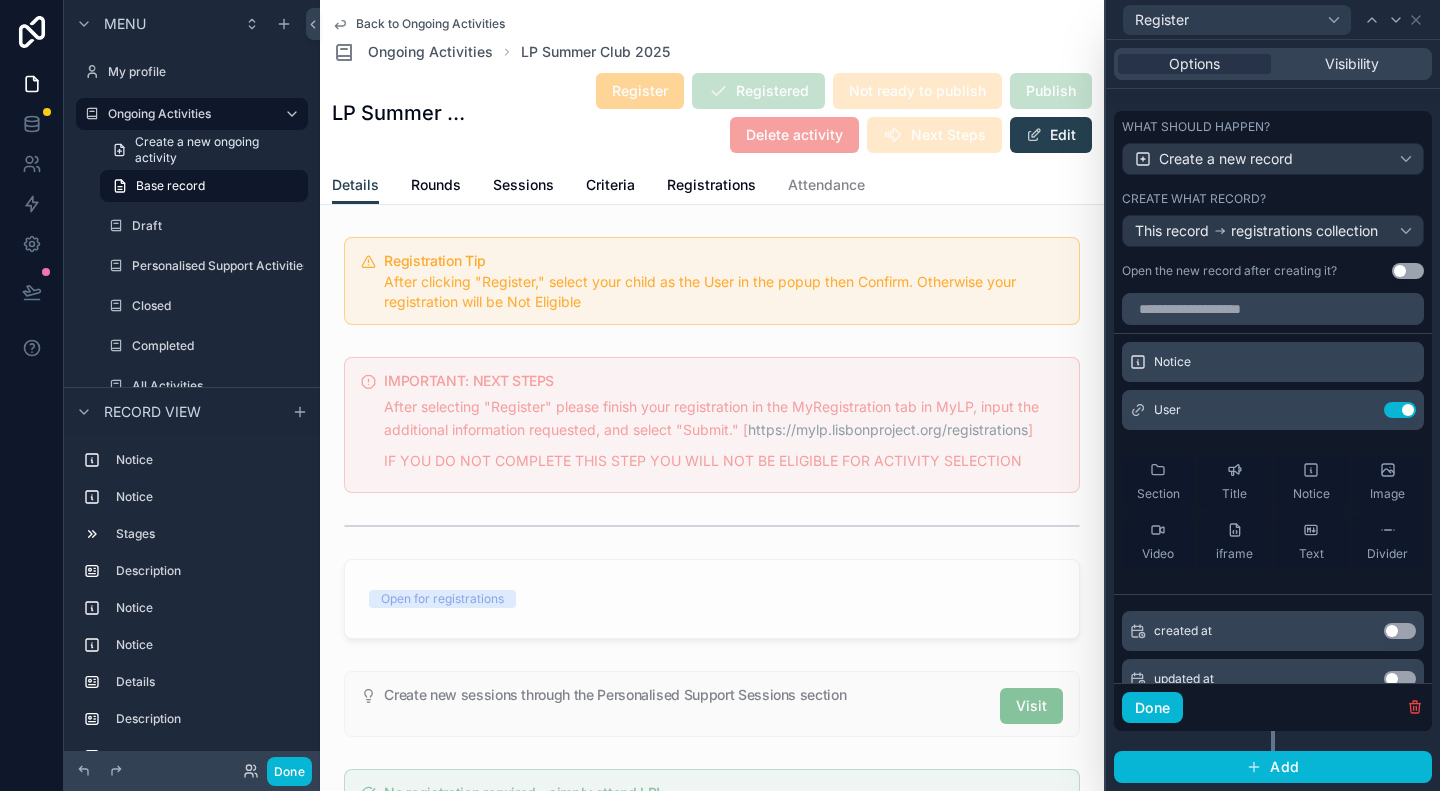 scroll, scrollTop: 0, scrollLeft: 0, axis: both 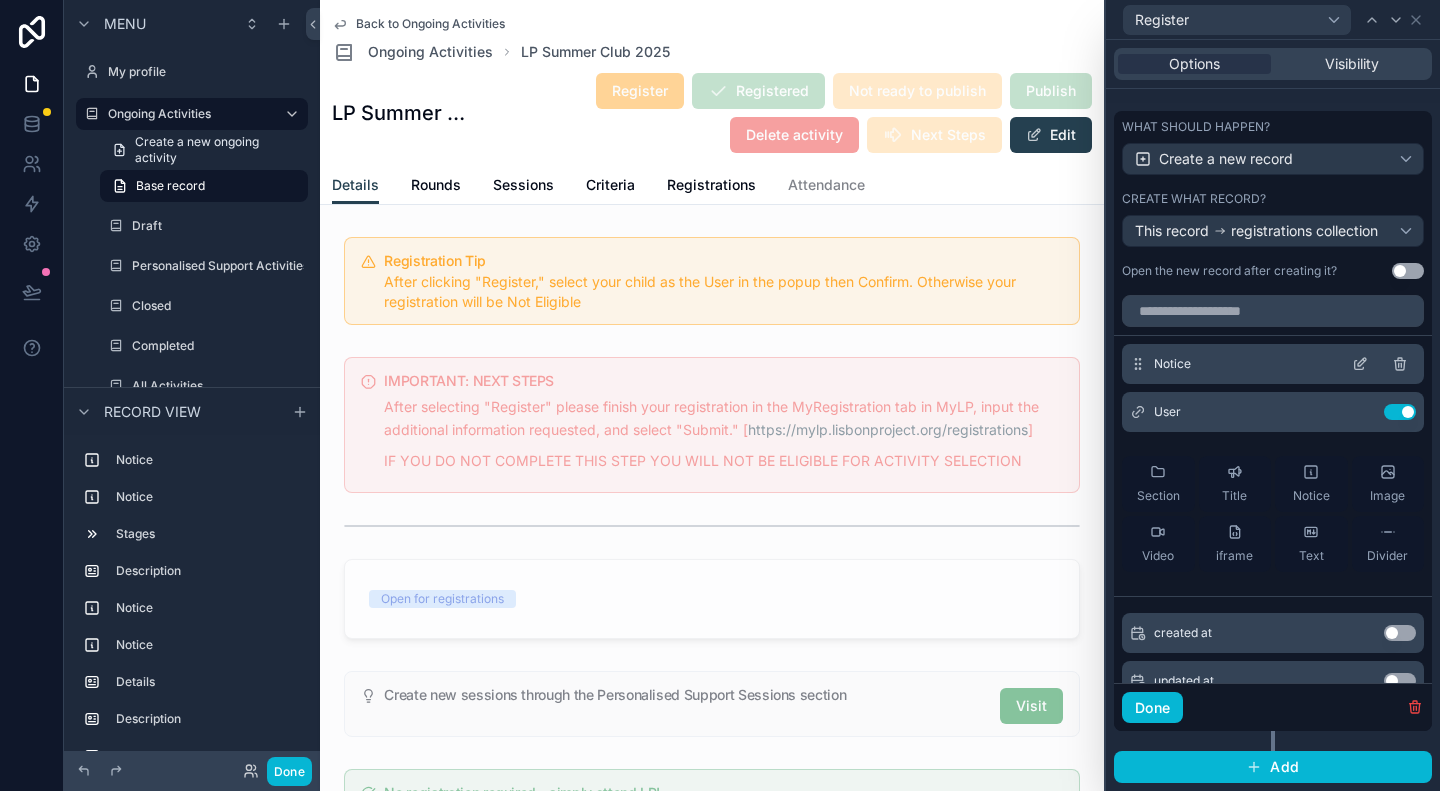 click 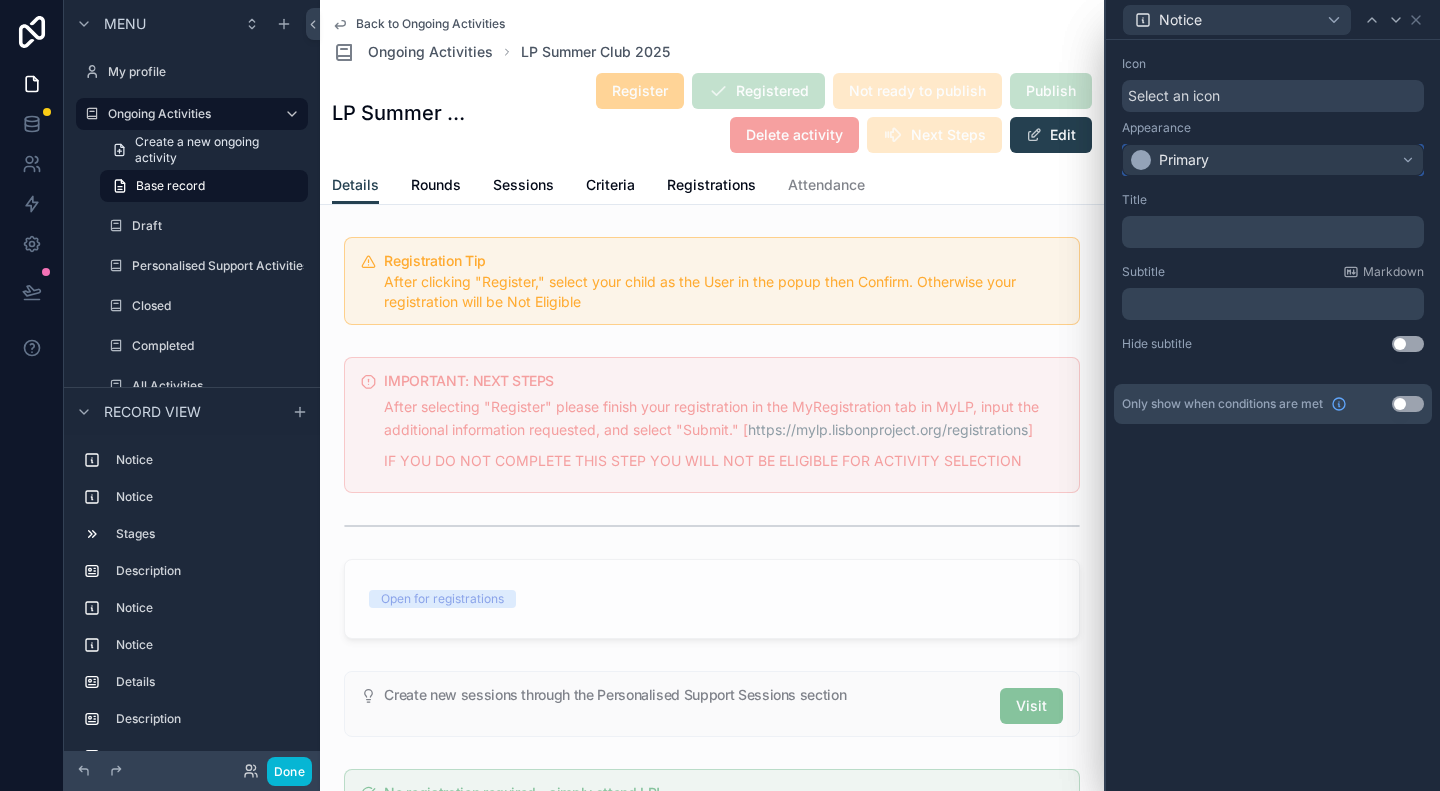 click on "Primary" at bounding box center [1184, 160] 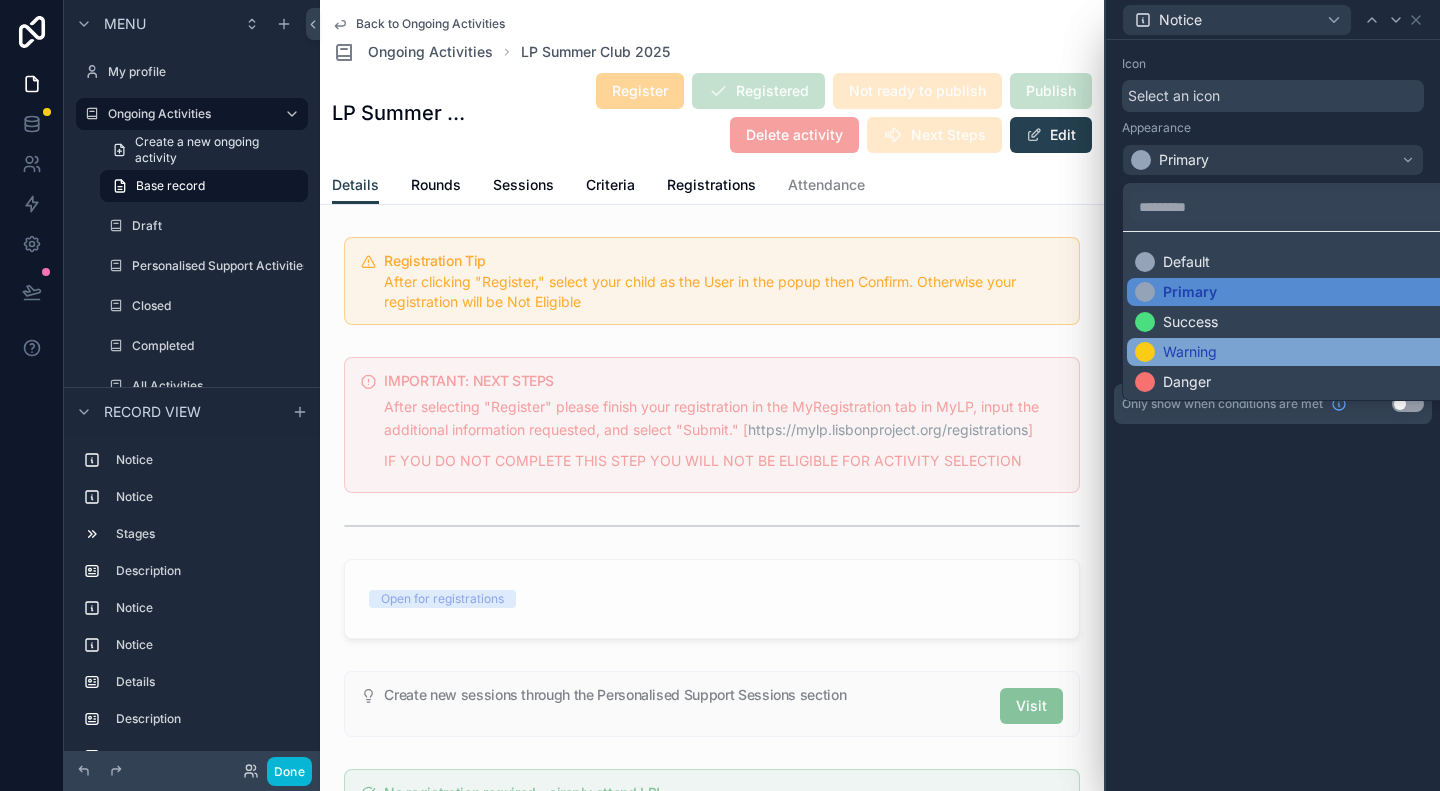 click on "Warning" at bounding box center [1297, 352] 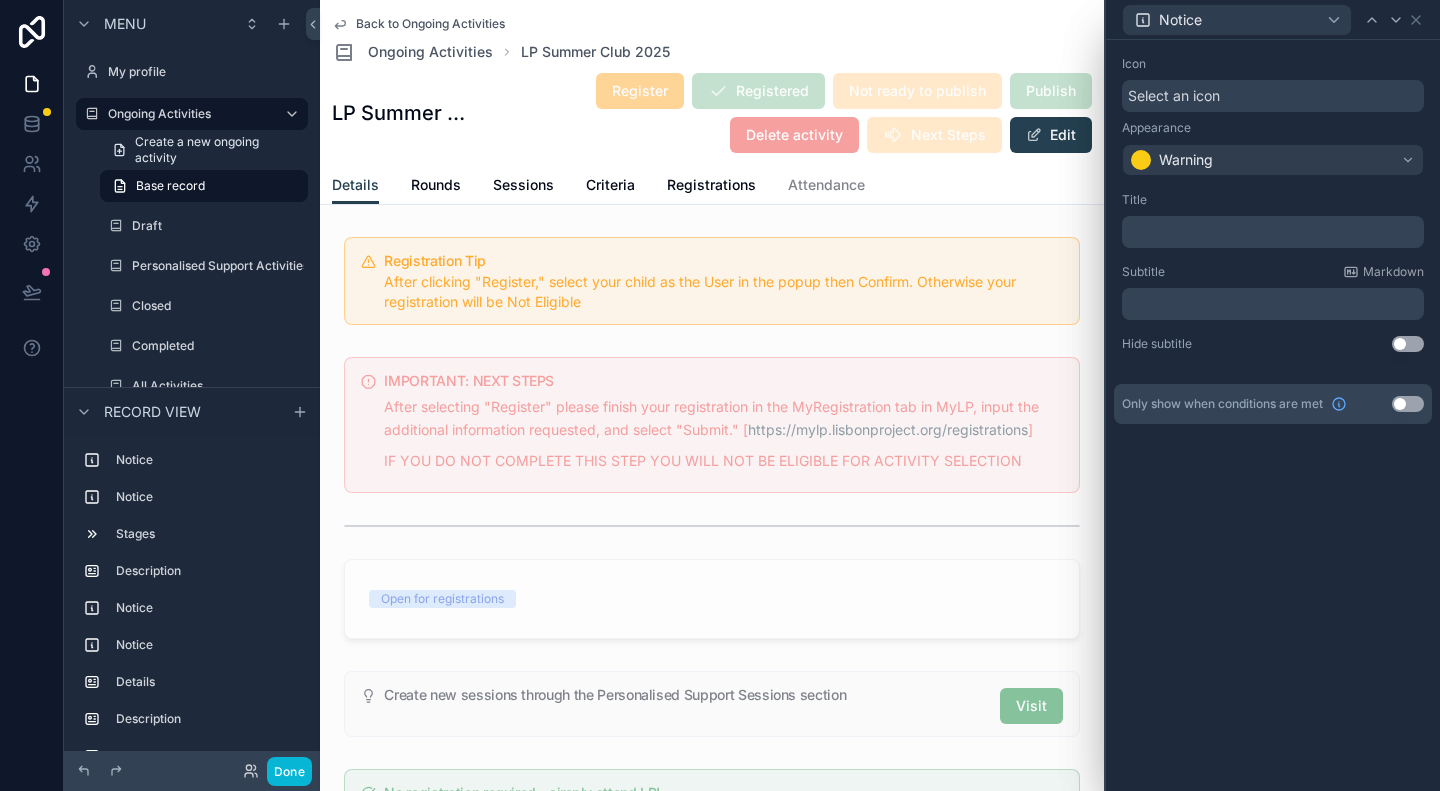 click on "﻿" at bounding box center (1275, 232) 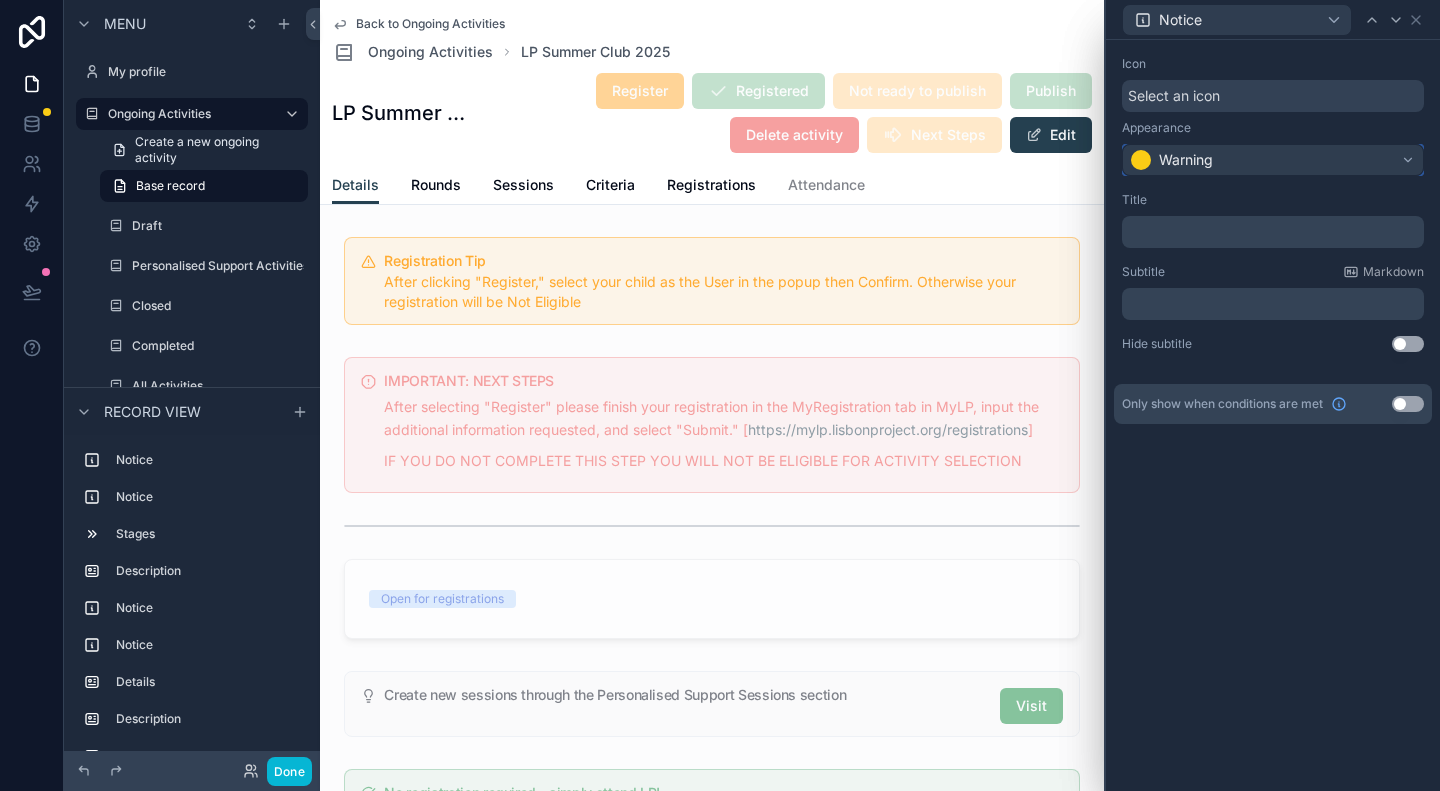 click on "Warning" at bounding box center [1186, 160] 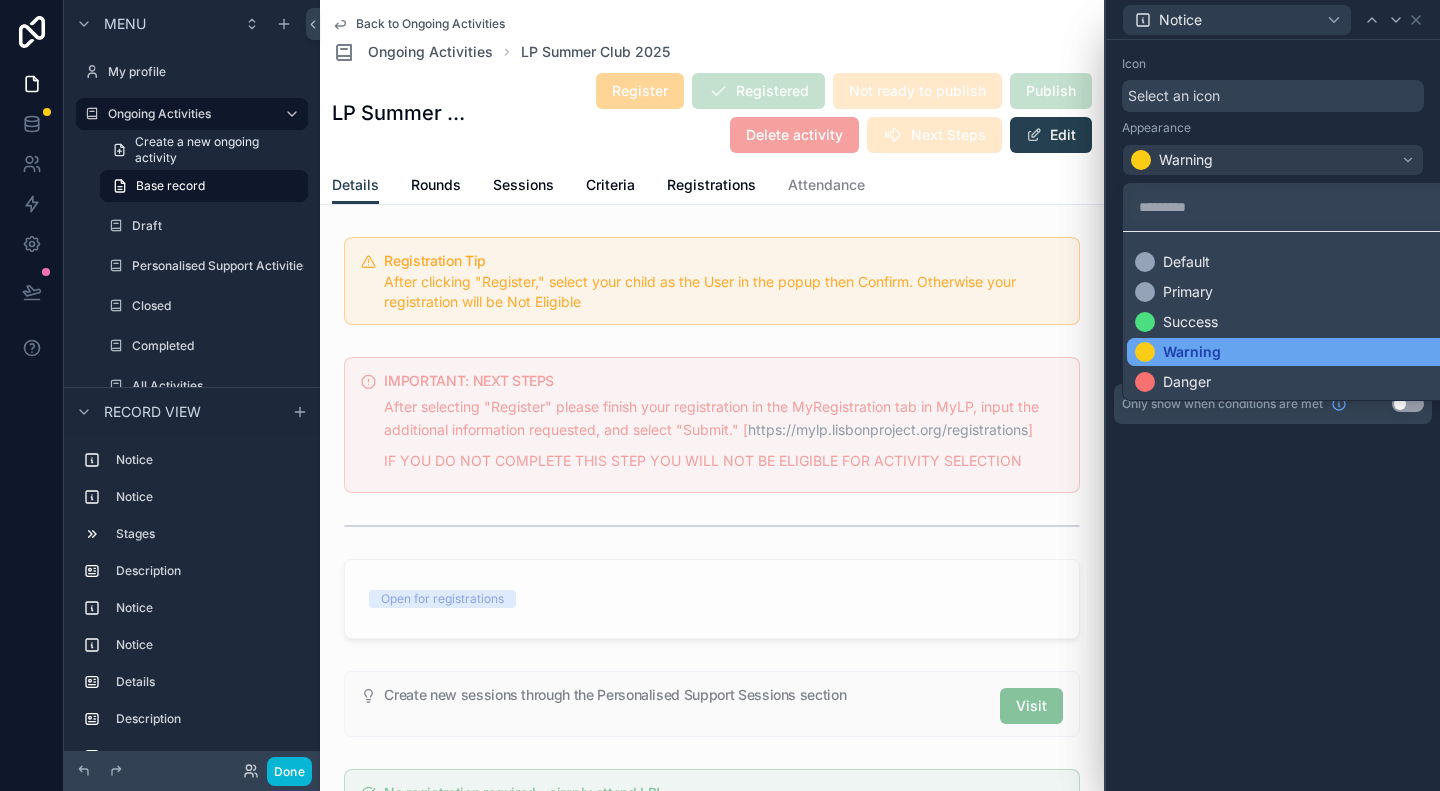 click on "Warning" at bounding box center [1192, 352] 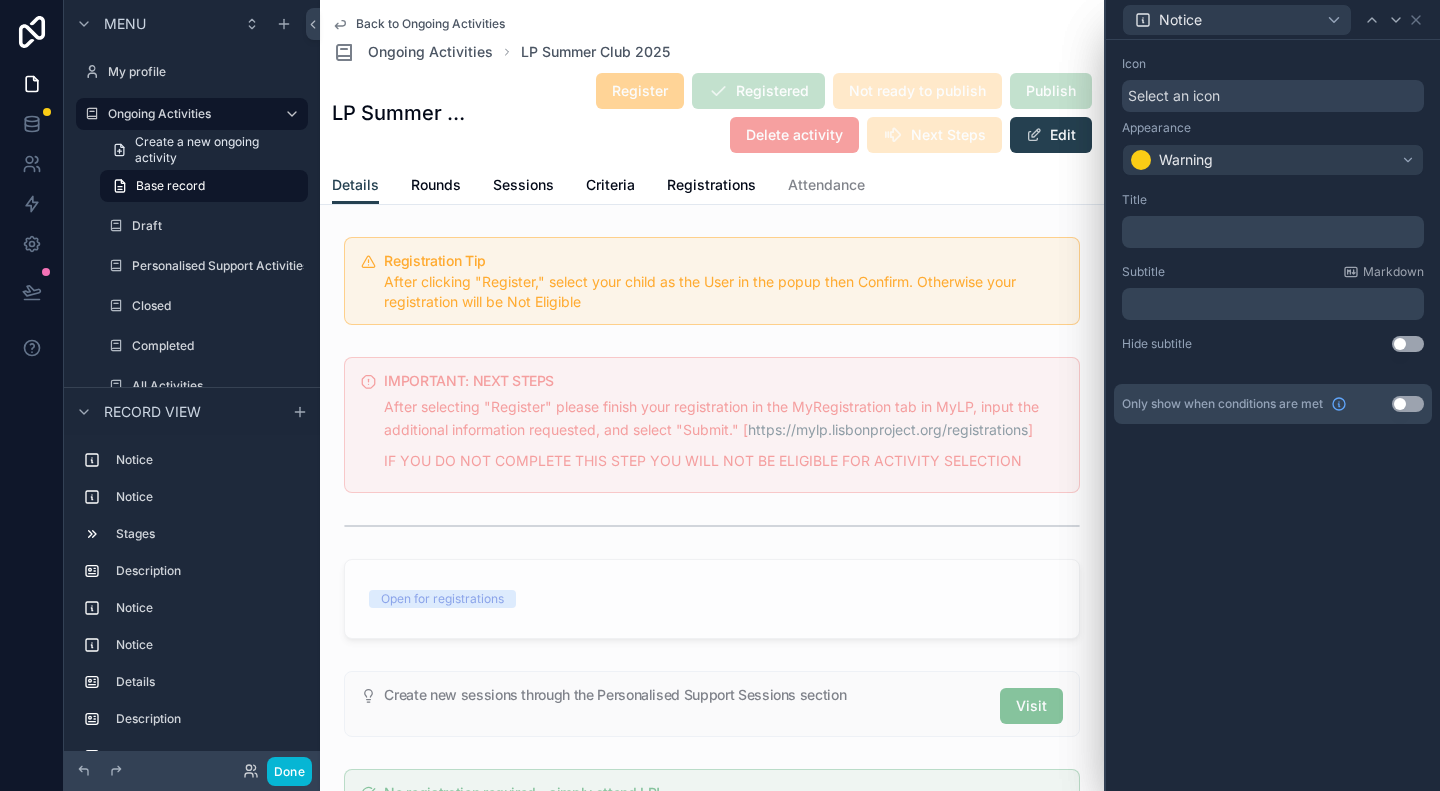 click on "﻿" at bounding box center (1275, 232) 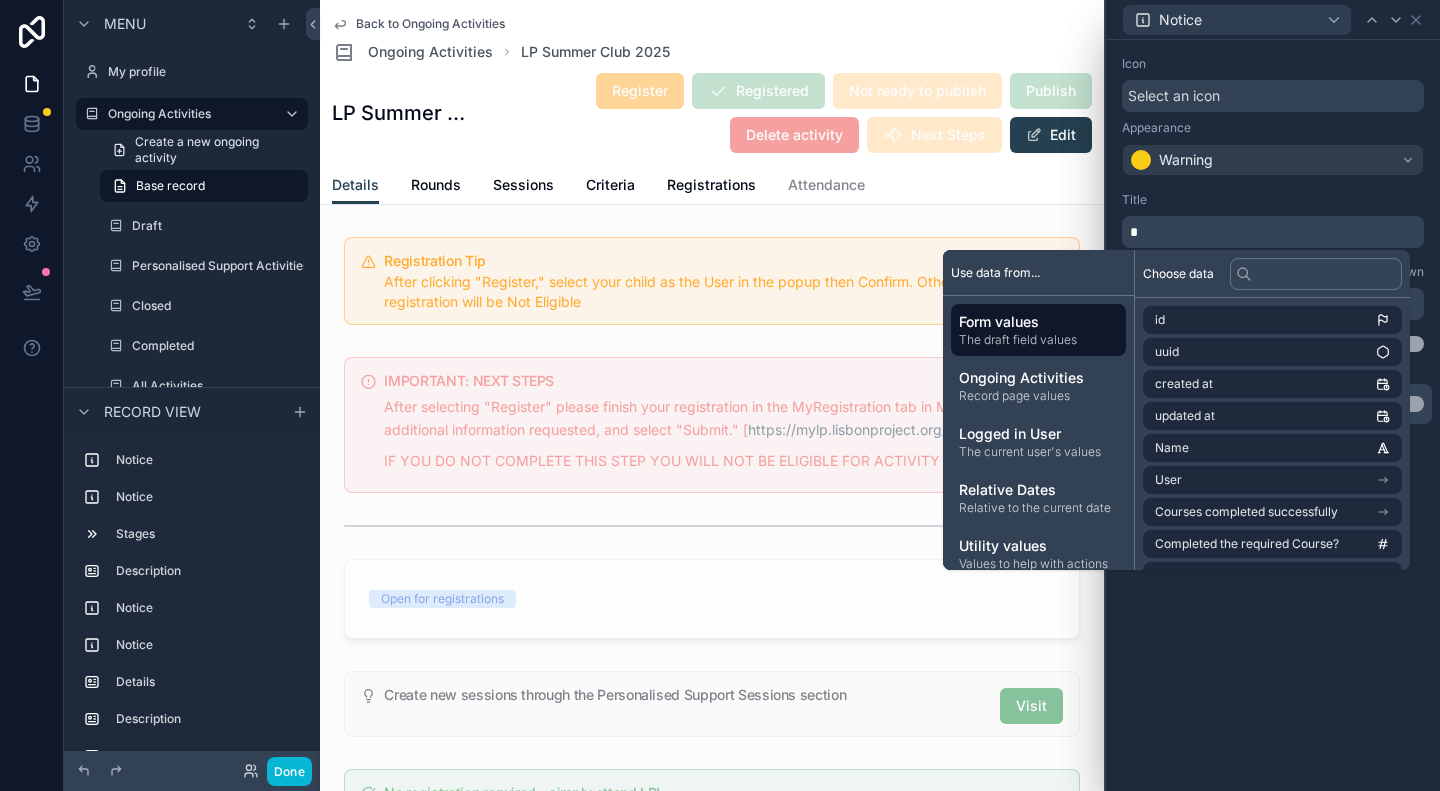 type 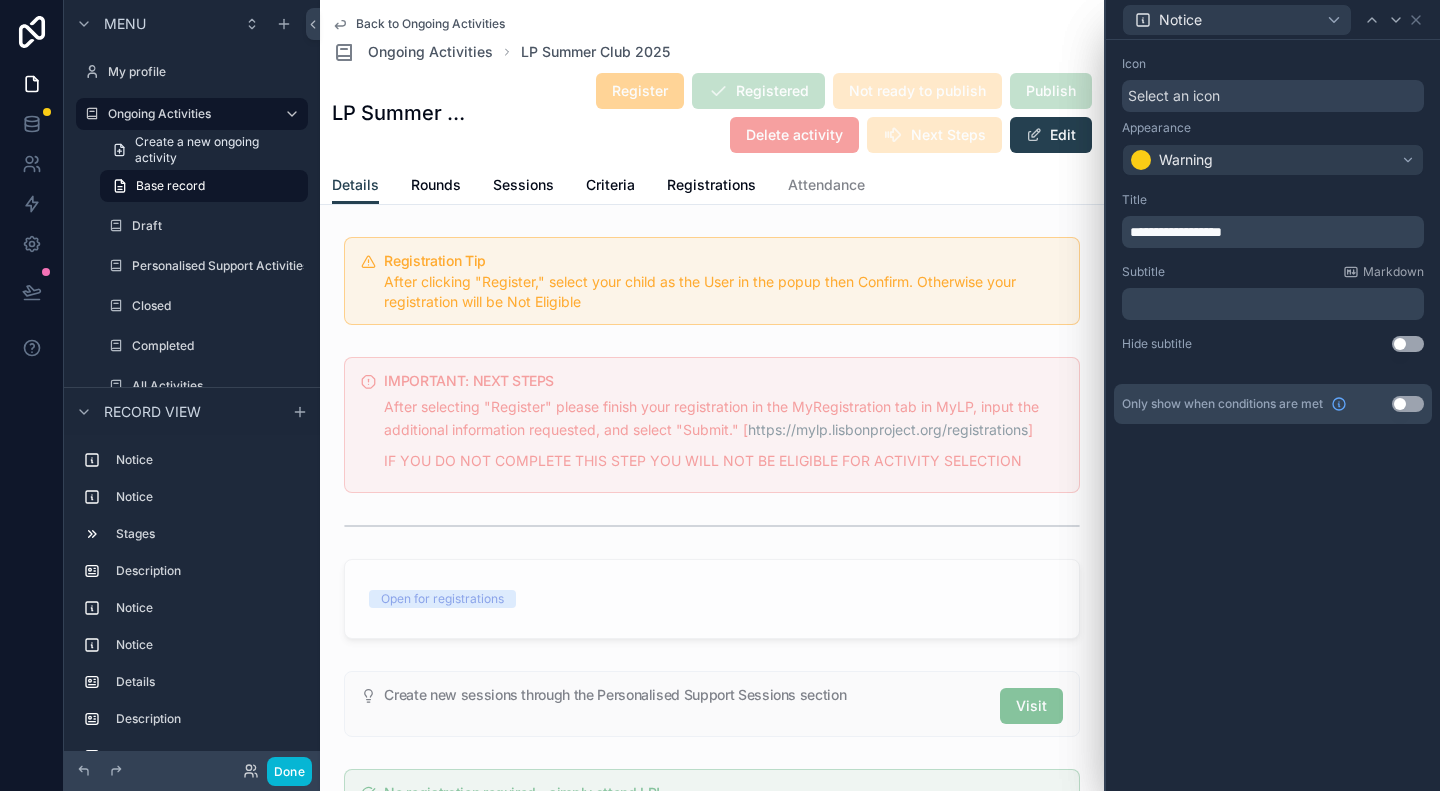 click on "Title" at bounding box center (1273, 200) 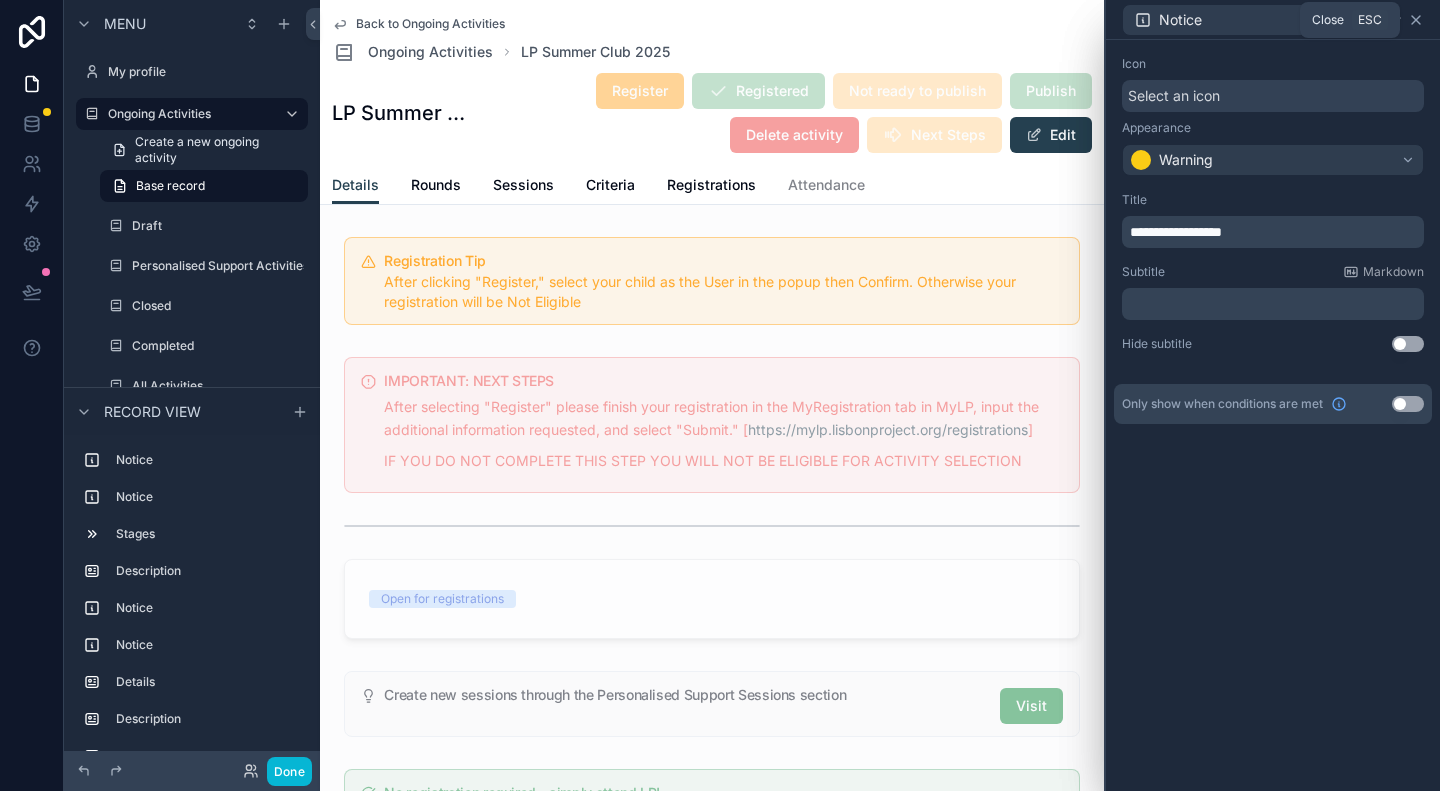click 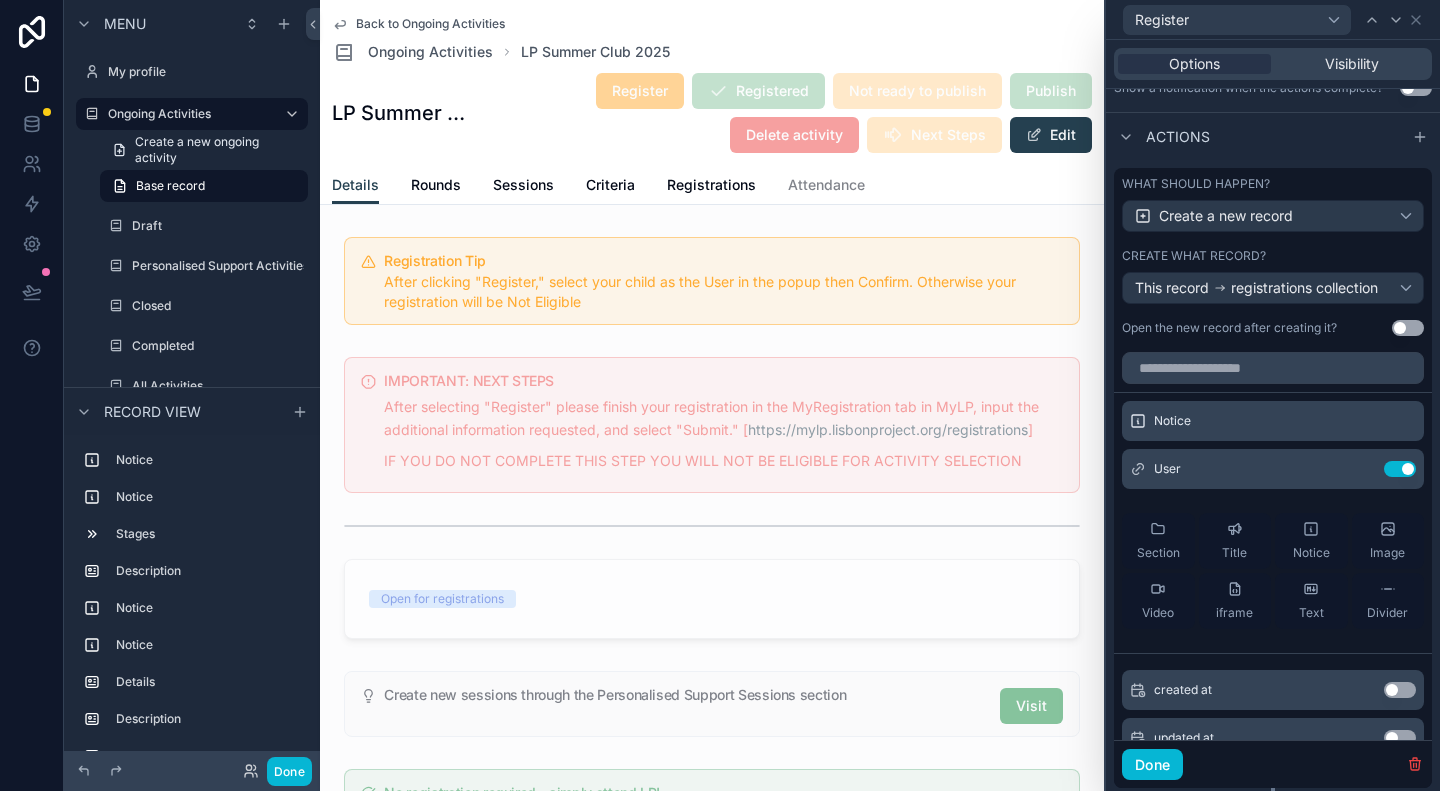 scroll, scrollTop: 555, scrollLeft: 0, axis: vertical 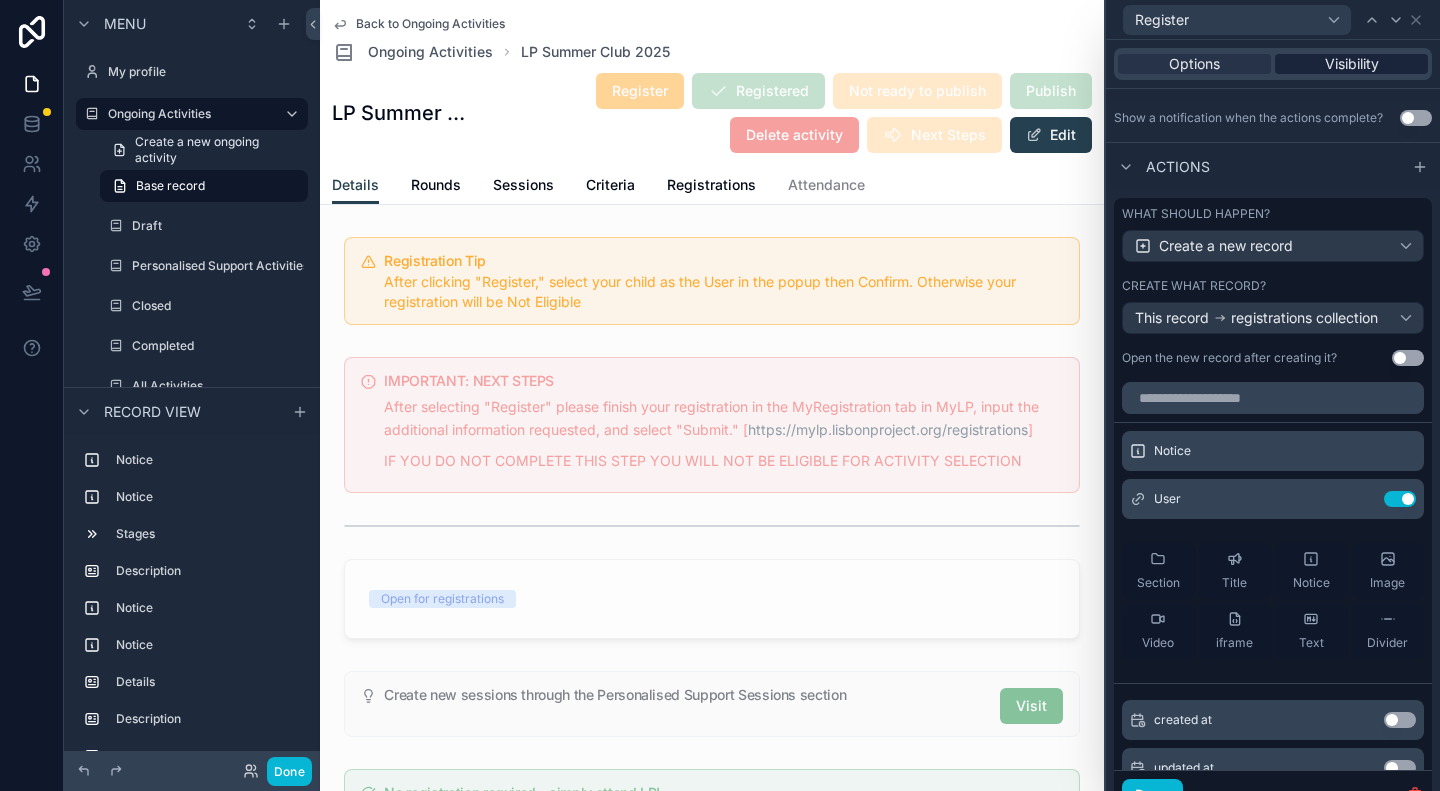 click on "Visibility" at bounding box center [1352, 64] 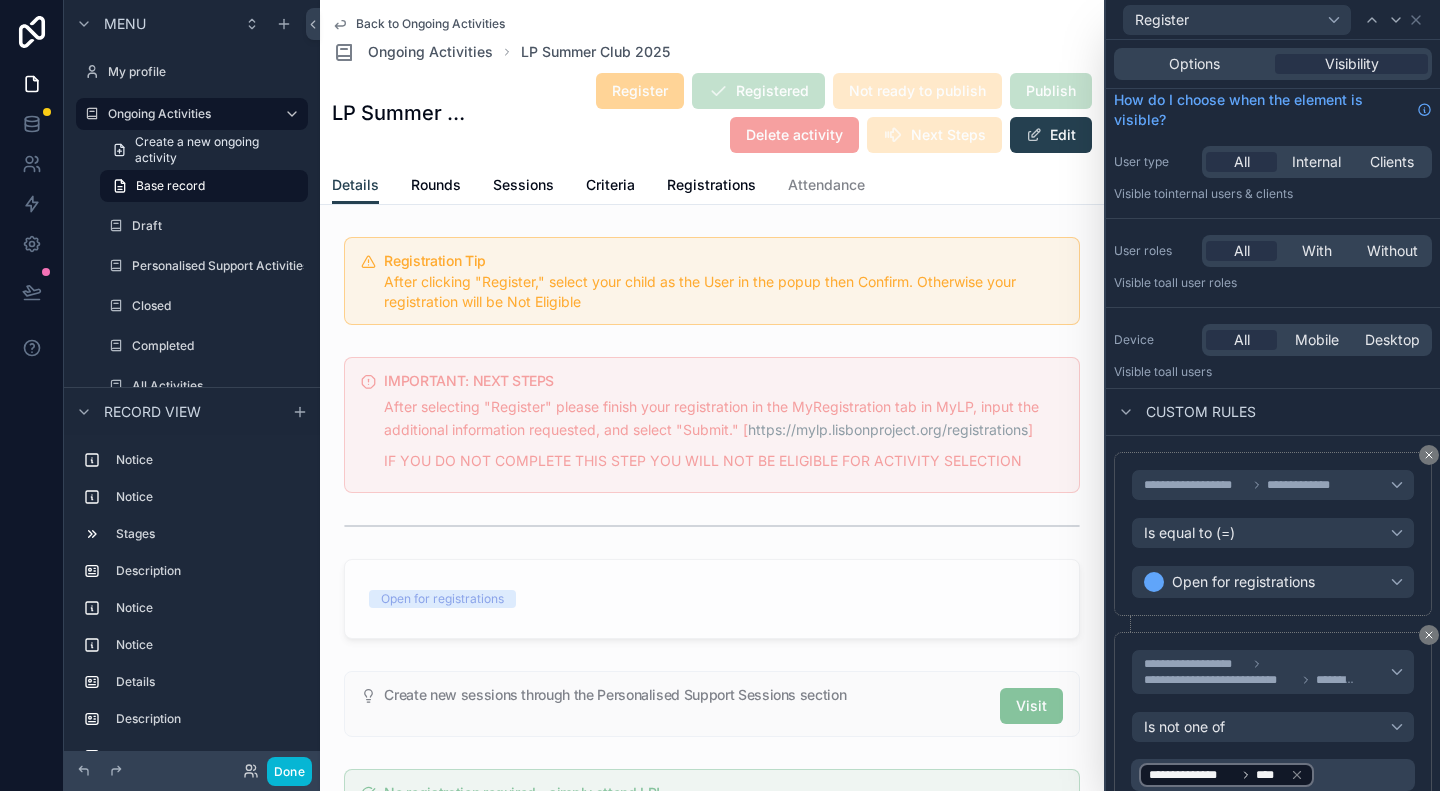 scroll, scrollTop: 0, scrollLeft: 0, axis: both 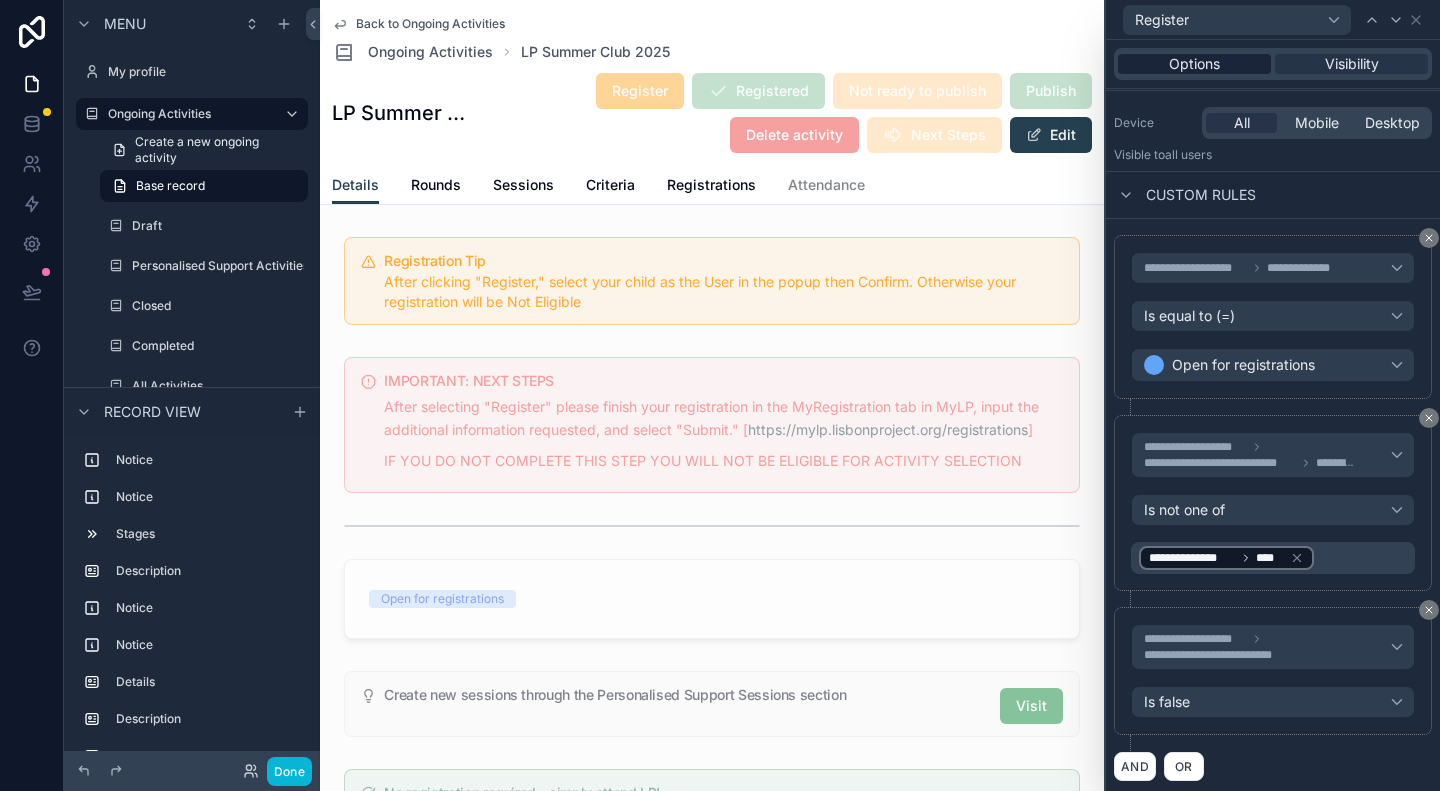 click on "Options" at bounding box center [1194, 64] 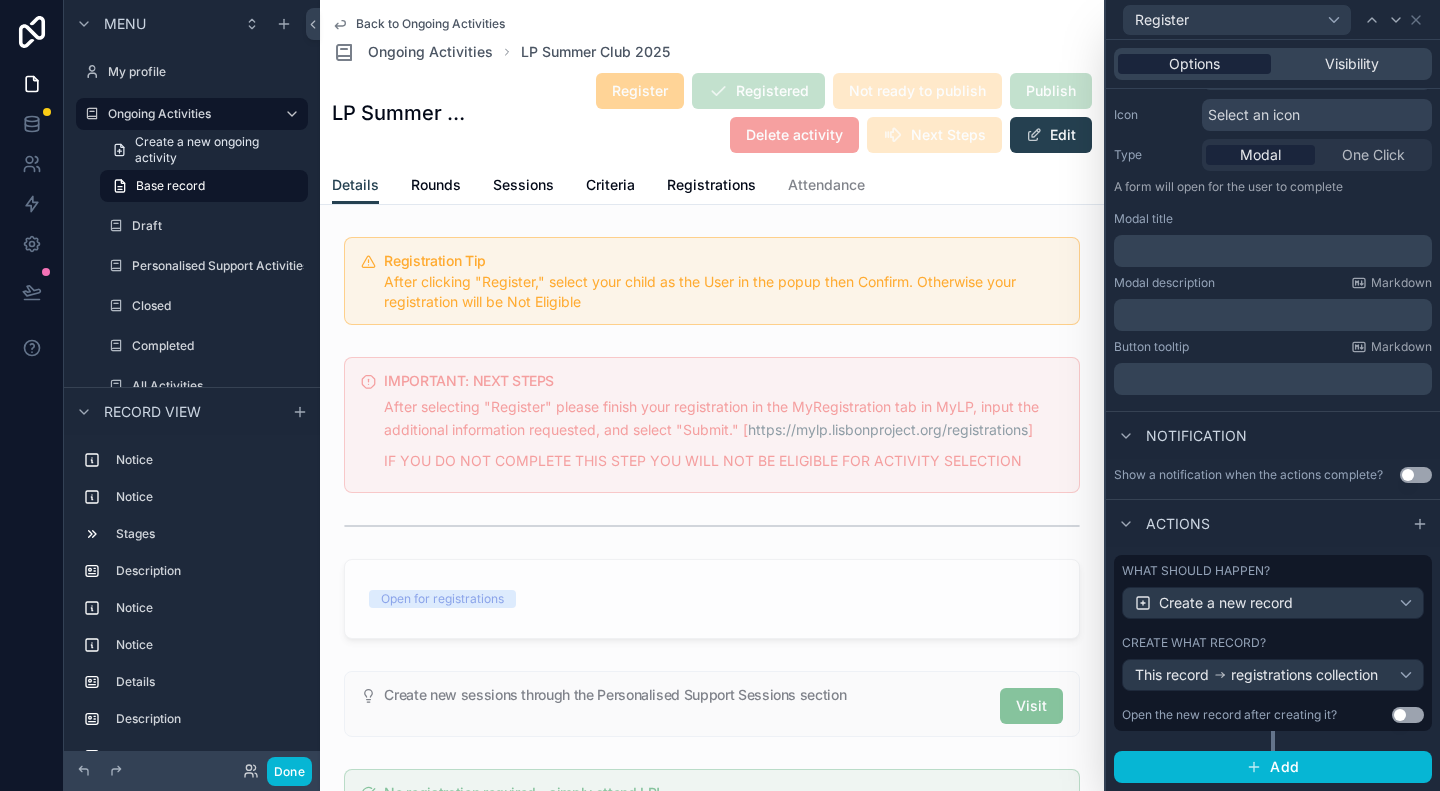 scroll, scrollTop: 212, scrollLeft: 0, axis: vertical 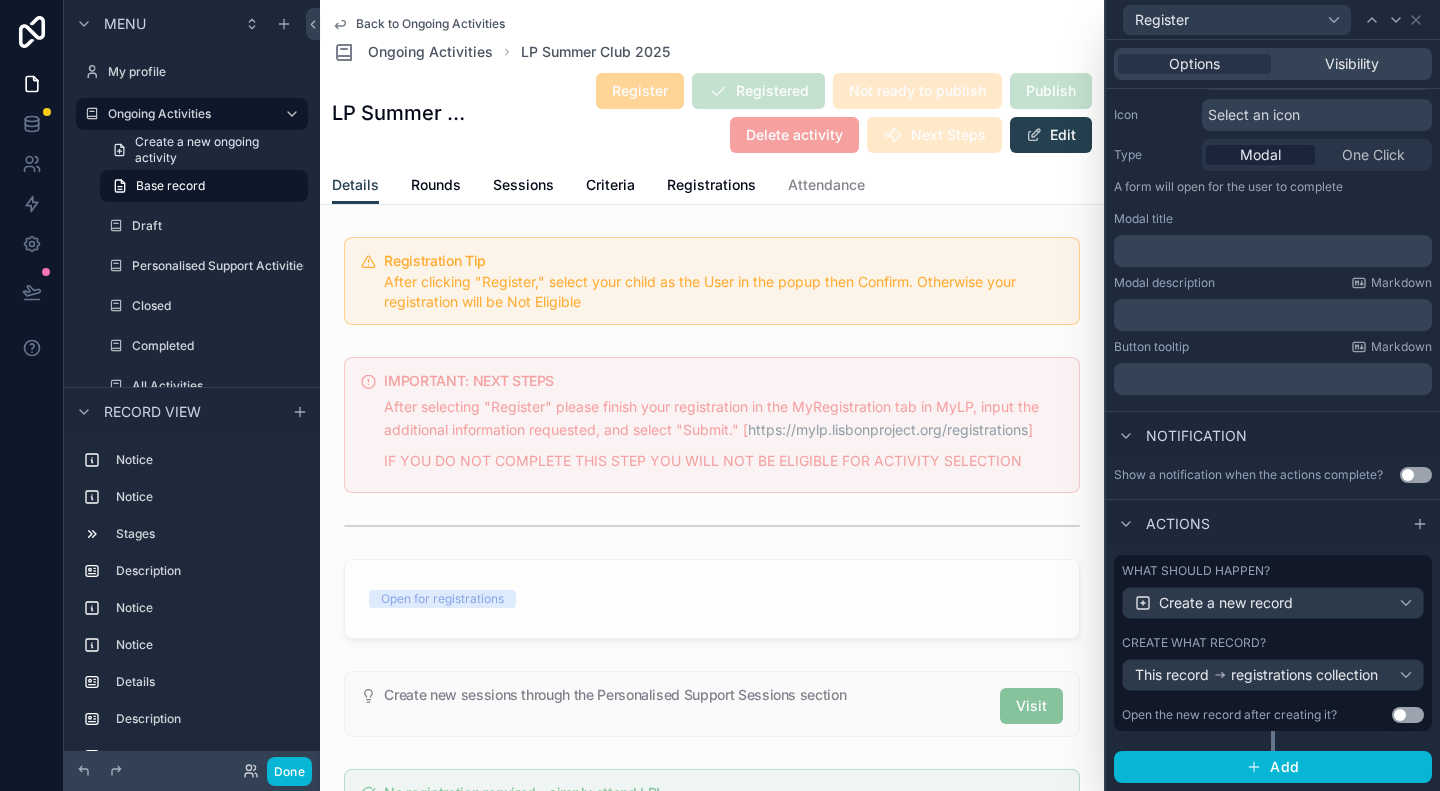 click on "What should happen? Create a new record Create what record? This record registrations collection Open the new record after creating it? Use setting" at bounding box center (1273, 653) 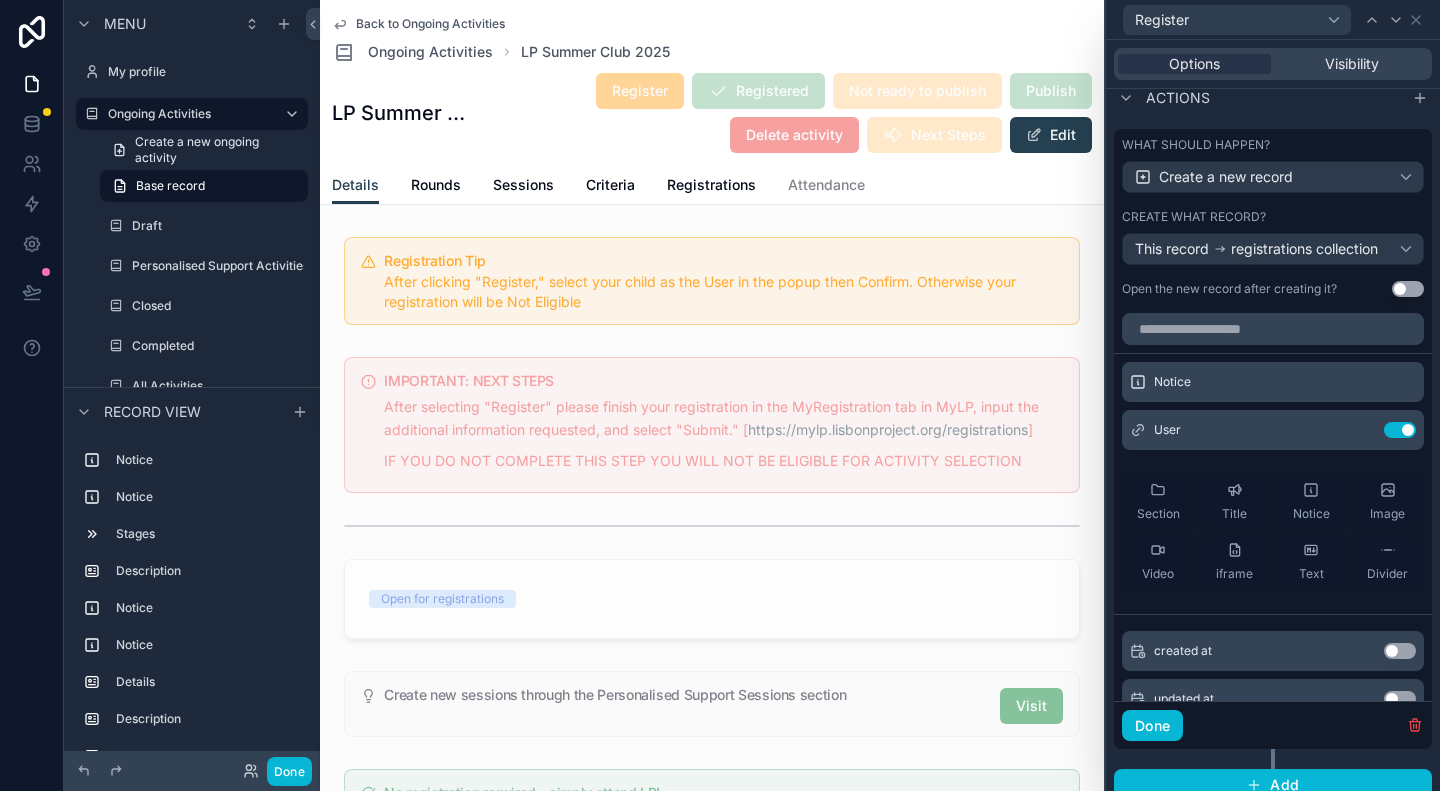 scroll, scrollTop: 655, scrollLeft: 0, axis: vertical 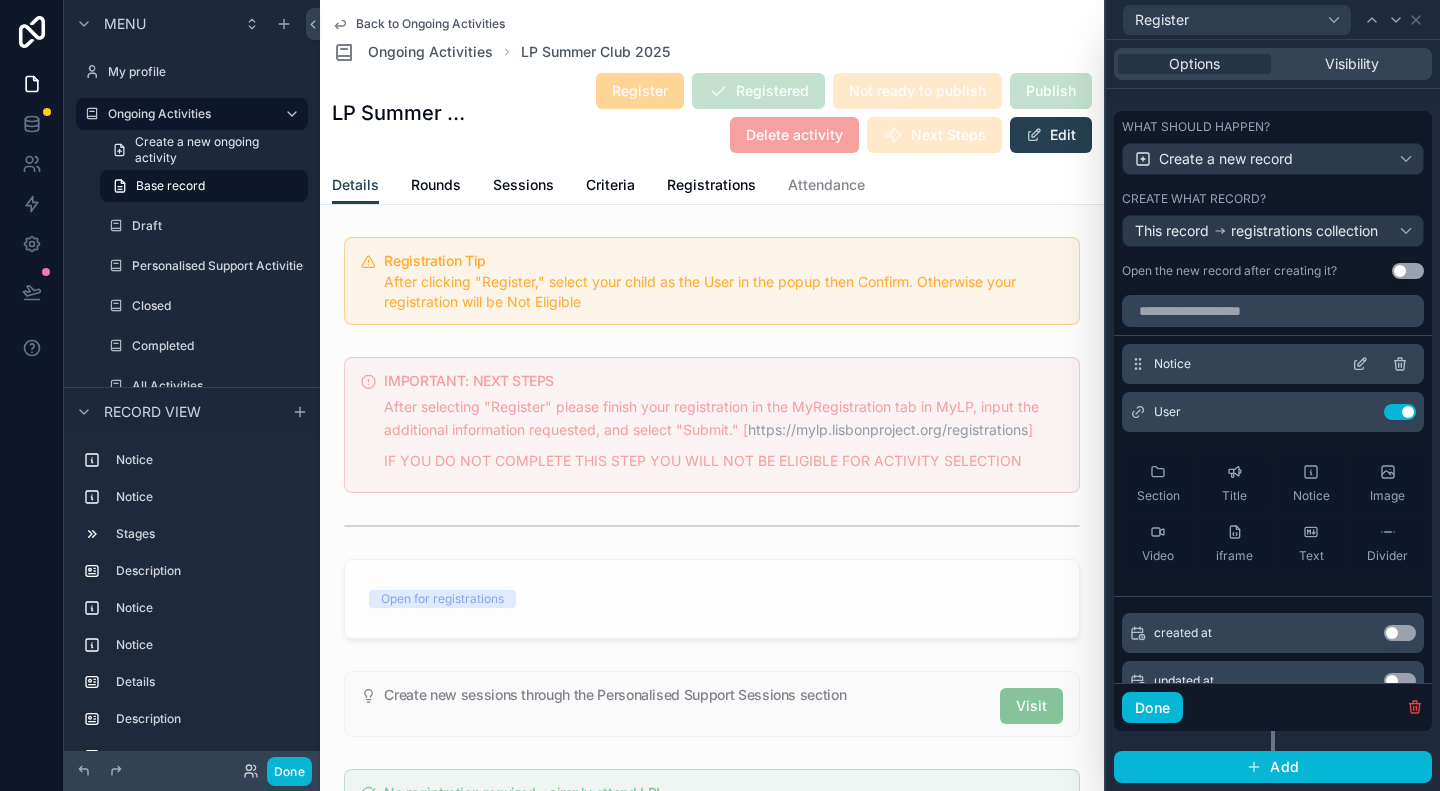 click 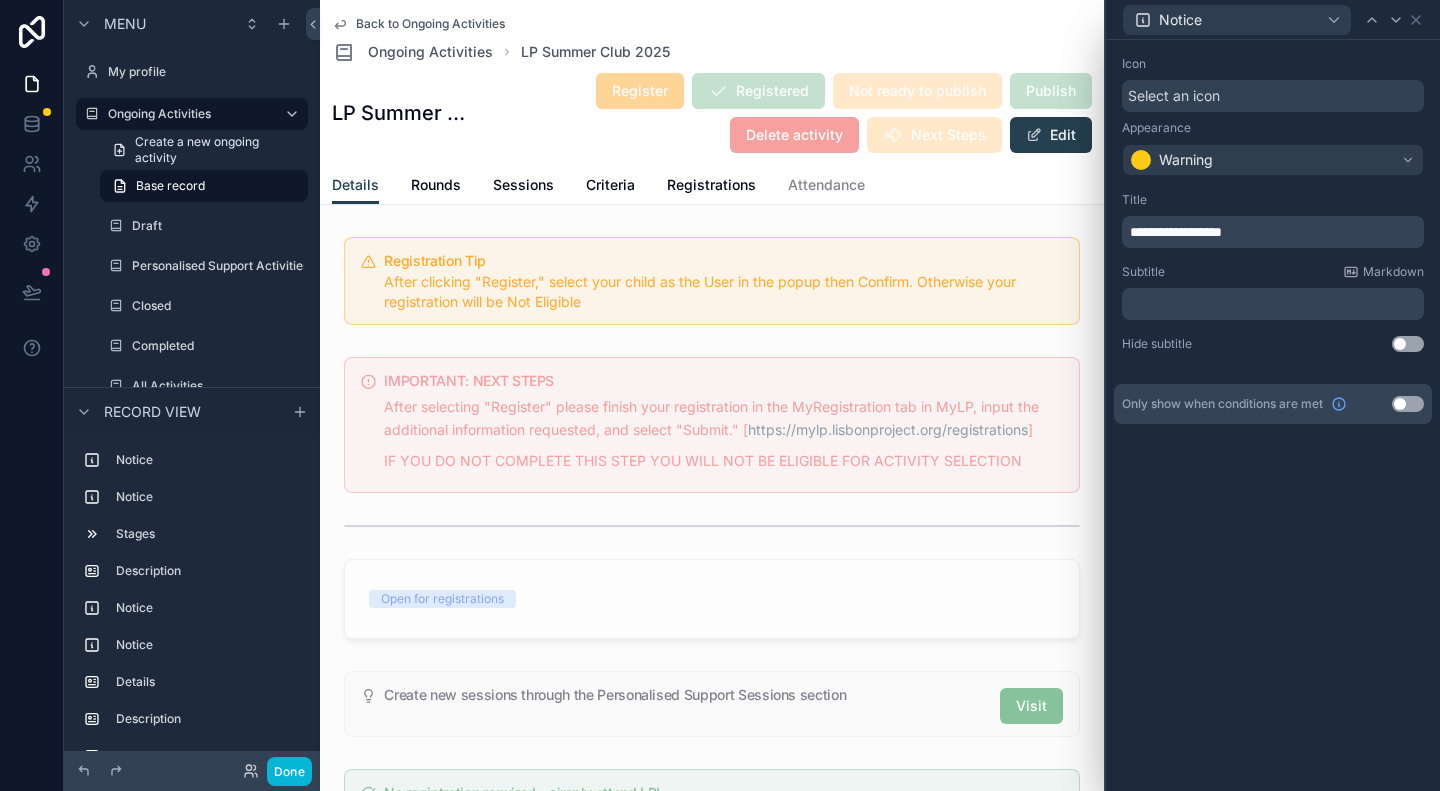 click on "**********" at bounding box center [1275, 232] 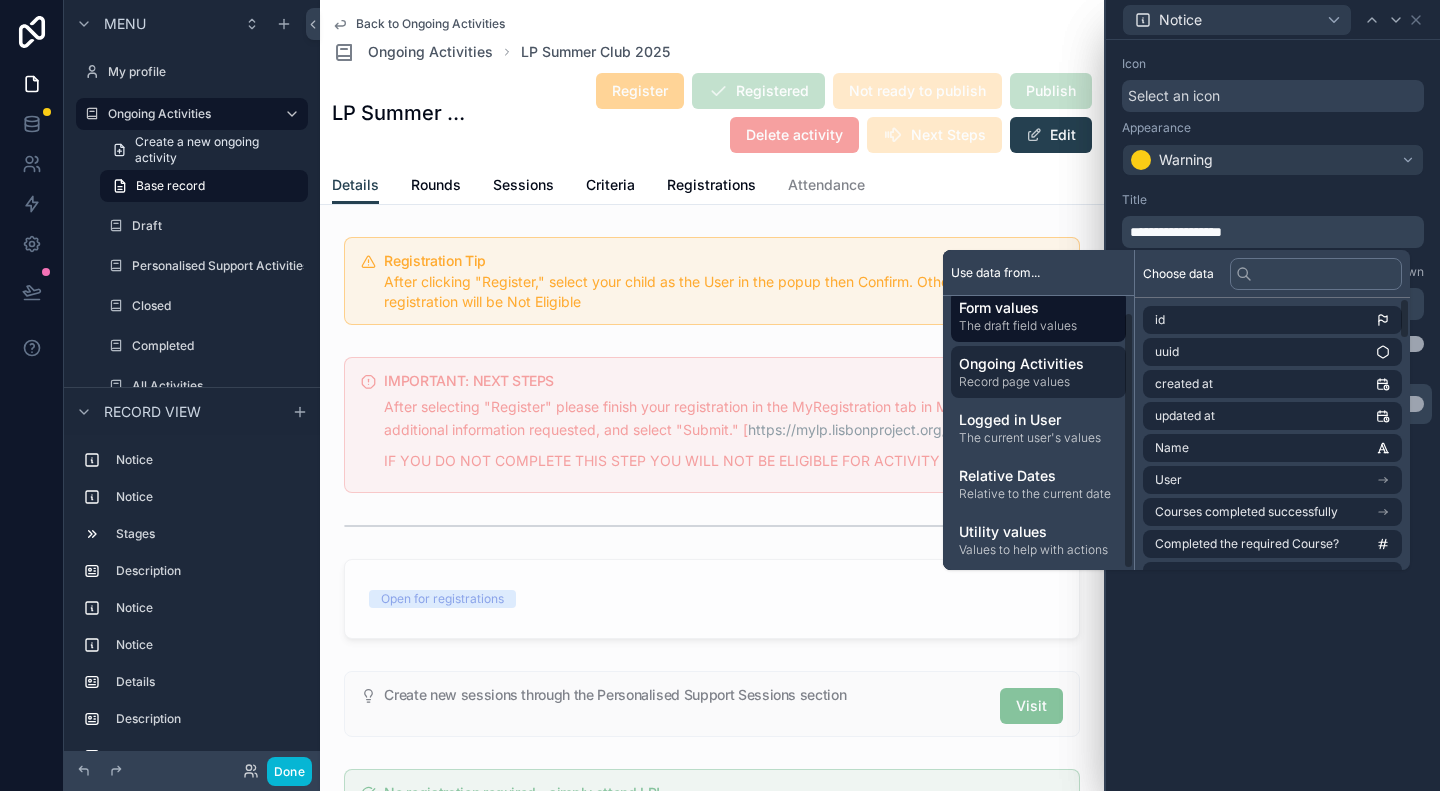 scroll, scrollTop: 18, scrollLeft: 0, axis: vertical 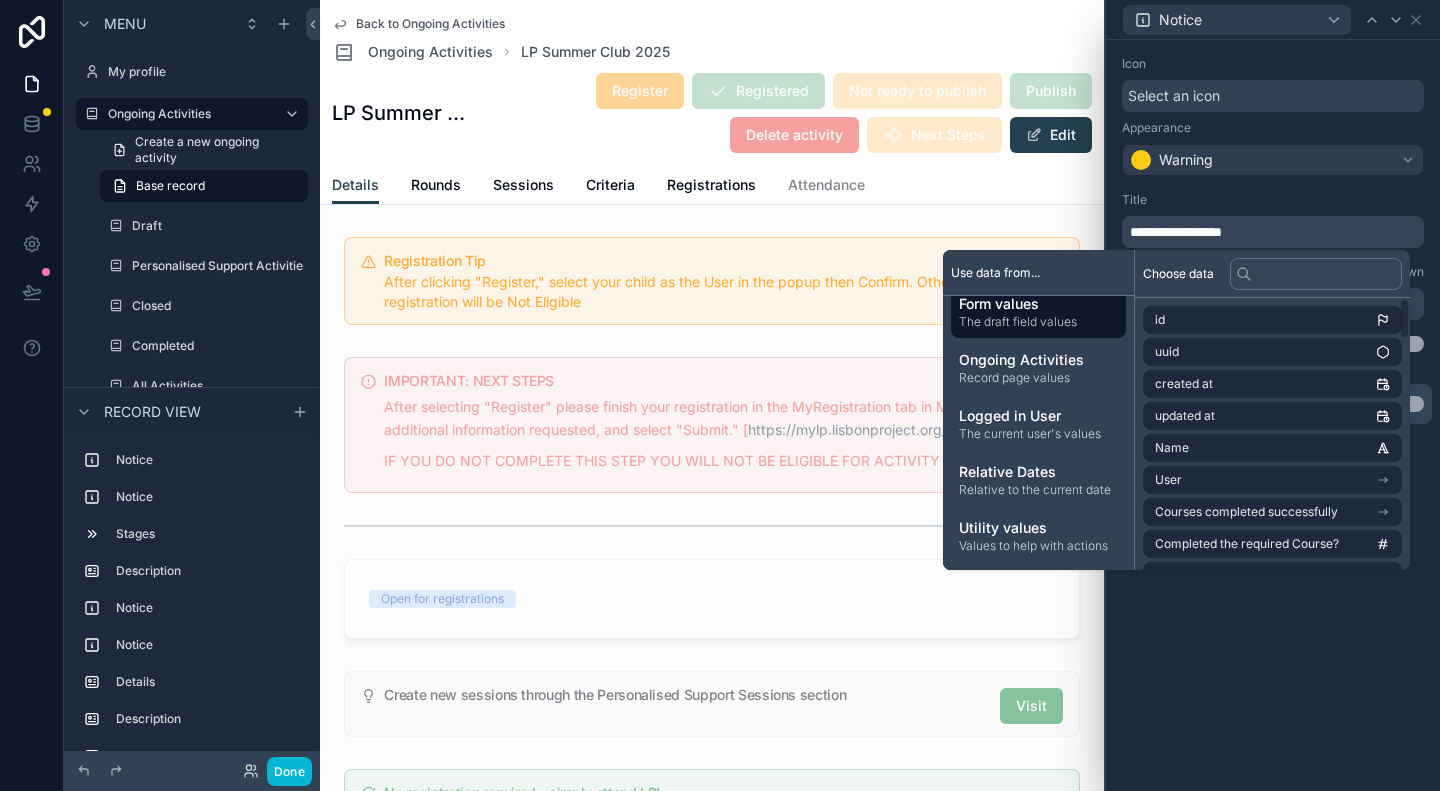 click on "**********" at bounding box center (1275, 232) 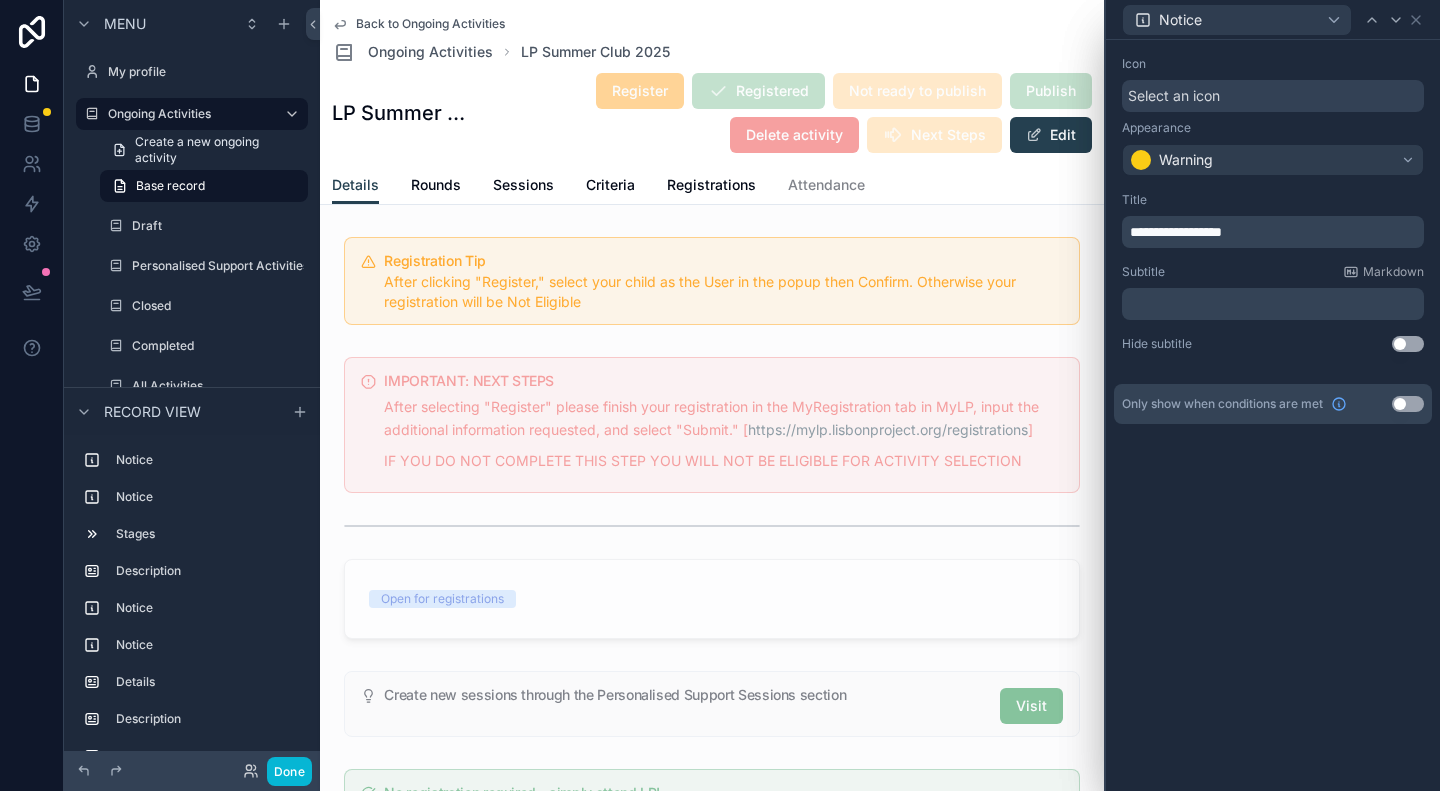 click on "**********" at bounding box center [1275, 232] 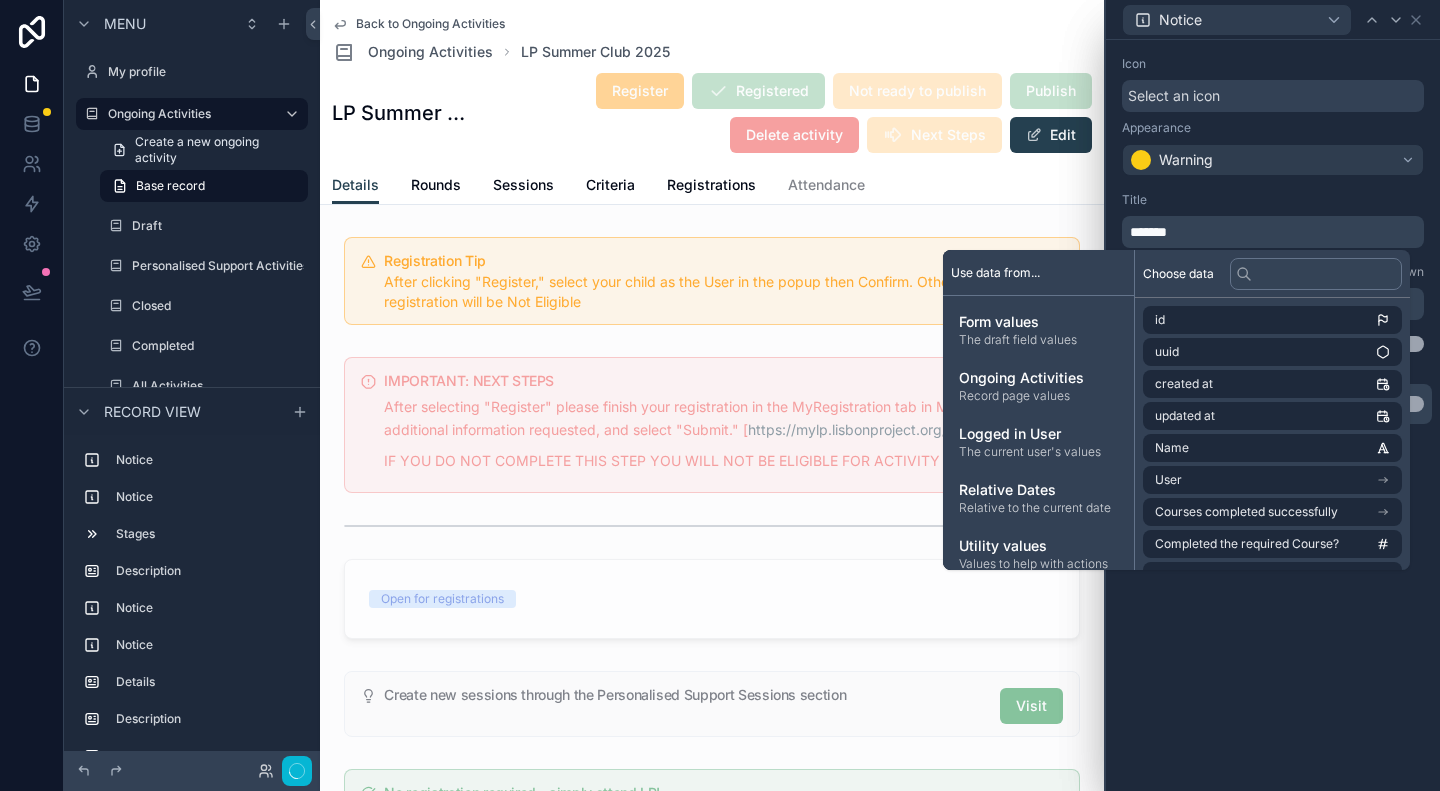 type 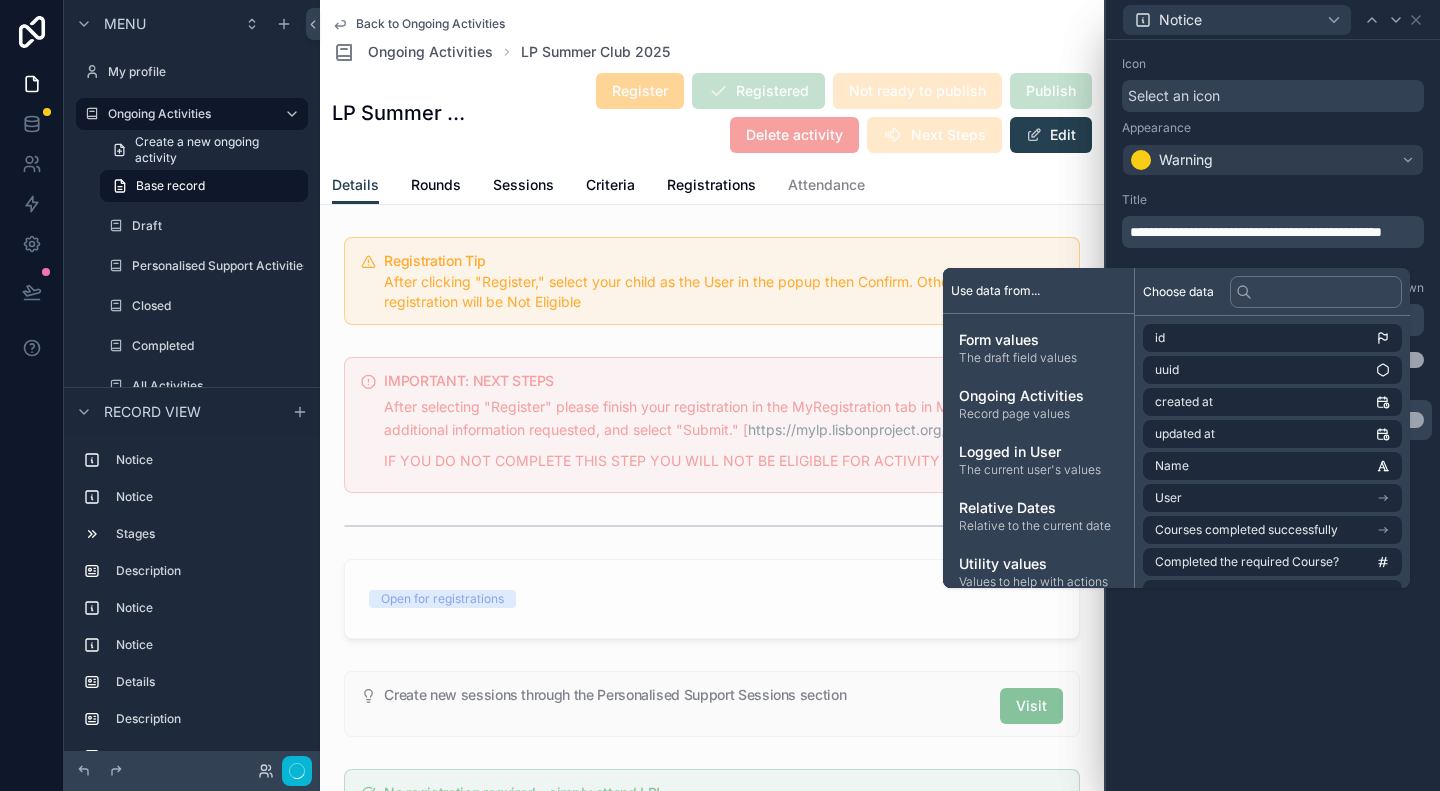 scroll, scrollTop: 0, scrollLeft: 0, axis: both 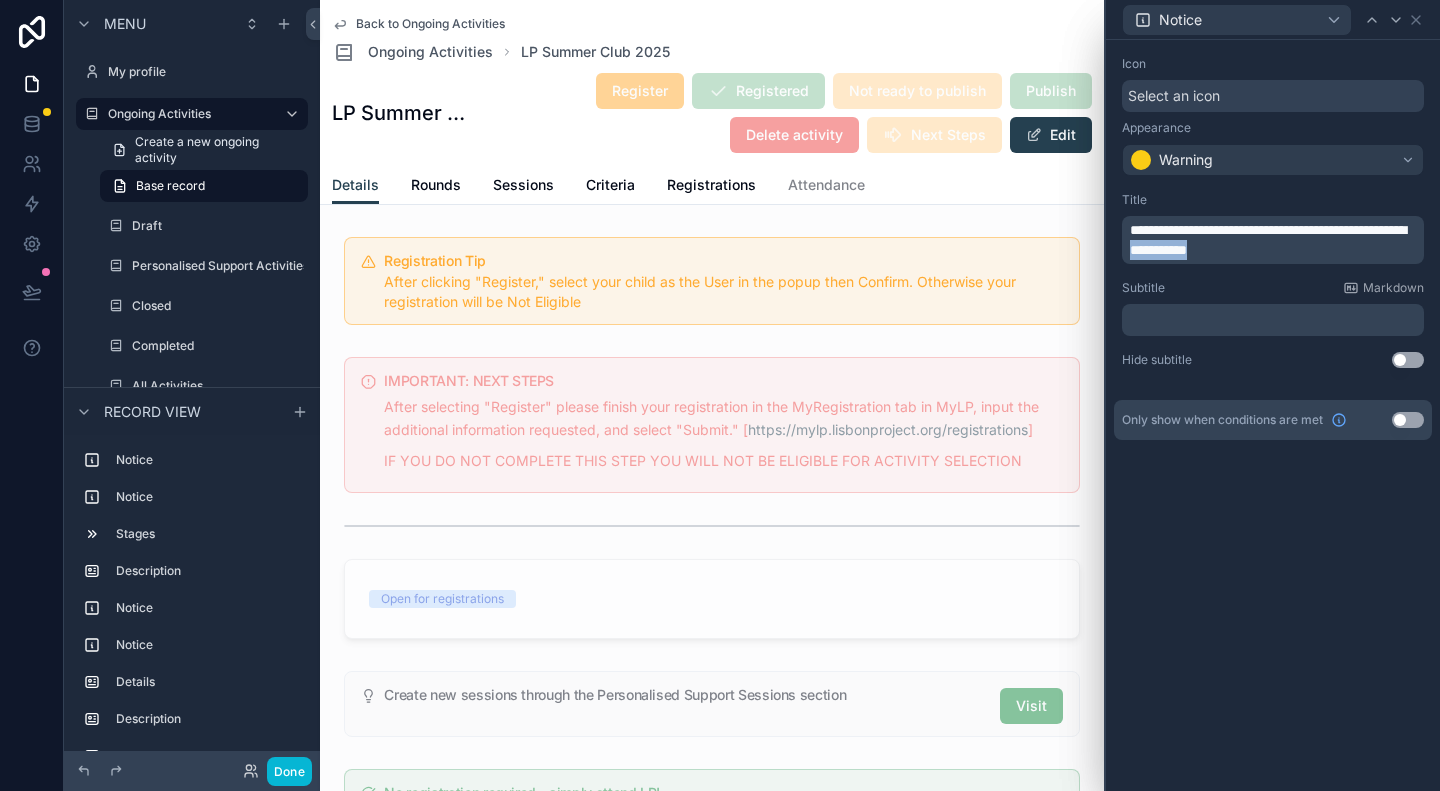 drag, startPoint x: 1232, startPoint y: 241, endPoint x: 1214, endPoint y: 241, distance: 18 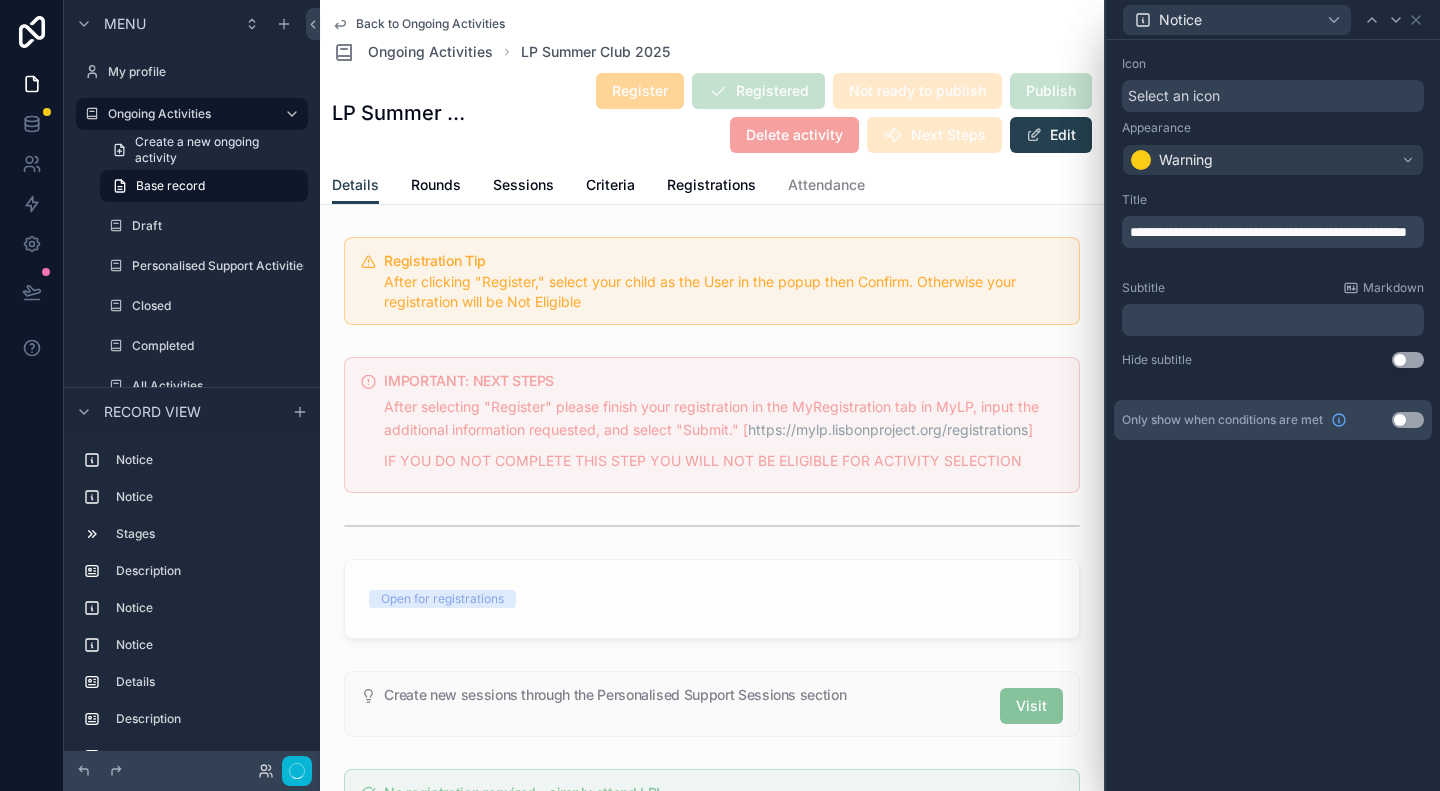 click on "**********" at bounding box center [1275, 232] 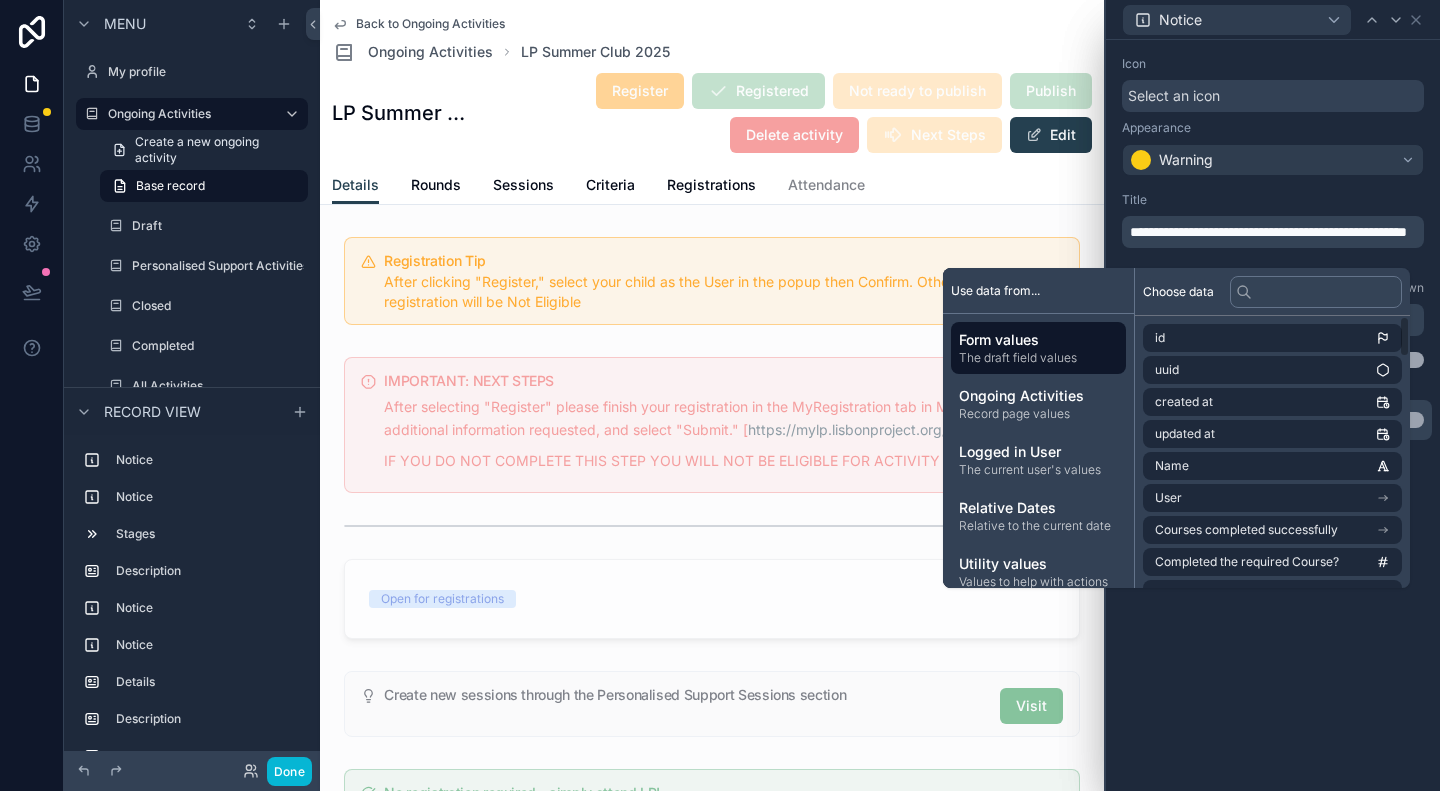 click on "Title" at bounding box center [1273, 200] 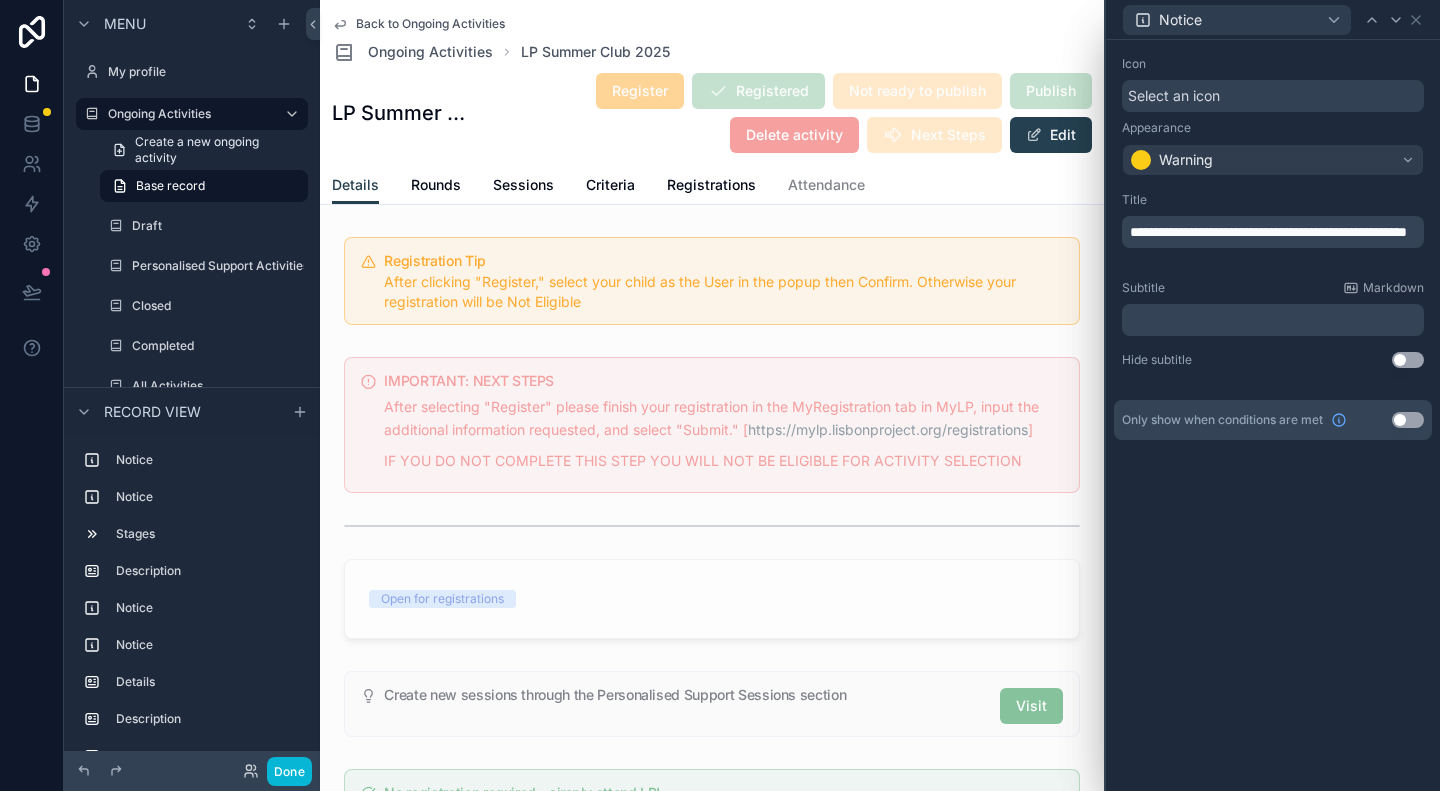 click on "﻿" at bounding box center [1275, 320] 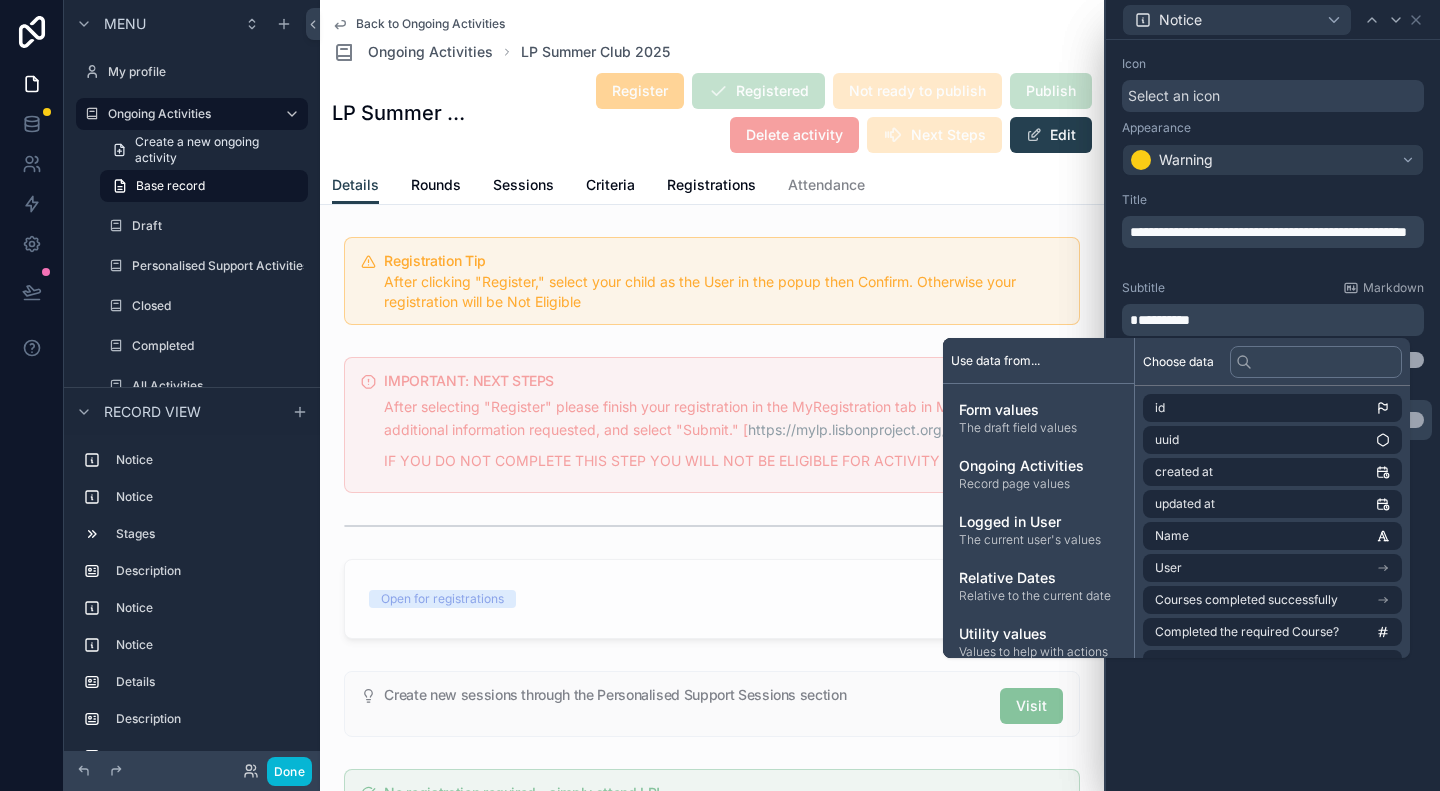 click on "*********" at bounding box center [1160, 320] 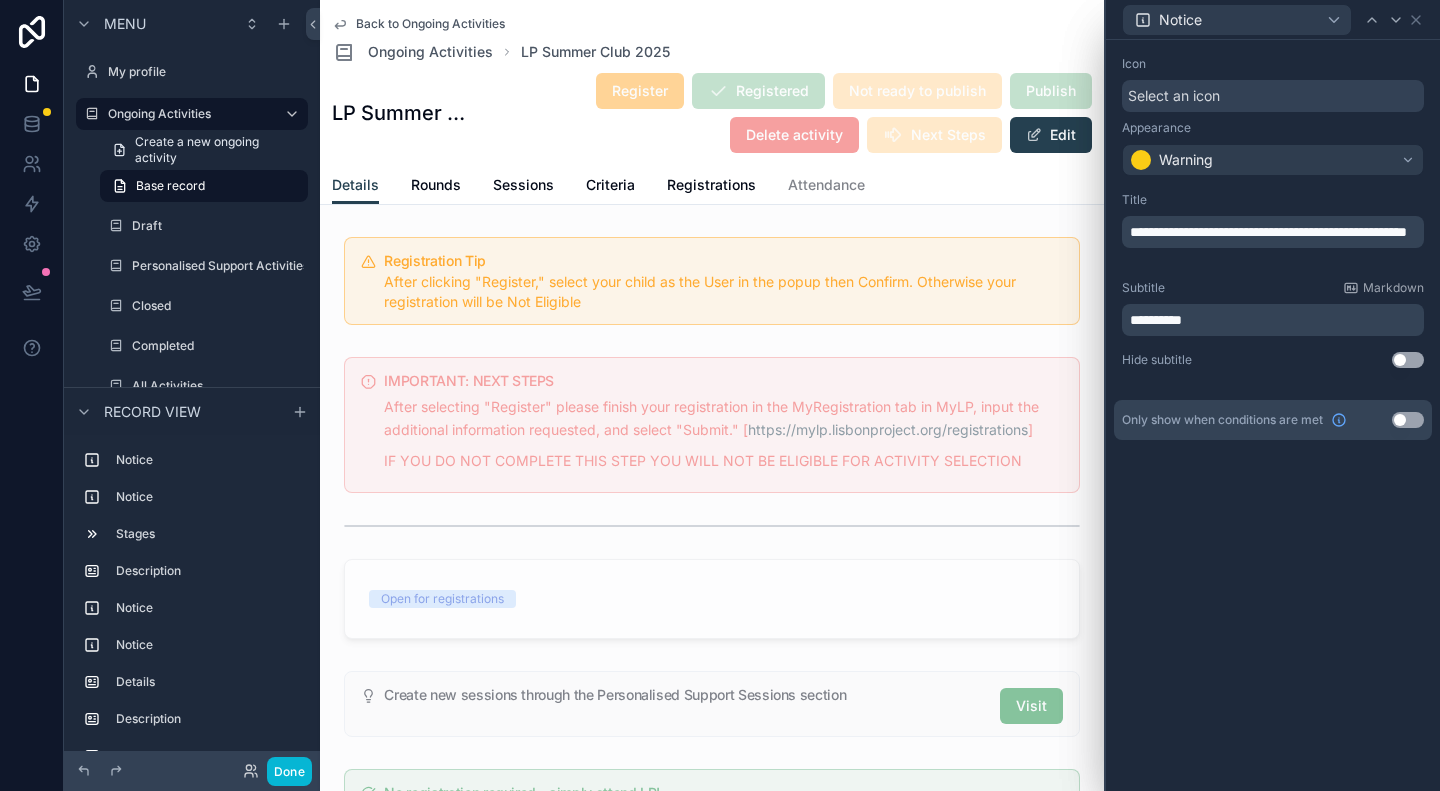 click on "**********" at bounding box center [1268, 232] 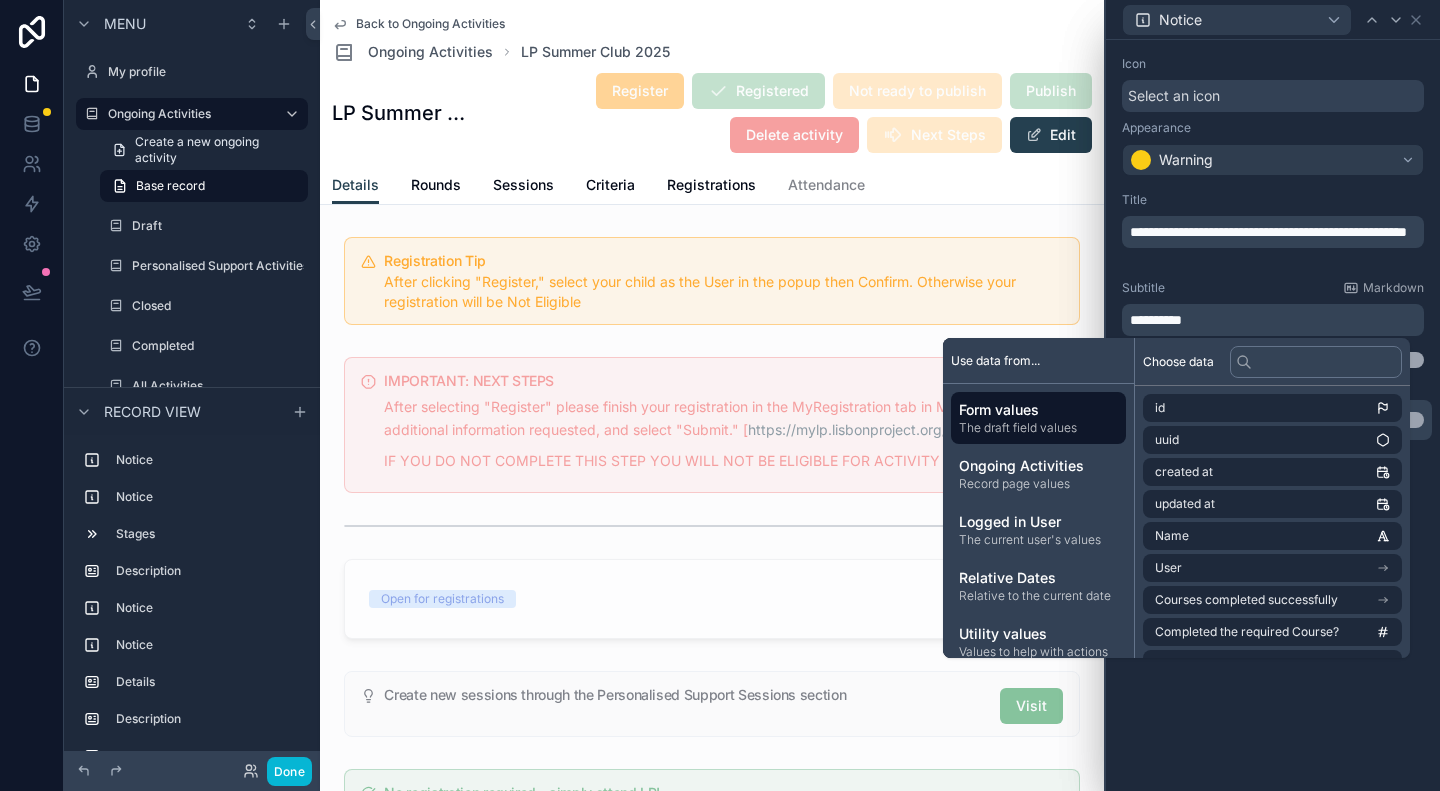 click on "*********" at bounding box center (1156, 320) 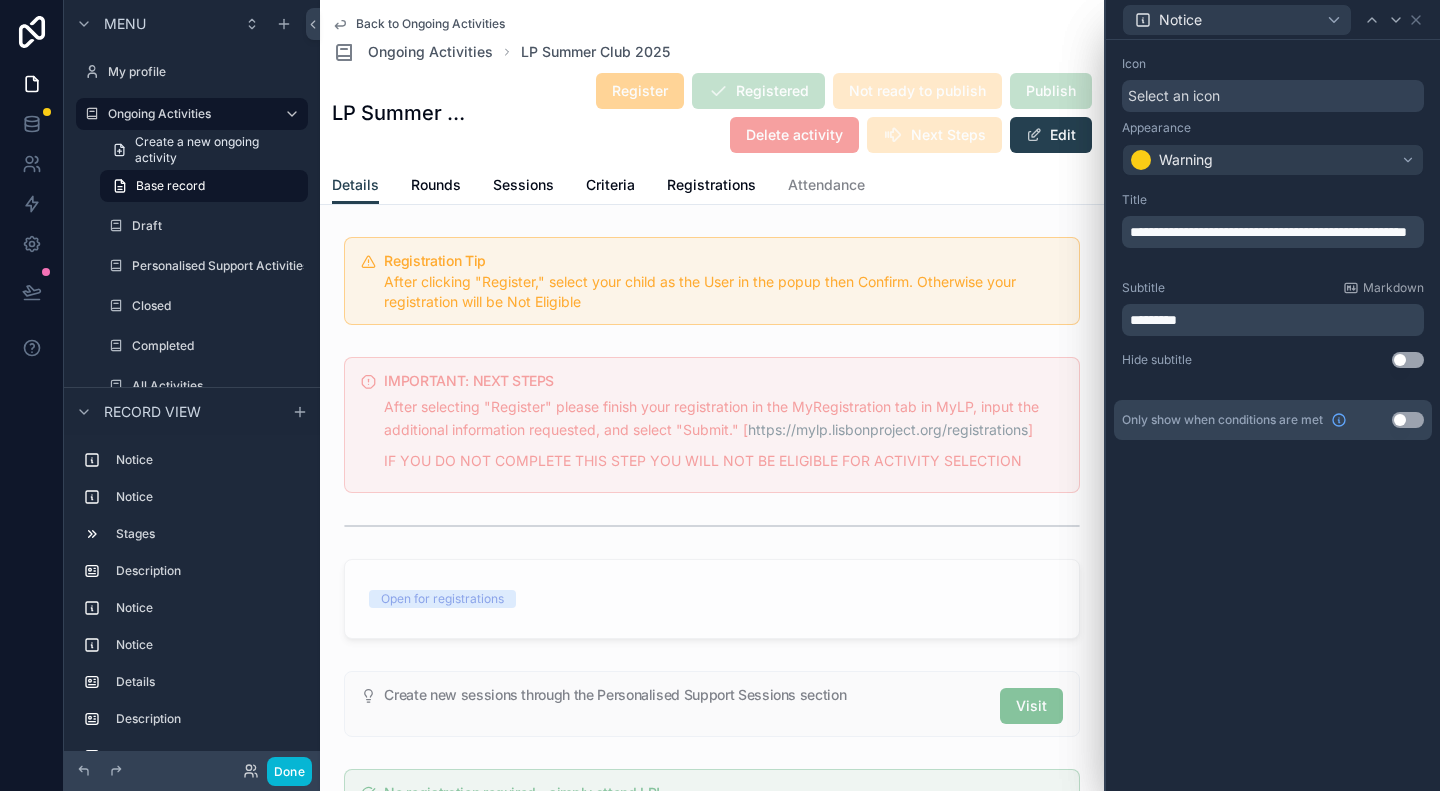 click on "********" at bounding box center (1273, 320) 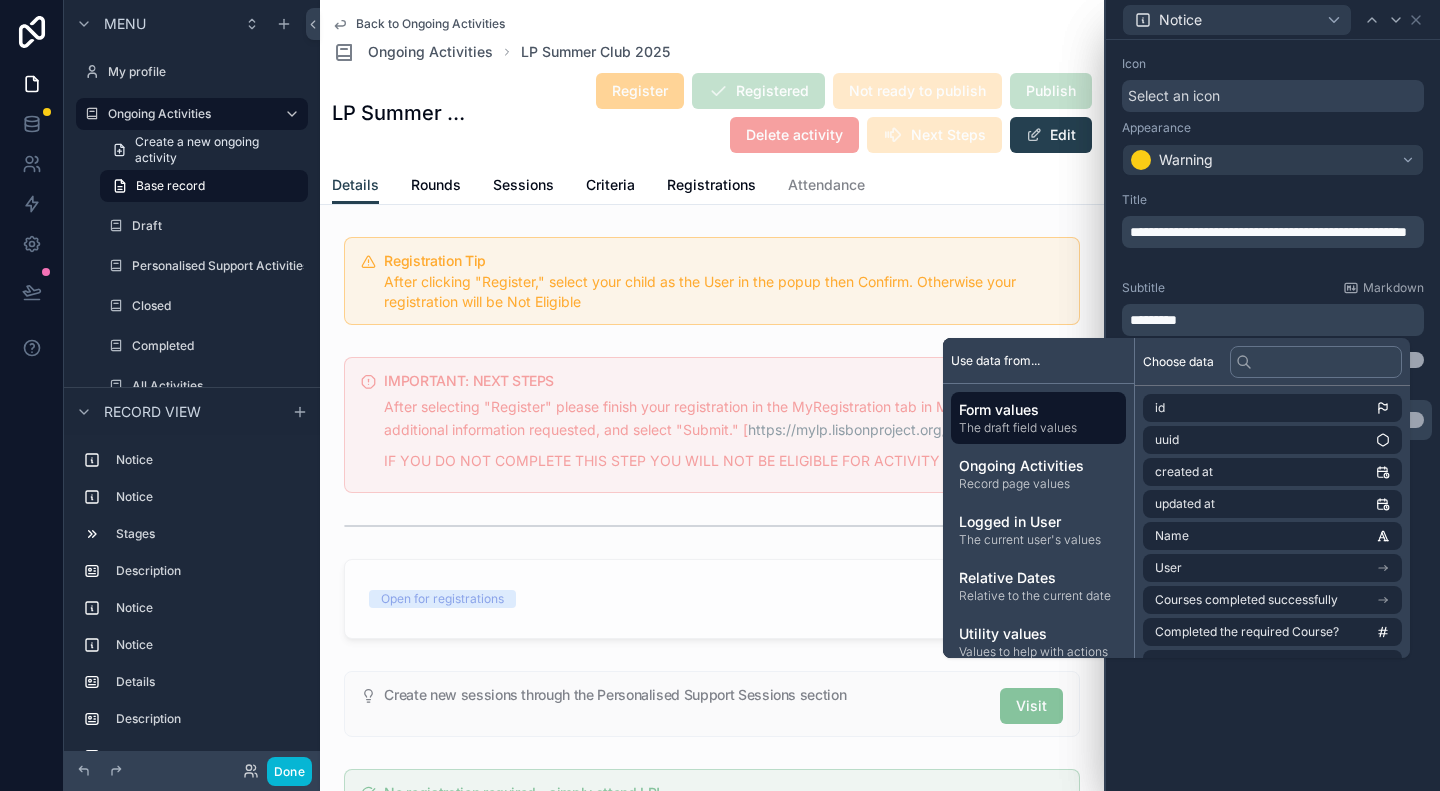 type 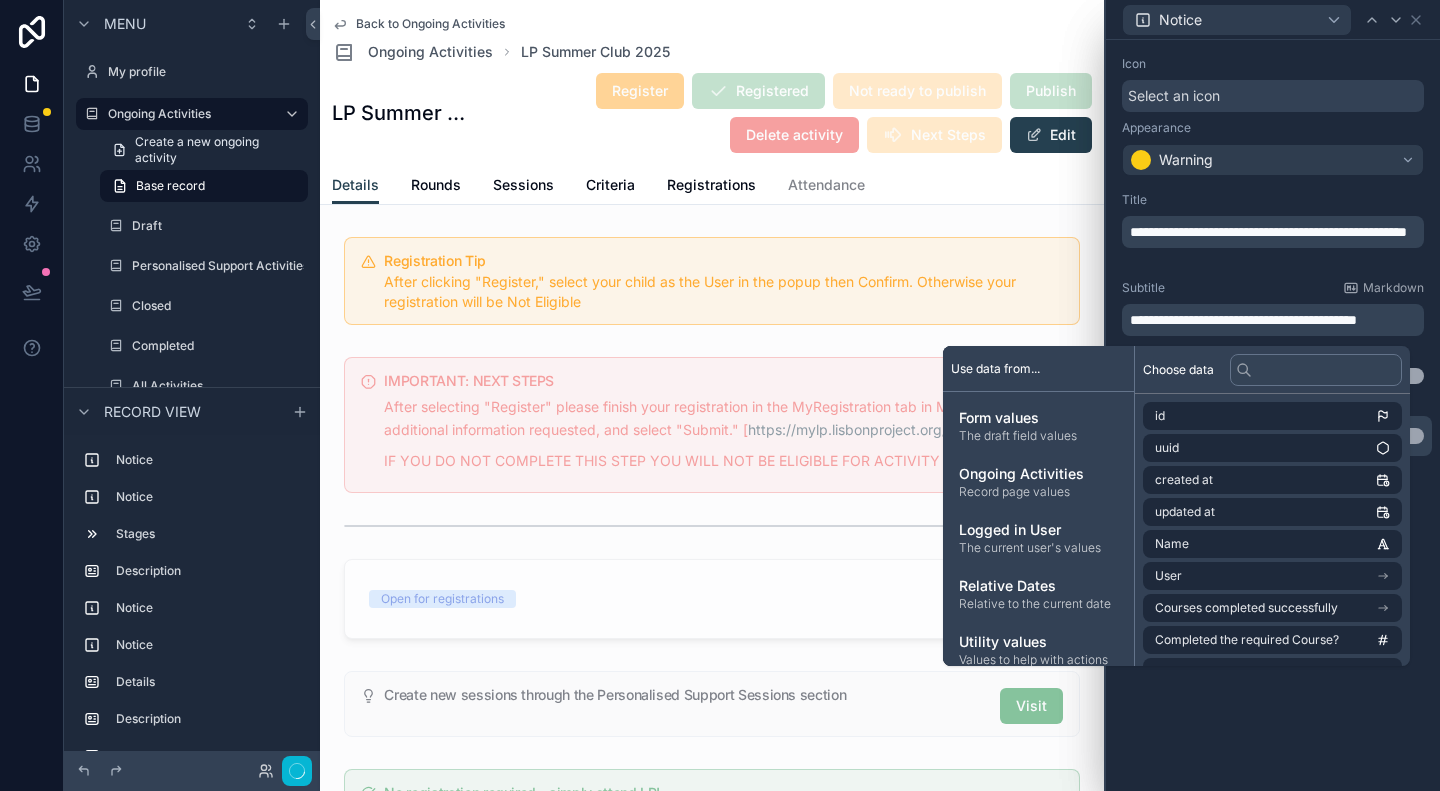 scroll, scrollTop: 0, scrollLeft: 0, axis: both 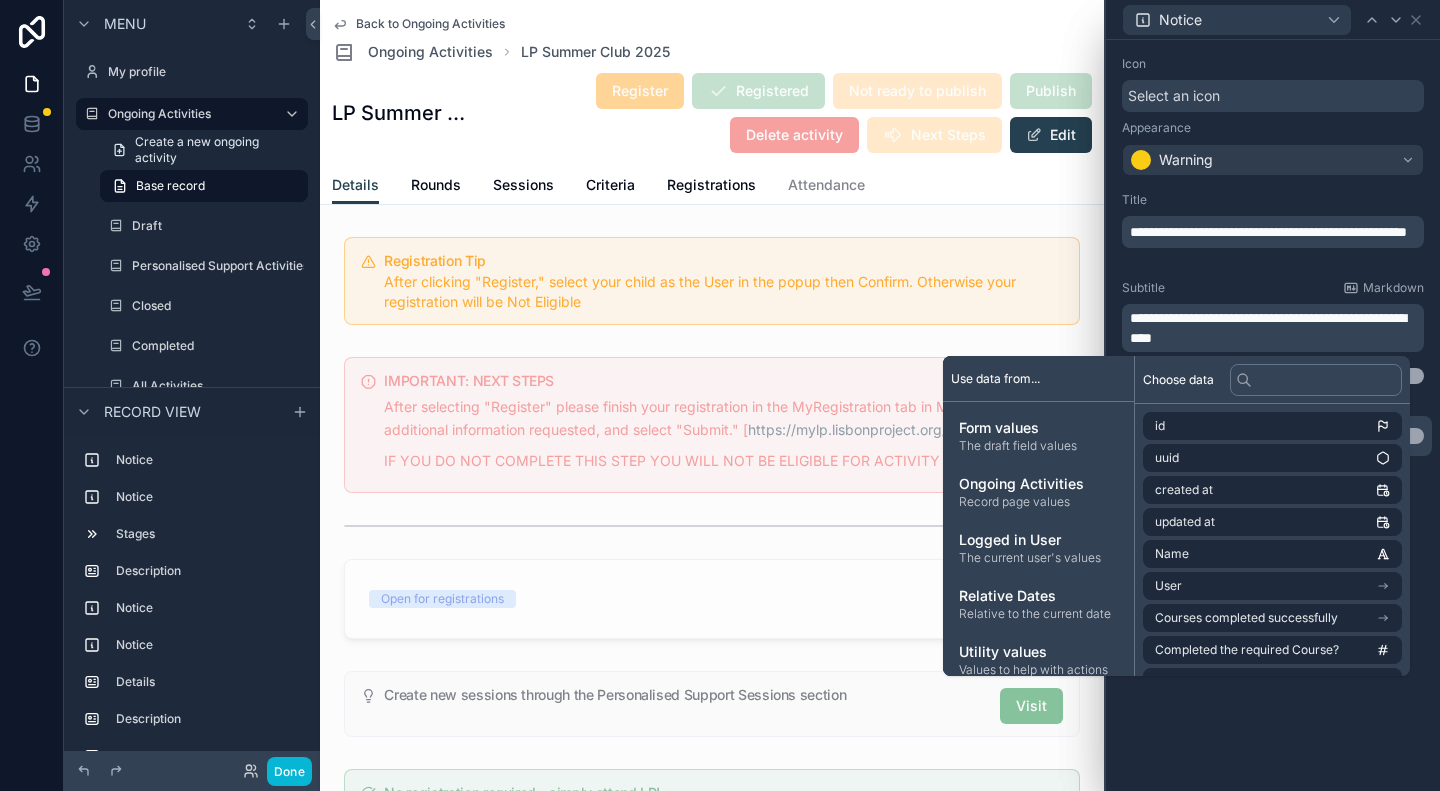 click on "**********" at bounding box center [1273, 288] 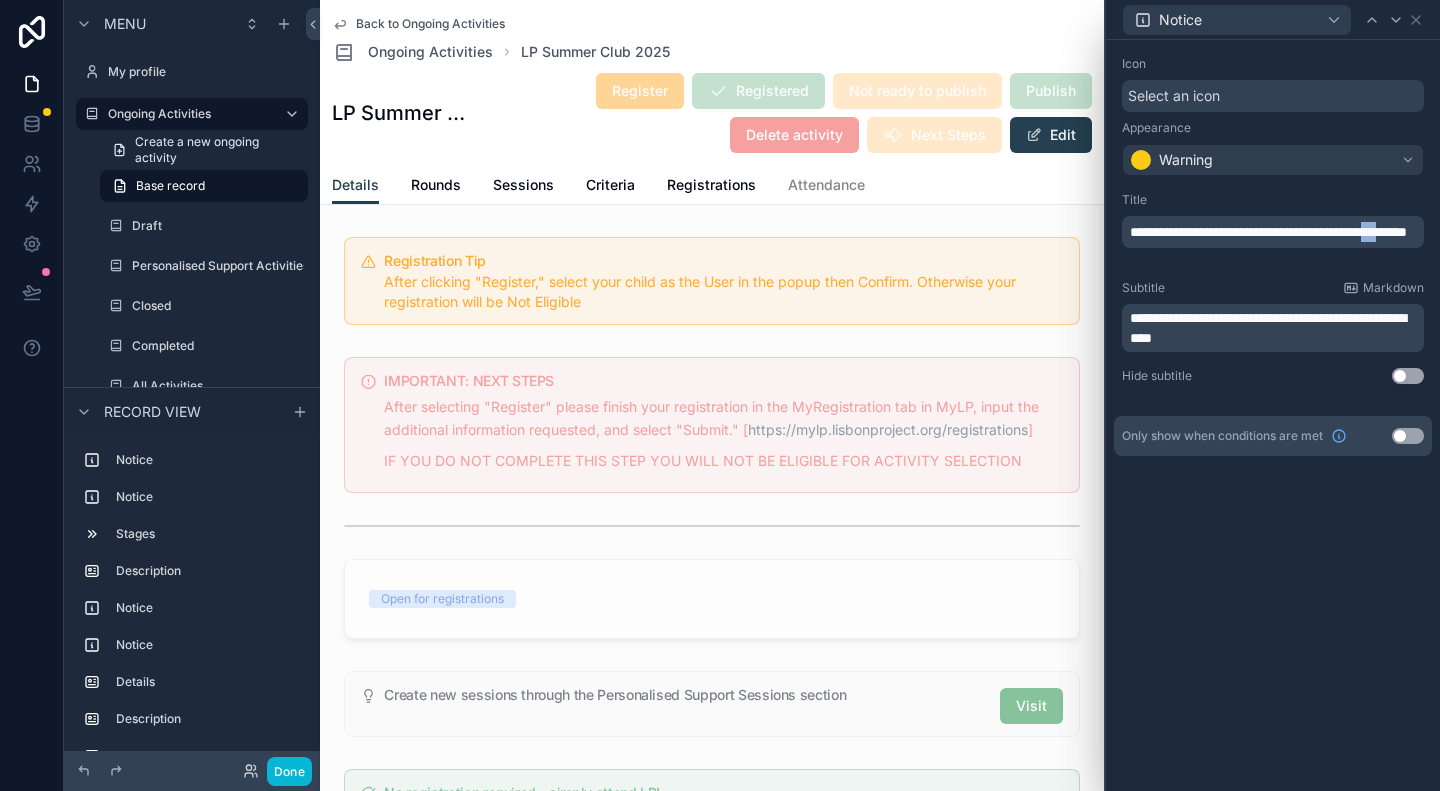 drag, startPoint x: 1152, startPoint y: 253, endPoint x: 1173, endPoint y: 253, distance: 21 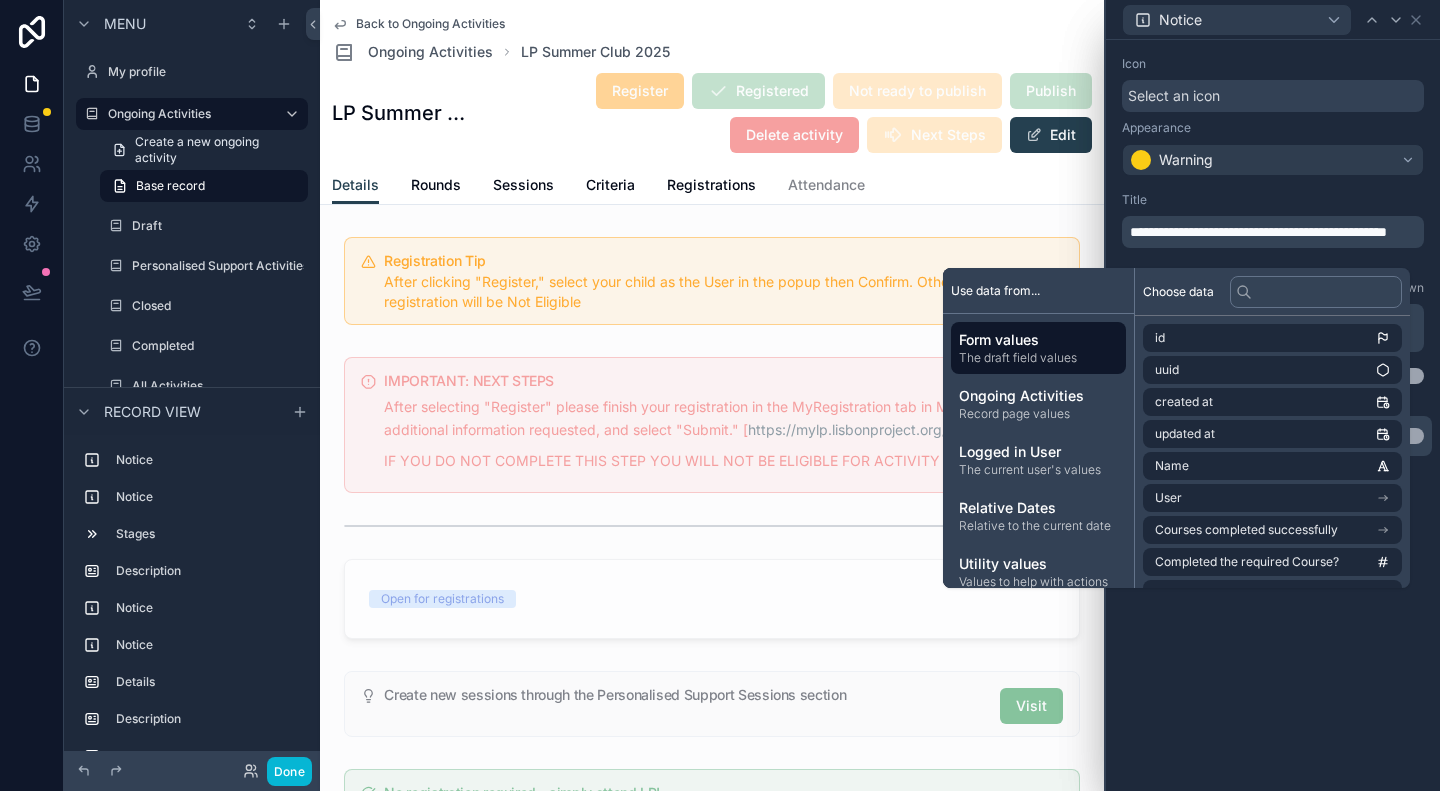 click on "**********" at bounding box center [1275, 232] 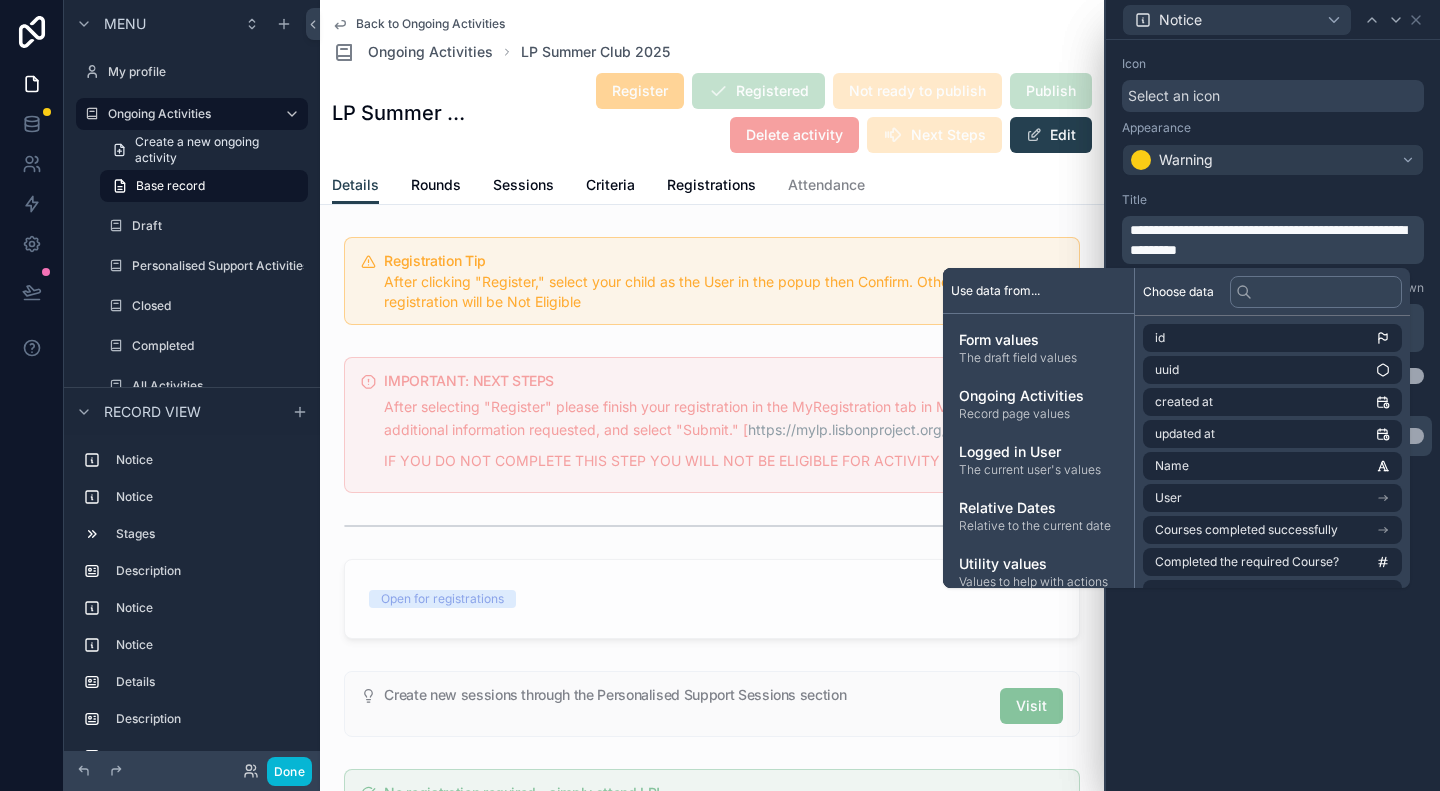 click on "Title" at bounding box center (1273, 200) 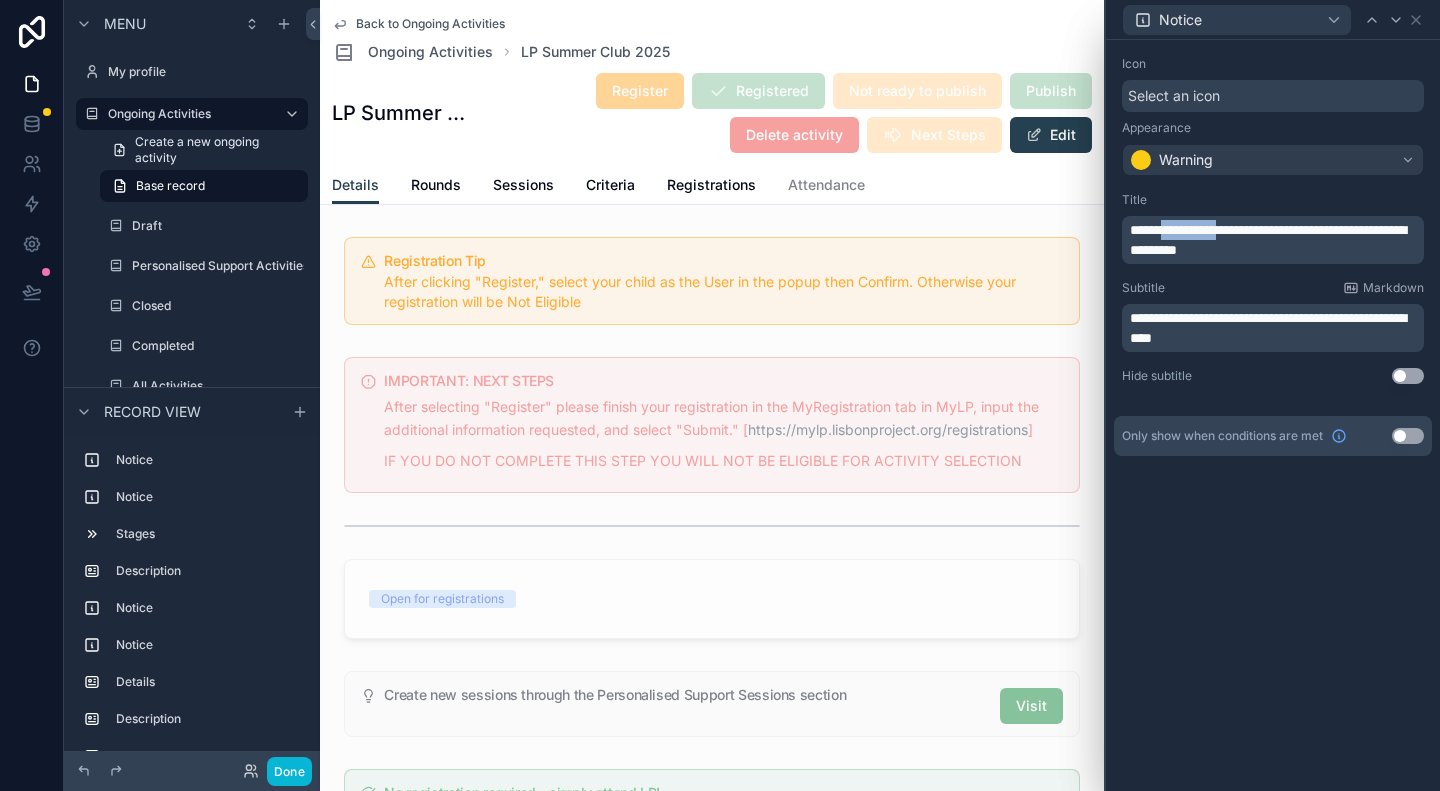 drag, startPoint x: 1175, startPoint y: 228, endPoint x: 1250, endPoint y: 231, distance: 75.059975 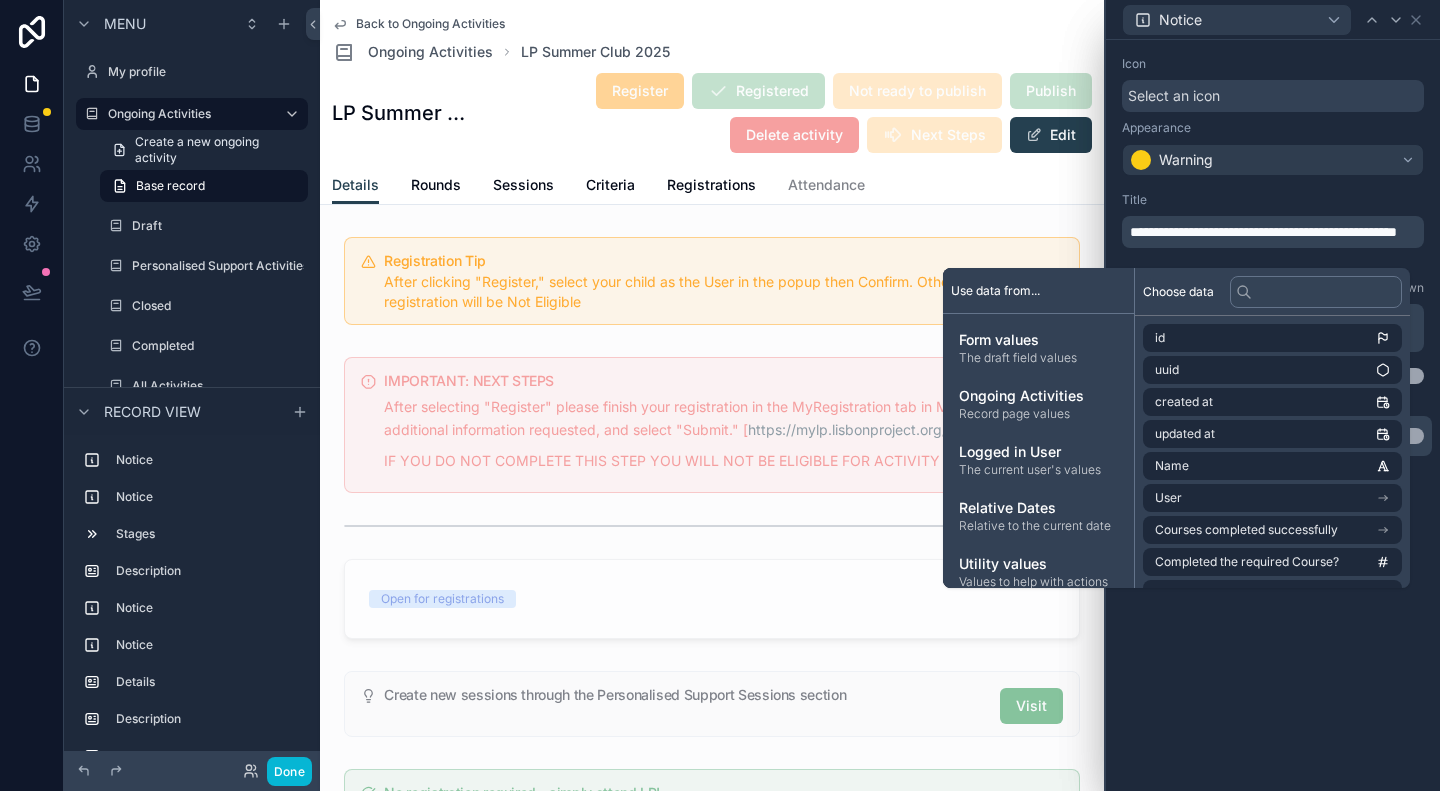 click on "Title" at bounding box center [1273, 200] 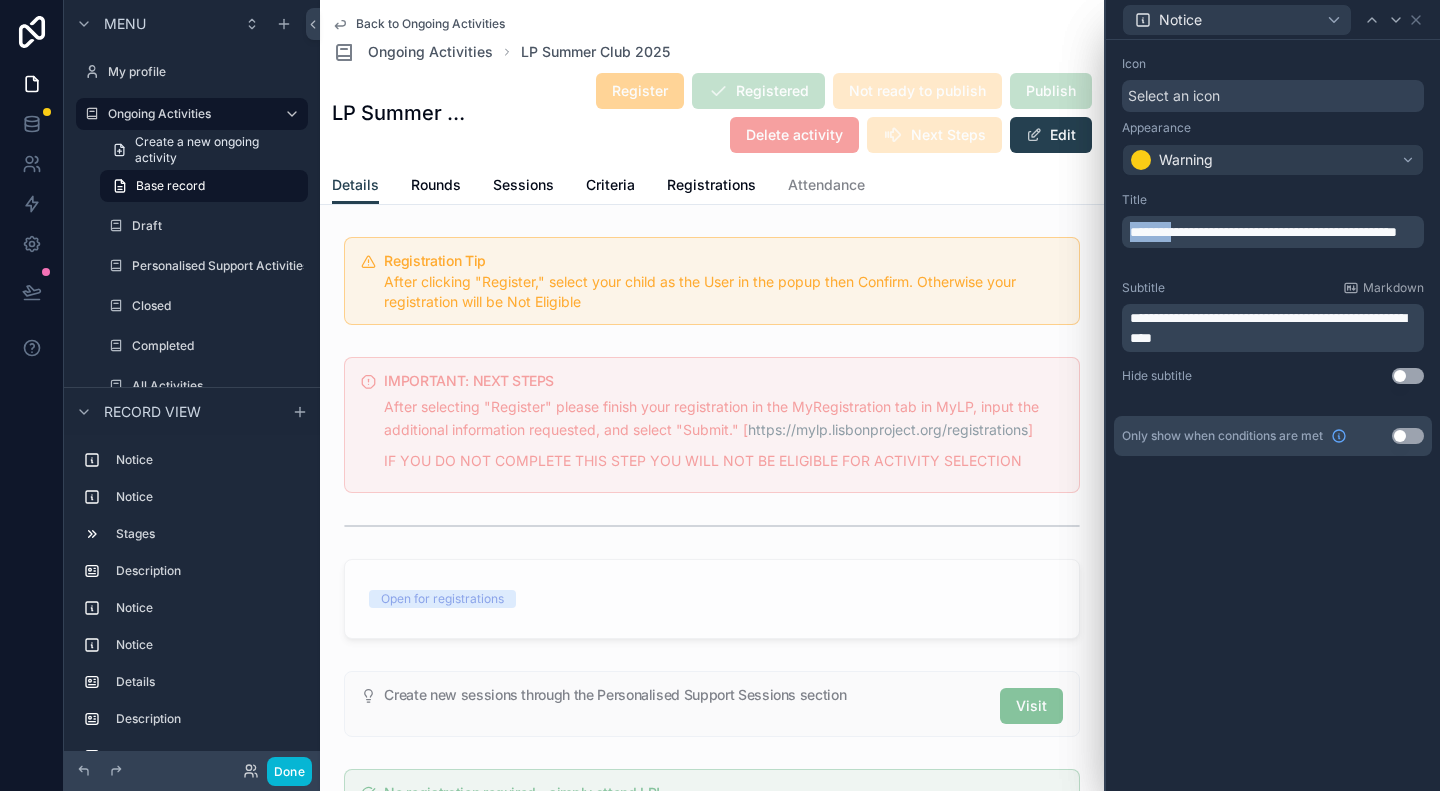 drag, startPoint x: 1184, startPoint y: 228, endPoint x: 1128, endPoint y: 228, distance: 56 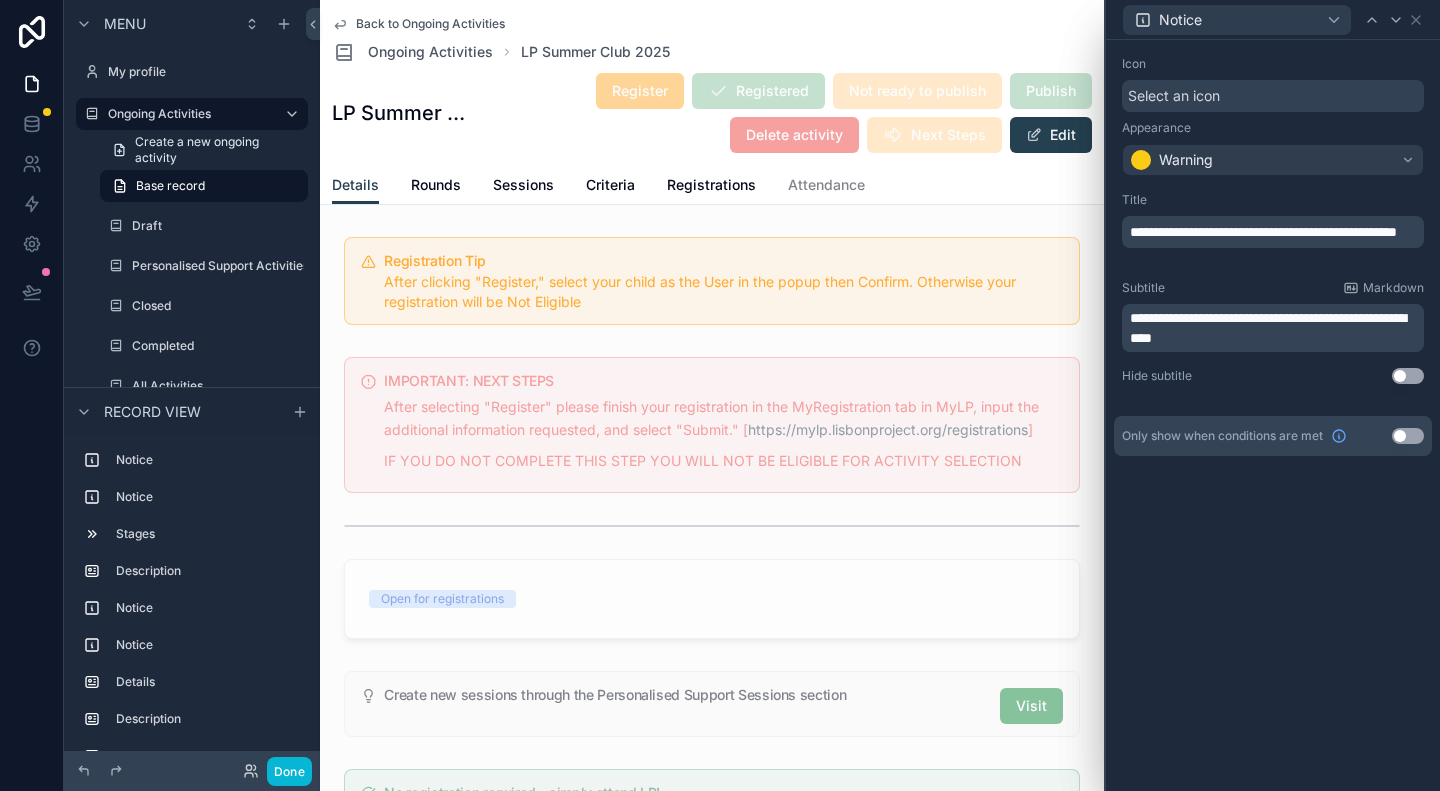 click on "Title" at bounding box center (1273, 200) 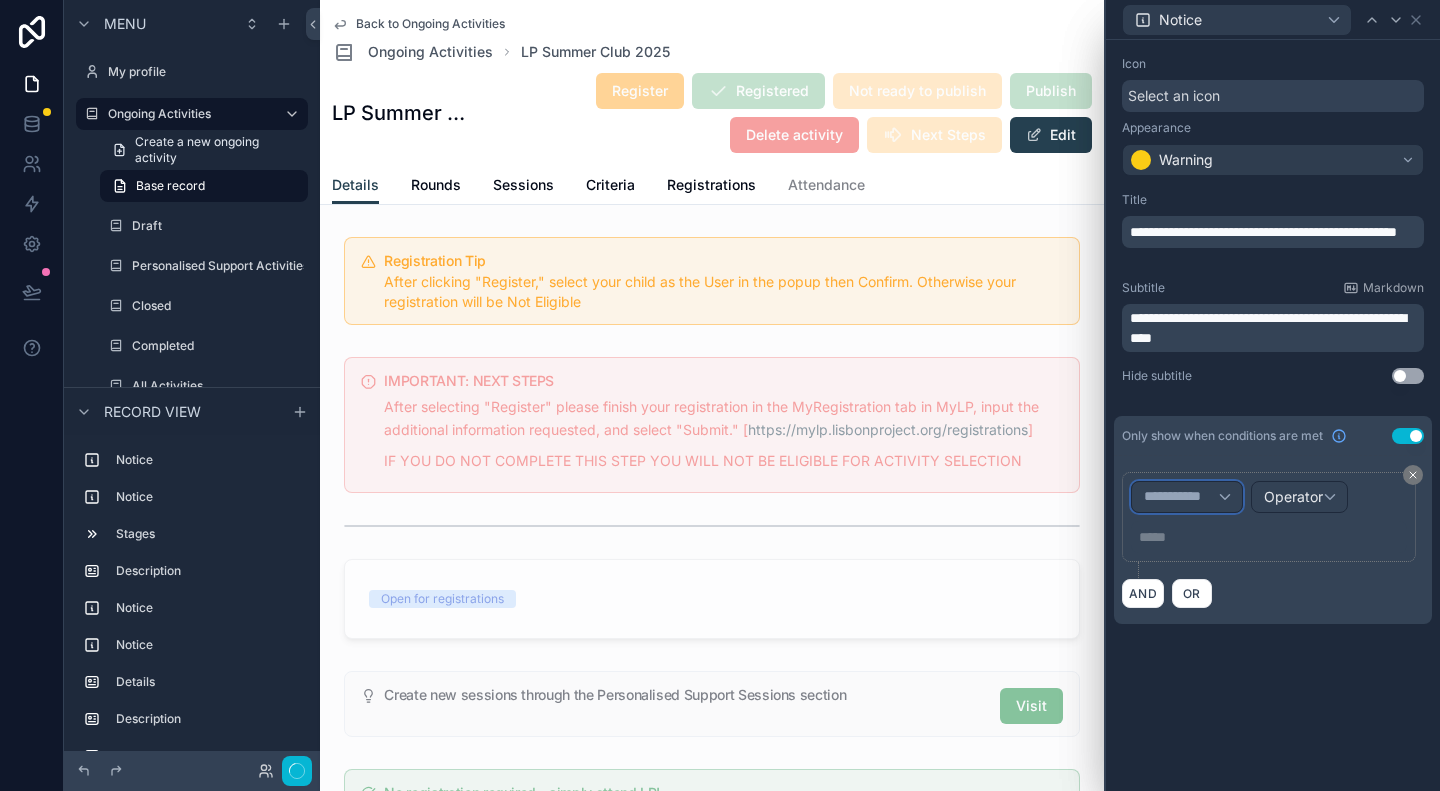 click on "**********" at bounding box center [1187, 497] 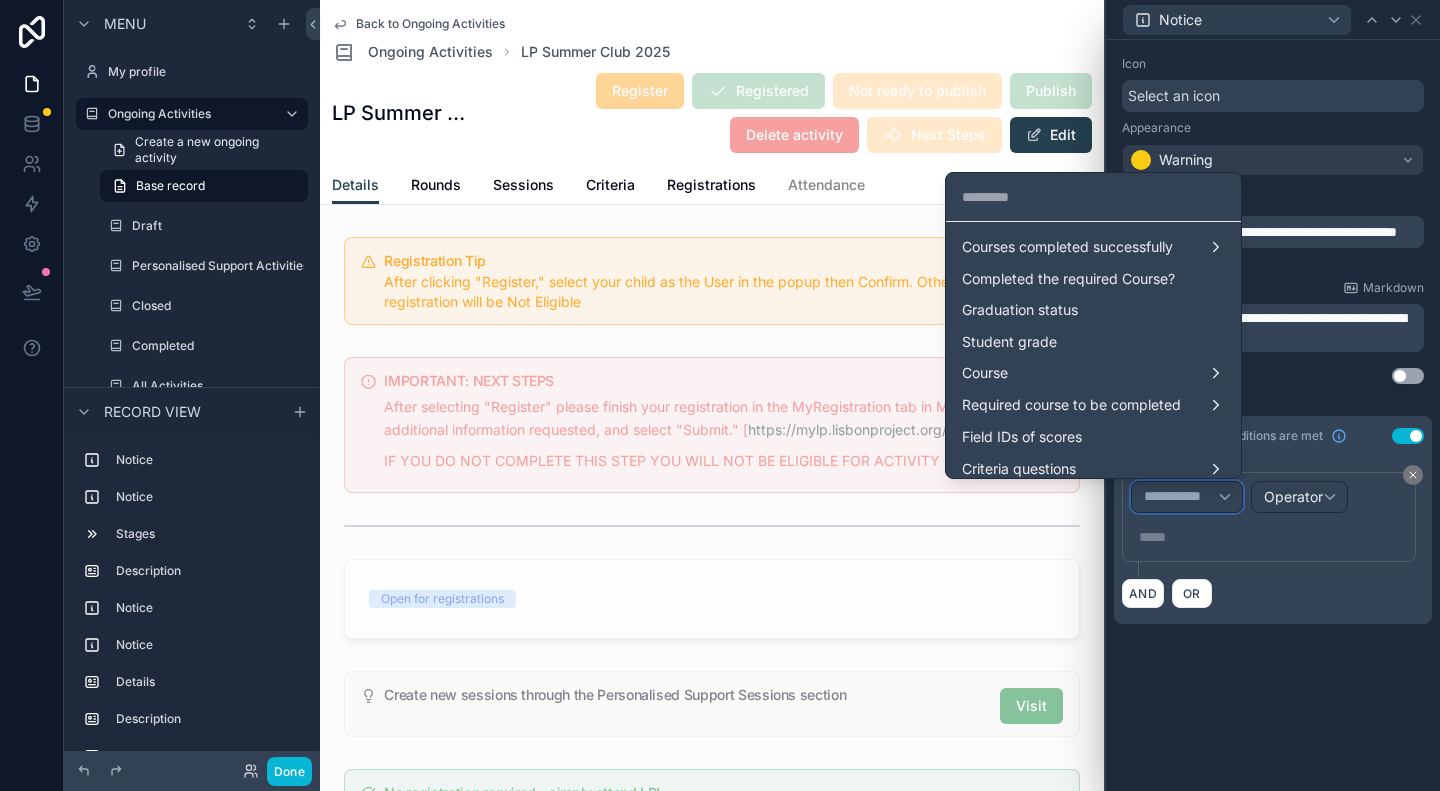 scroll, scrollTop: 0, scrollLeft: 0, axis: both 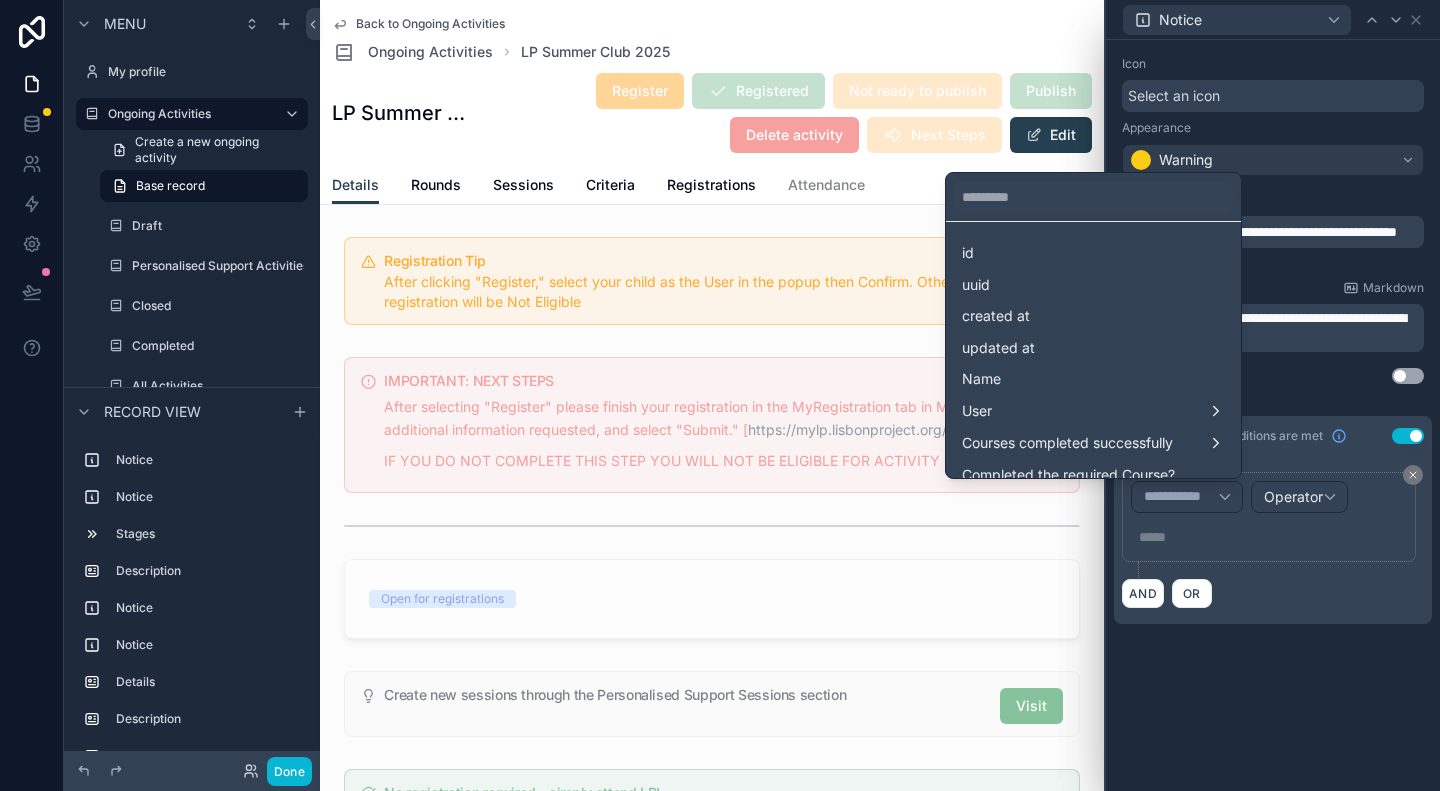 click at bounding box center [1273, 395] 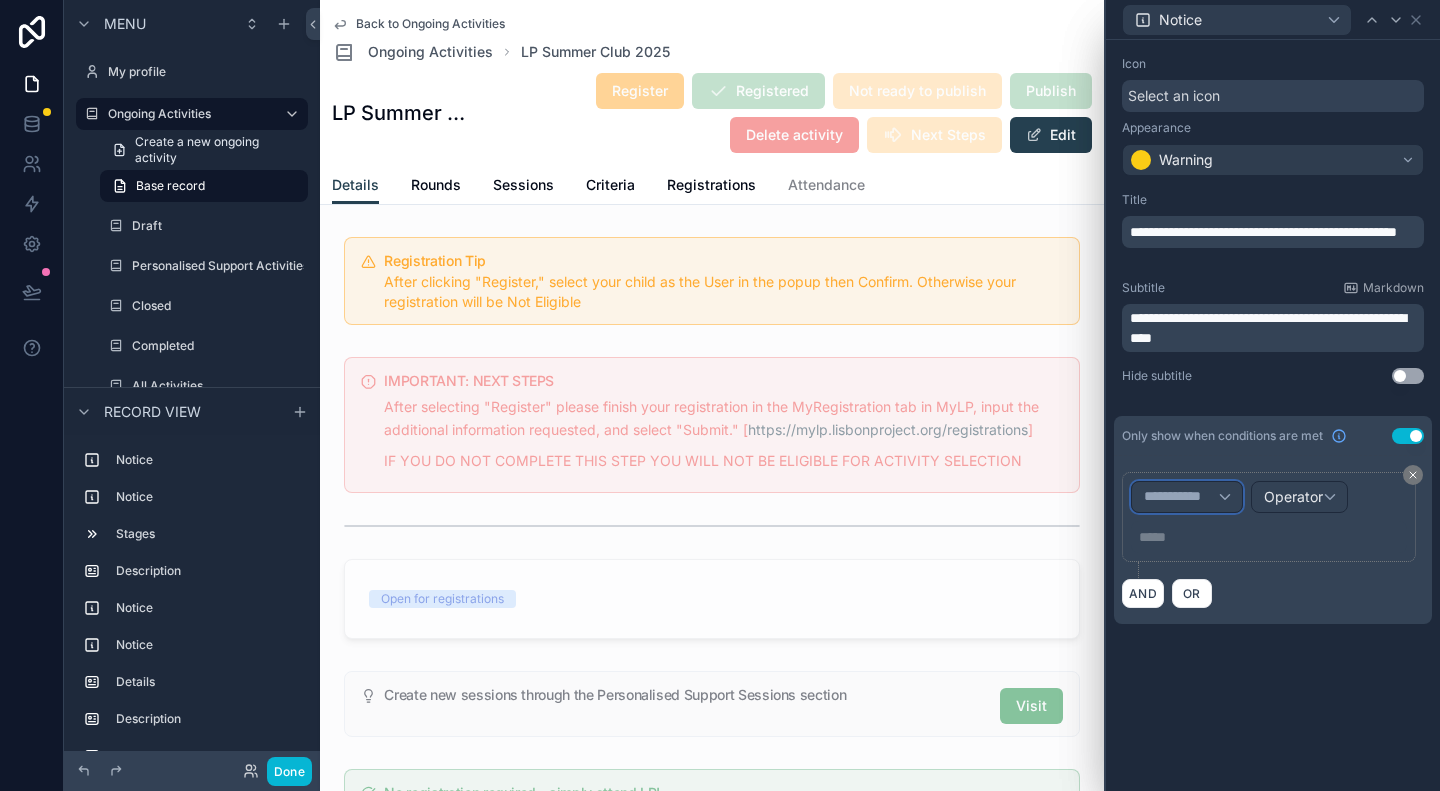 click on "**********" at bounding box center [1181, 497] 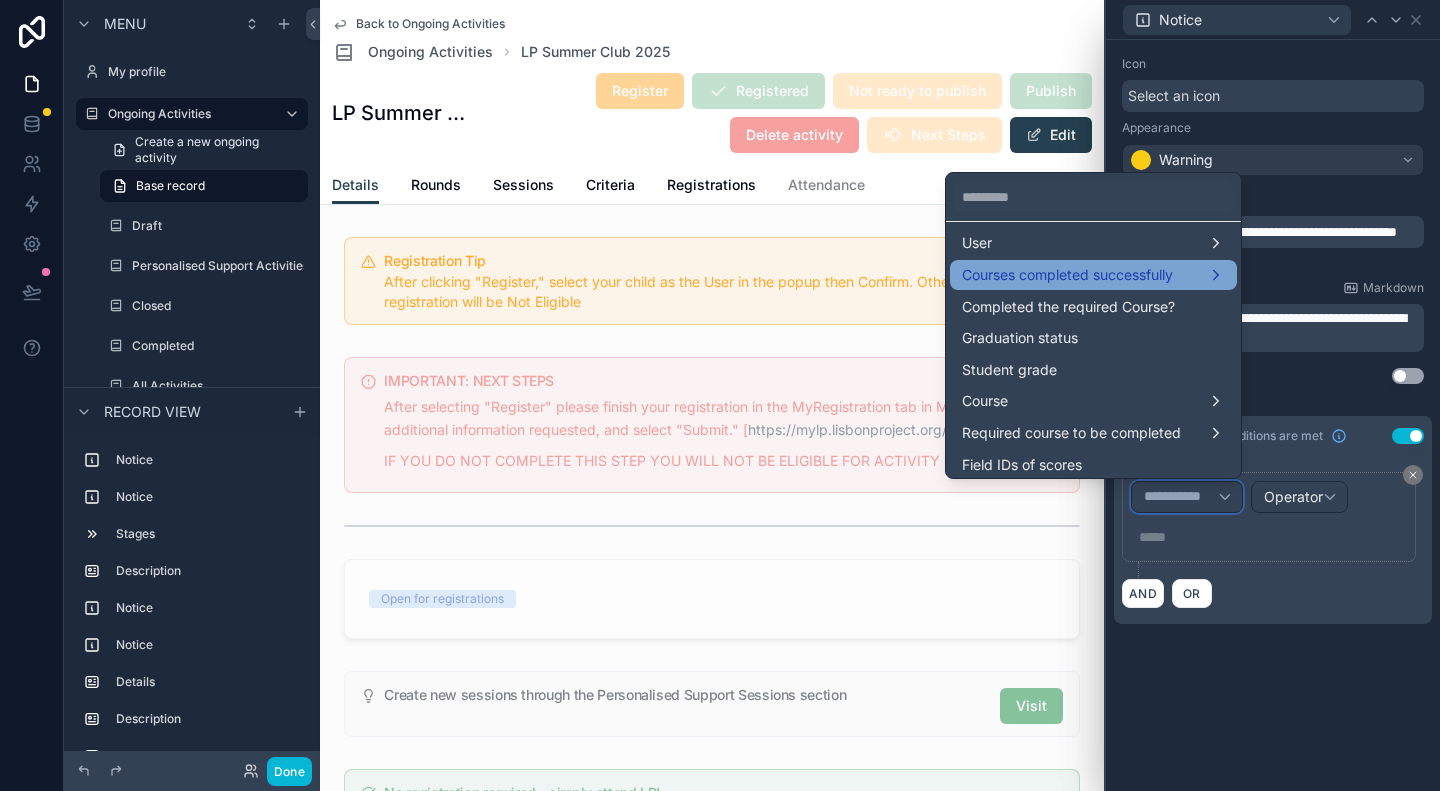 scroll, scrollTop: 200, scrollLeft: 0, axis: vertical 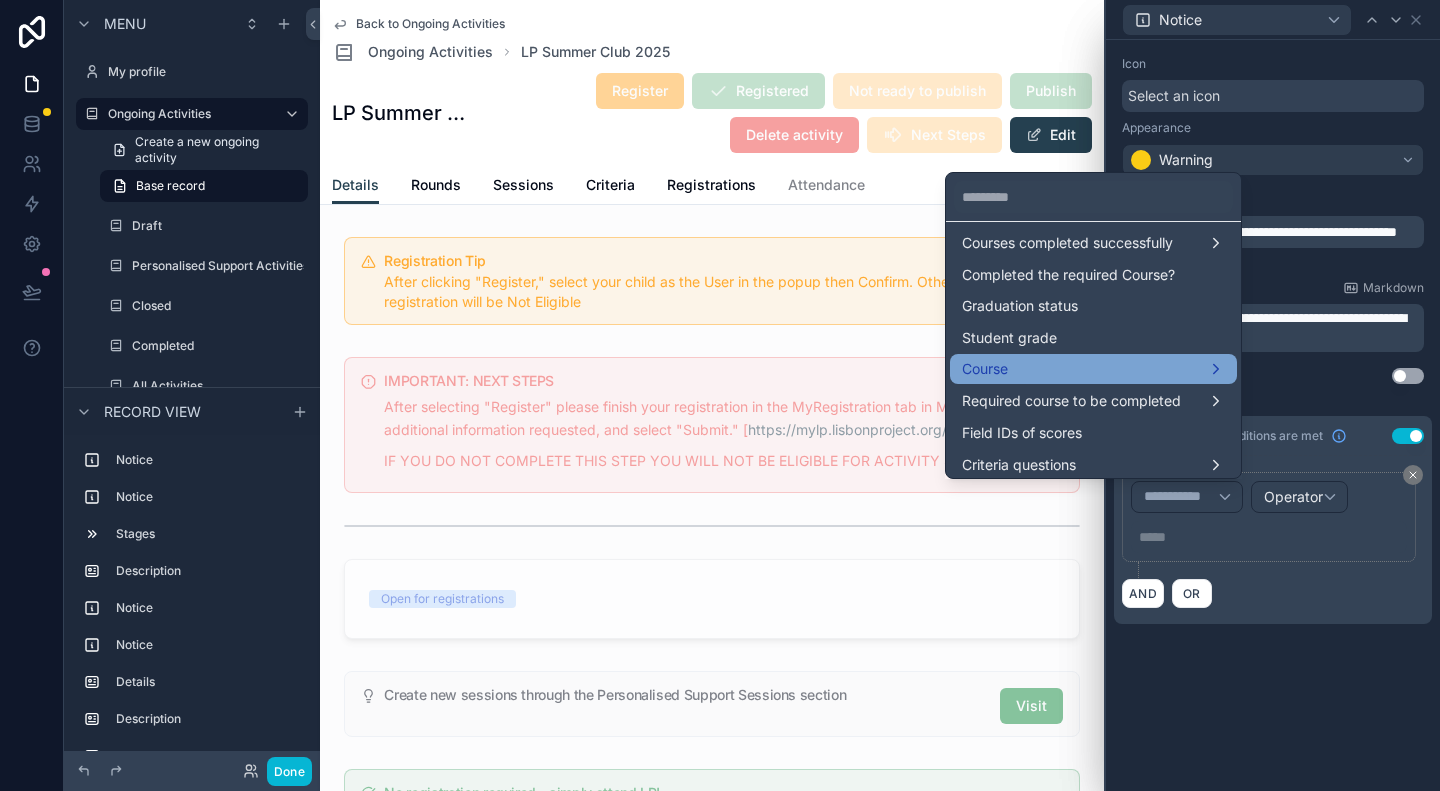 click on "Course" at bounding box center [1093, 369] 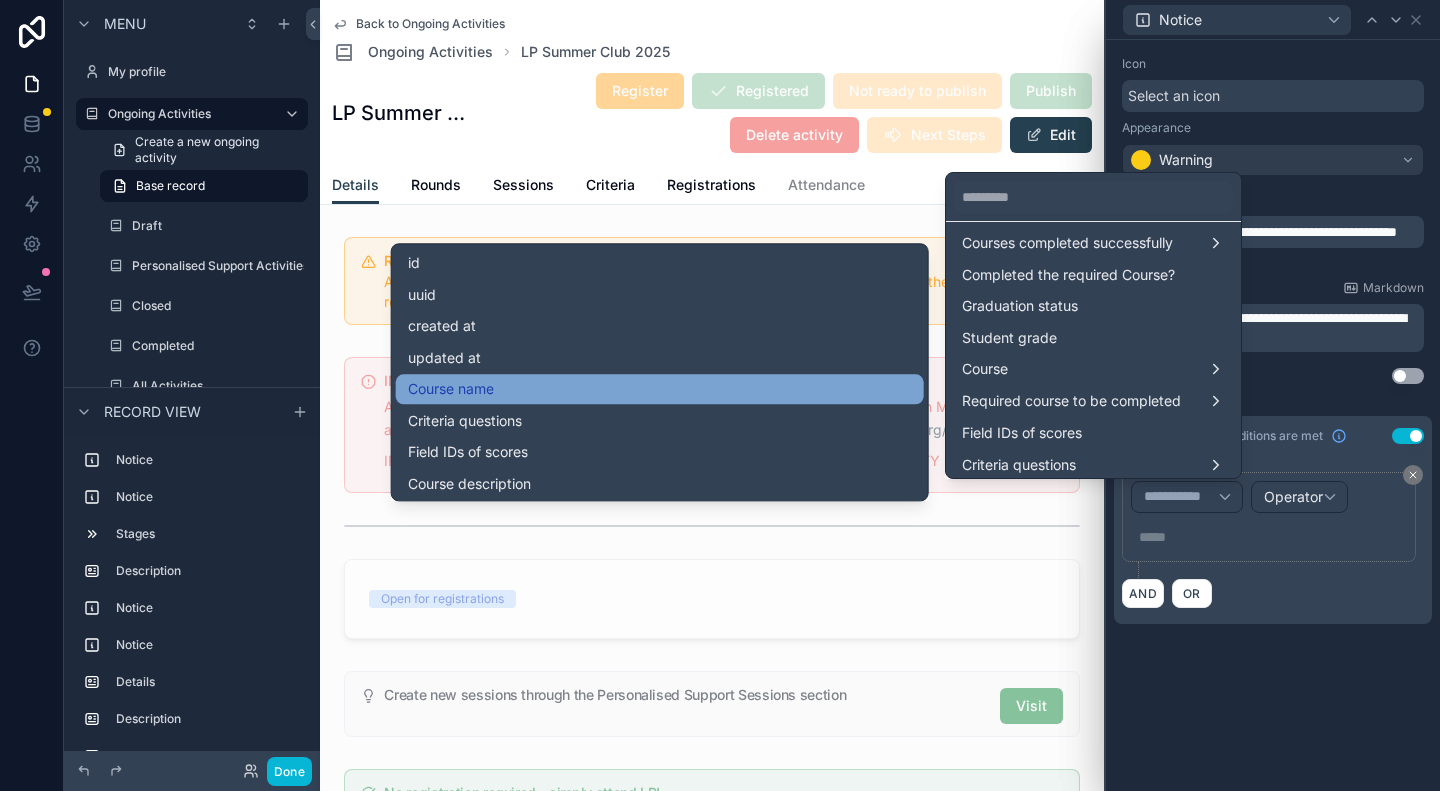click on "Course name" at bounding box center (660, 389) 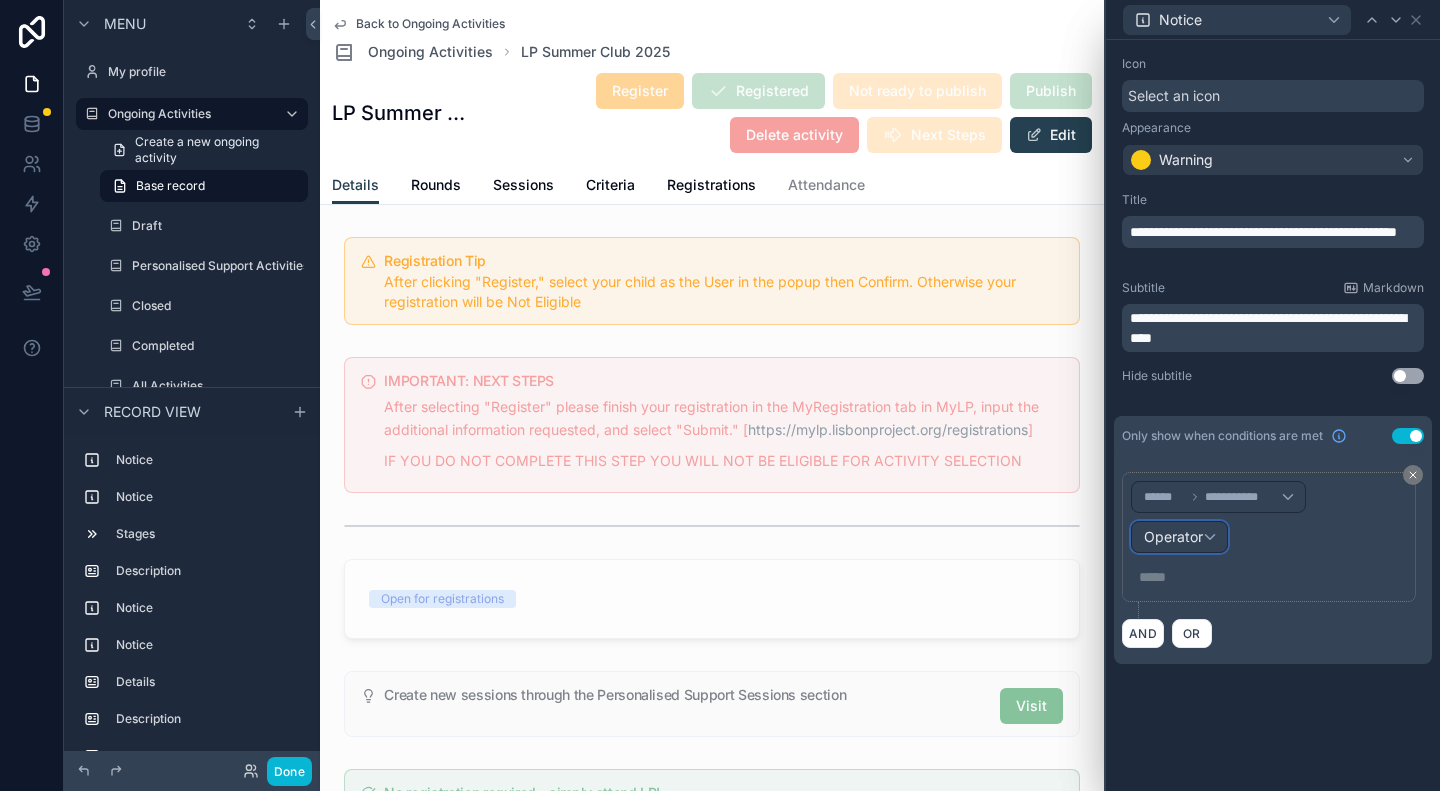 click on "Operator" at bounding box center (1179, 537) 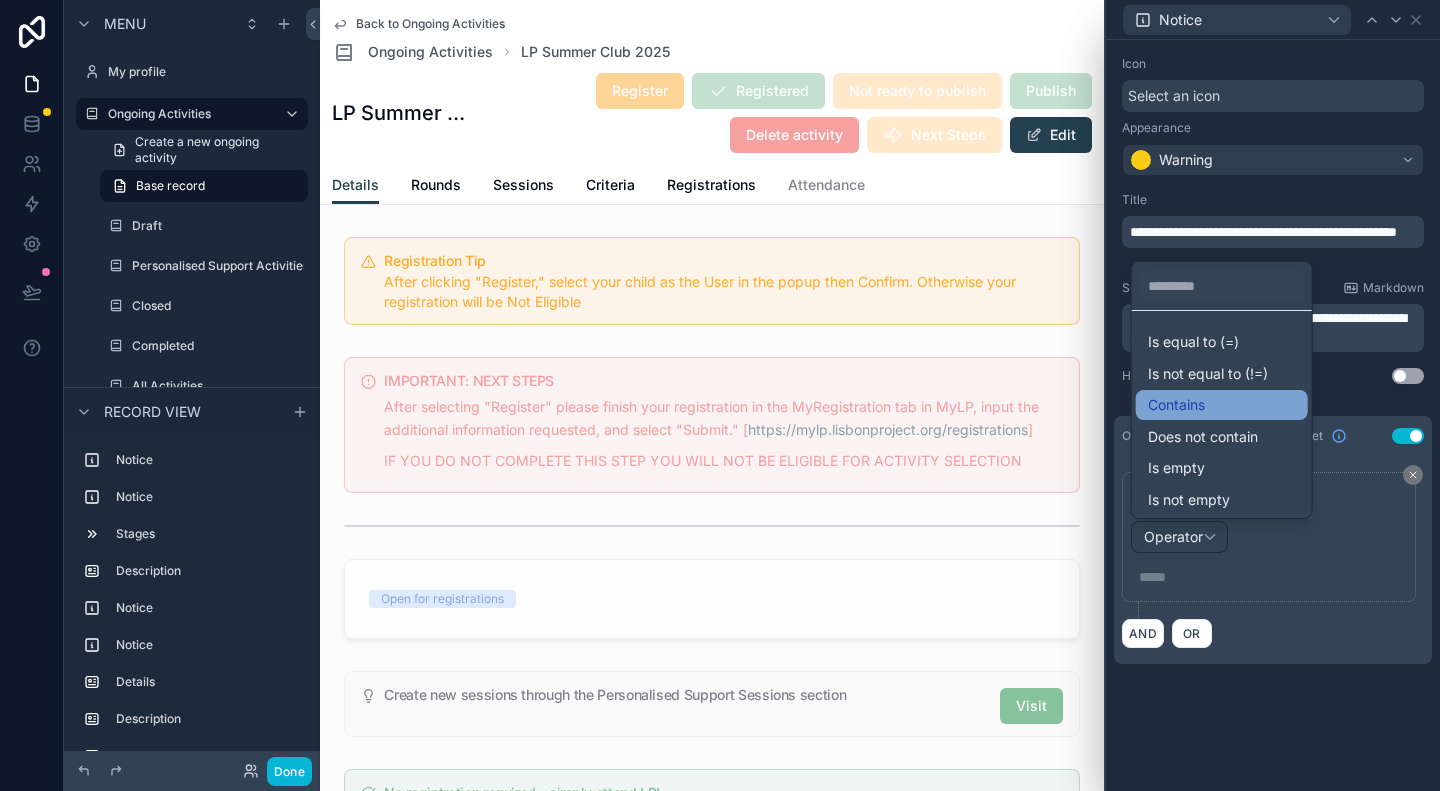 click on "Contains" at bounding box center (1222, 405) 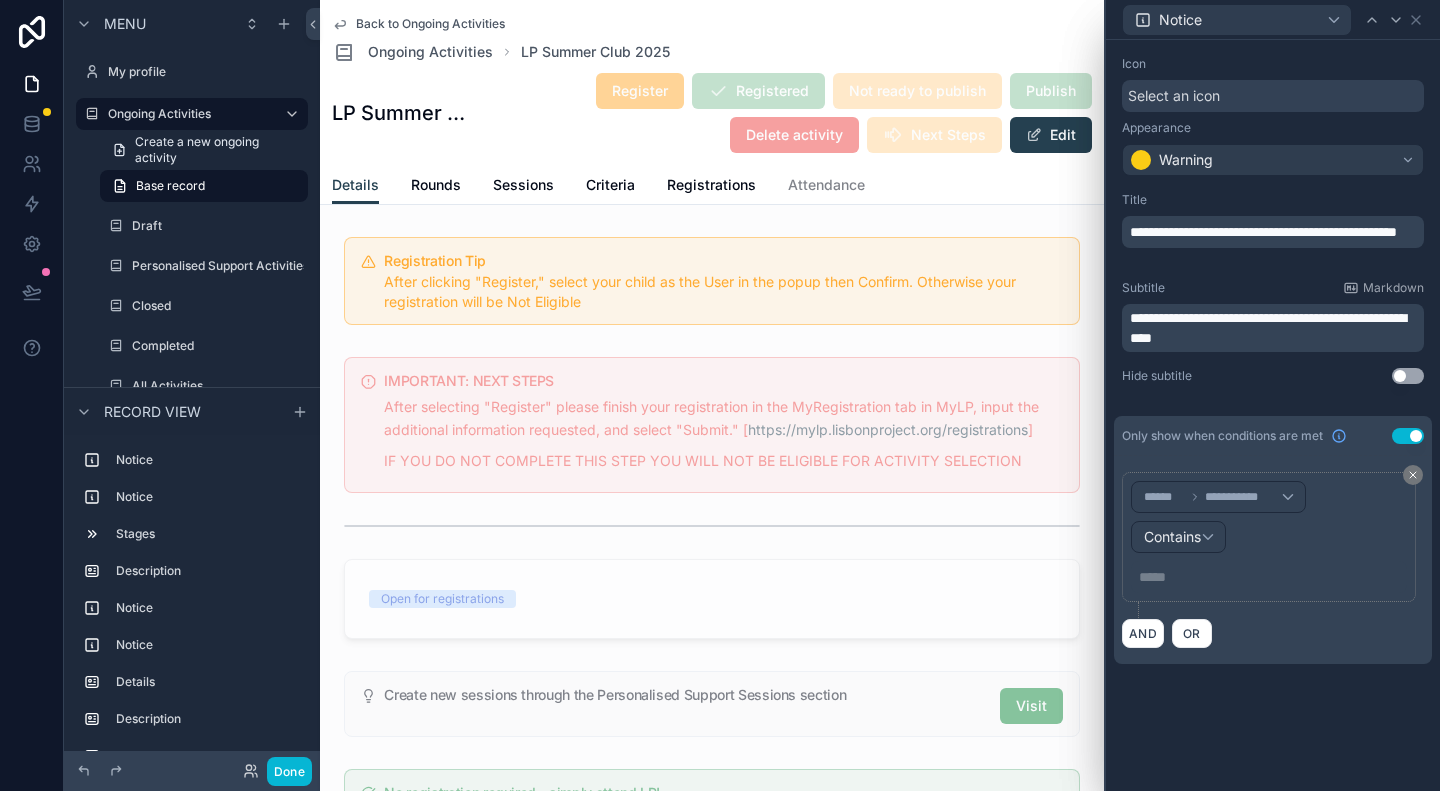 click on "***** ﻿" at bounding box center [1271, 577] 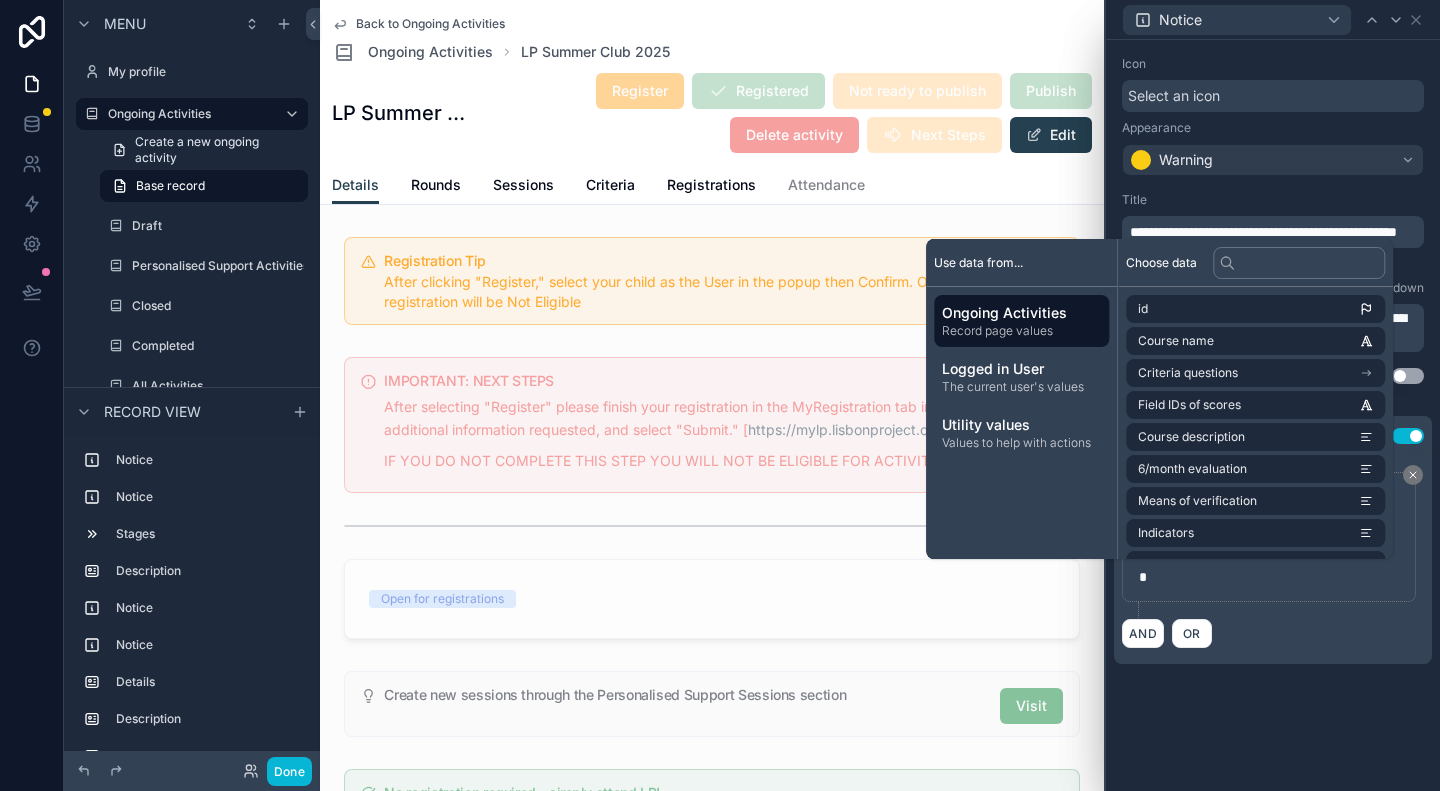 type 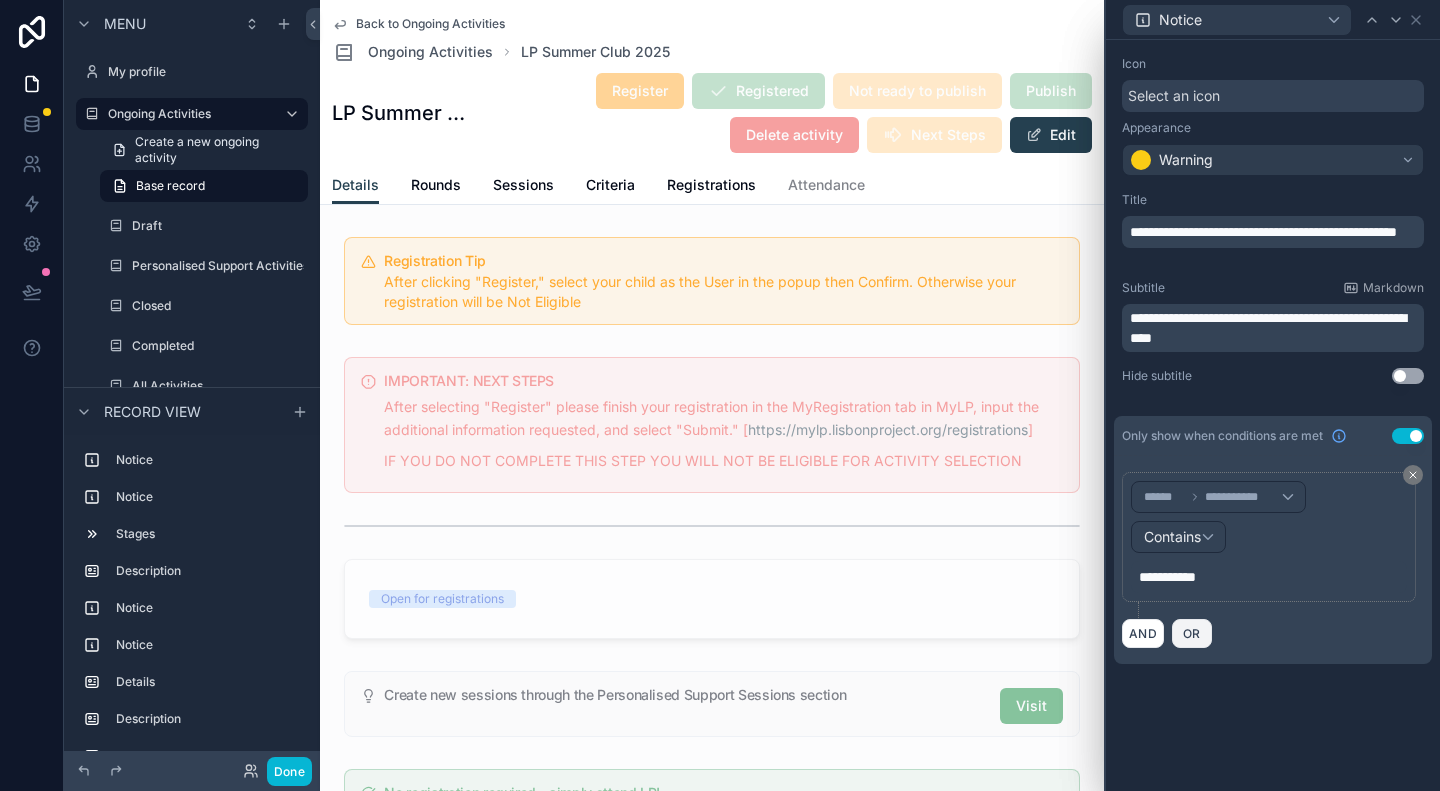click on "OR" at bounding box center (1192, 633) 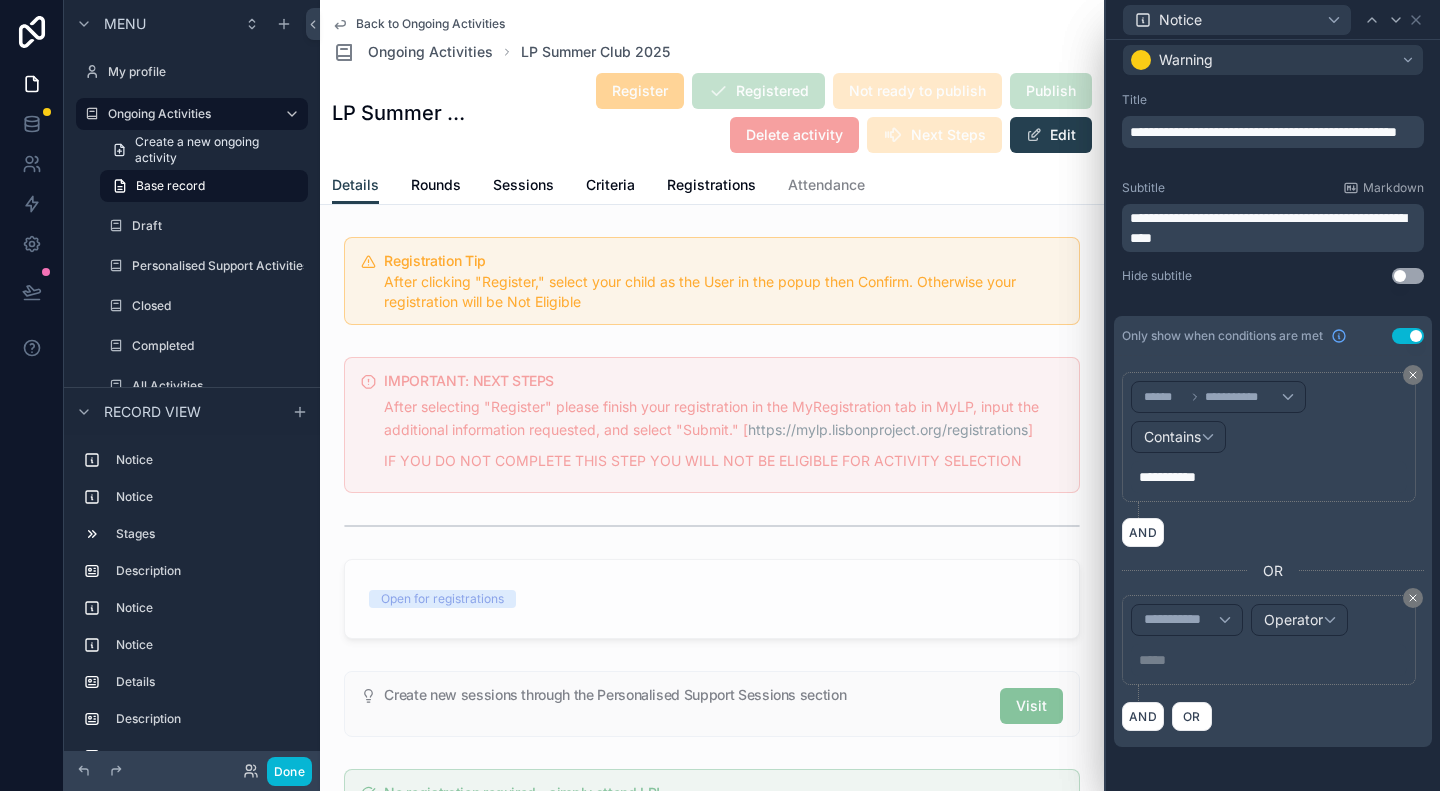 scroll, scrollTop: 101, scrollLeft: 0, axis: vertical 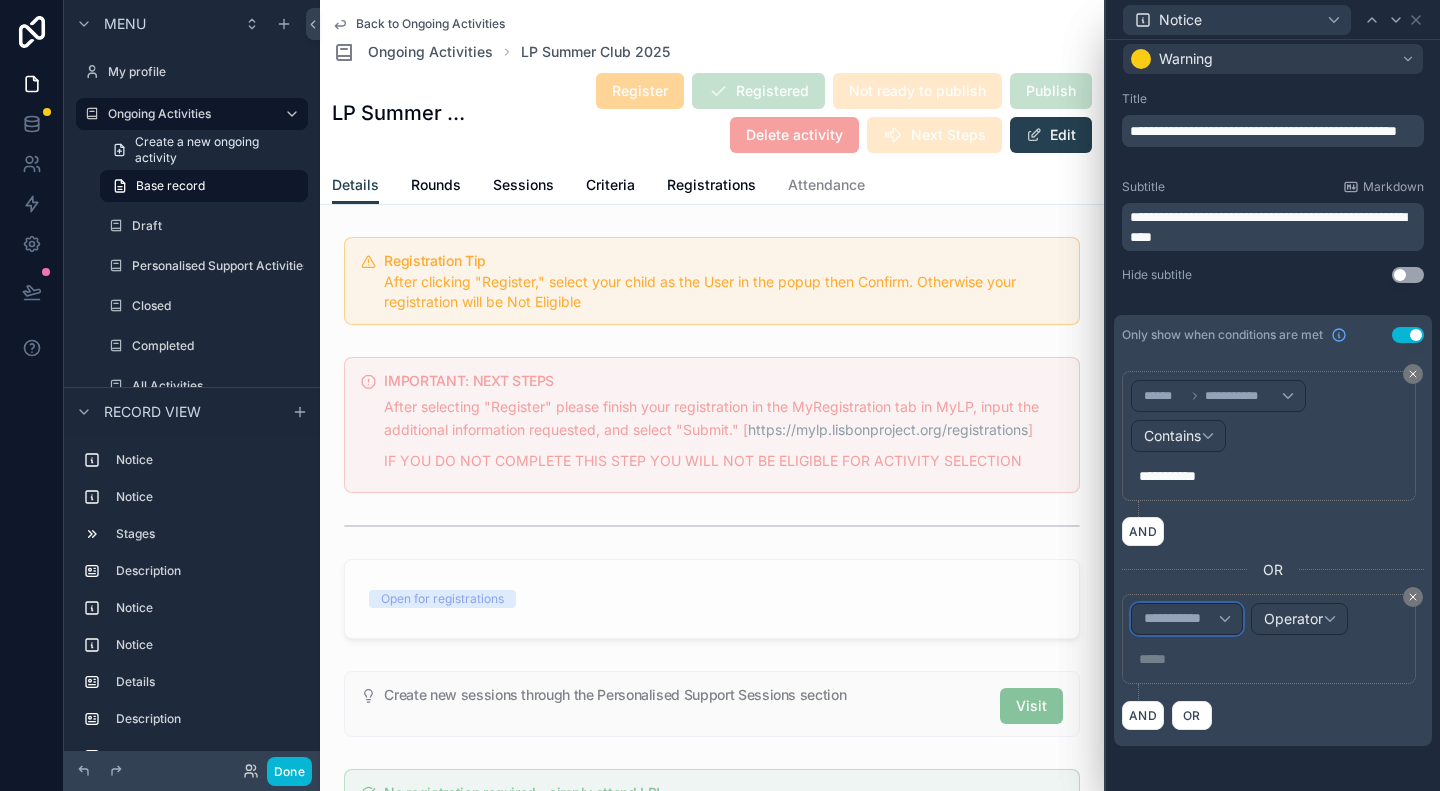 click on "**********" at bounding box center (1181, 619) 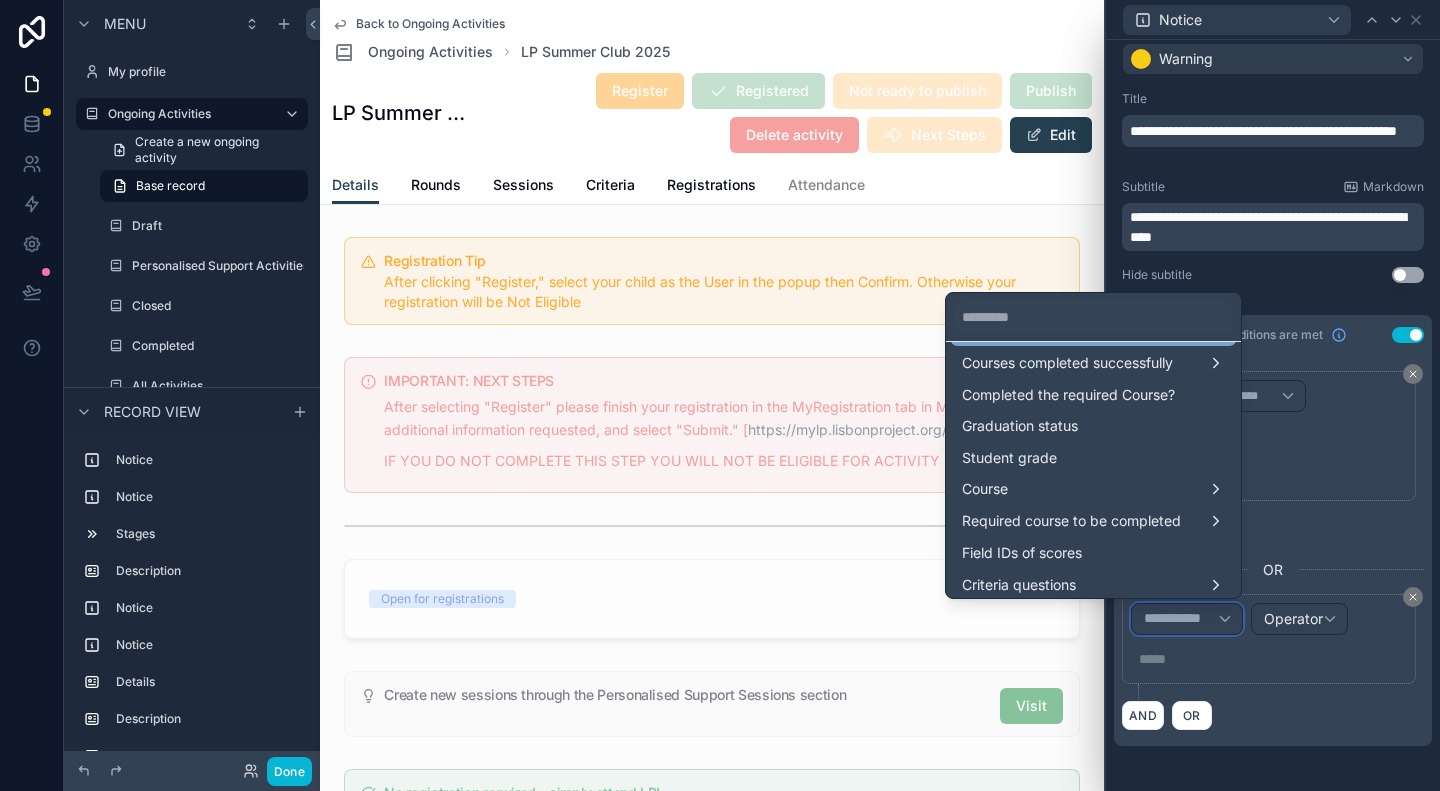 scroll, scrollTop: 300, scrollLeft: 0, axis: vertical 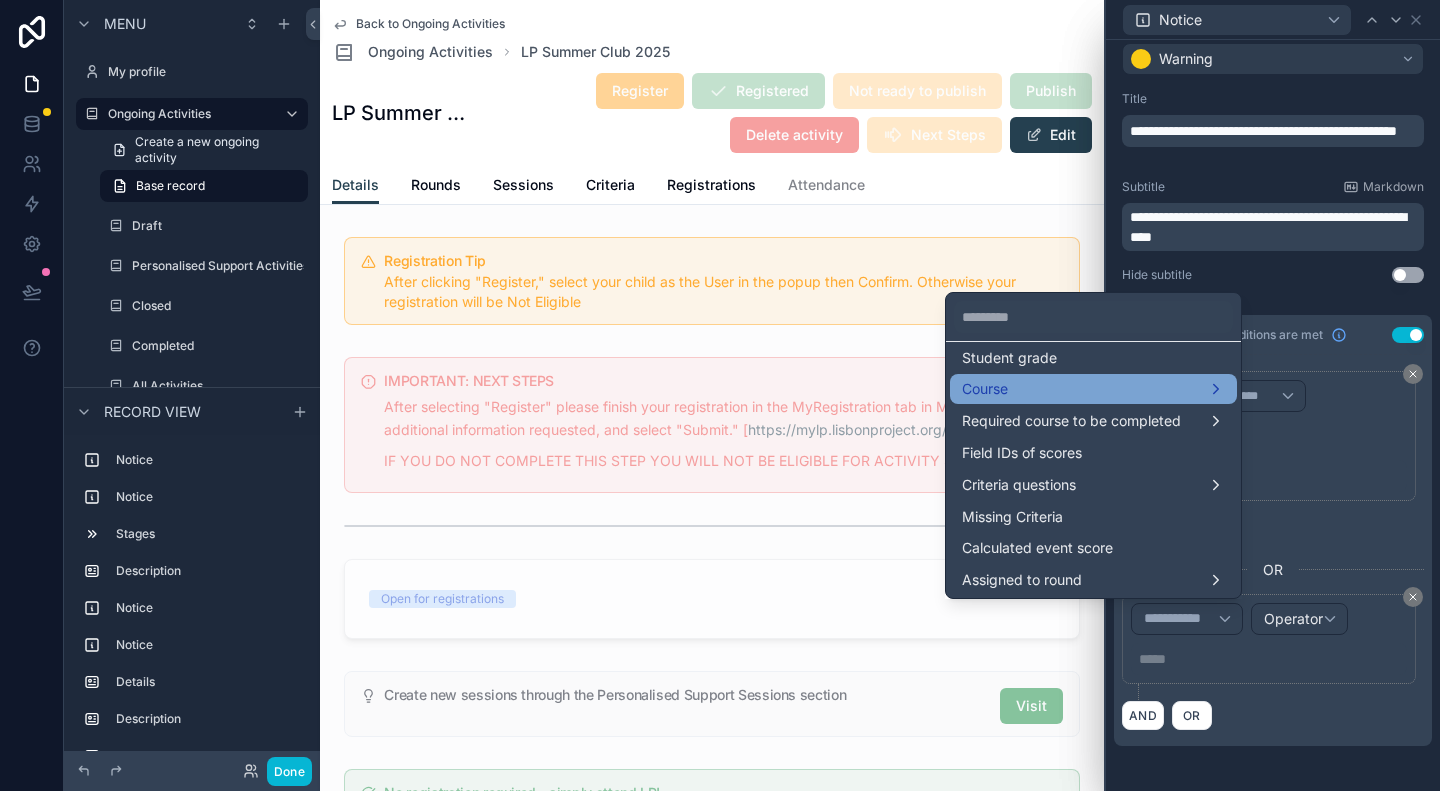 click on "Course" at bounding box center (1093, 389) 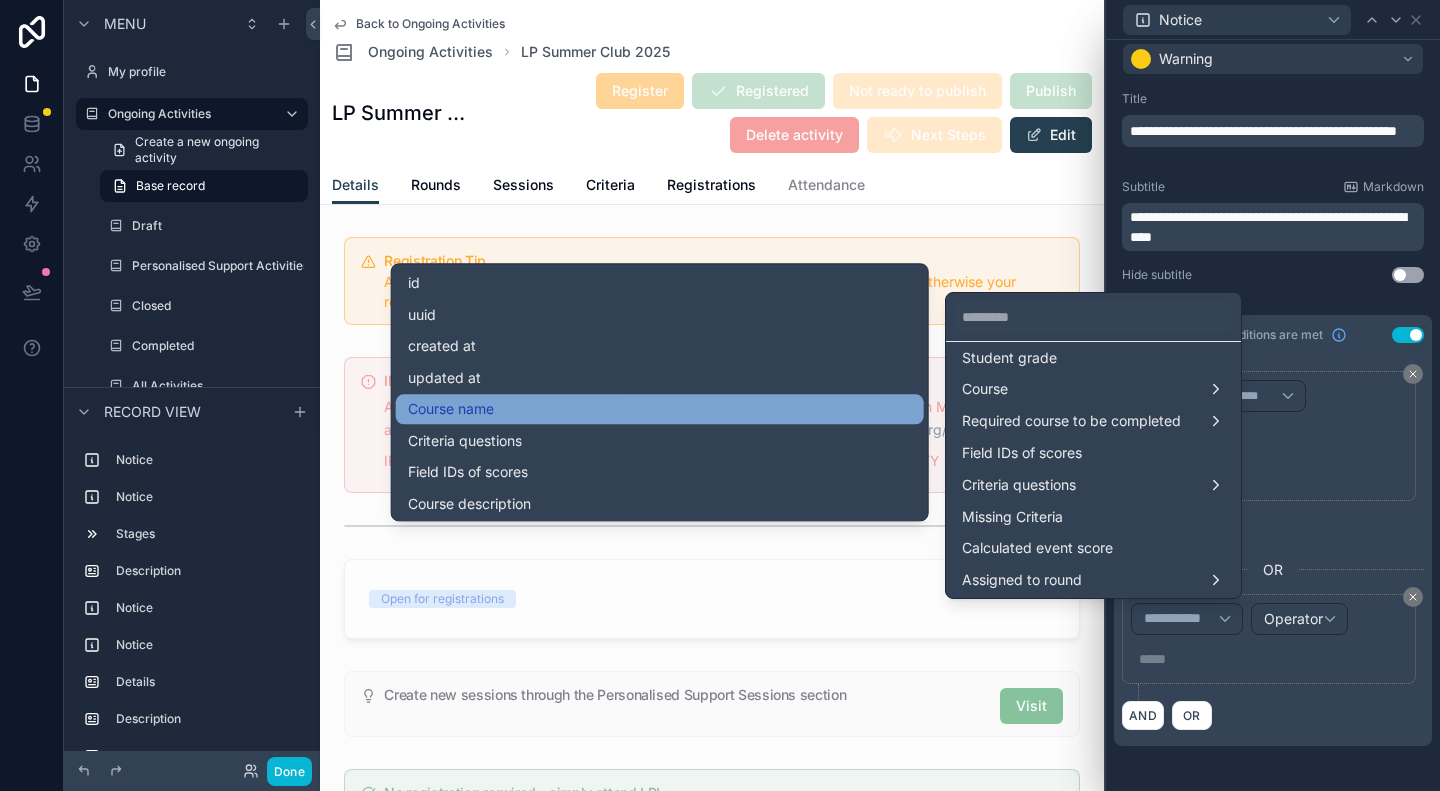 click on "Course name" at bounding box center [451, 409] 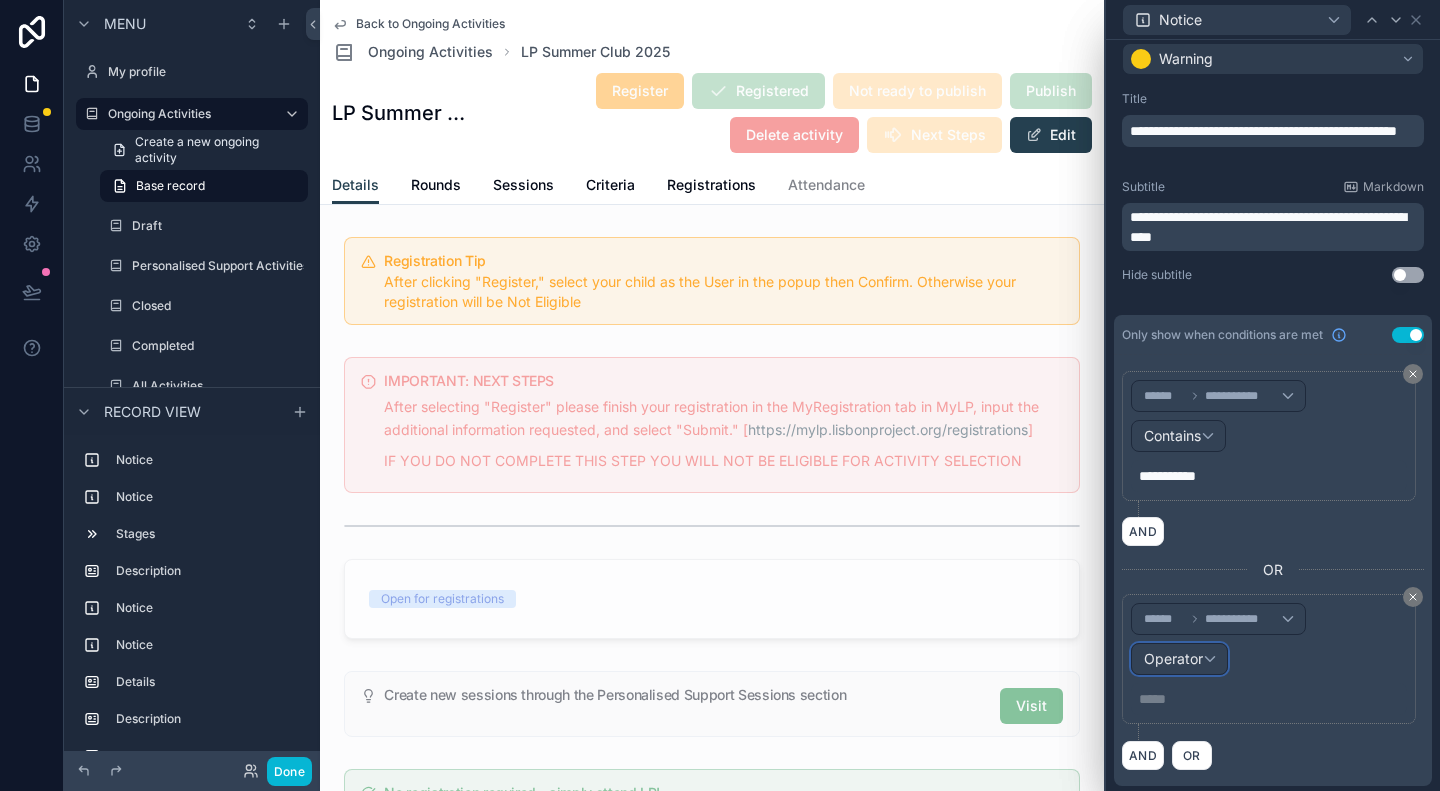 click on "Operator" at bounding box center (1173, 658) 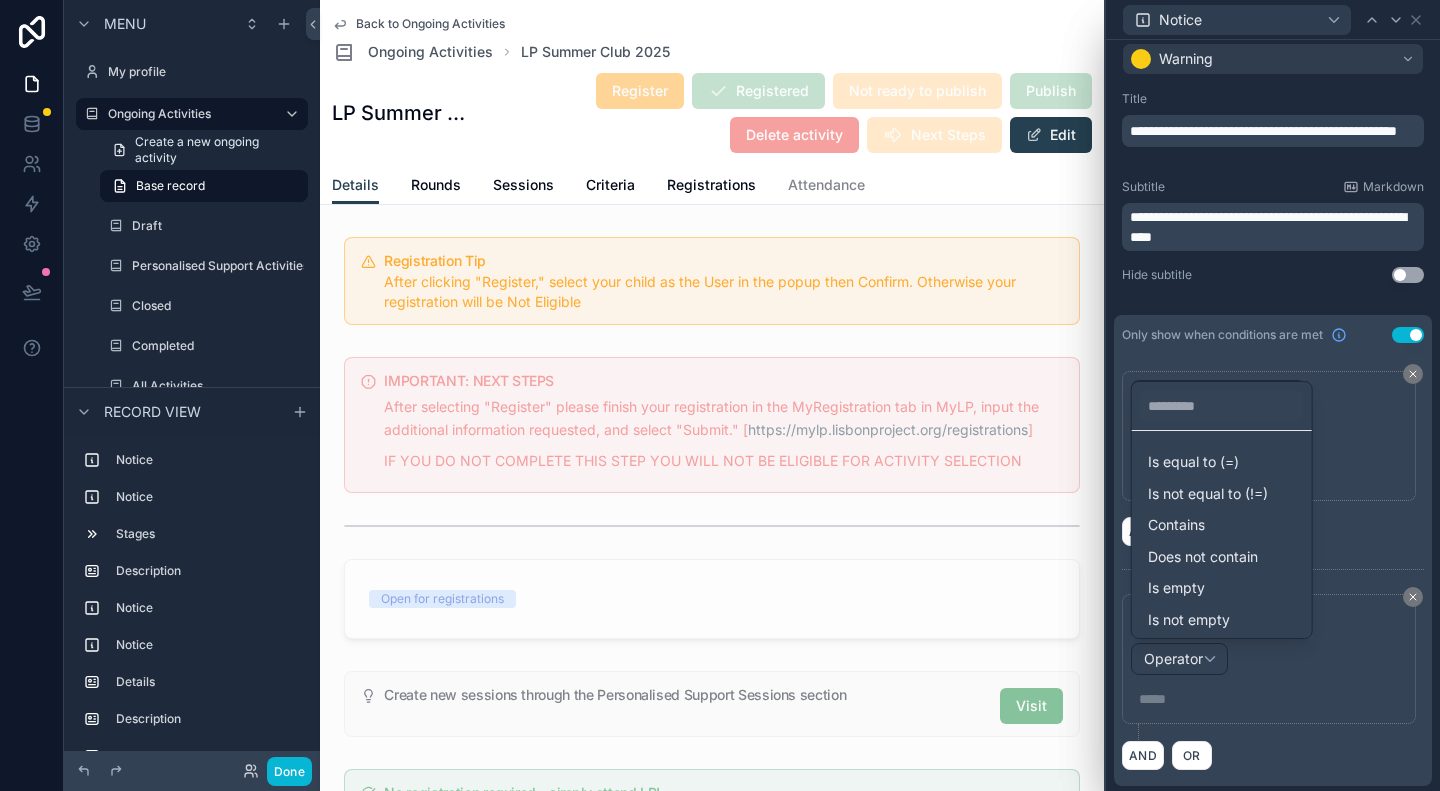 click on "Contains" at bounding box center (1176, 525) 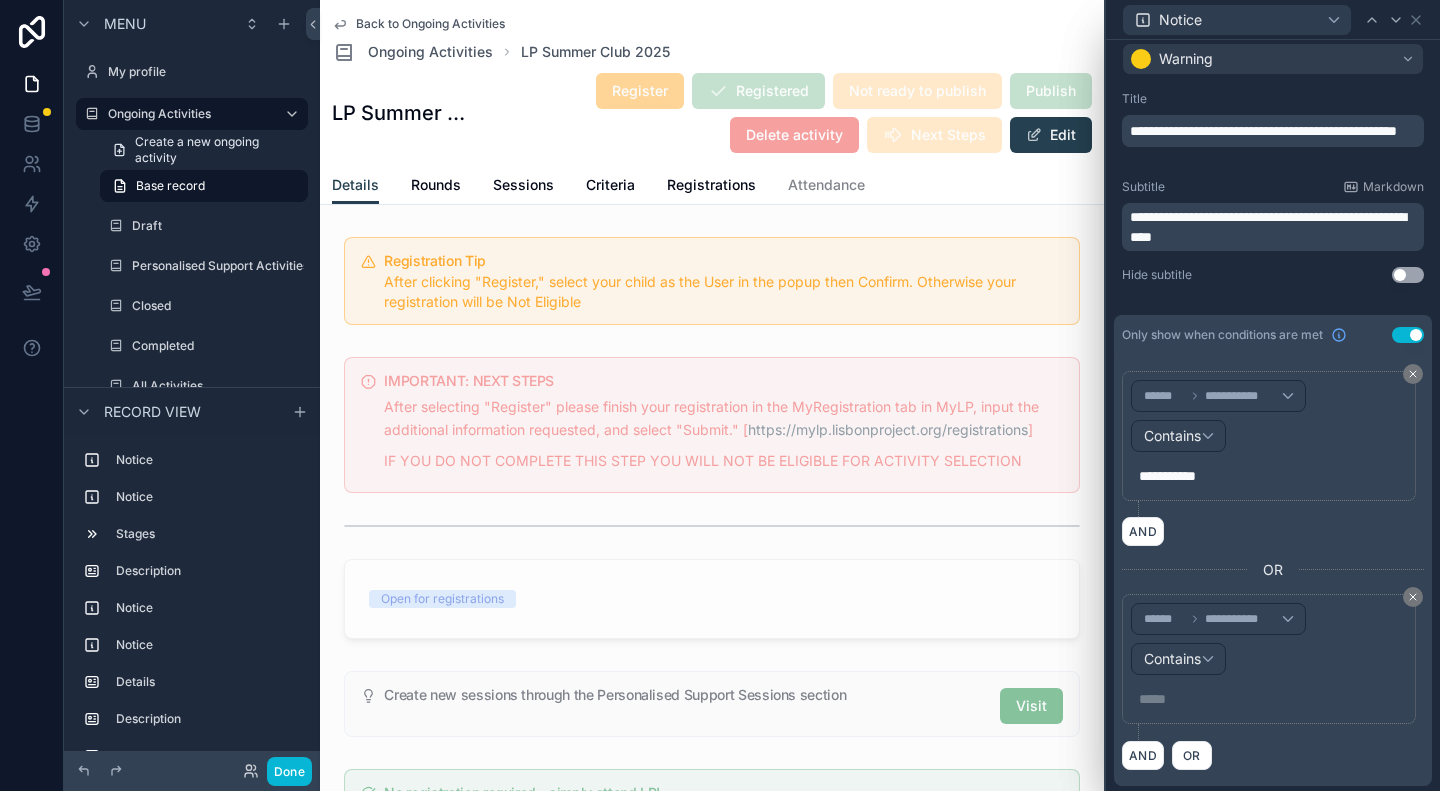 click on "***** ﻿" at bounding box center [1271, 699] 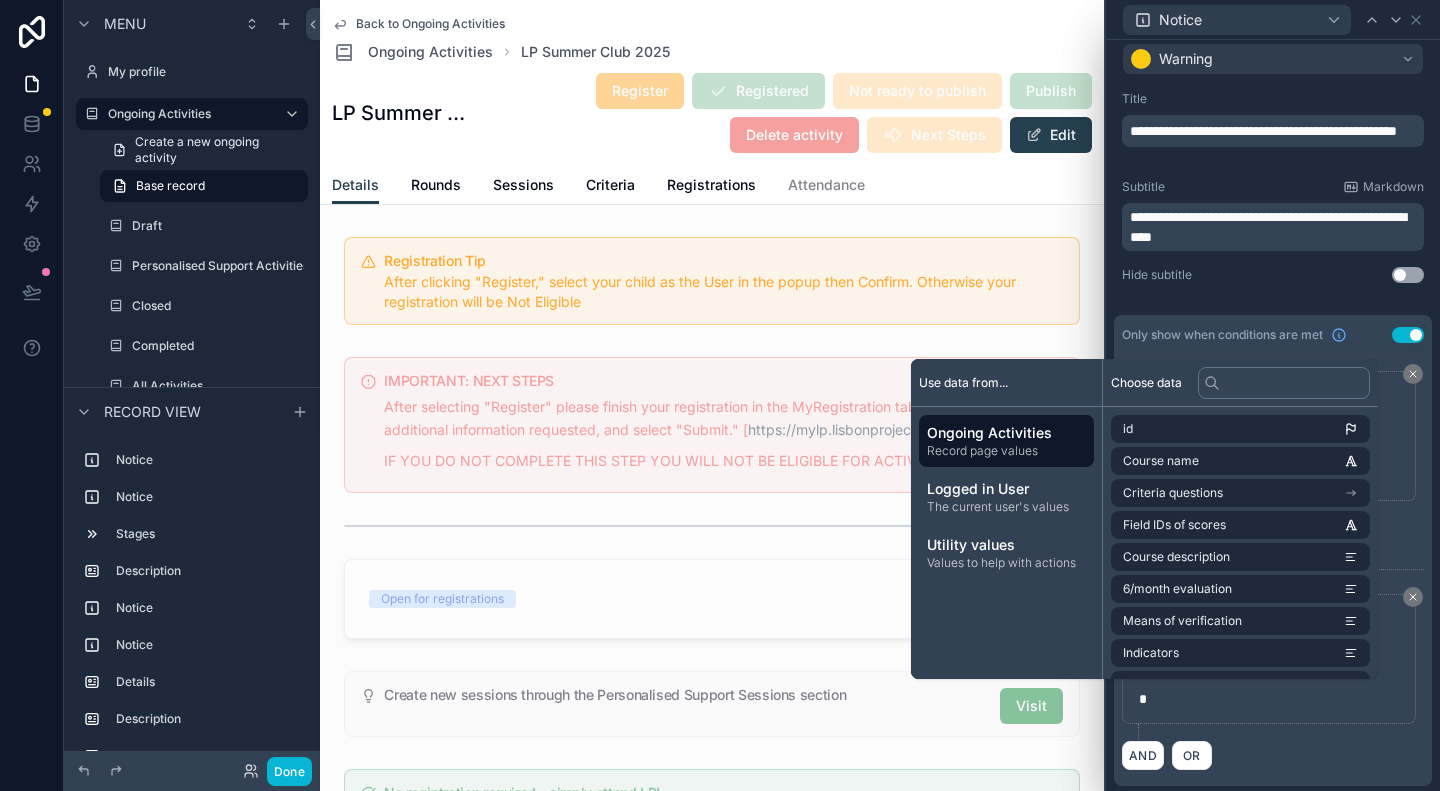 type 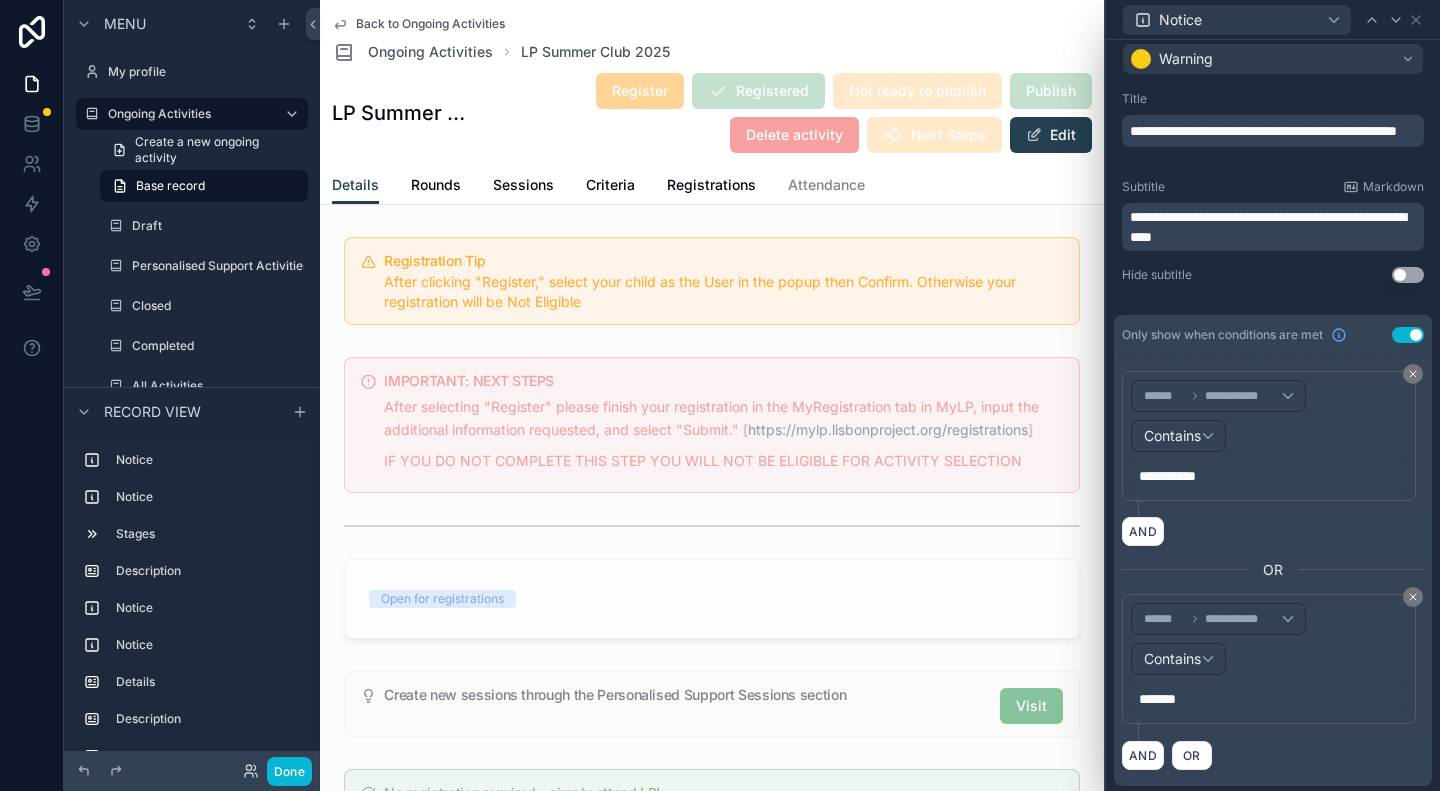 click on "AND OR" at bounding box center (1273, 755) 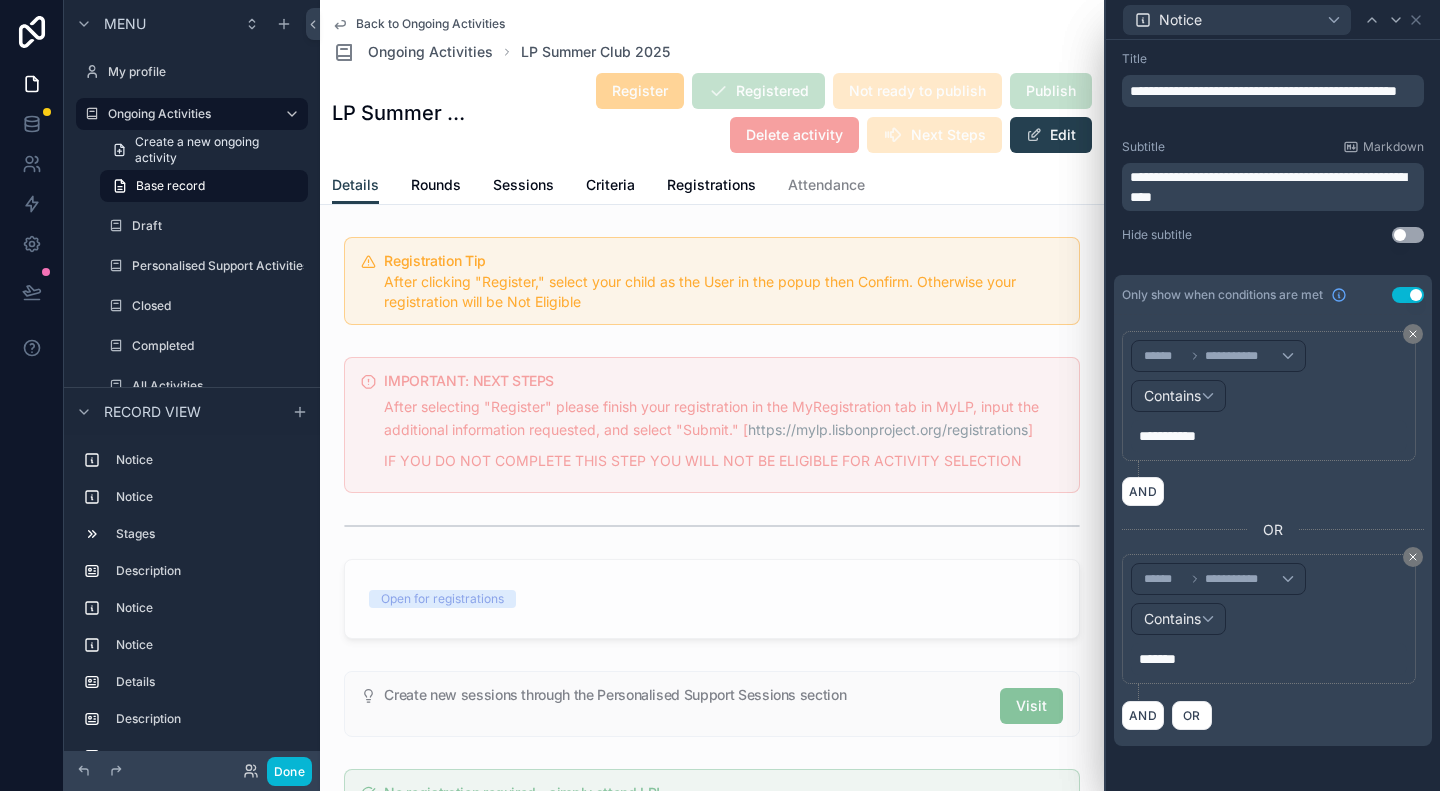 scroll, scrollTop: 0, scrollLeft: 0, axis: both 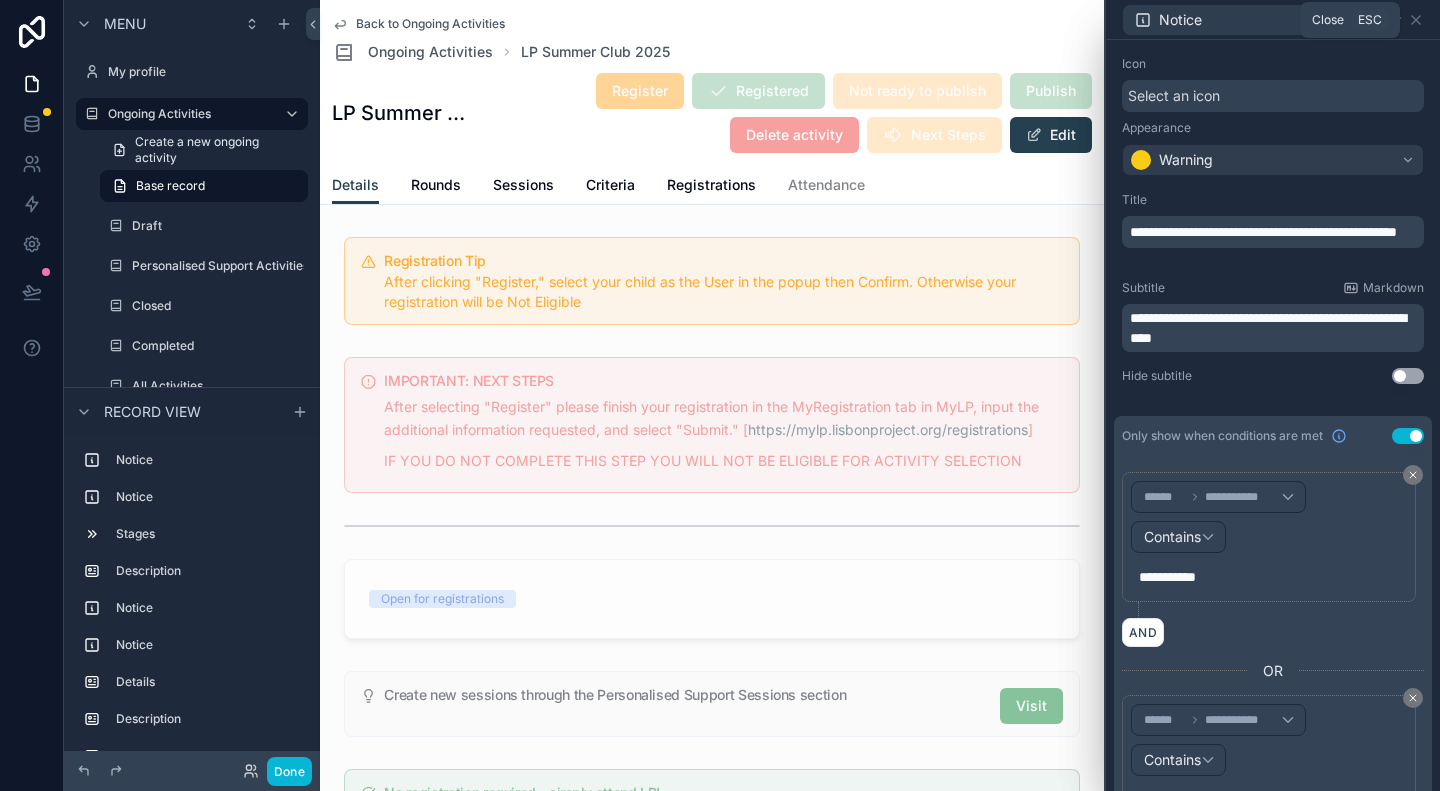 click on "Notice" at bounding box center (1273, 19) 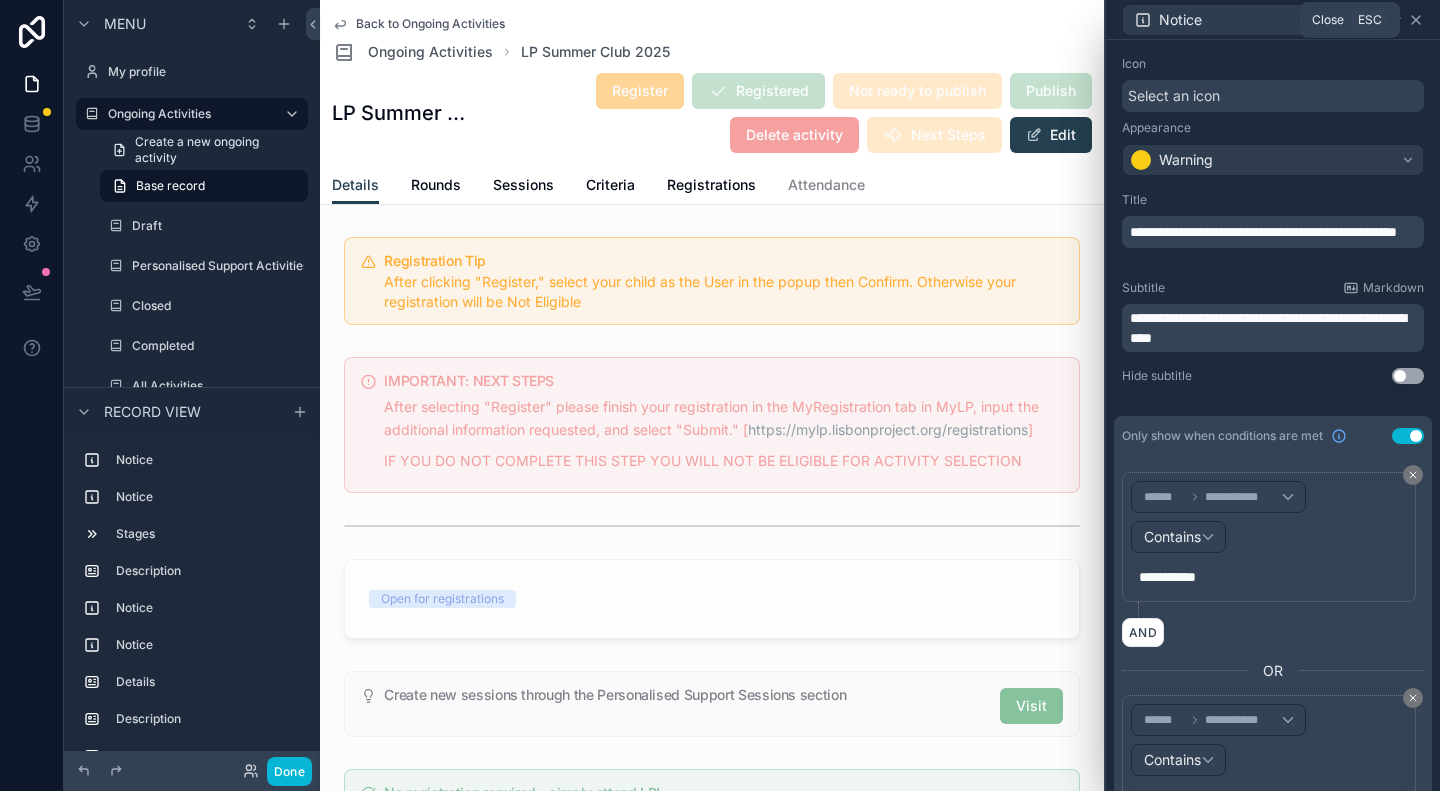click 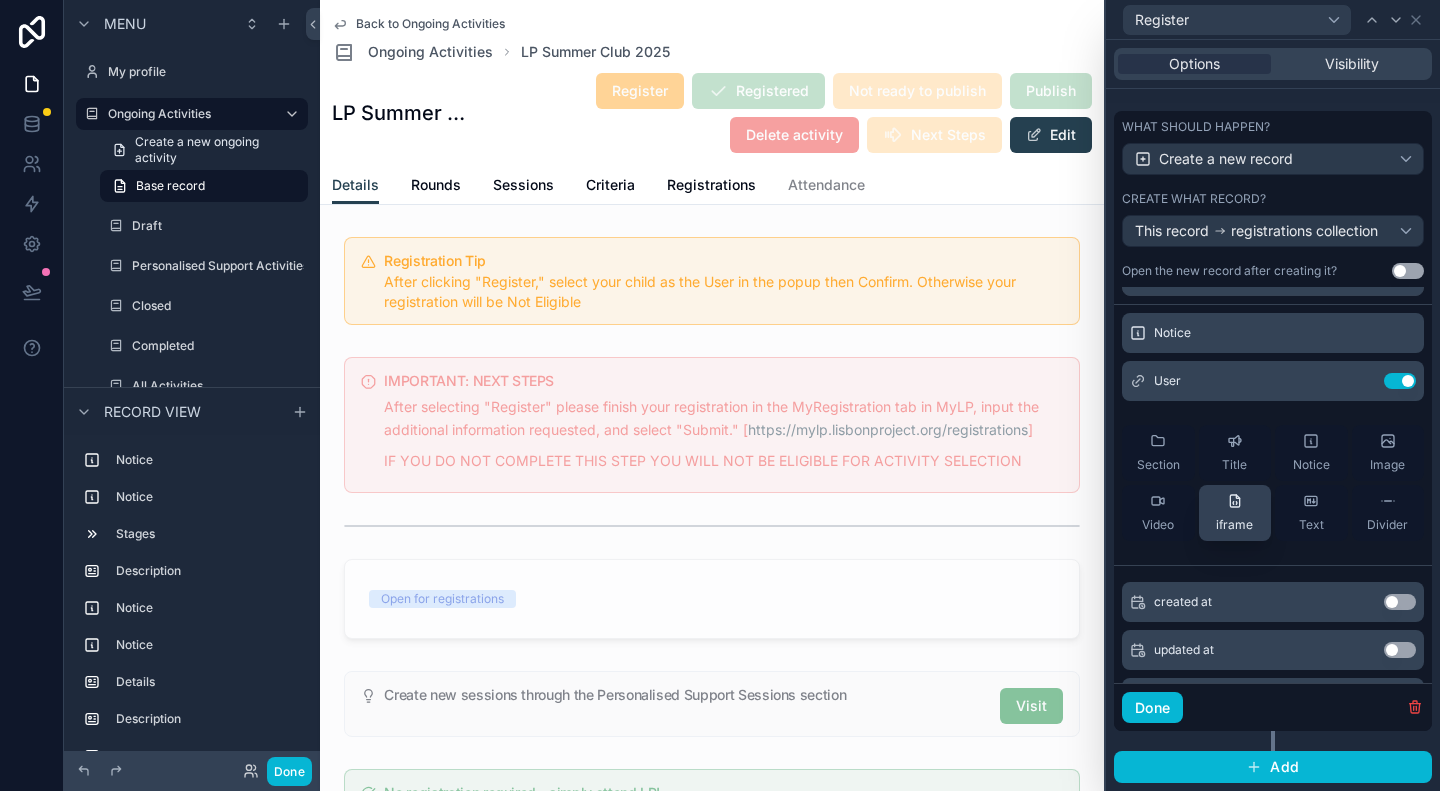 scroll, scrollTop: 0, scrollLeft: 0, axis: both 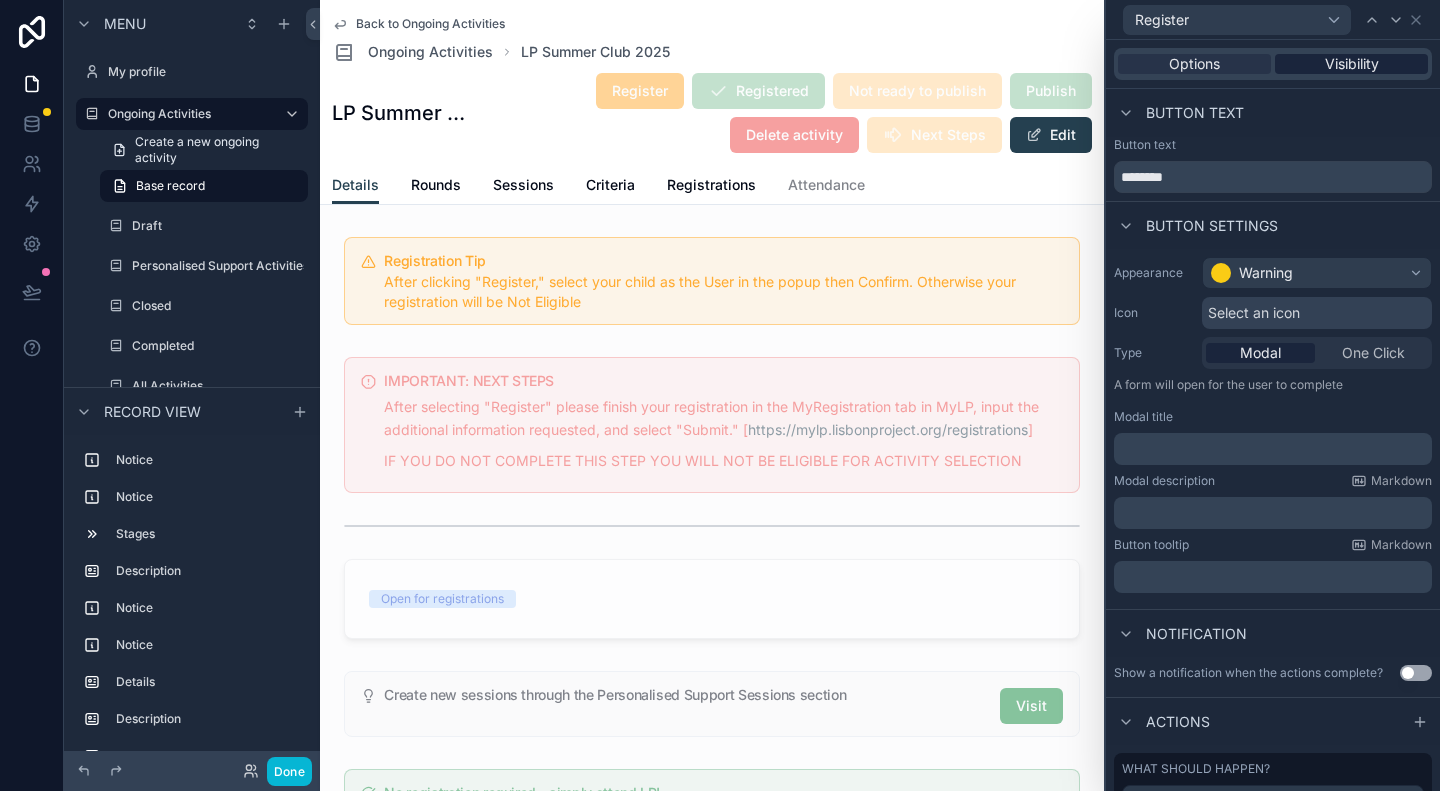 click on "Visibility" at bounding box center [1352, 64] 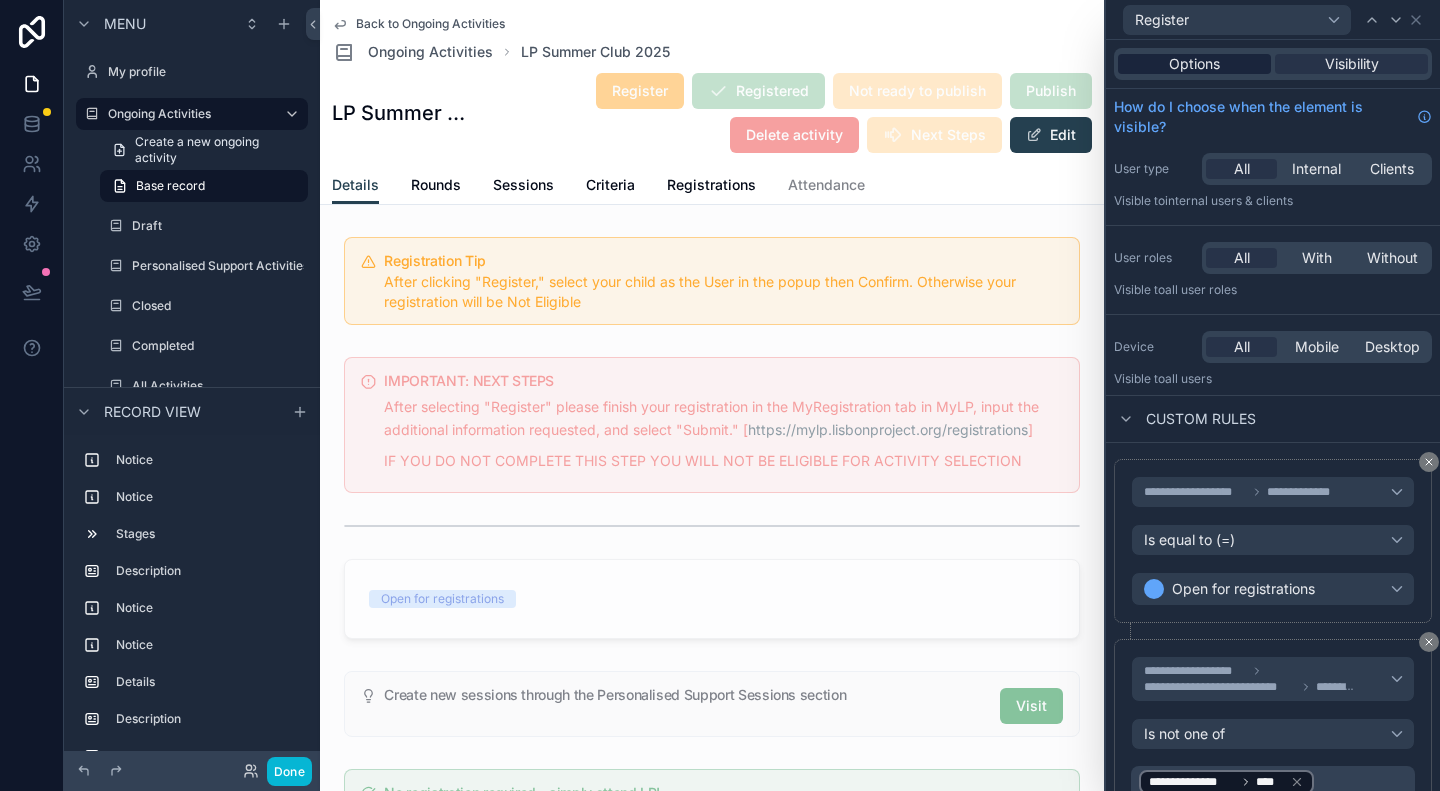 click on "Options" at bounding box center [1194, 64] 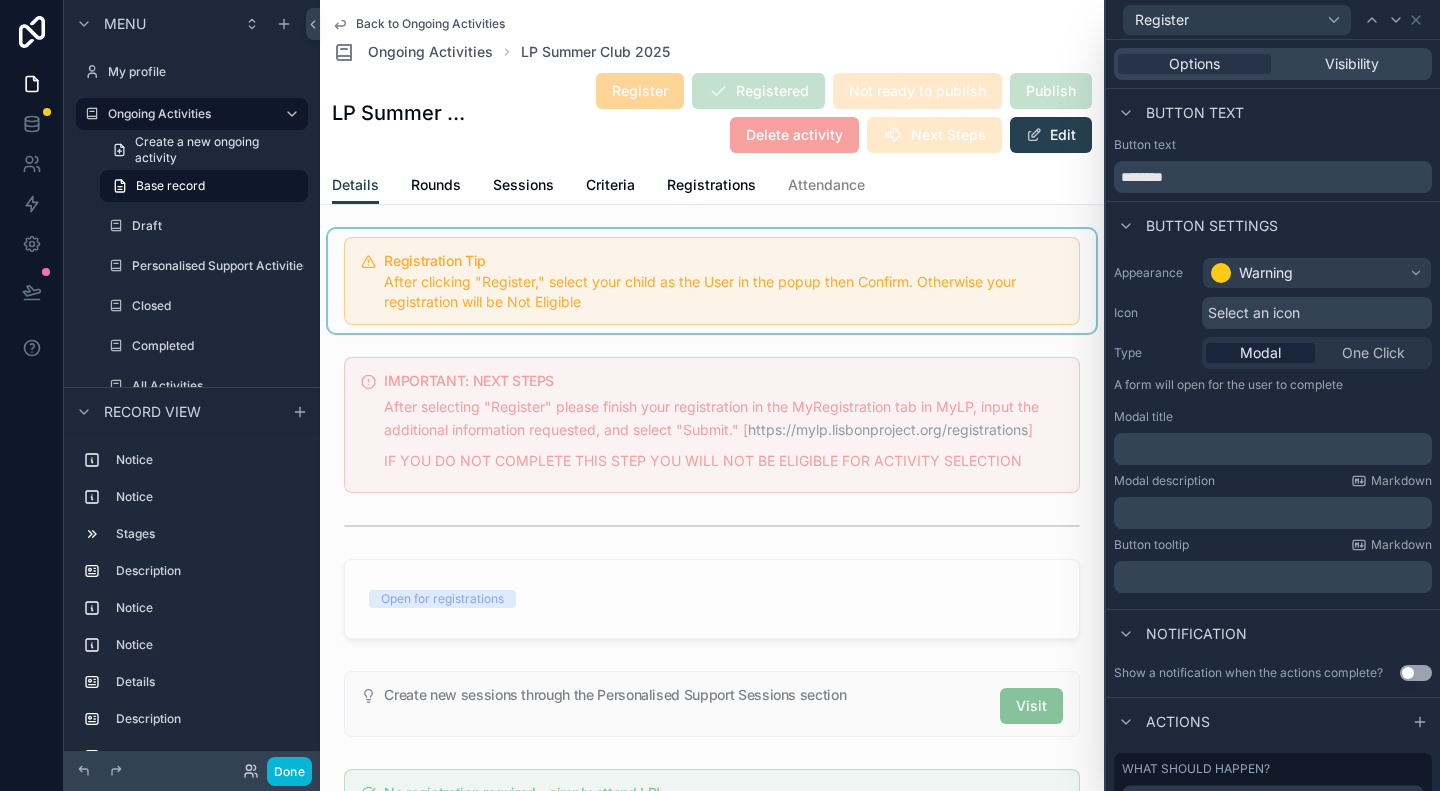 click at bounding box center (712, 281) 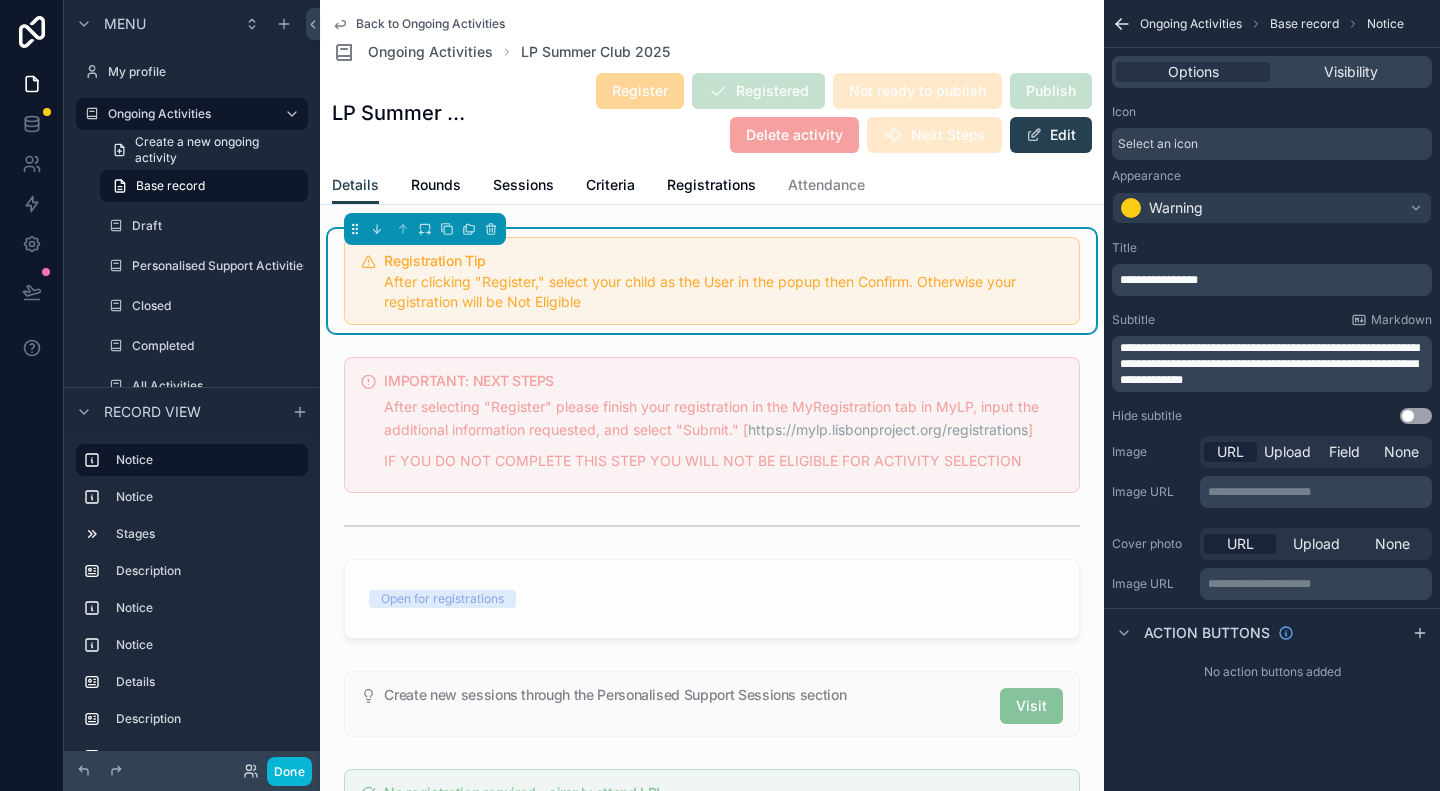 scroll, scrollTop: 0, scrollLeft: 0, axis: both 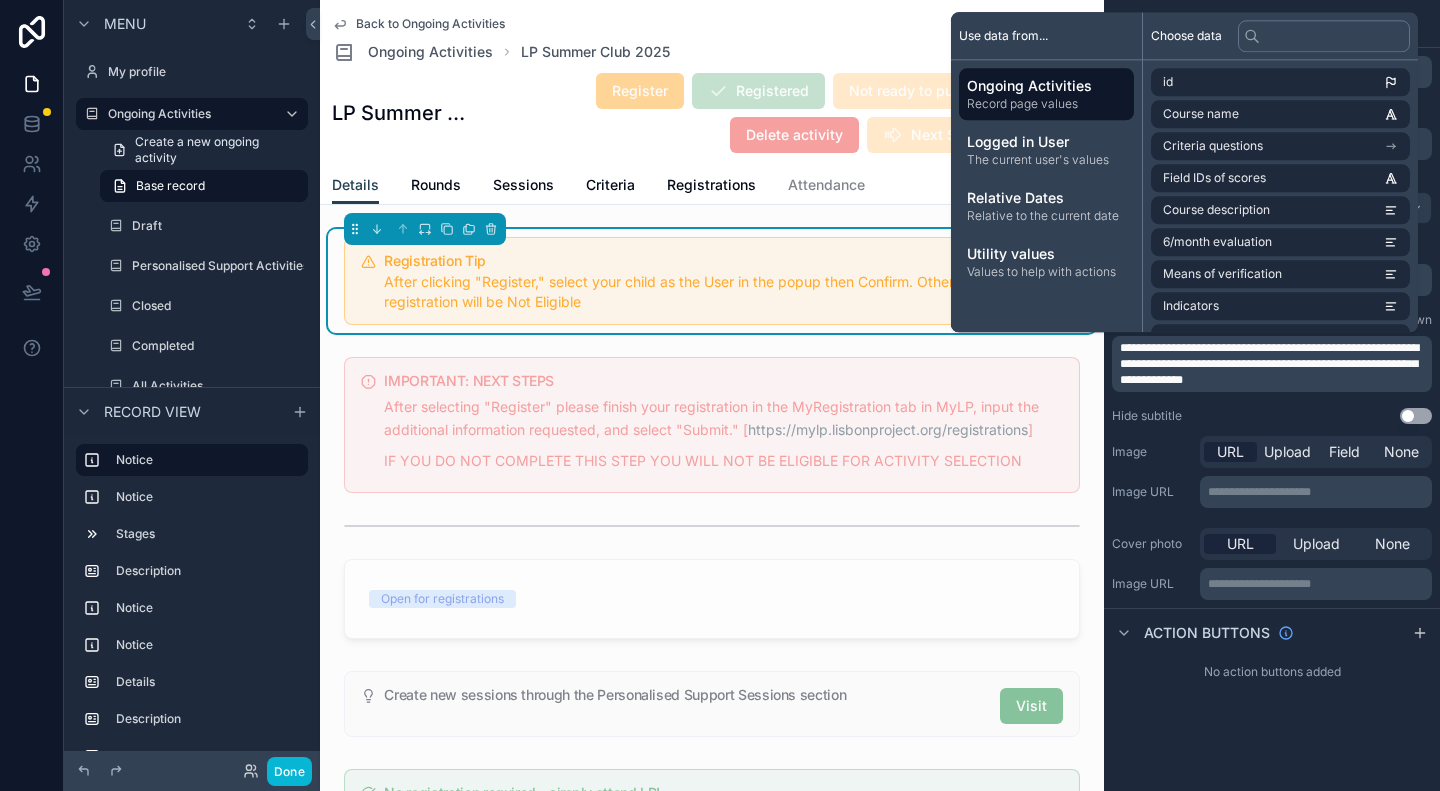 type 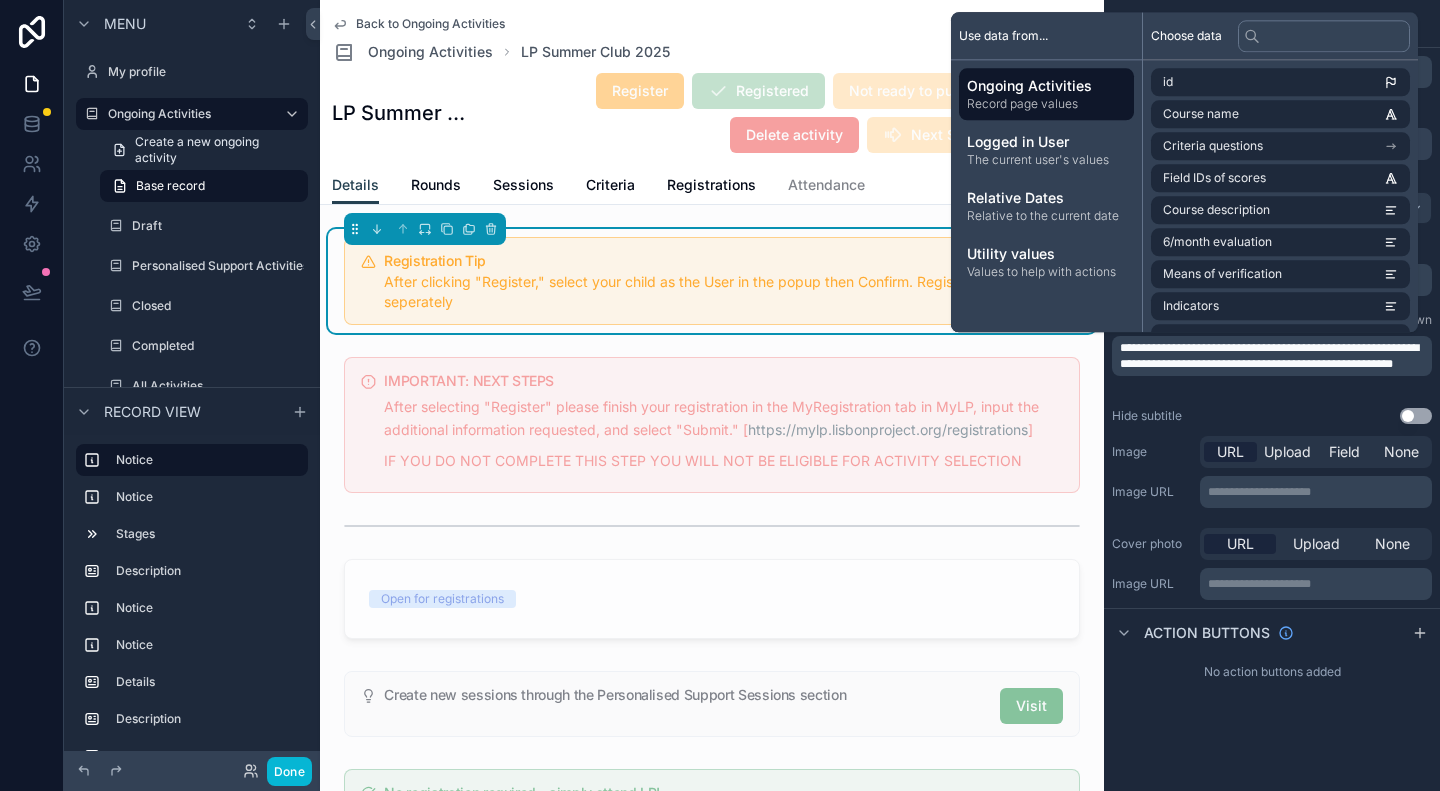click on "**********" at bounding box center (1269, 356) 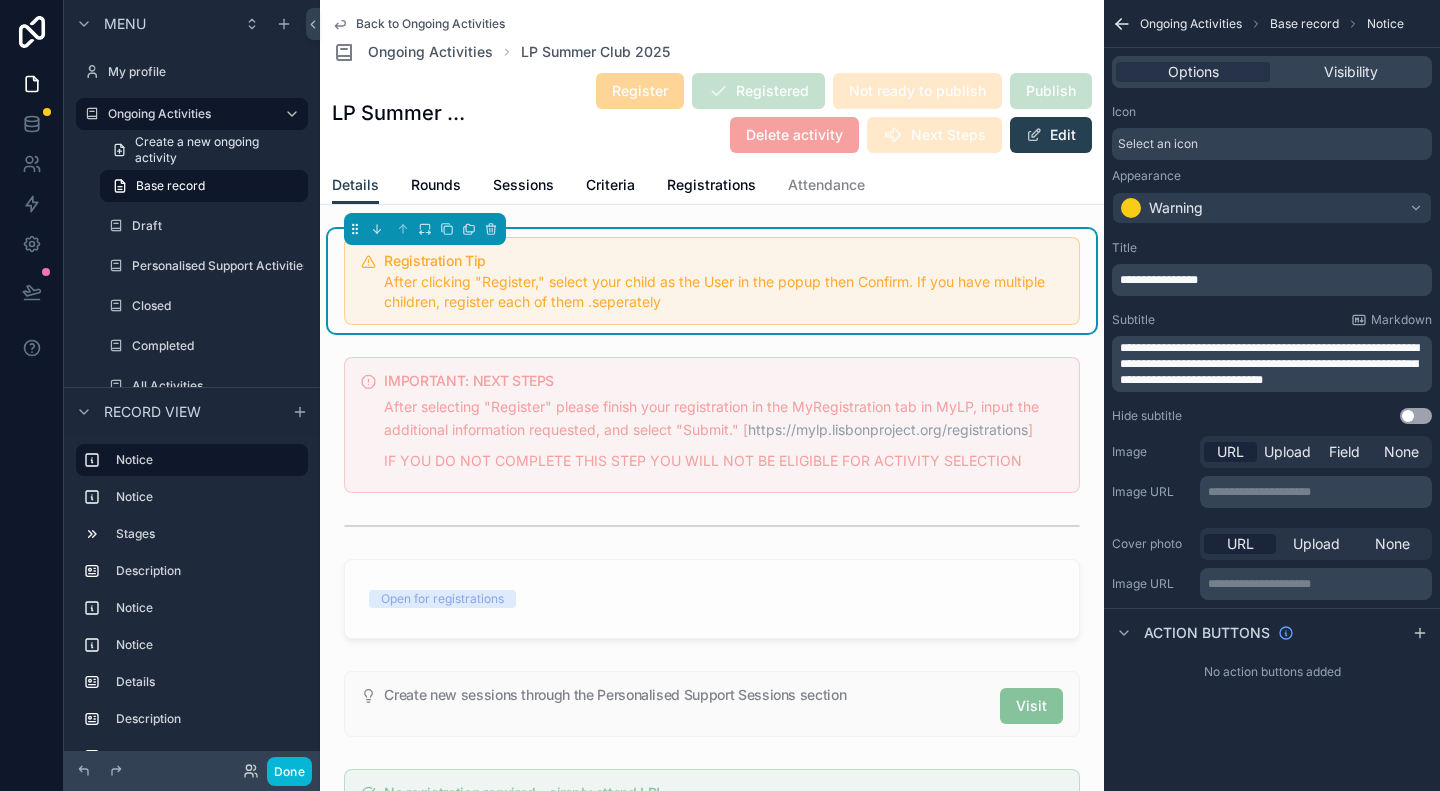 click on "**********" at bounding box center (1272, 332) 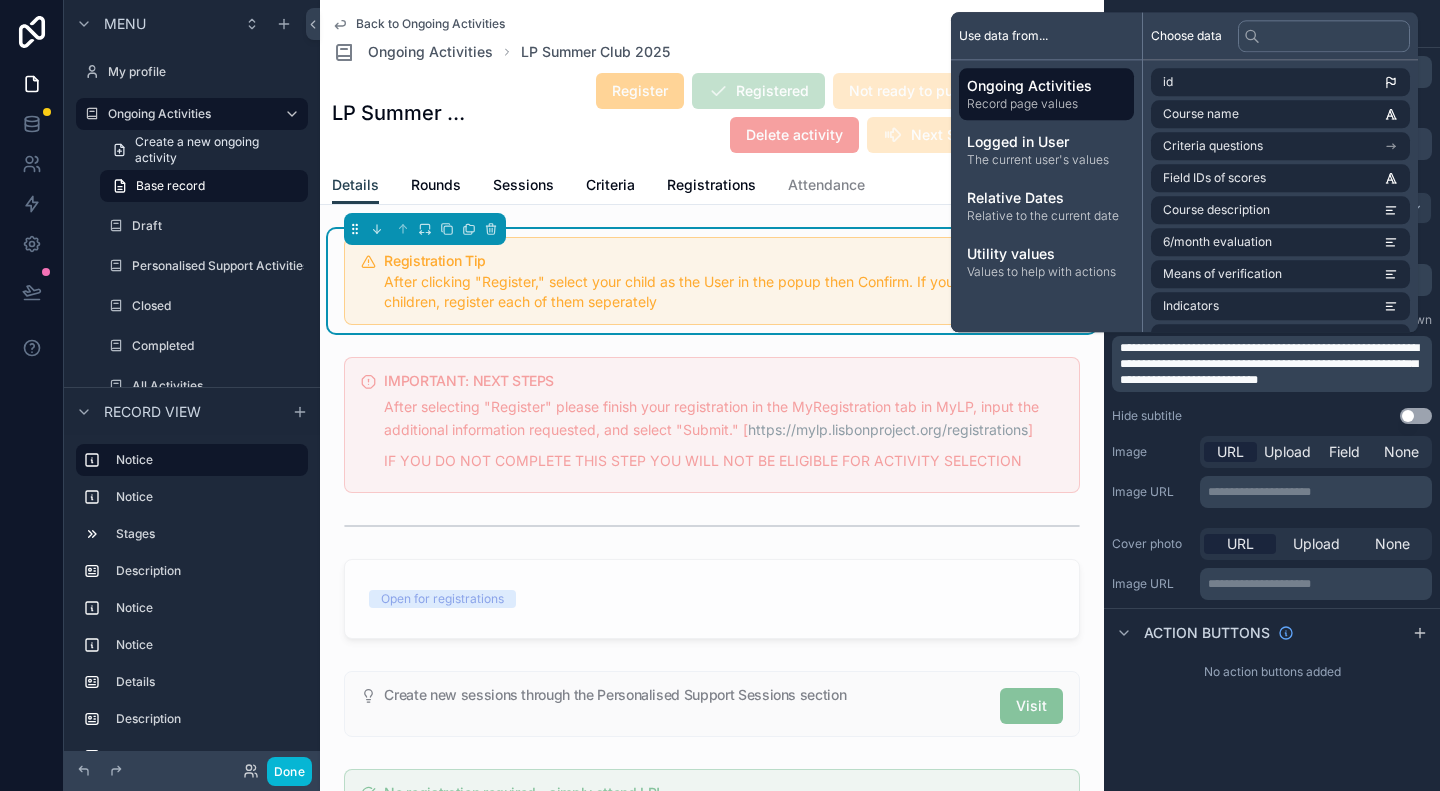 click on "**********" at bounding box center (1274, 364) 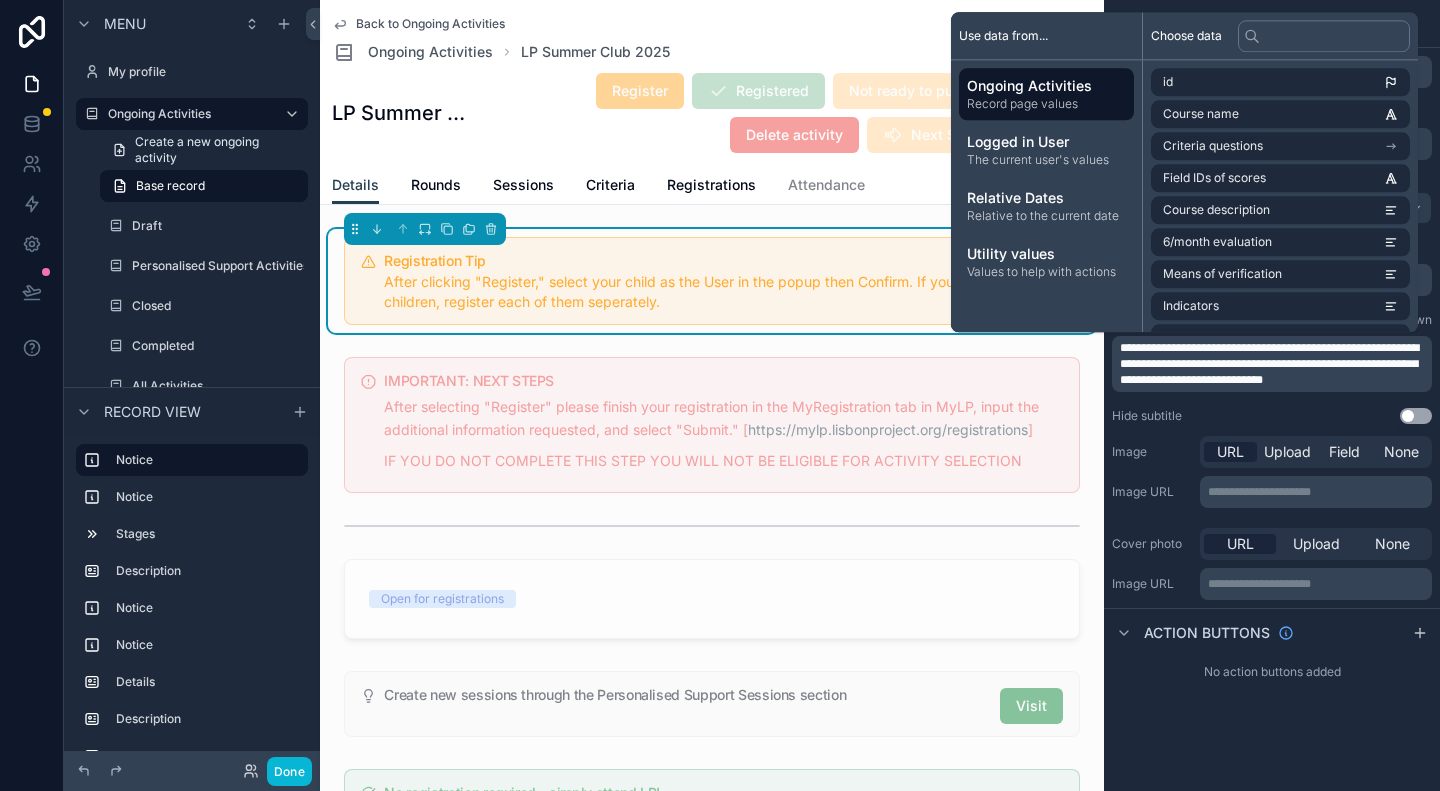 click on "**********" at bounding box center [1272, 332] 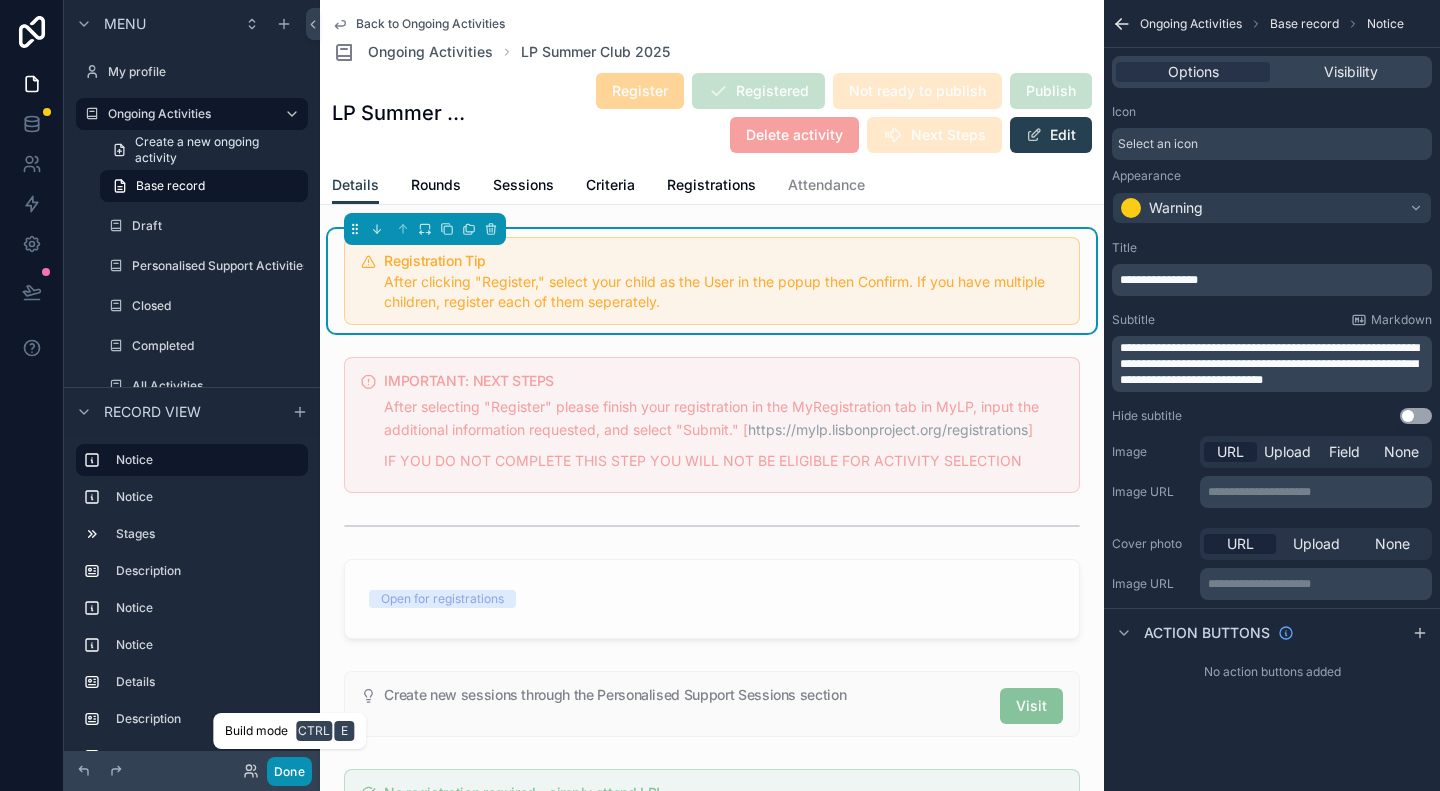 click on "Done" at bounding box center [289, 771] 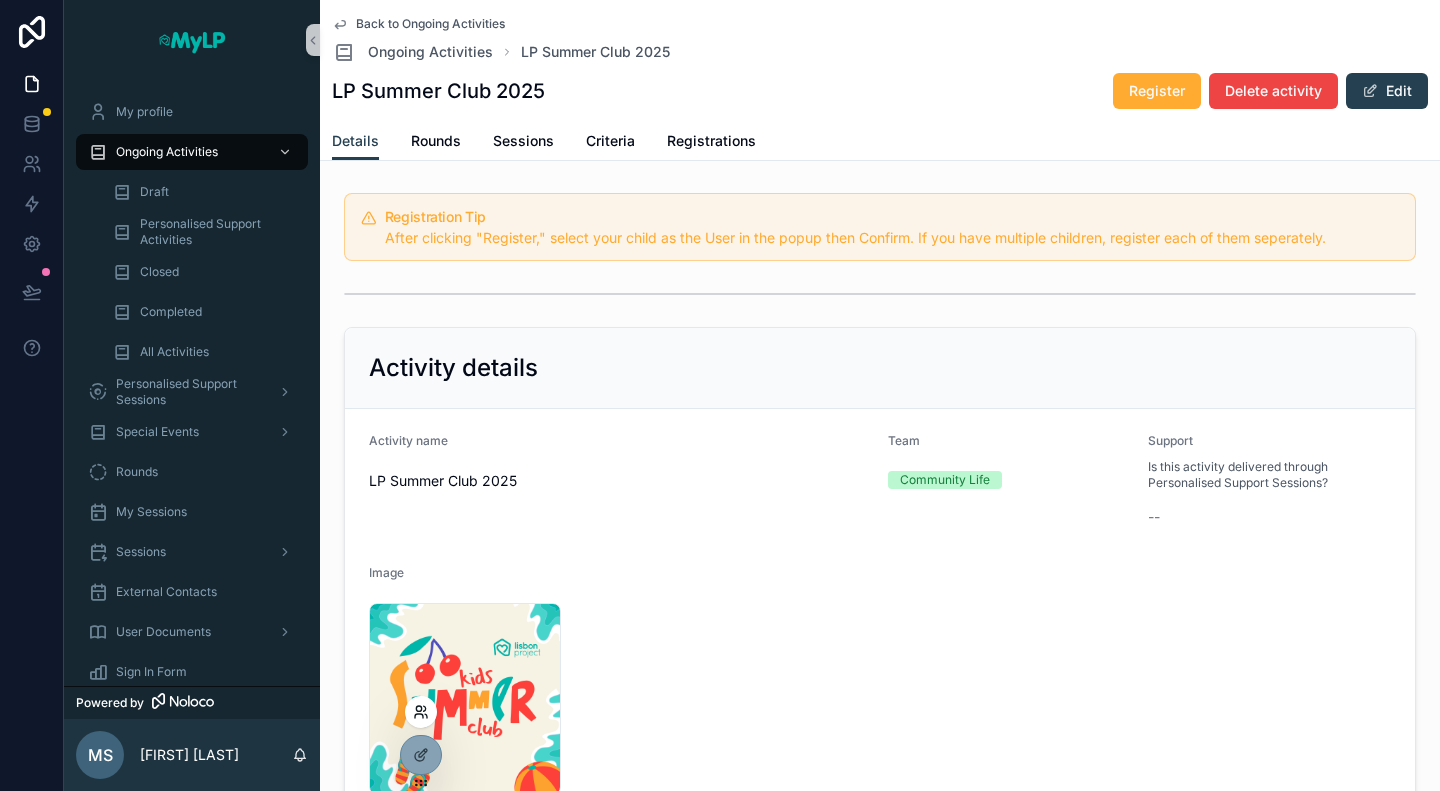 click 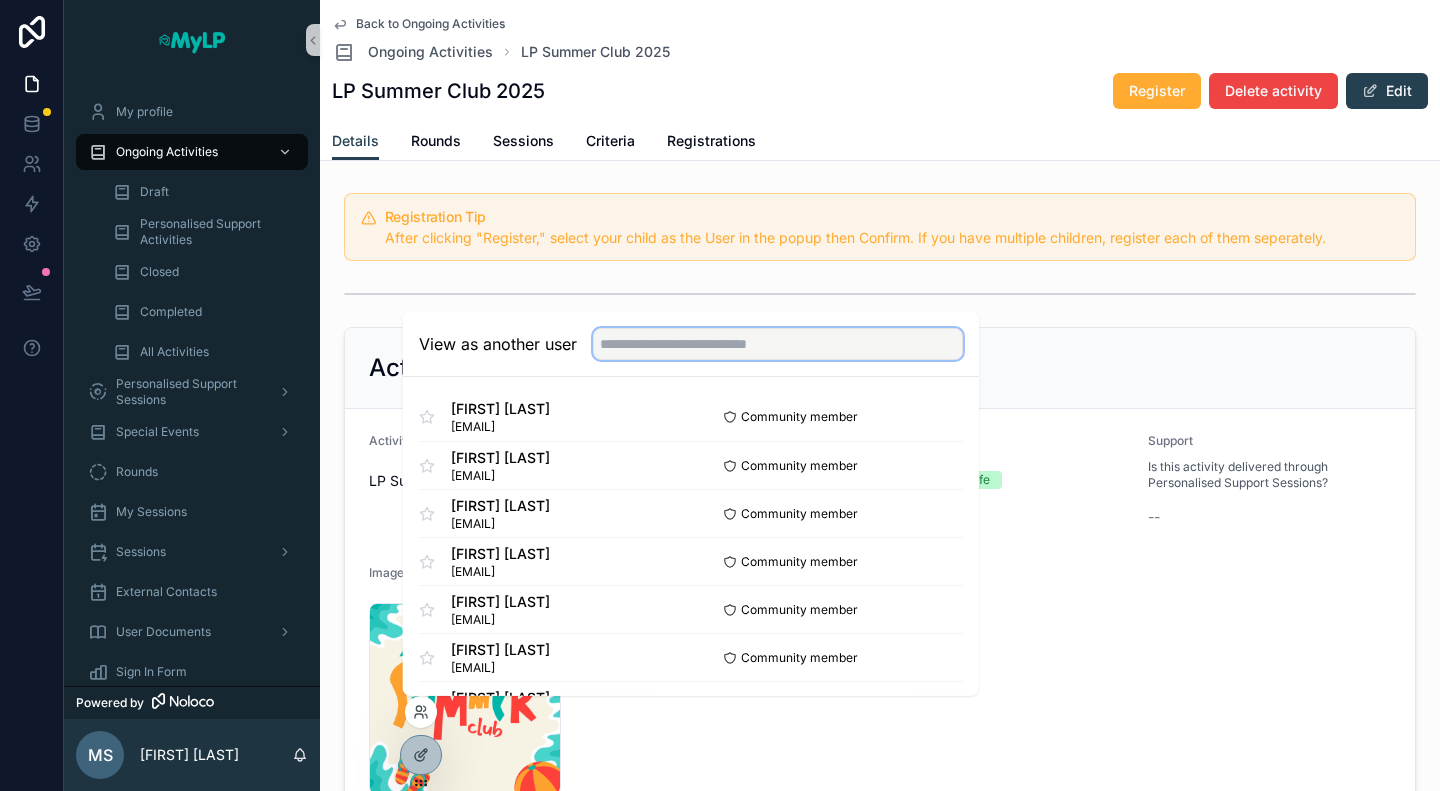 click at bounding box center [778, 344] 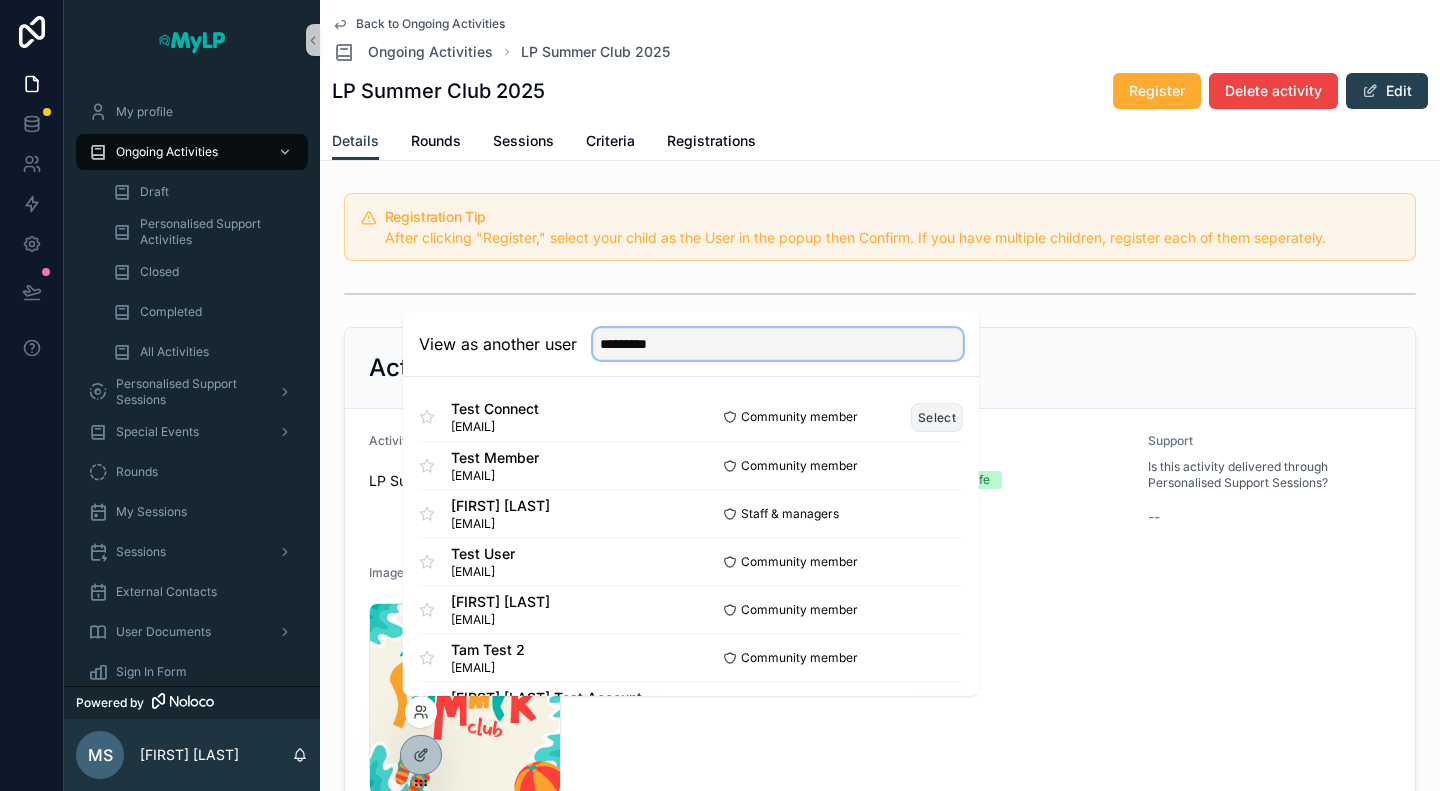 type on "*********" 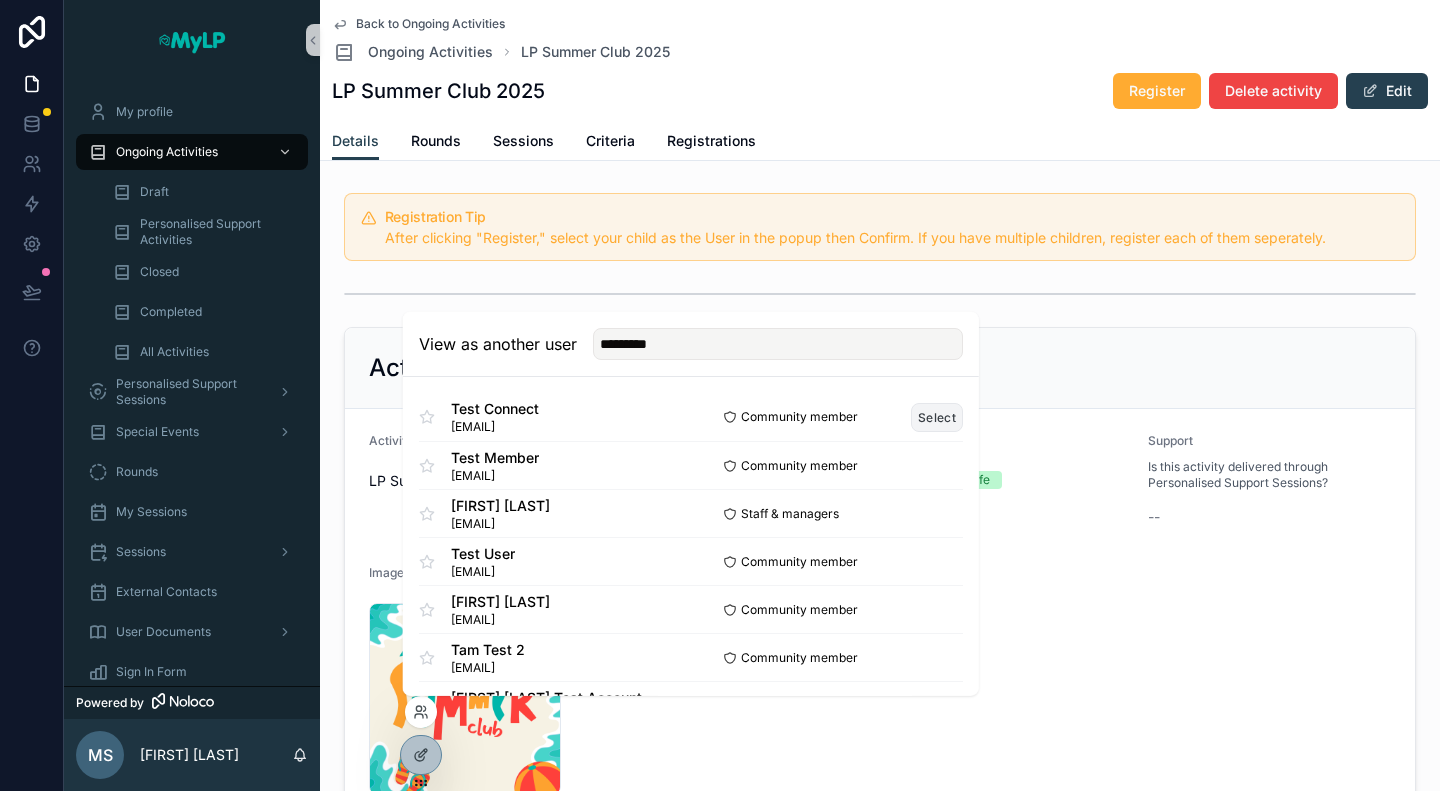 click on "Select" at bounding box center (937, 416) 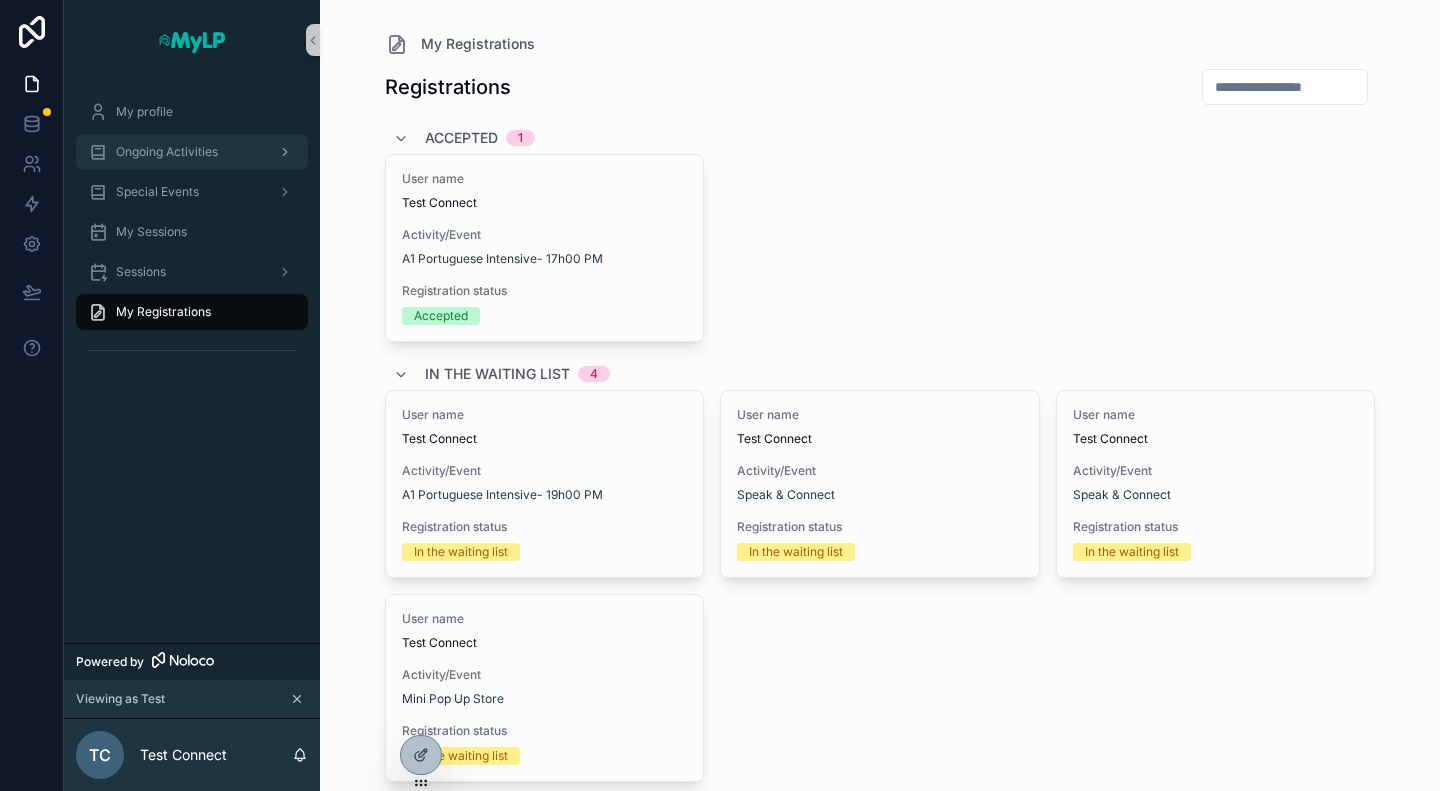 scroll, scrollTop: 0, scrollLeft: 0, axis: both 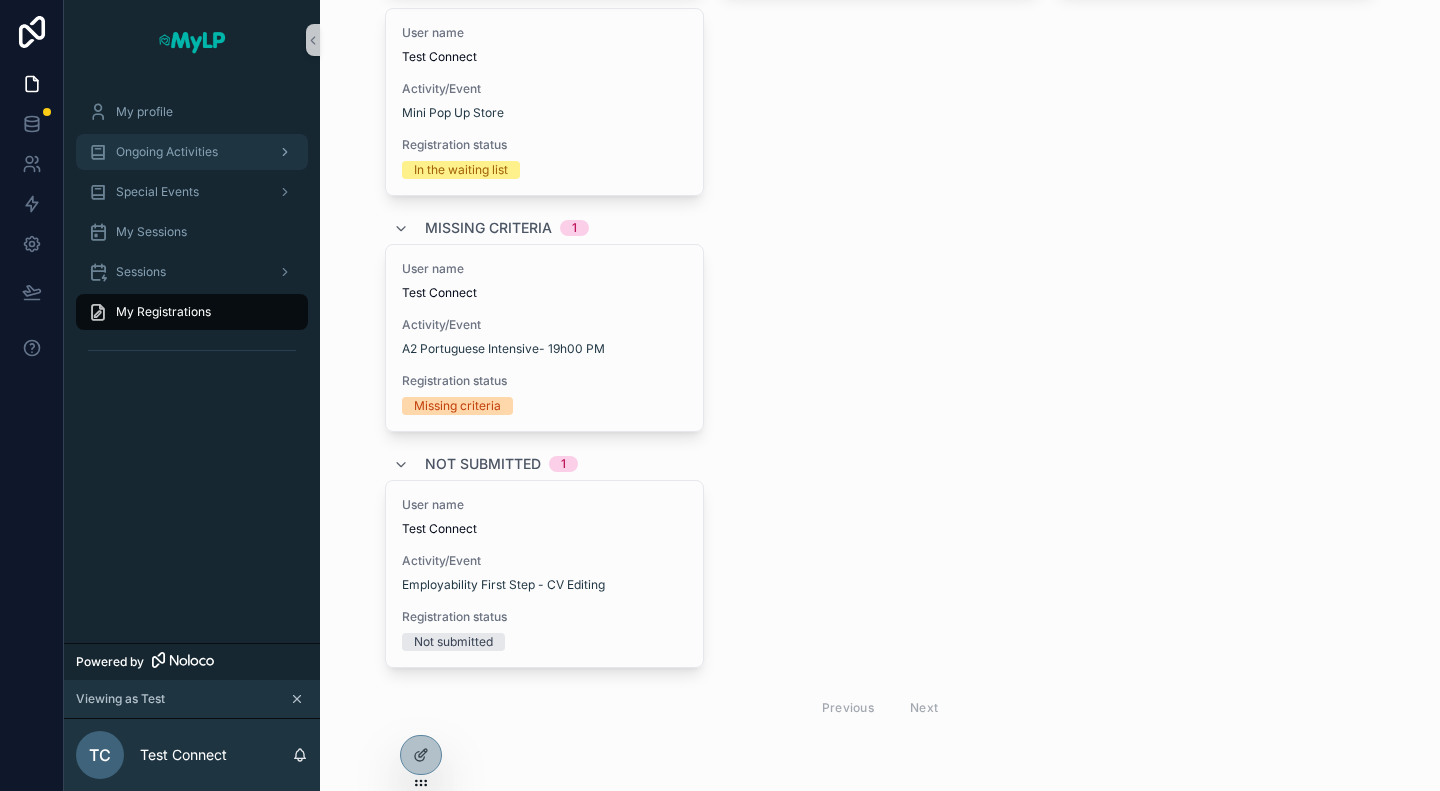 click on "Ongoing Activities" at bounding box center [192, 152] 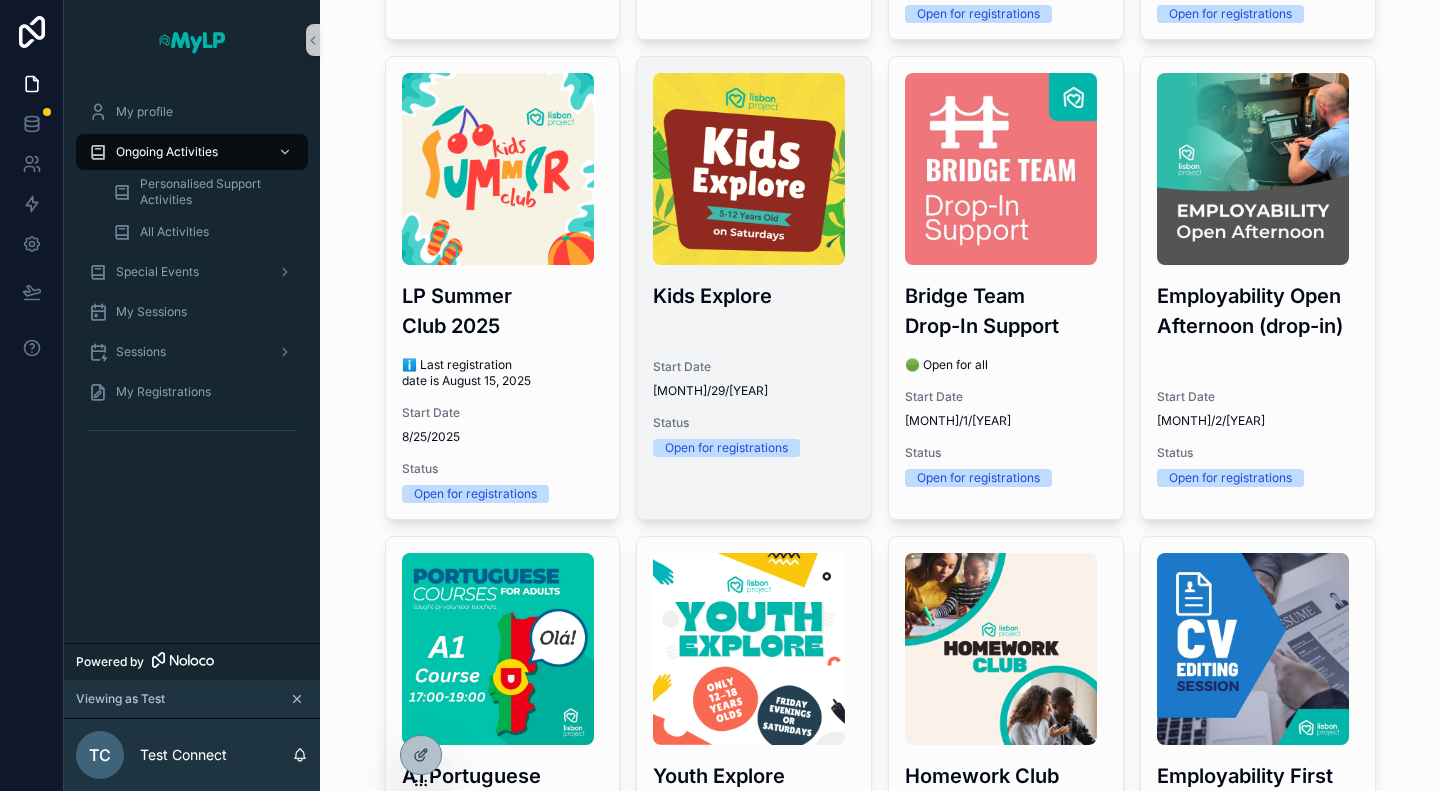 scroll, scrollTop: 0, scrollLeft: 0, axis: both 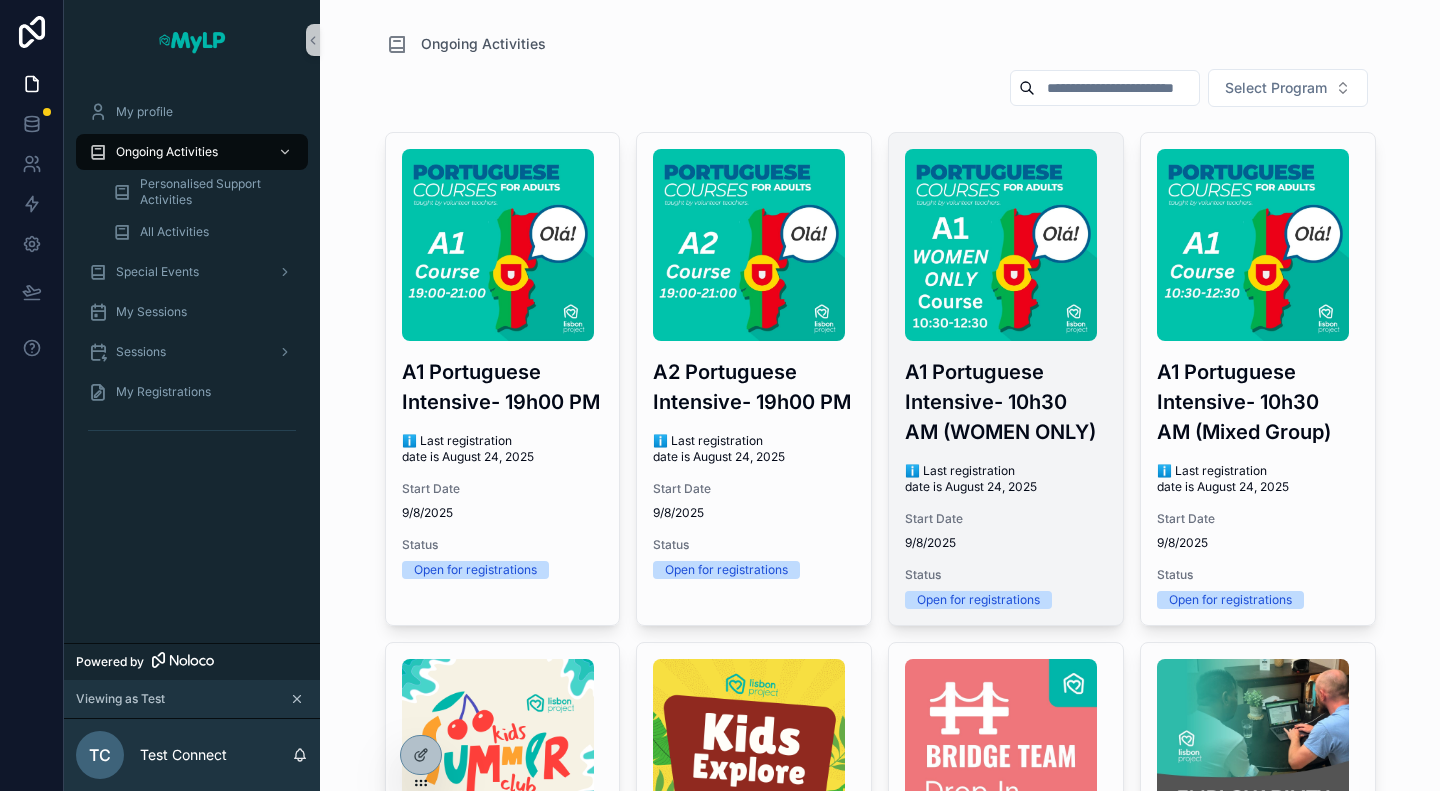 click on "A1 Portuguese Intensive- 10h30 AM (WOMEN ONLY)" at bounding box center (1006, 402) 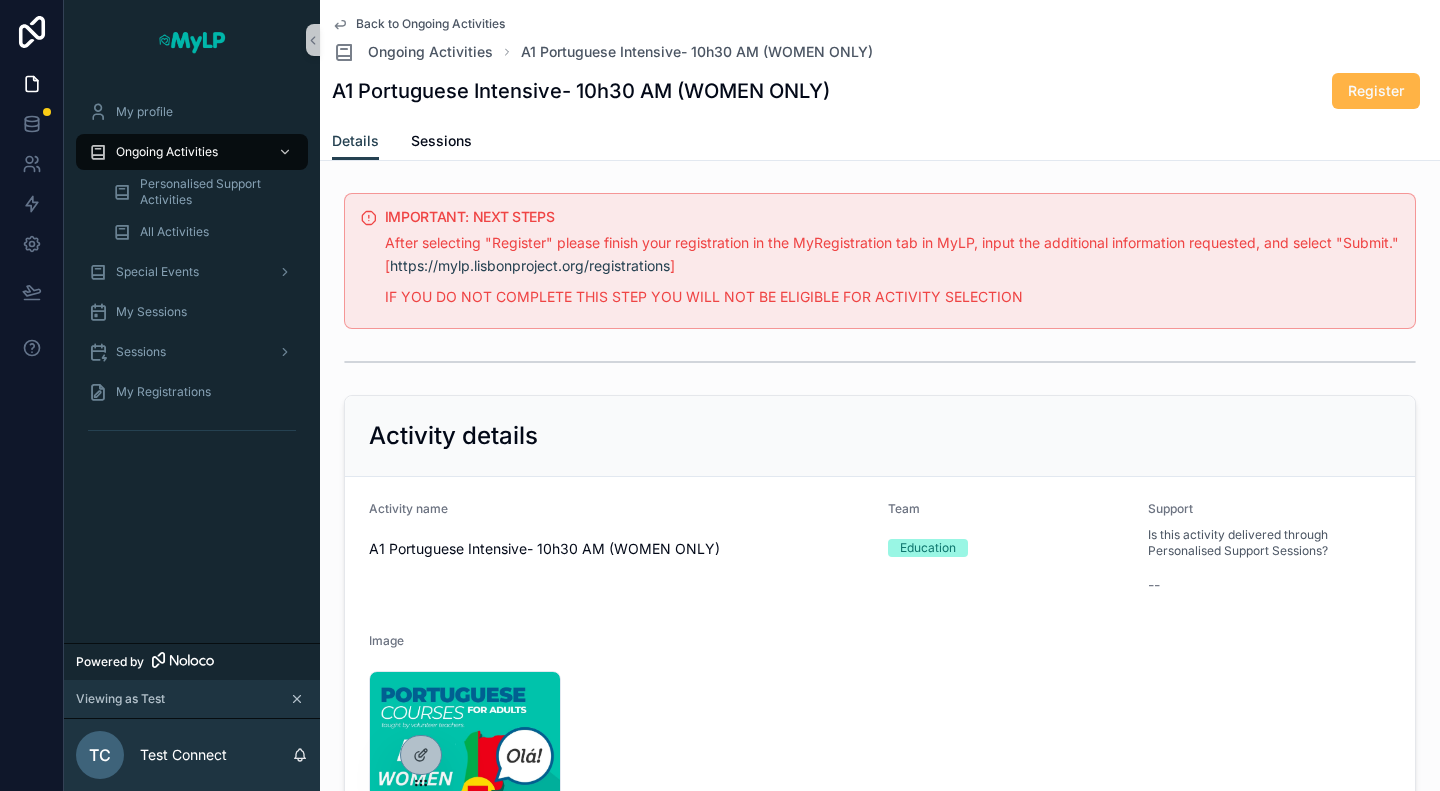 click on "Register" at bounding box center [1376, 91] 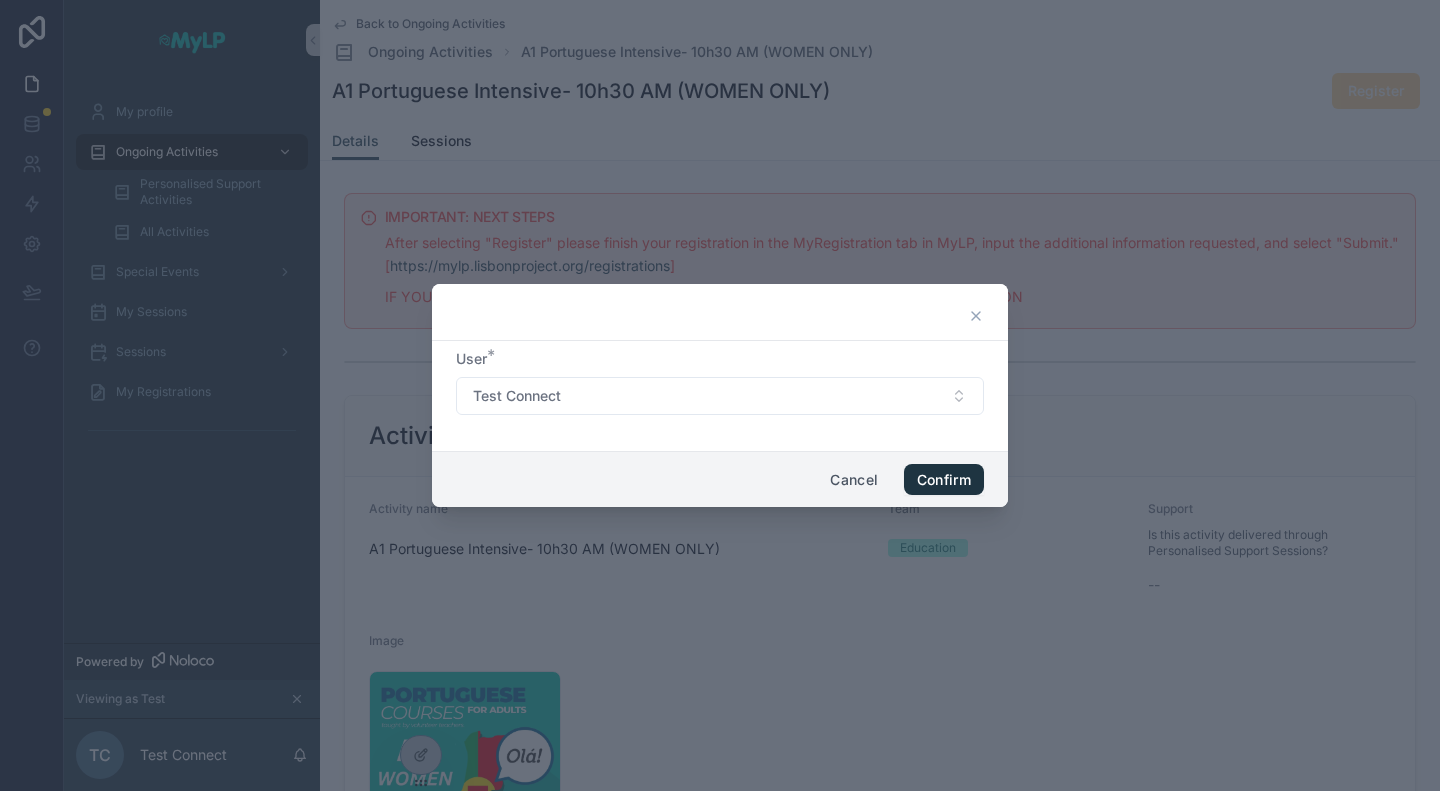 click on "Confirm" at bounding box center [944, 480] 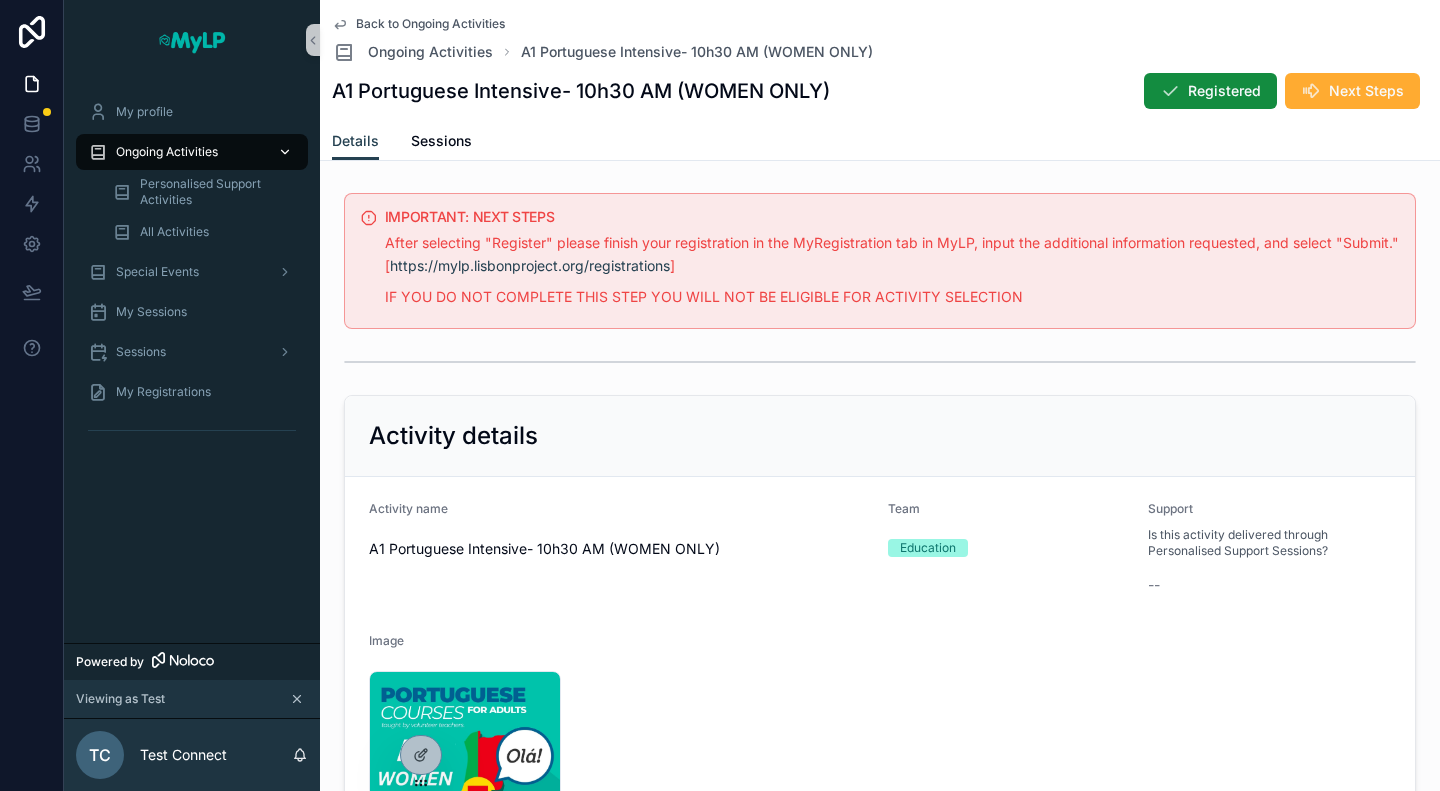 click on "Ongoing Activities" at bounding box center [167, 152] 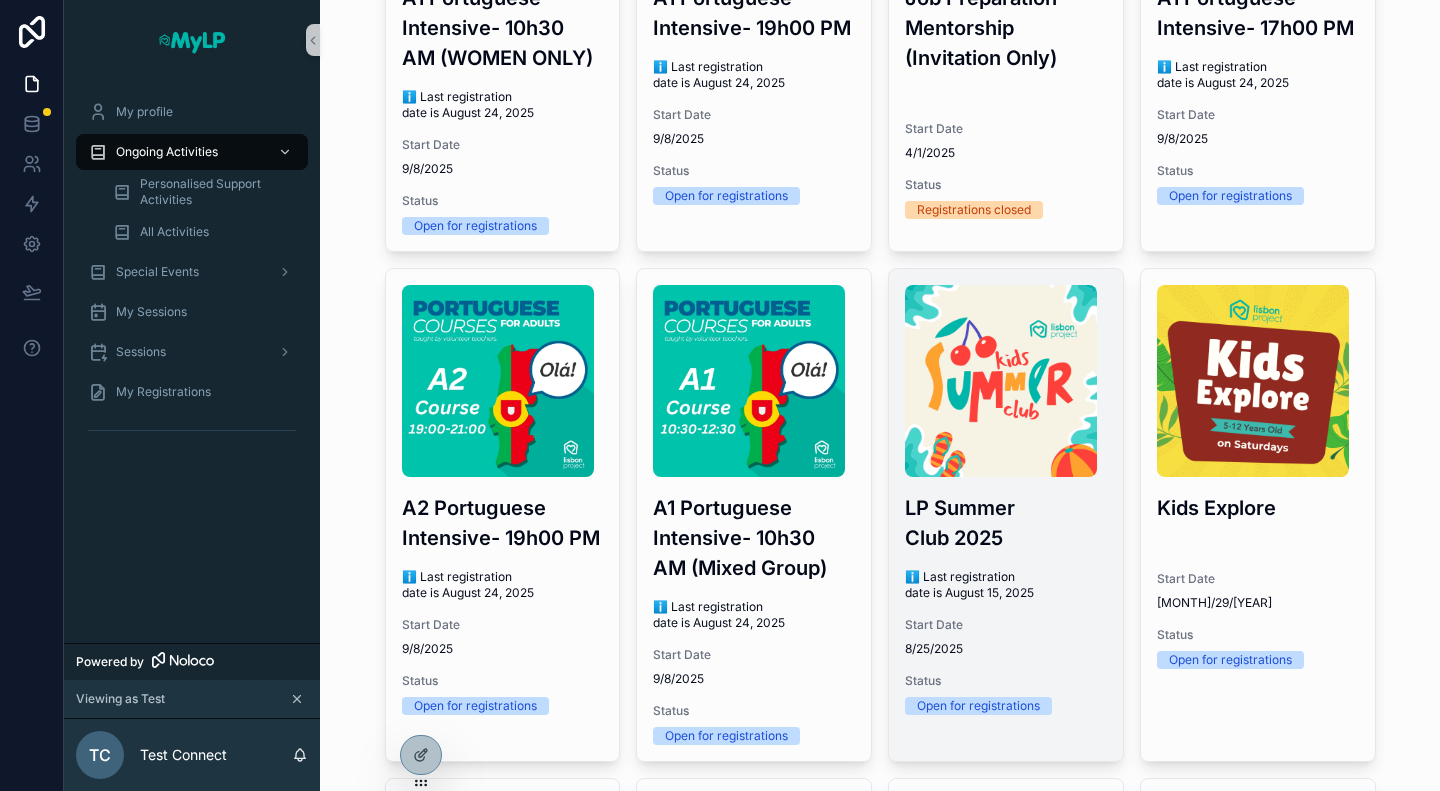 scroll, scrollTop: 400, scrollLeft: 0, axis: vertical 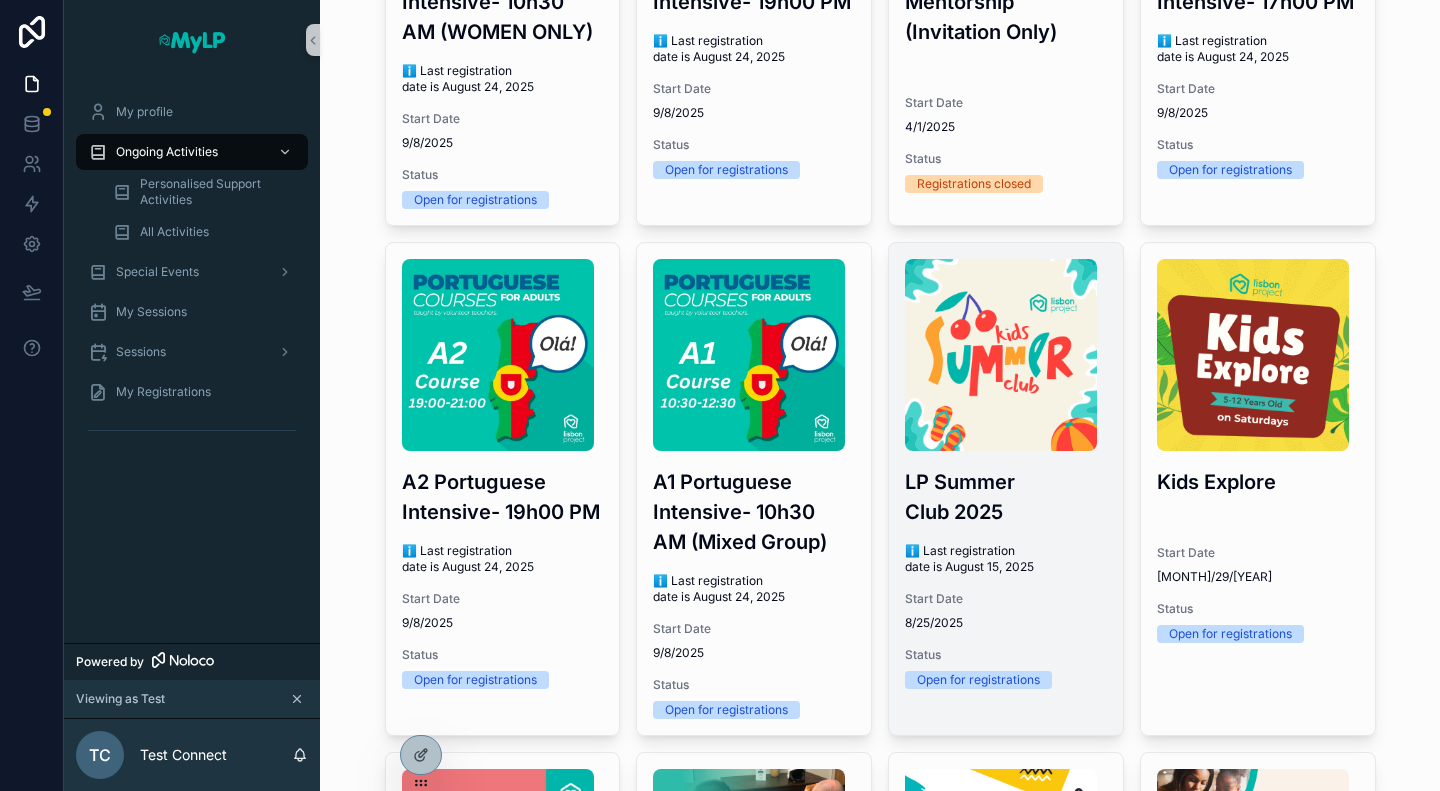 click at bounding box center (1001, 355) 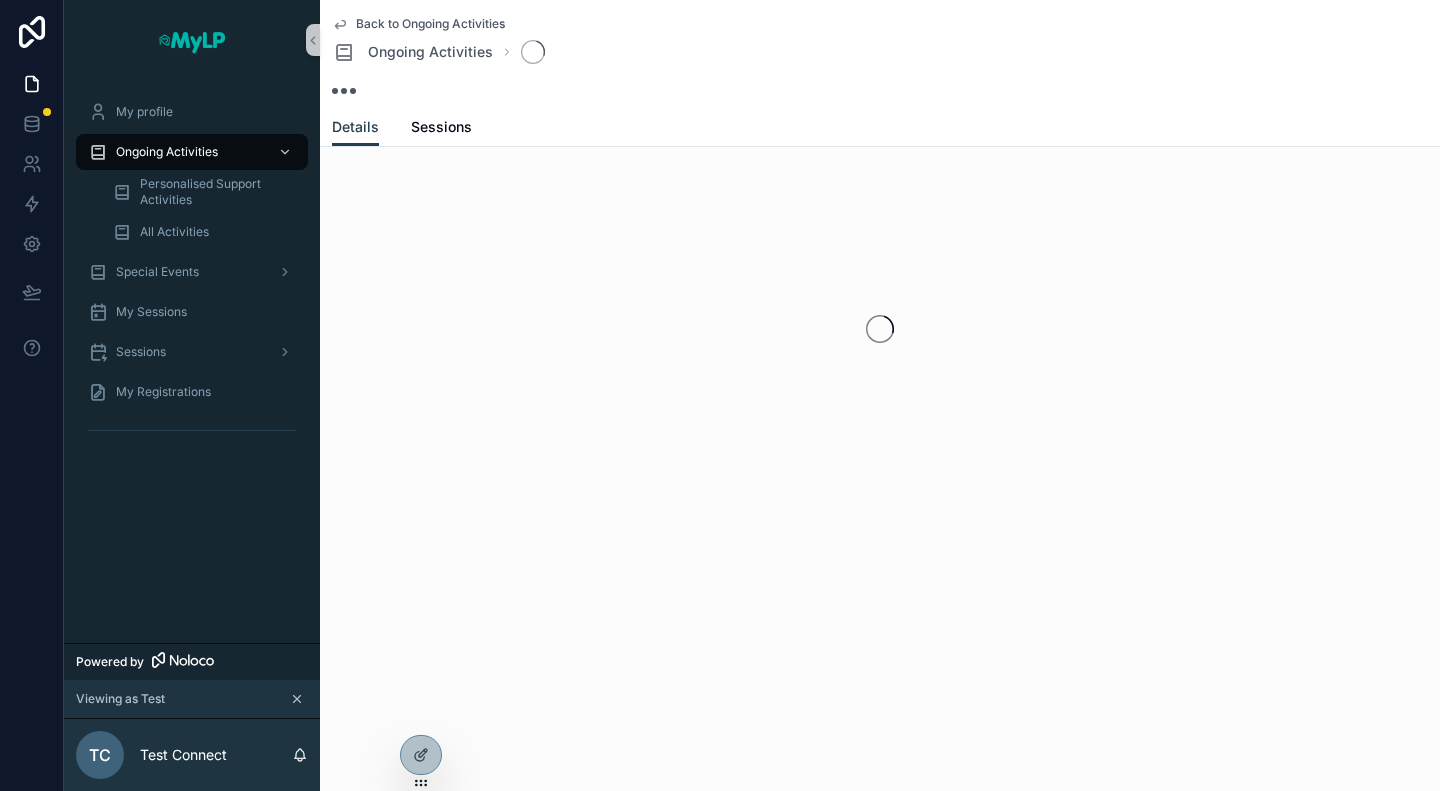 scroll, scrollTop: 0, scrollLeft: 0, axis: both 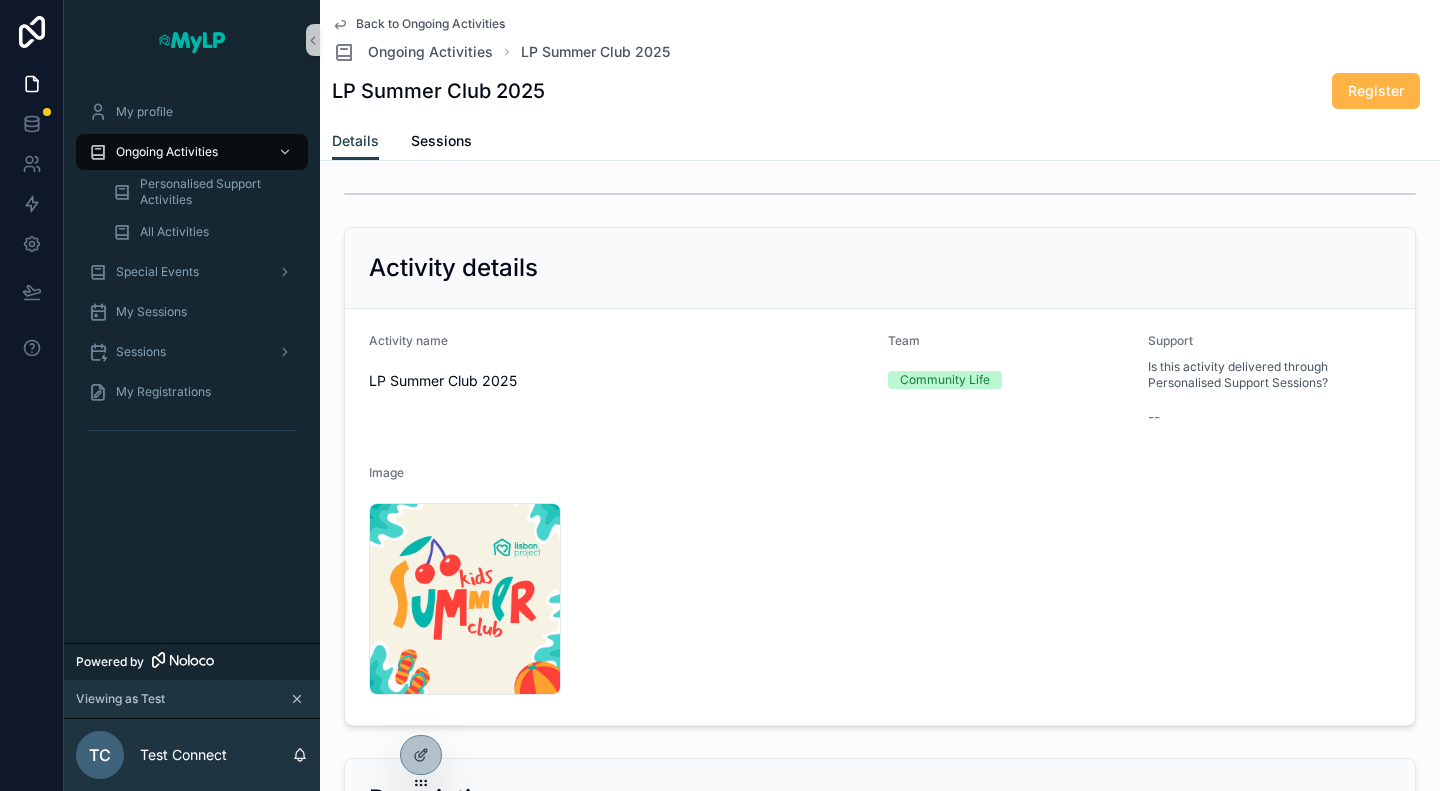 click on "Register" at bounding box center (1376, 91) 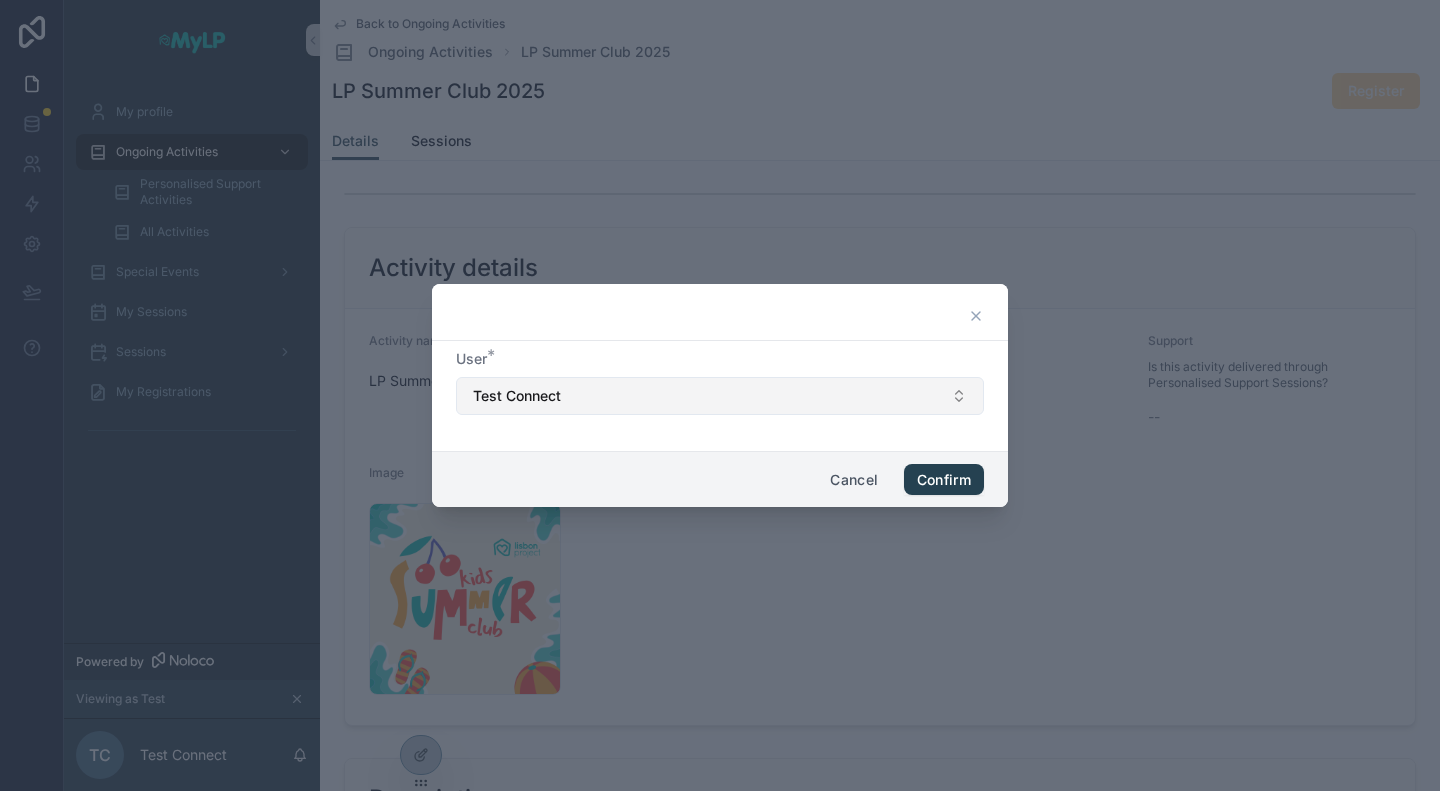 click on "Test Connect" at bounding box center (720, 396) 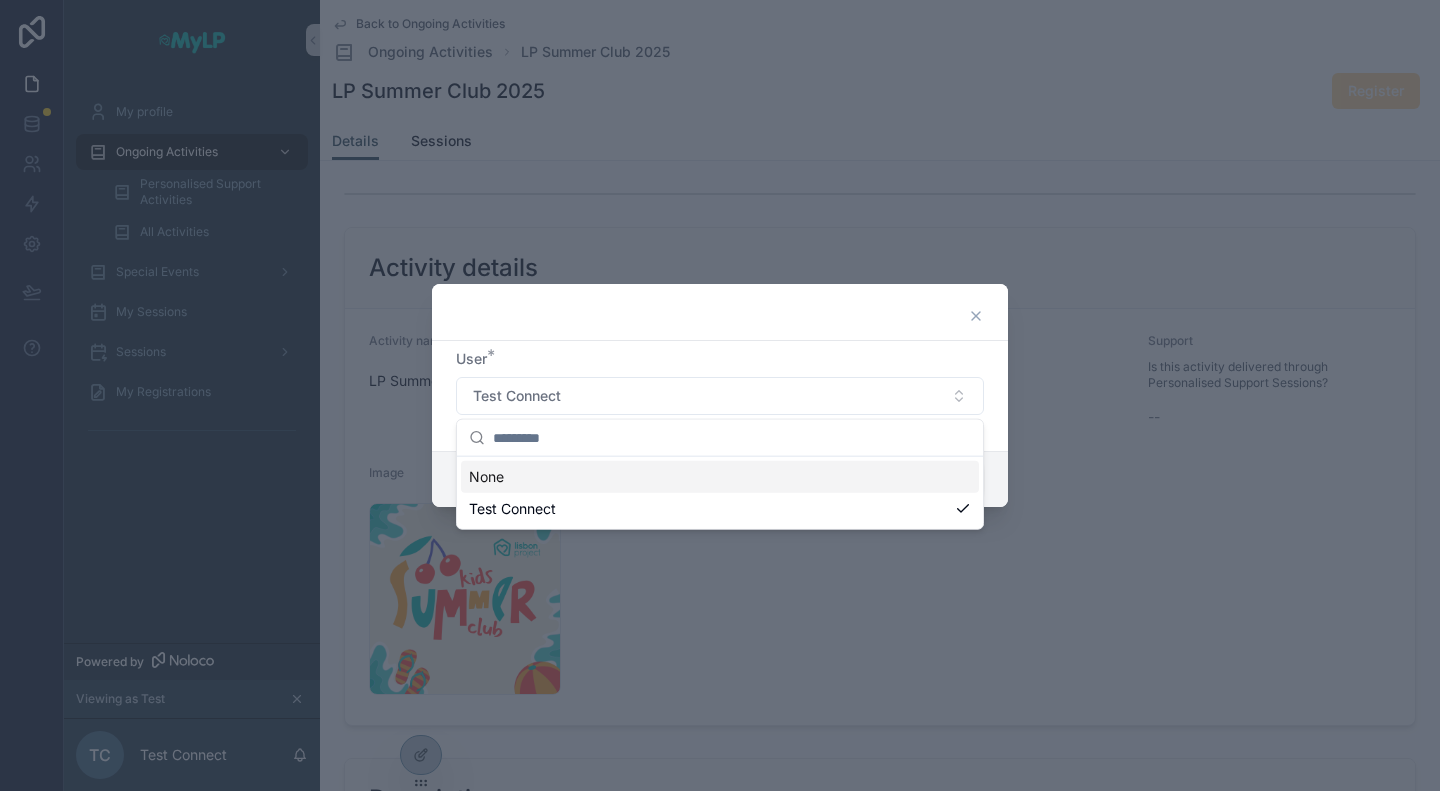 click at bounding box center [720, 312] 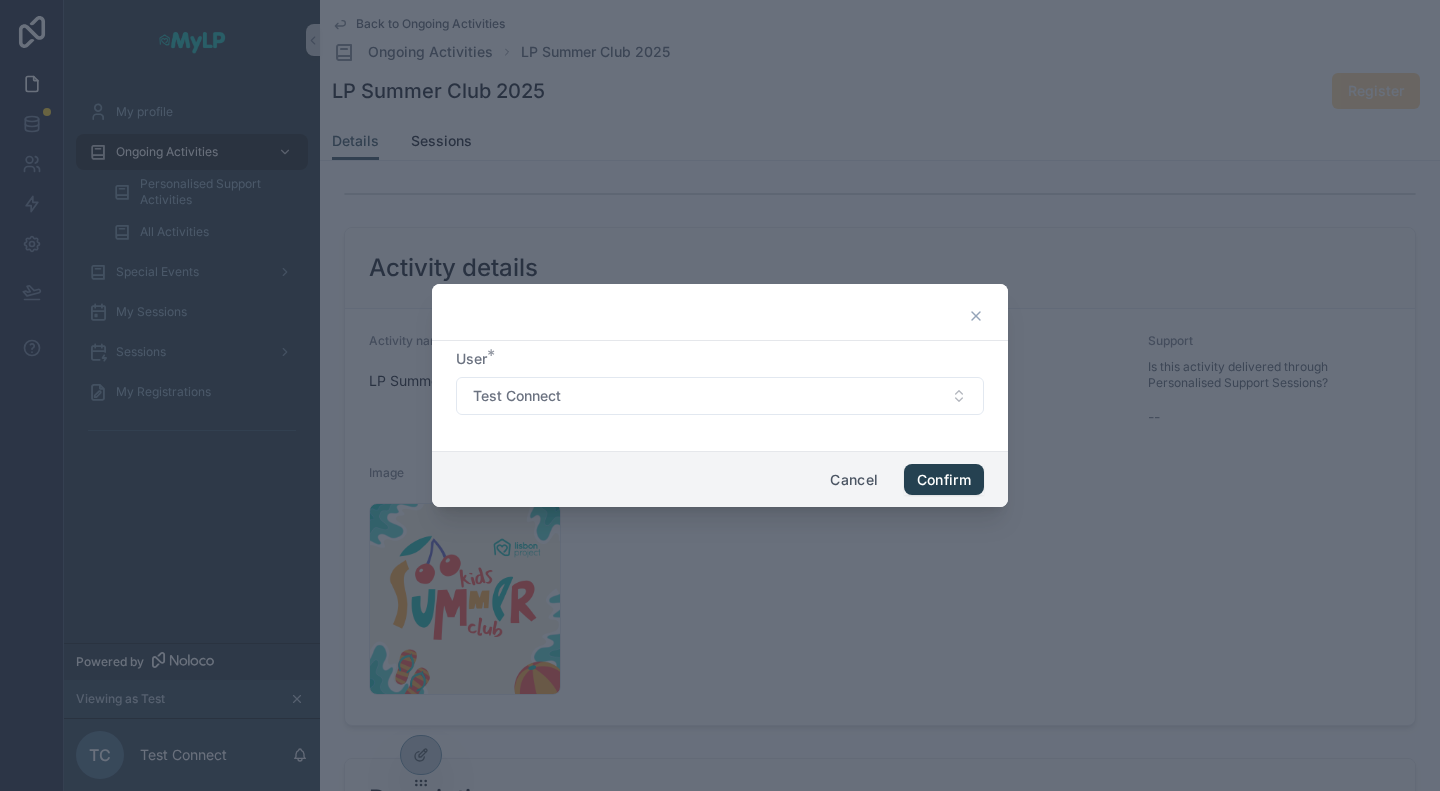 click 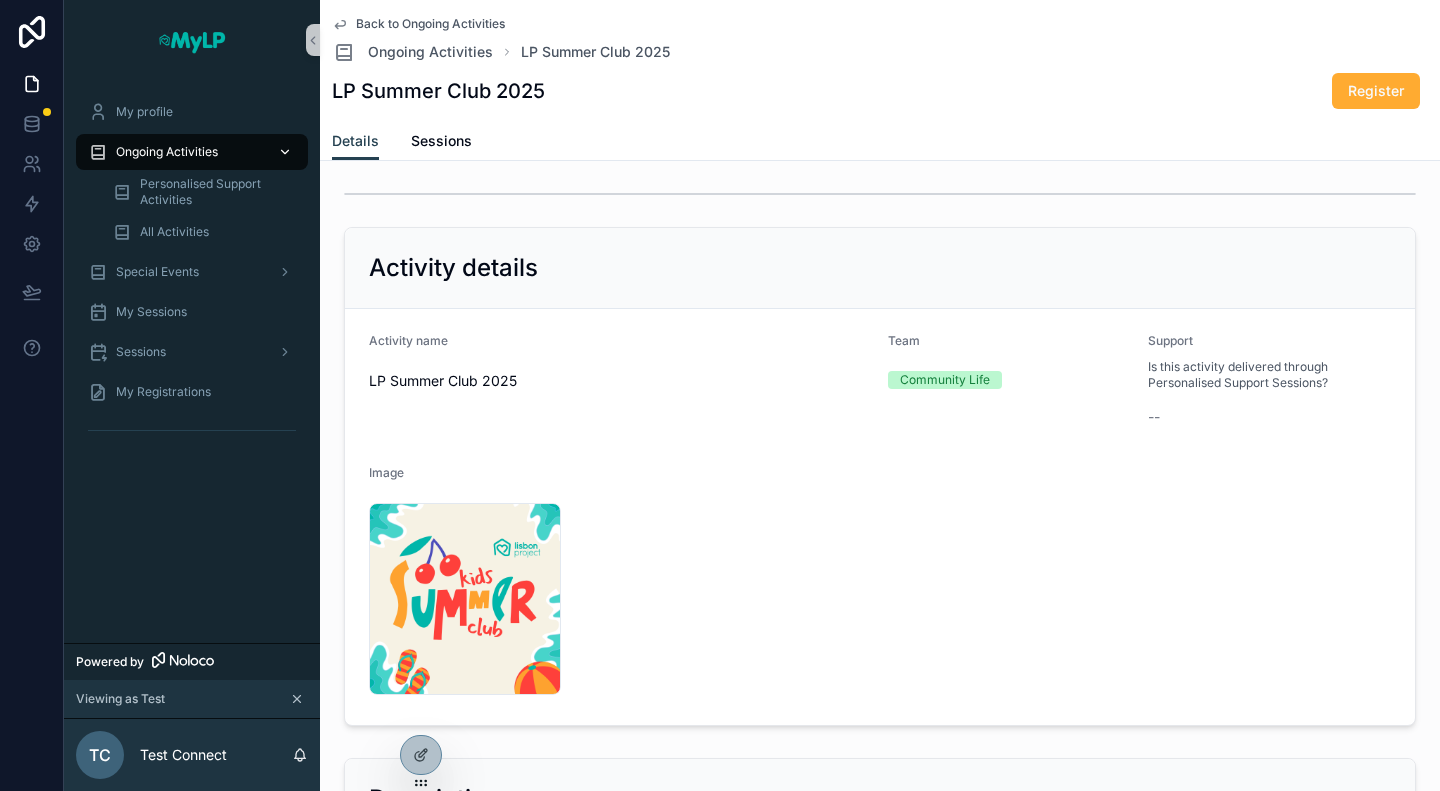 click on "Ongoing Activities" at bounding box center [192, 152] 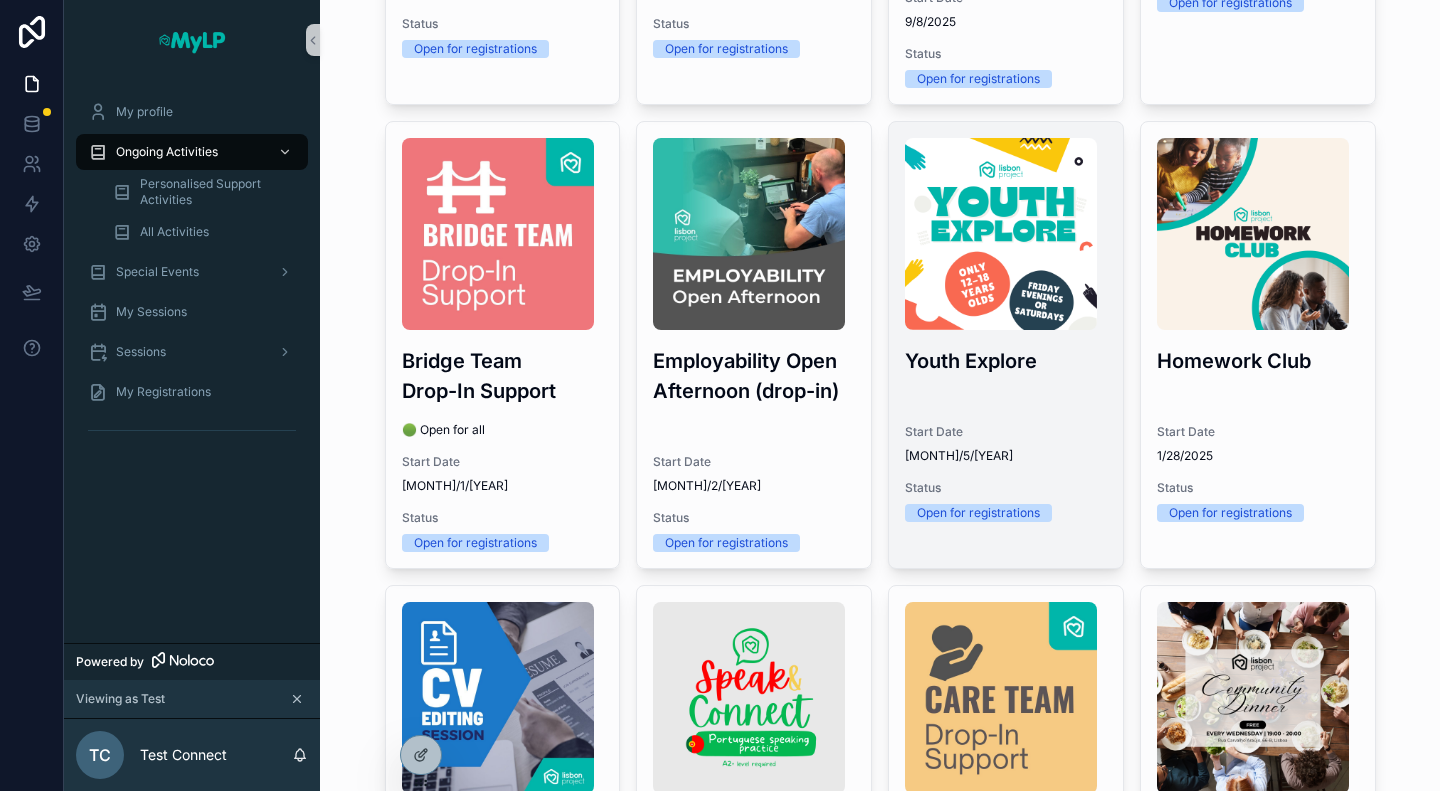 scroll, scrollTop: 1000, scrollLeft: 0, axis: vertical 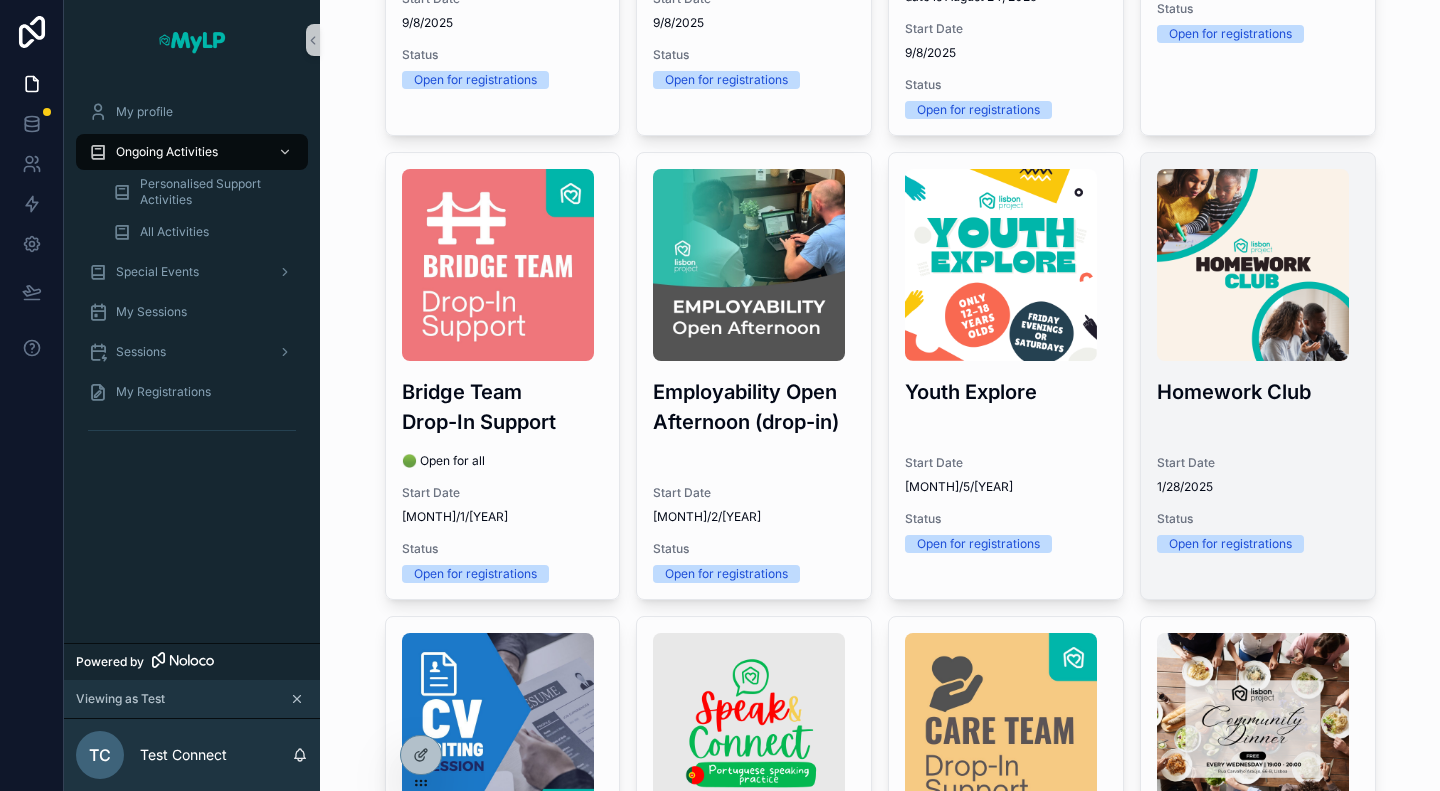 click on "Start Date" at bounding box center [1258, 463] 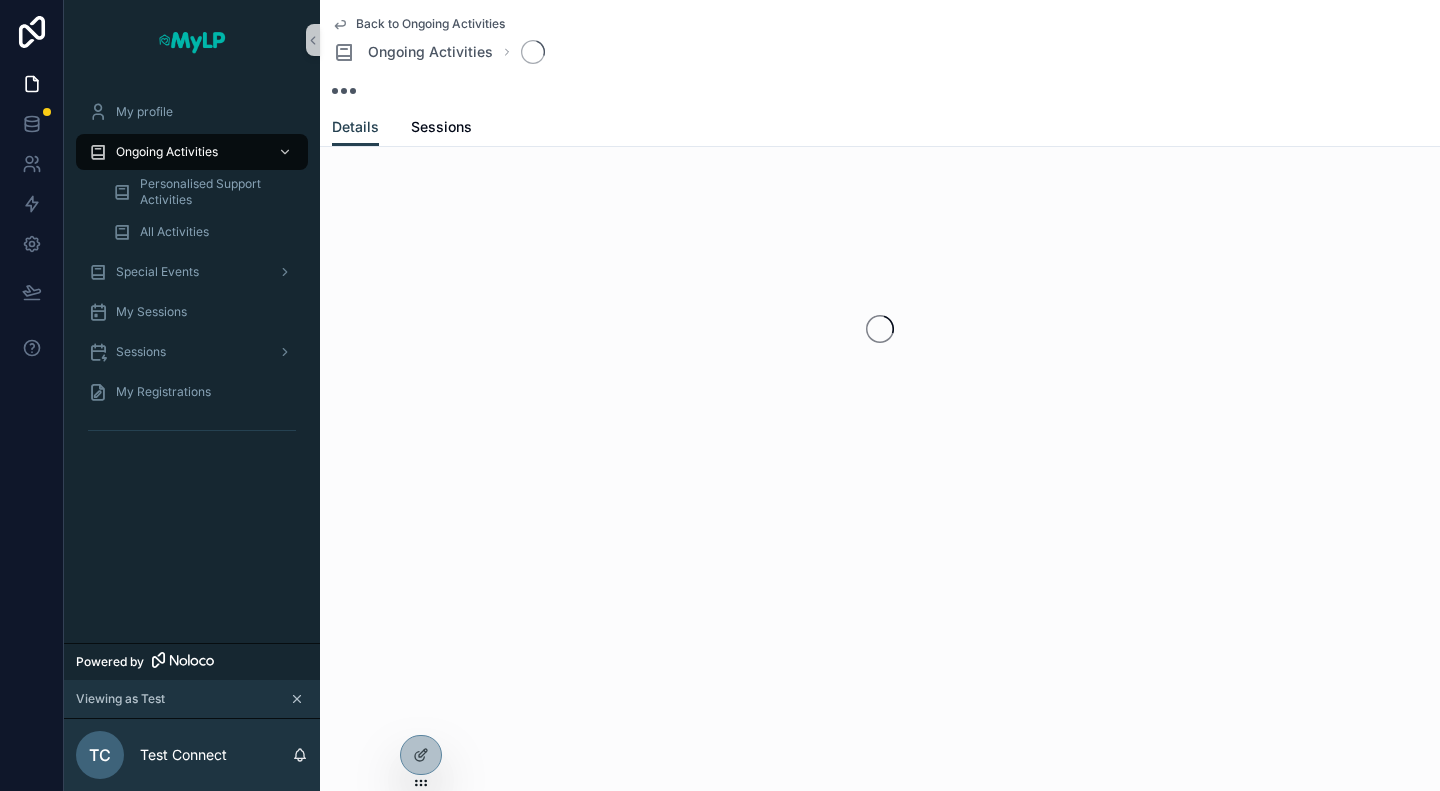 scroll, scrollTop: 0, scrollLeft: 0, axis: both 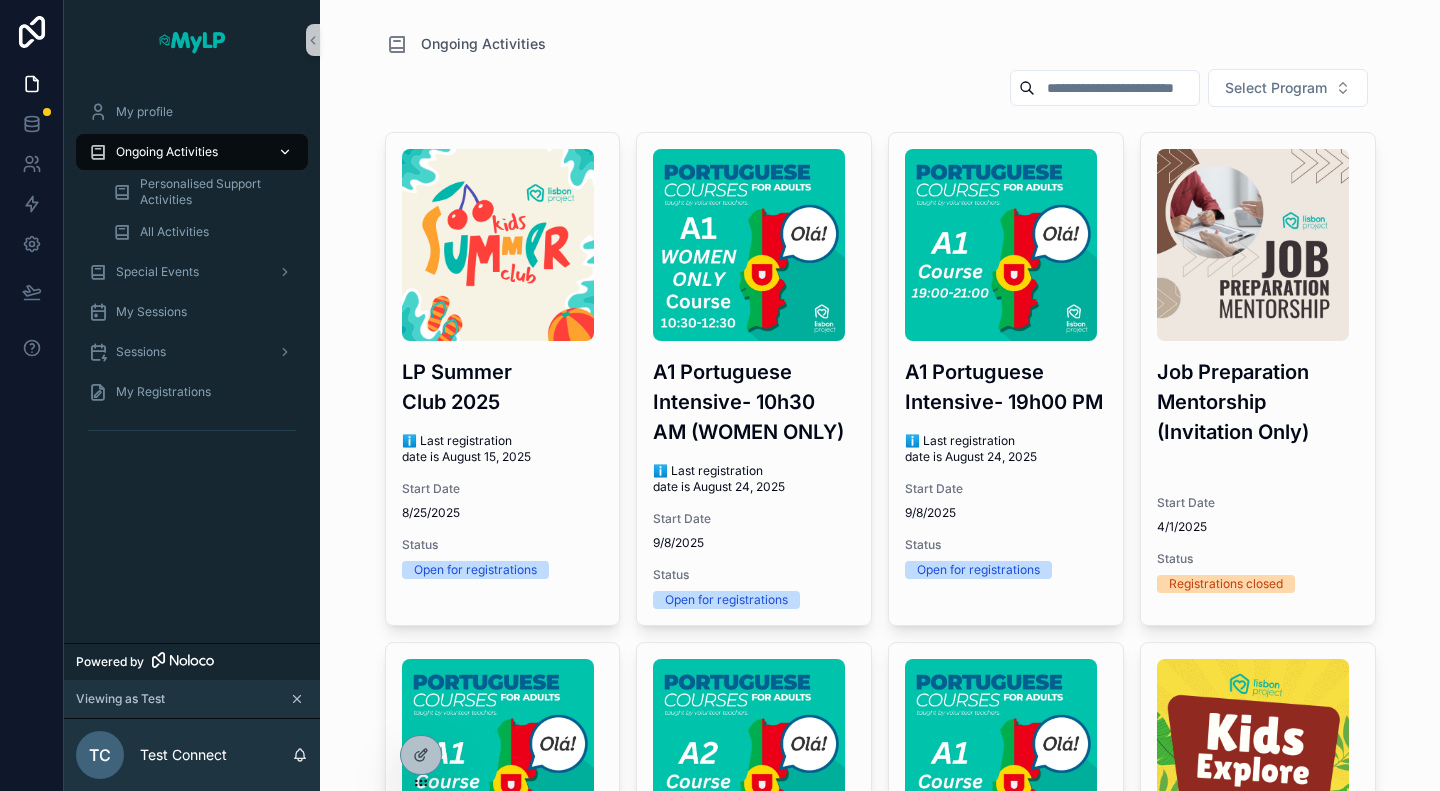 click on "Ongoing Activities" at bounding box center (167, 152) 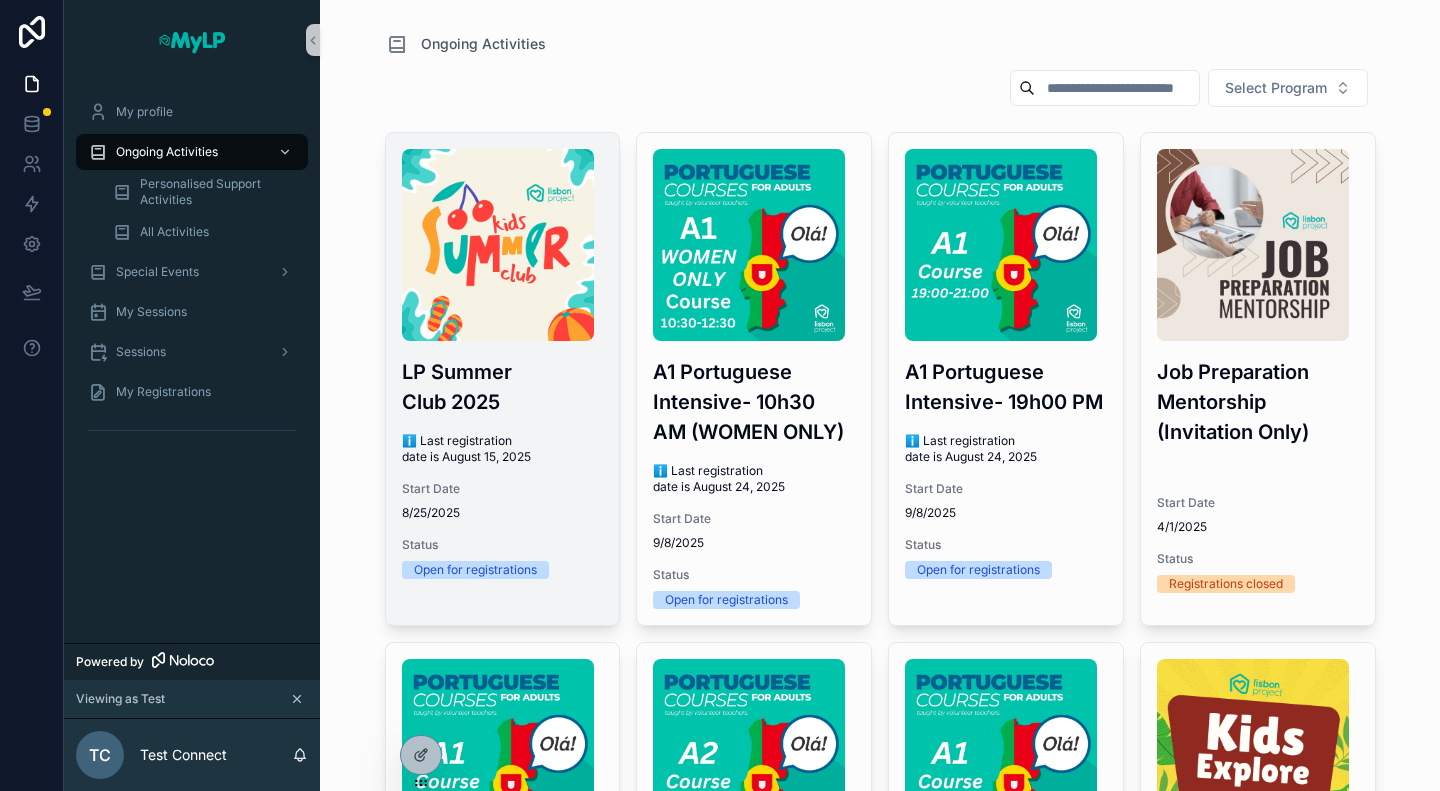 click on "LP Summer Club 2025" at bounding box center (503, 387) 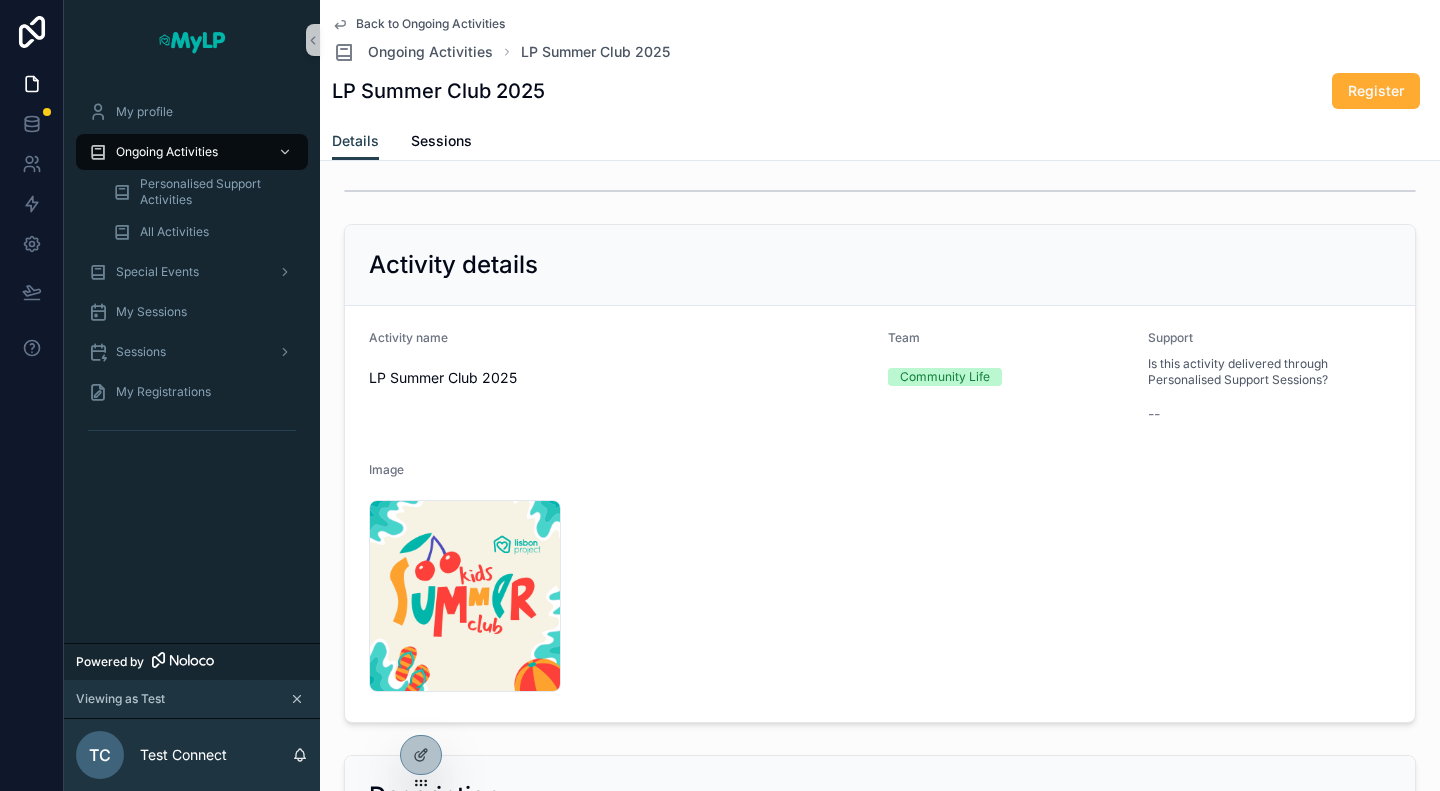 scroll, scrollTop: 0, scrollLeft: 0, axis: both 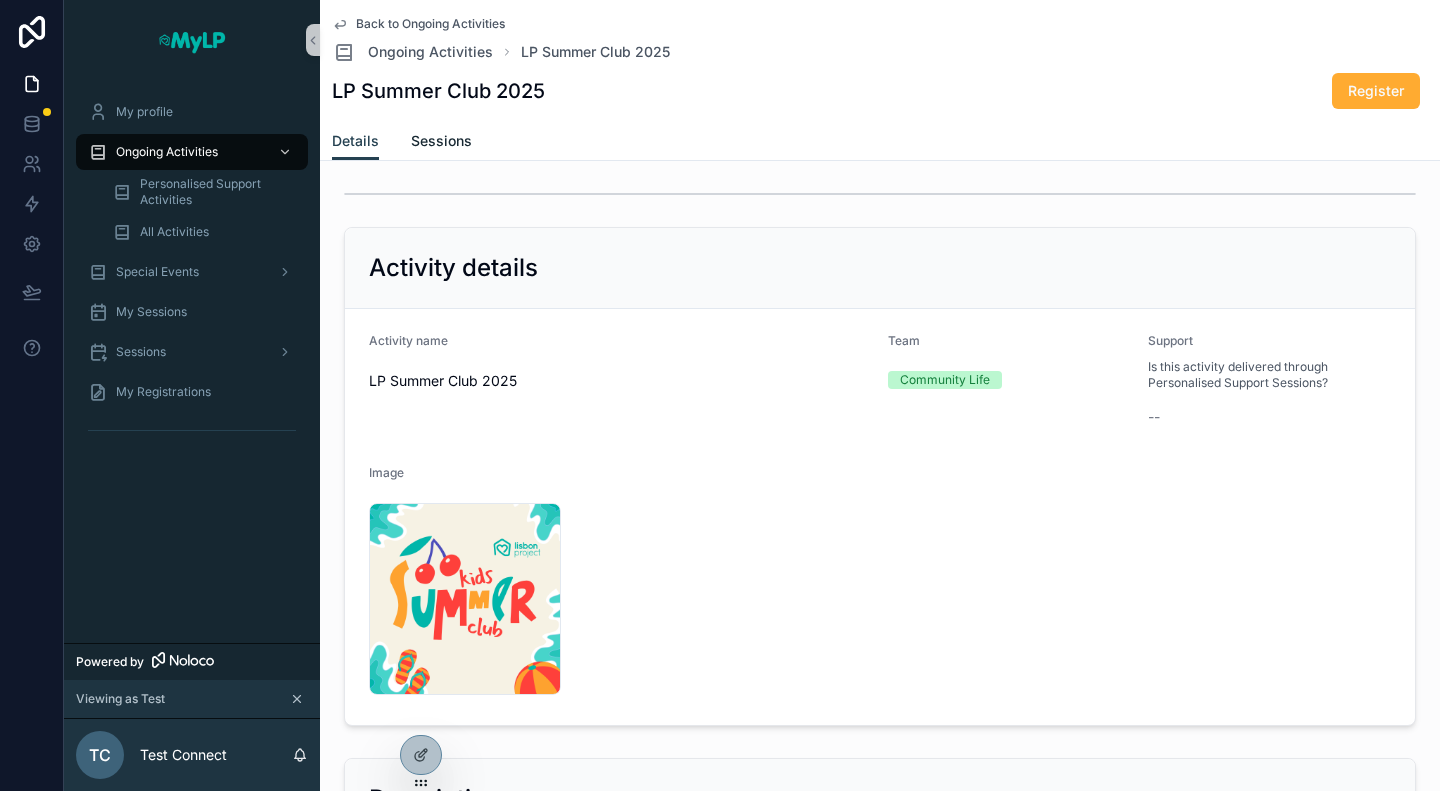 click on "Sessions" at bounding box center (441, 141) 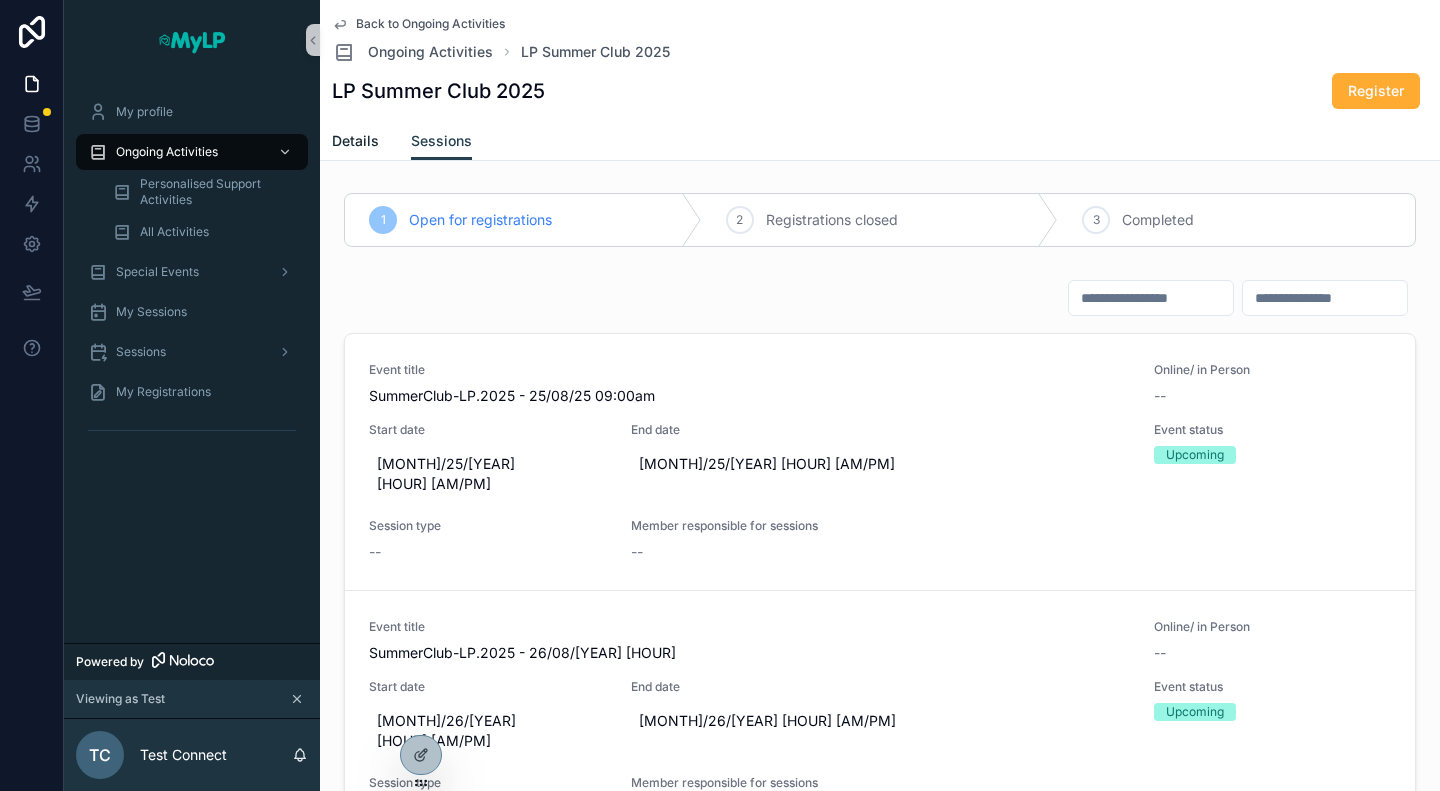 click on "Details" at bounding box center (355, 141) 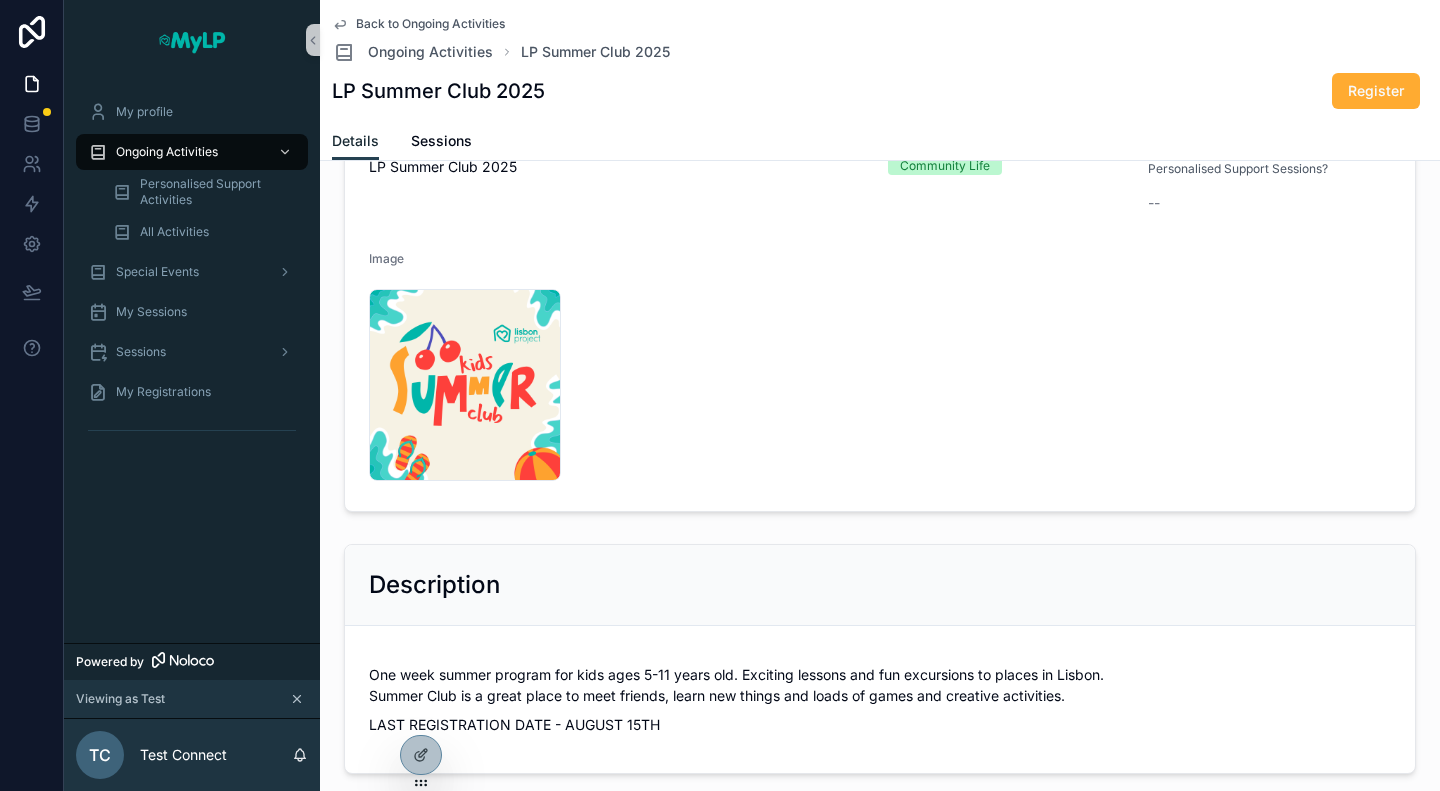 scroll, scrollTop: 0, scrollLeft: 0, axis: both 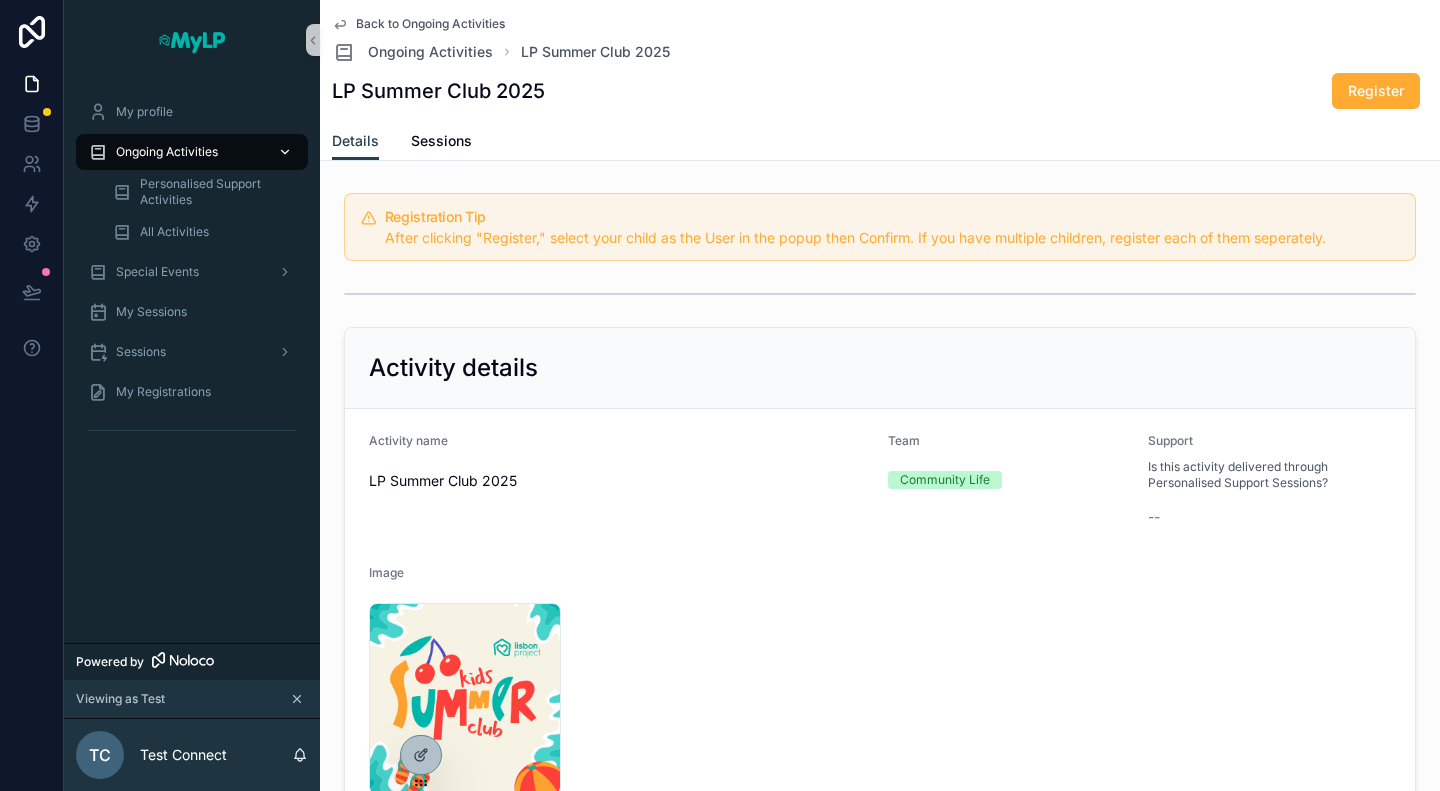 click on "Ongoing Activities" at bounding box center [167, 152] 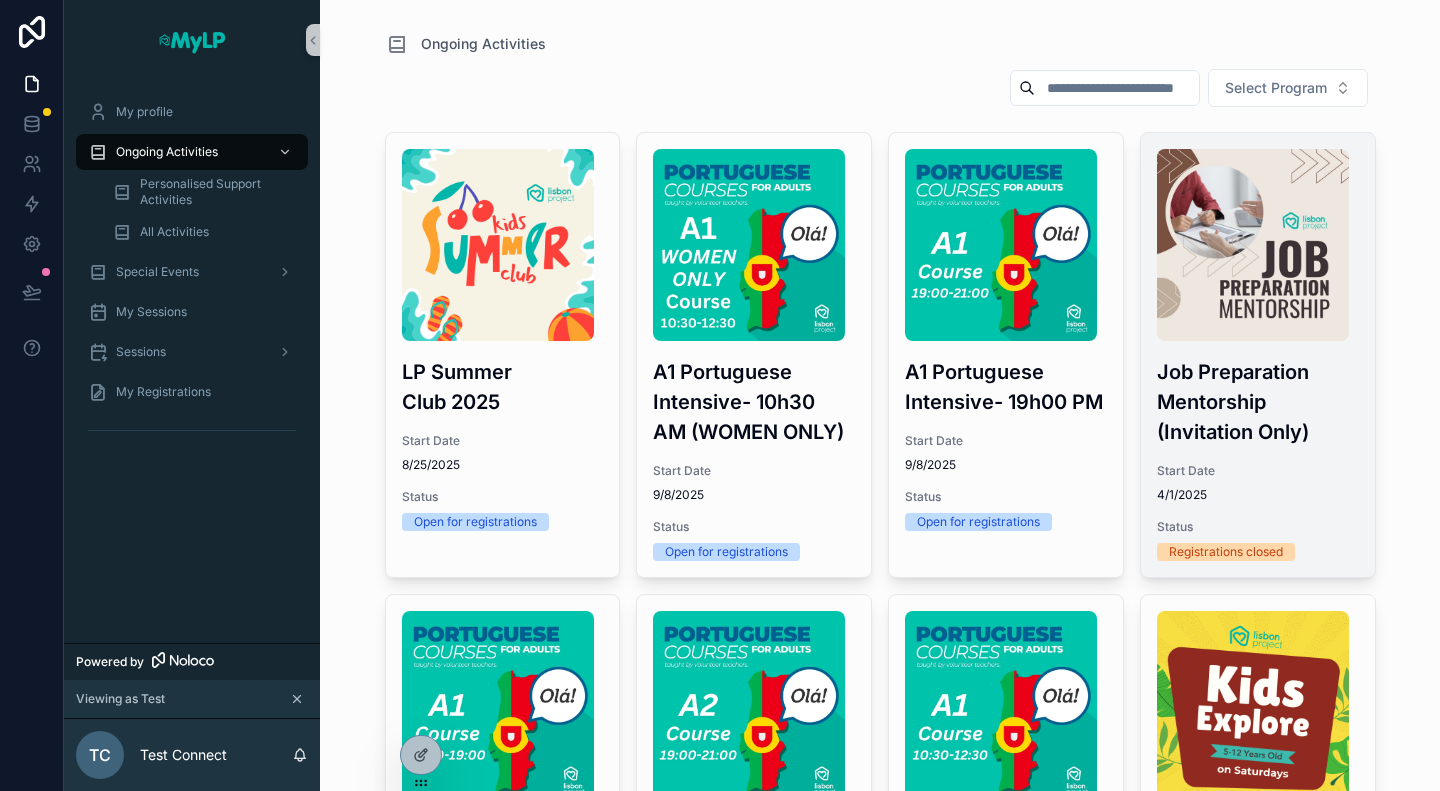 click on "Job Preparation Mentorship (Invitation Only)" at bounding box center (1258, 402) 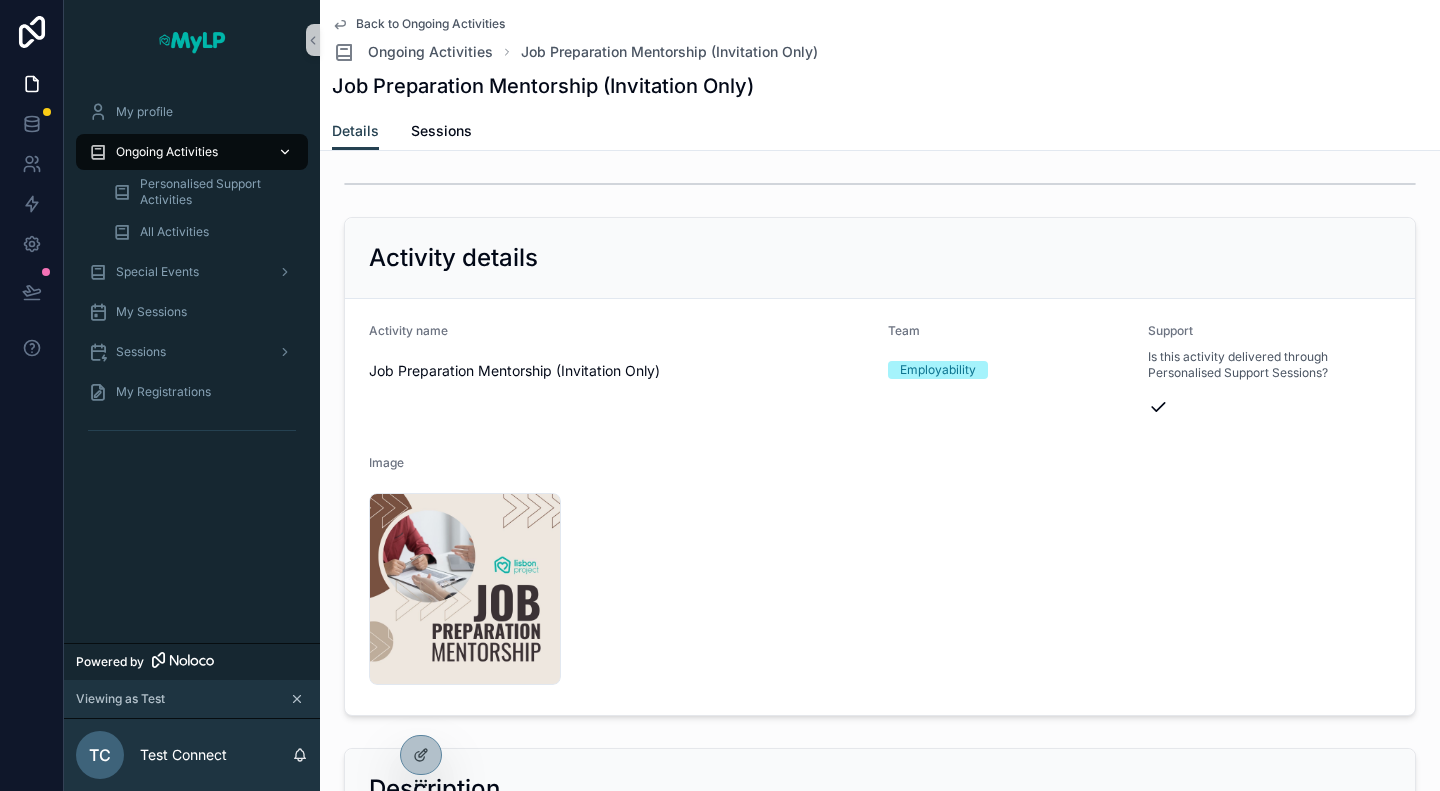 click on "Ongoing Activities" at bounding box center (167, 152) 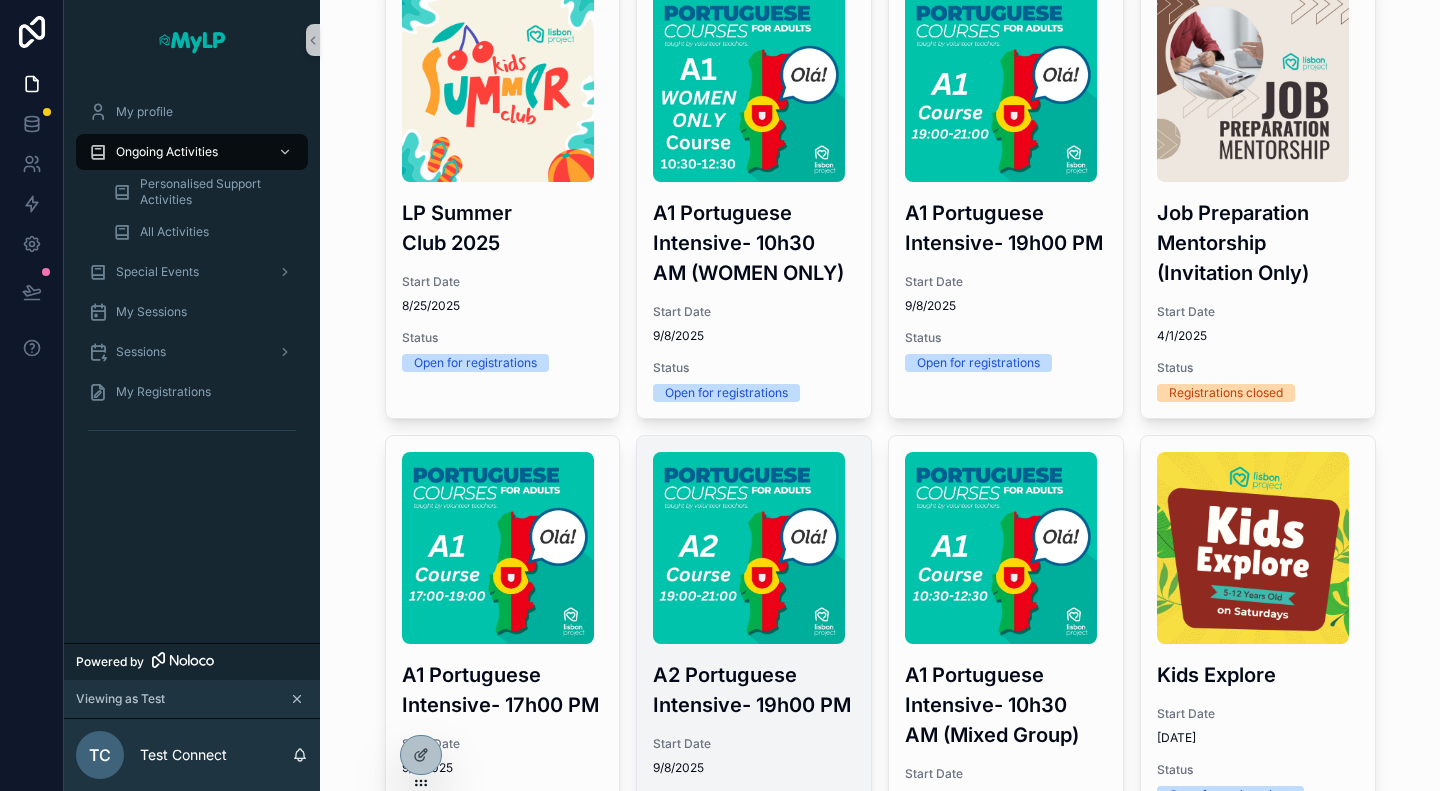 scroll, scrollTop: 300, scrollLeft: 0, axis: vertical 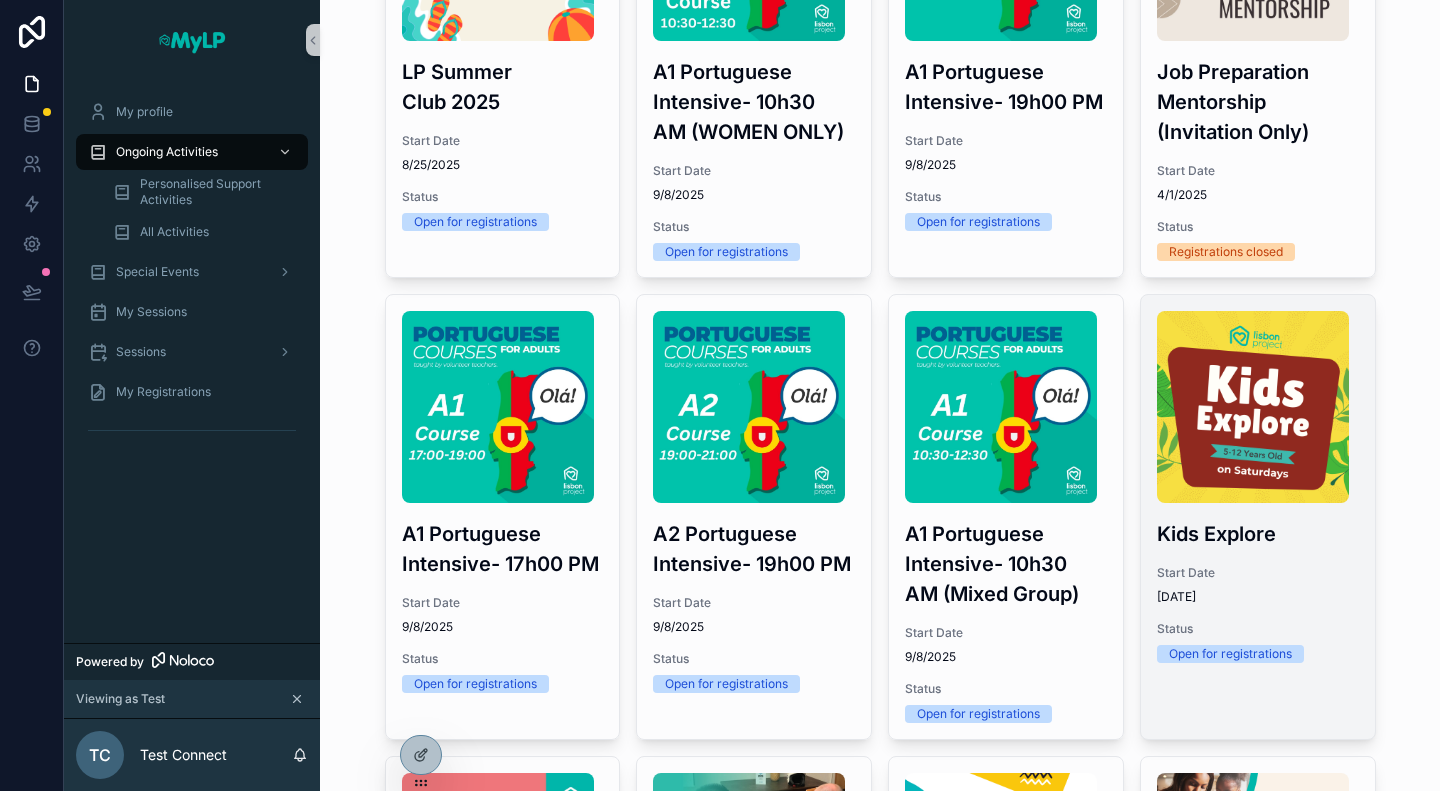 click on "Kids Explore Start Date 6/29/2025 Status Open for registrations" at bounding box center [1258, 487] 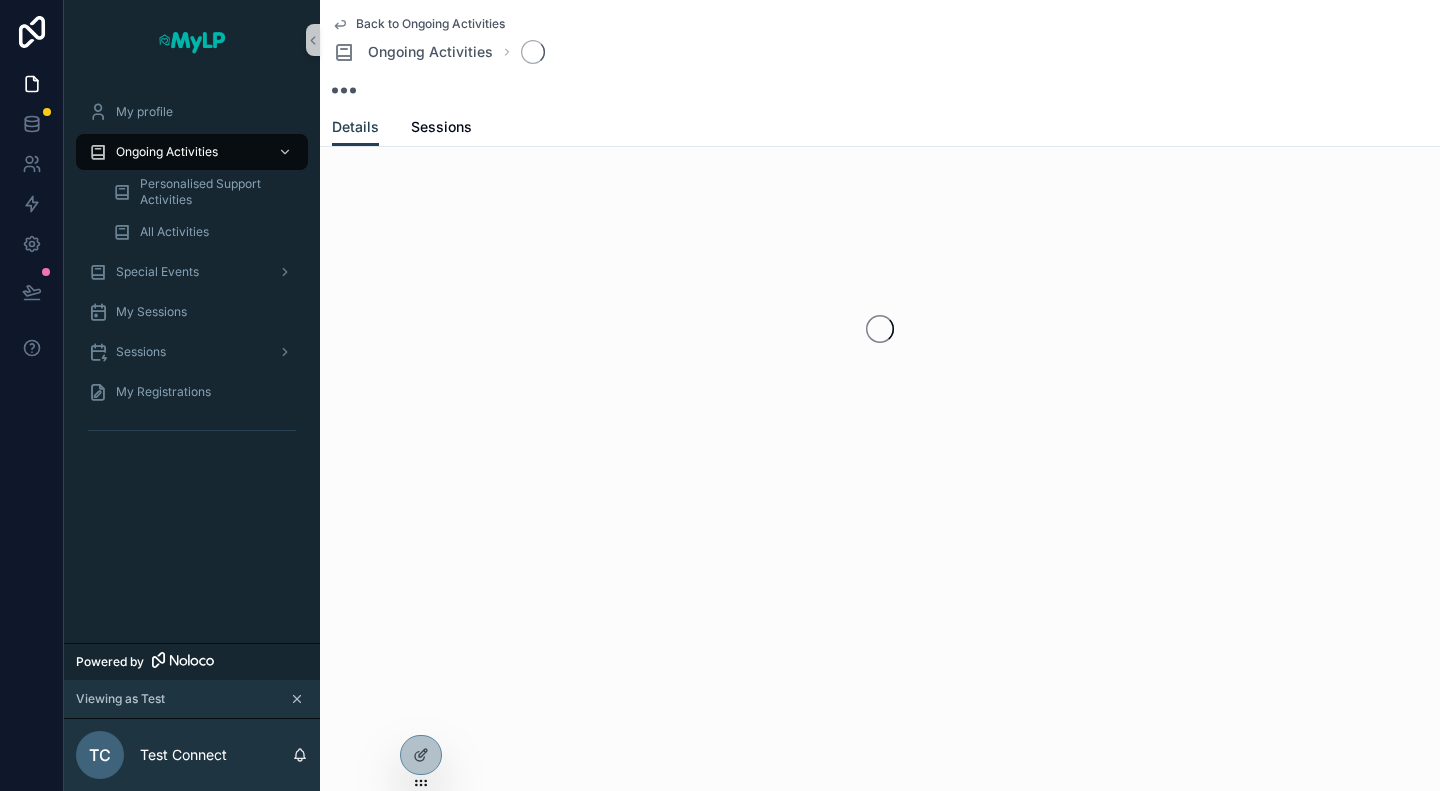 scroll, scrollTop: 0, scrollLeft: 0, axis: both 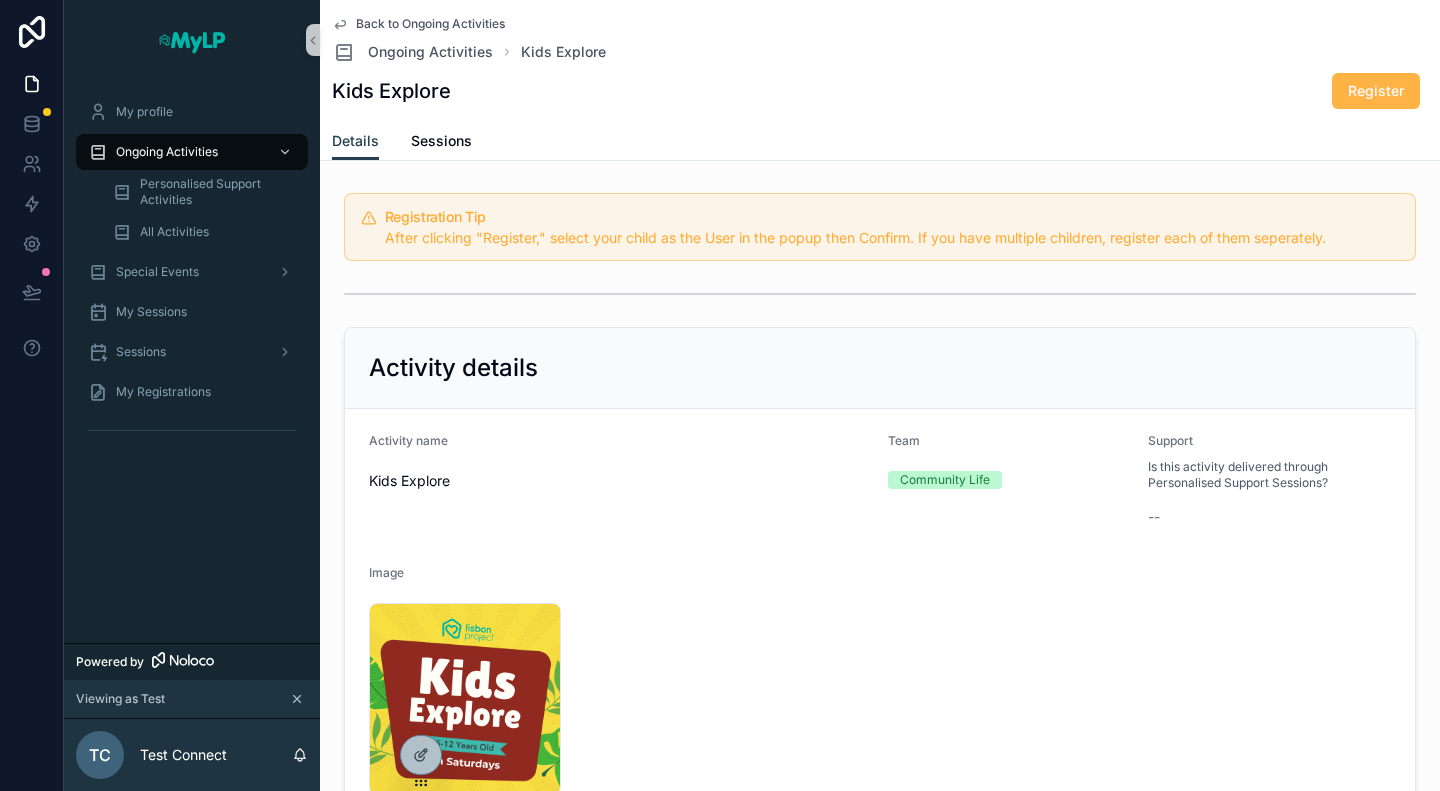 click on "Register" at bounding box center (1376, 91) 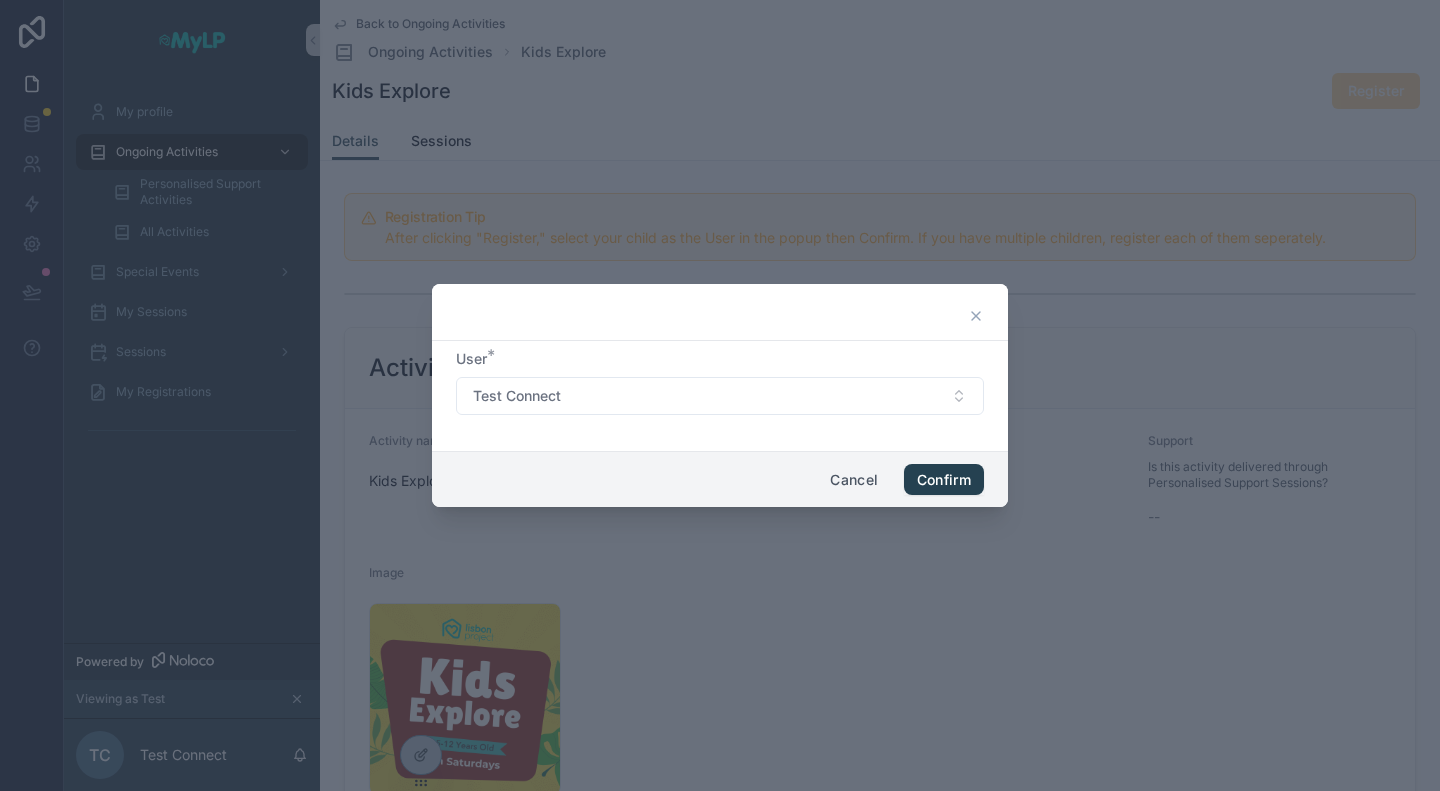 click 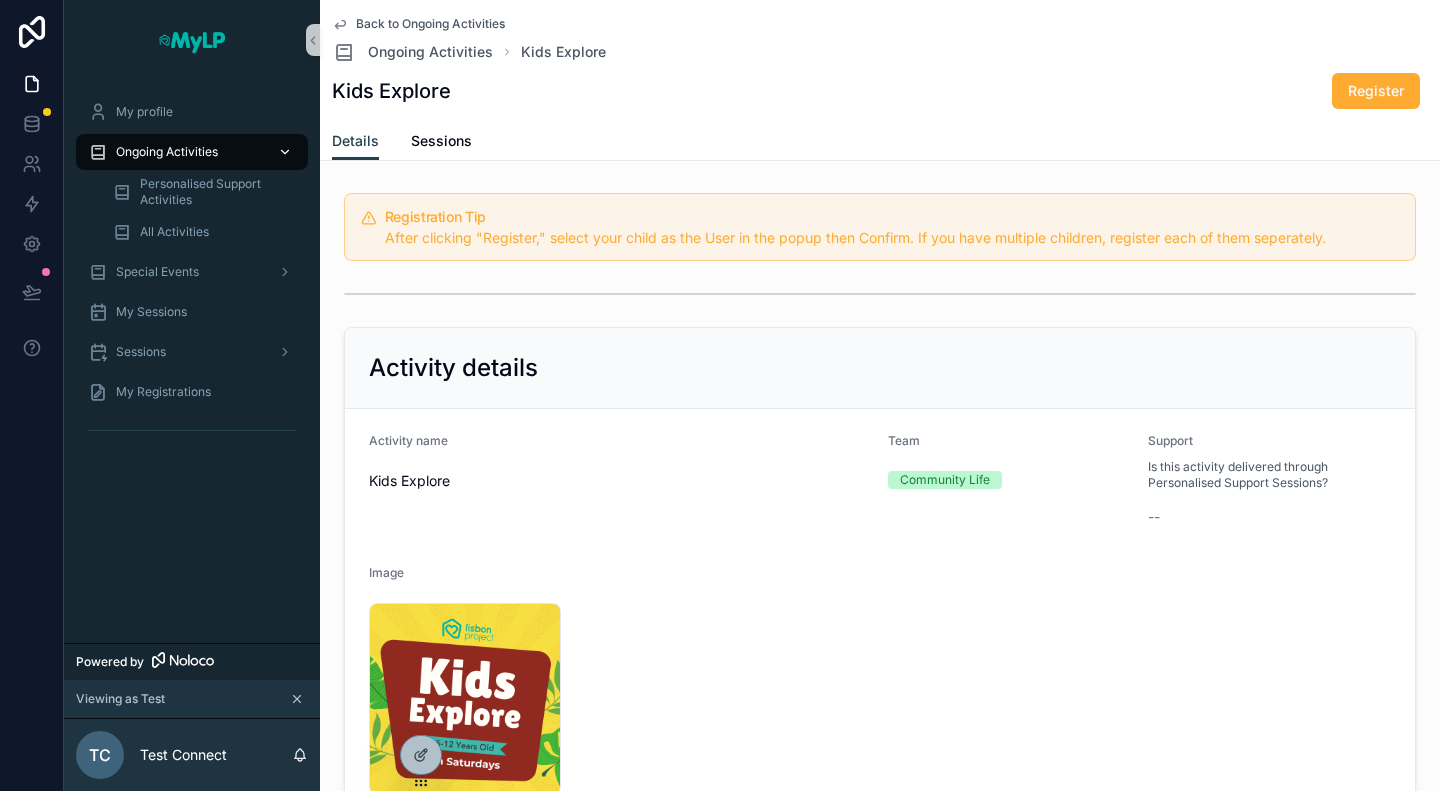 click on "Ongoing Activities" at bounding box center (167, 152) 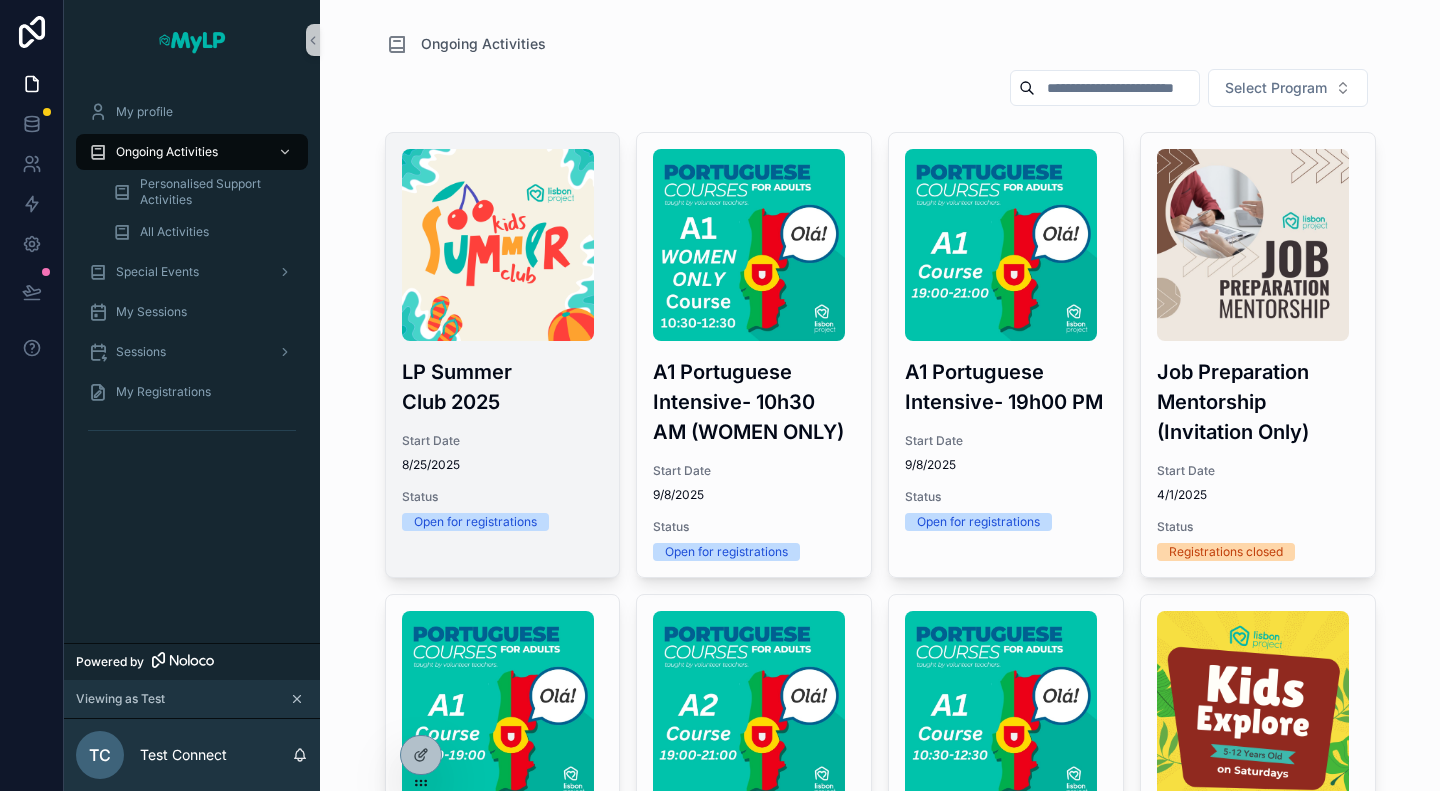 click at bounding box center [498, 245] 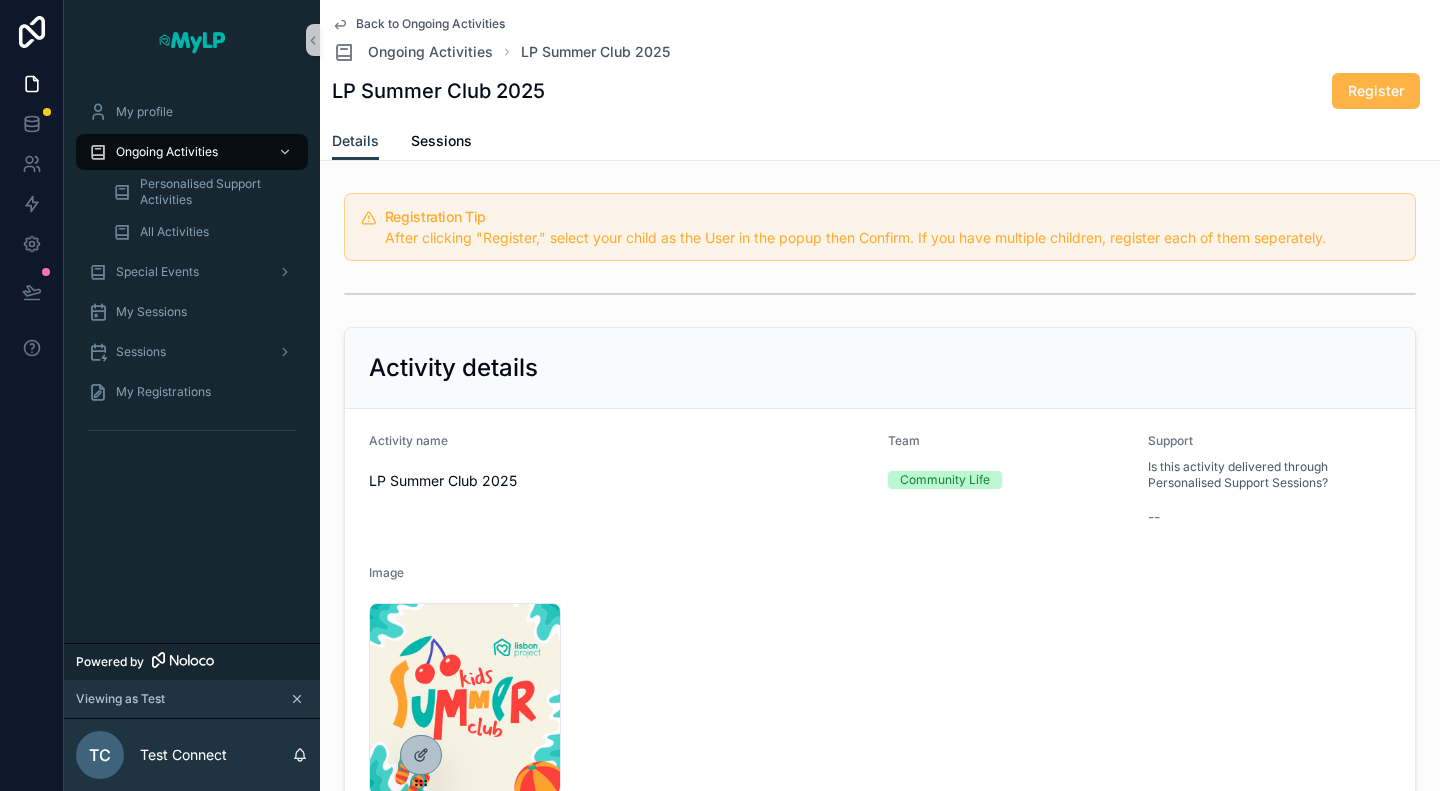 click on "Register" at bounding box center (1376, 91) 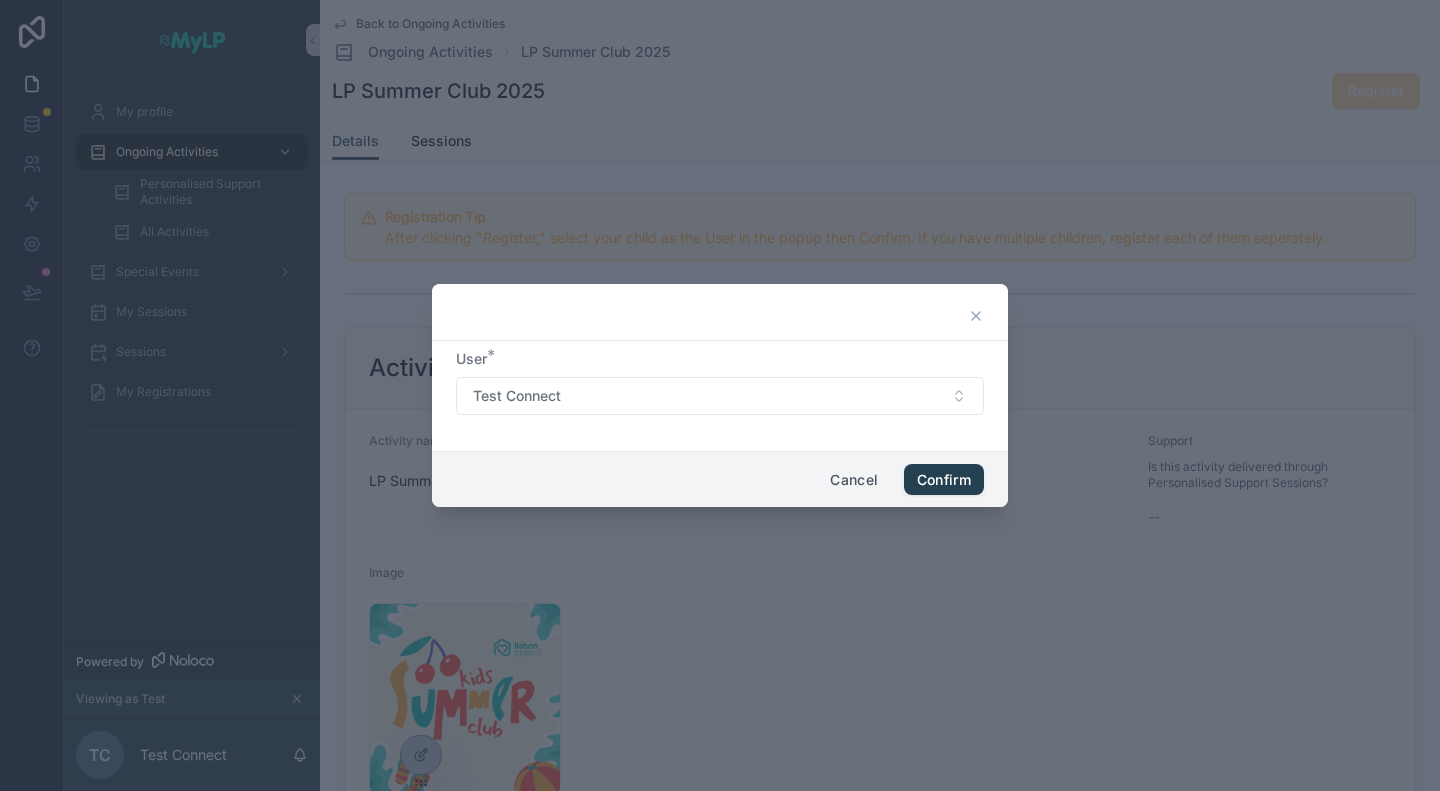 click 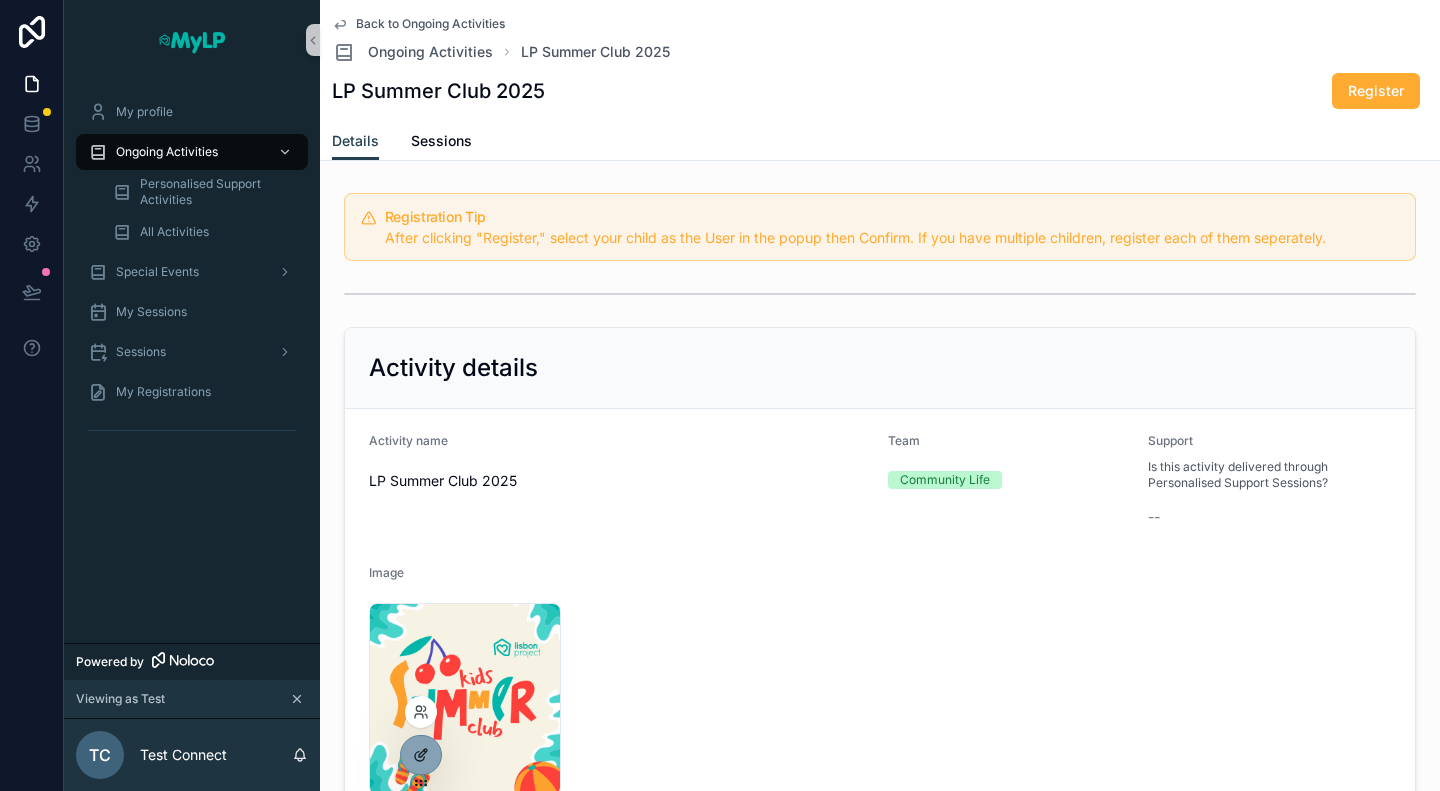 click 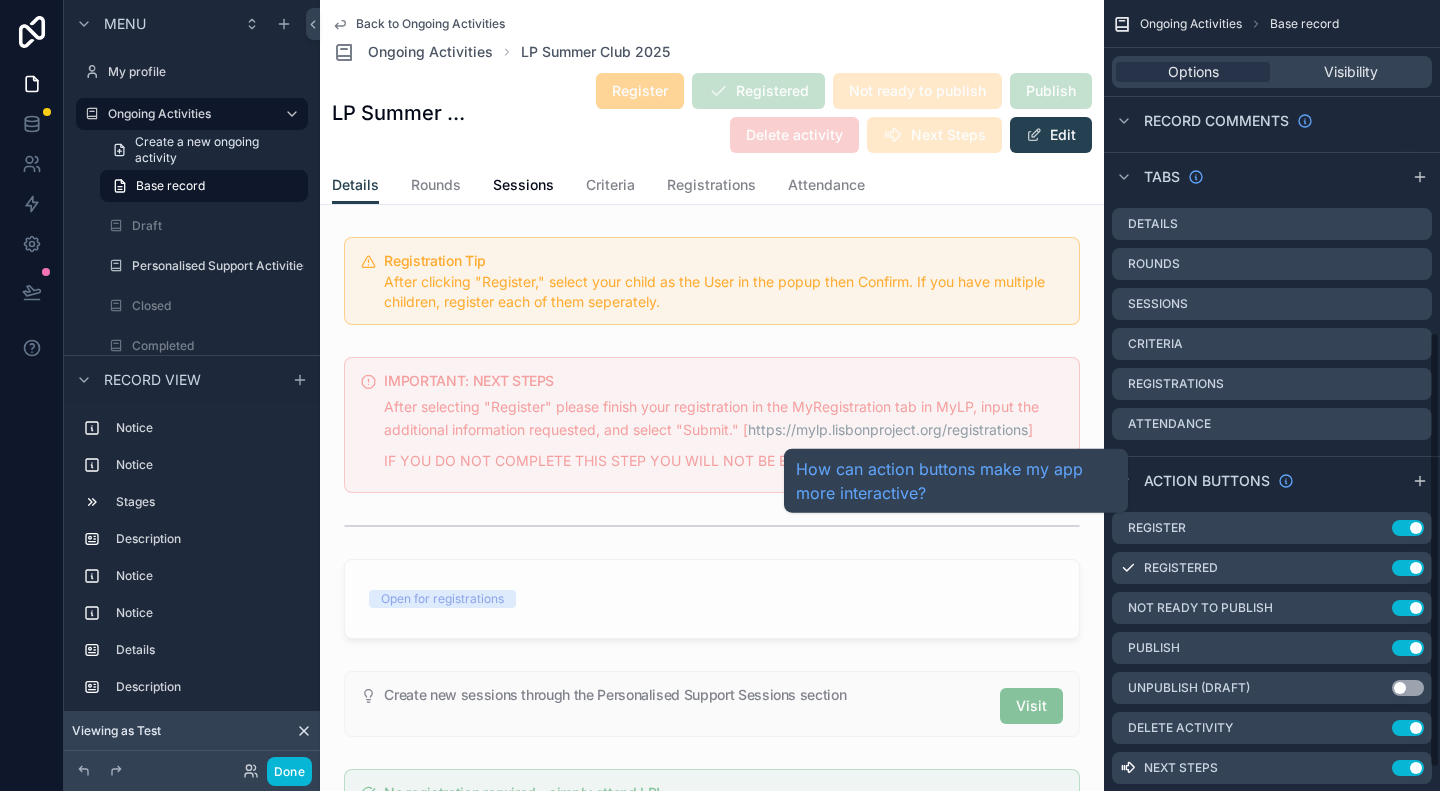 scroll, scrollTop: 640, scrollLeft: 0, axis: vertical 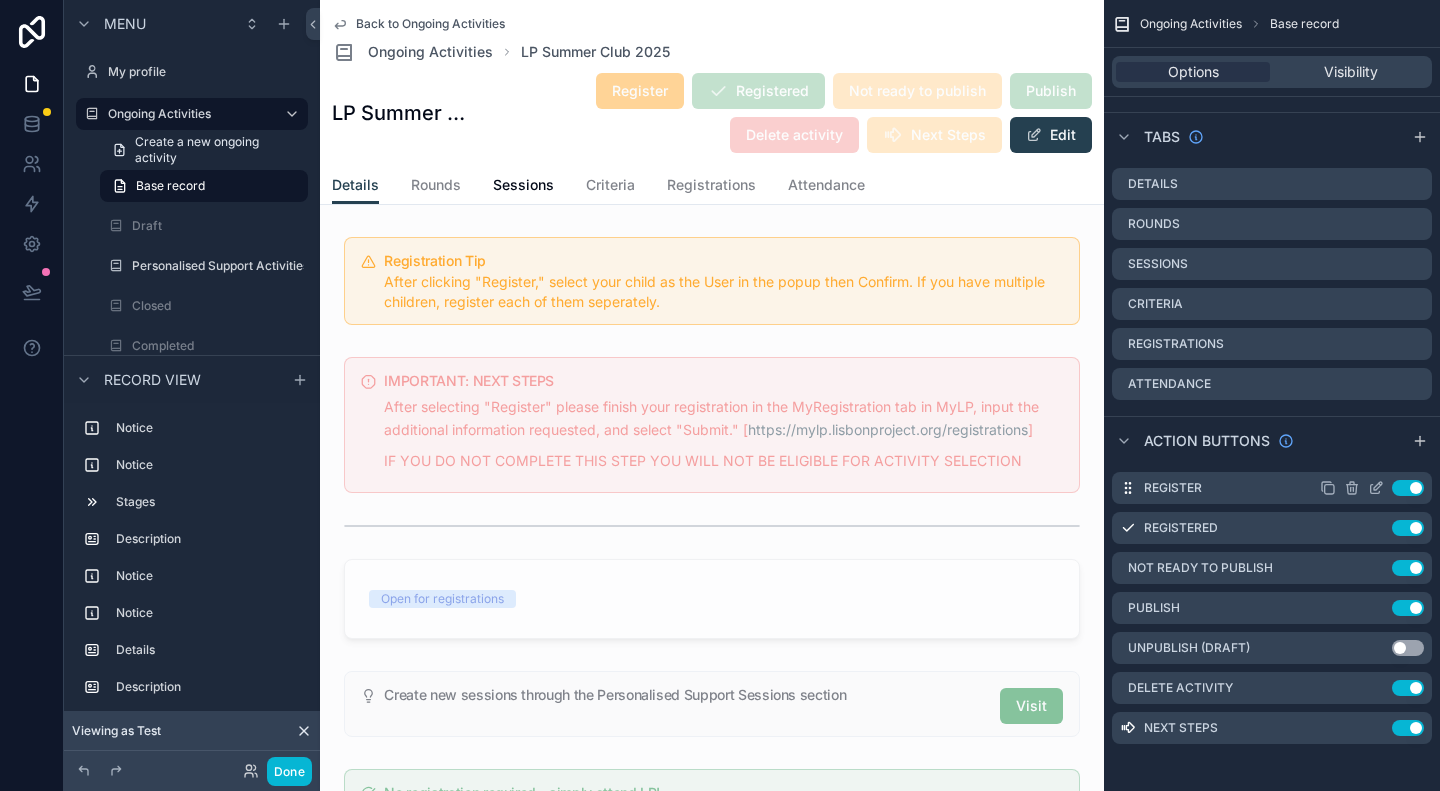 click 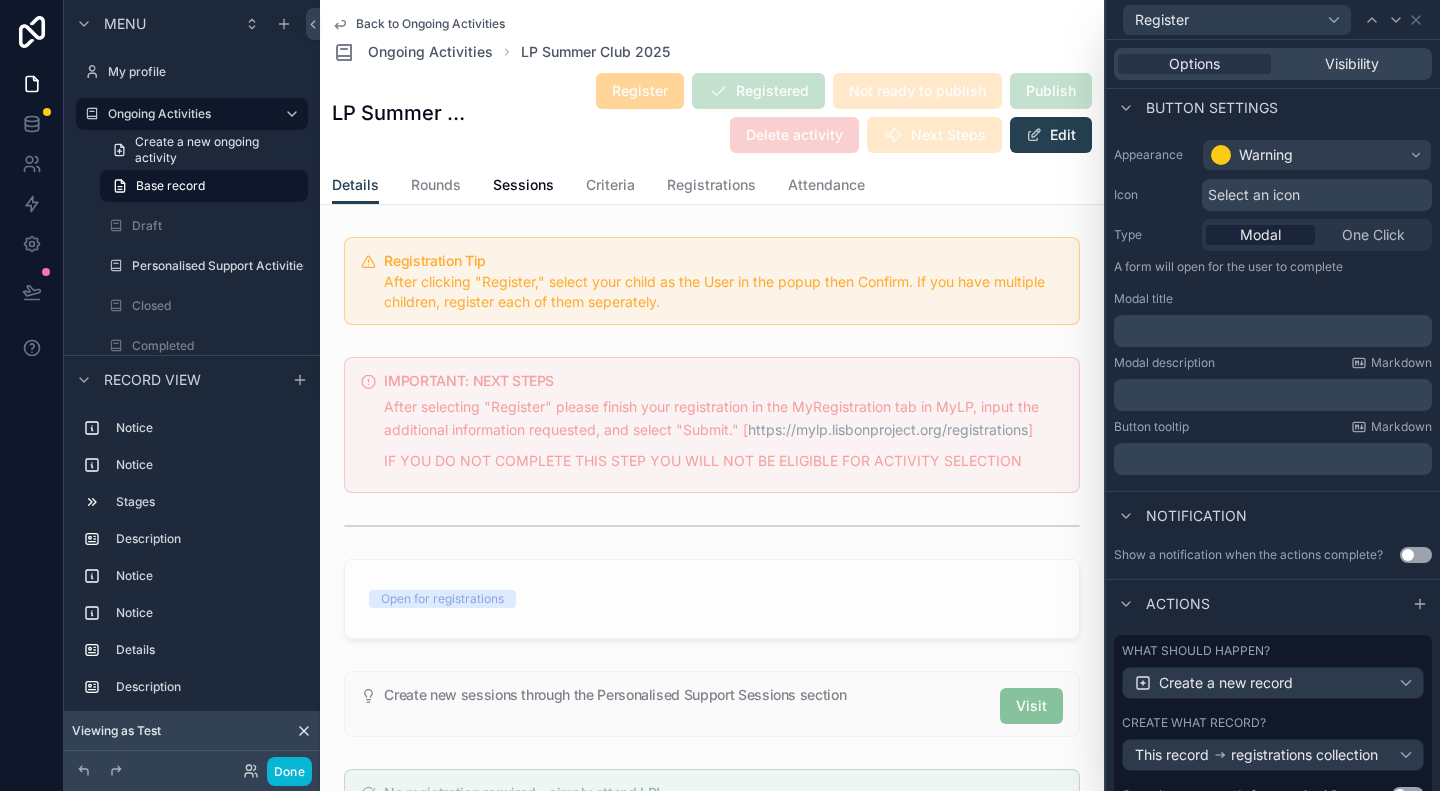 scroll, scrollTop: 212, scrollLeft: 0, axis: vertical 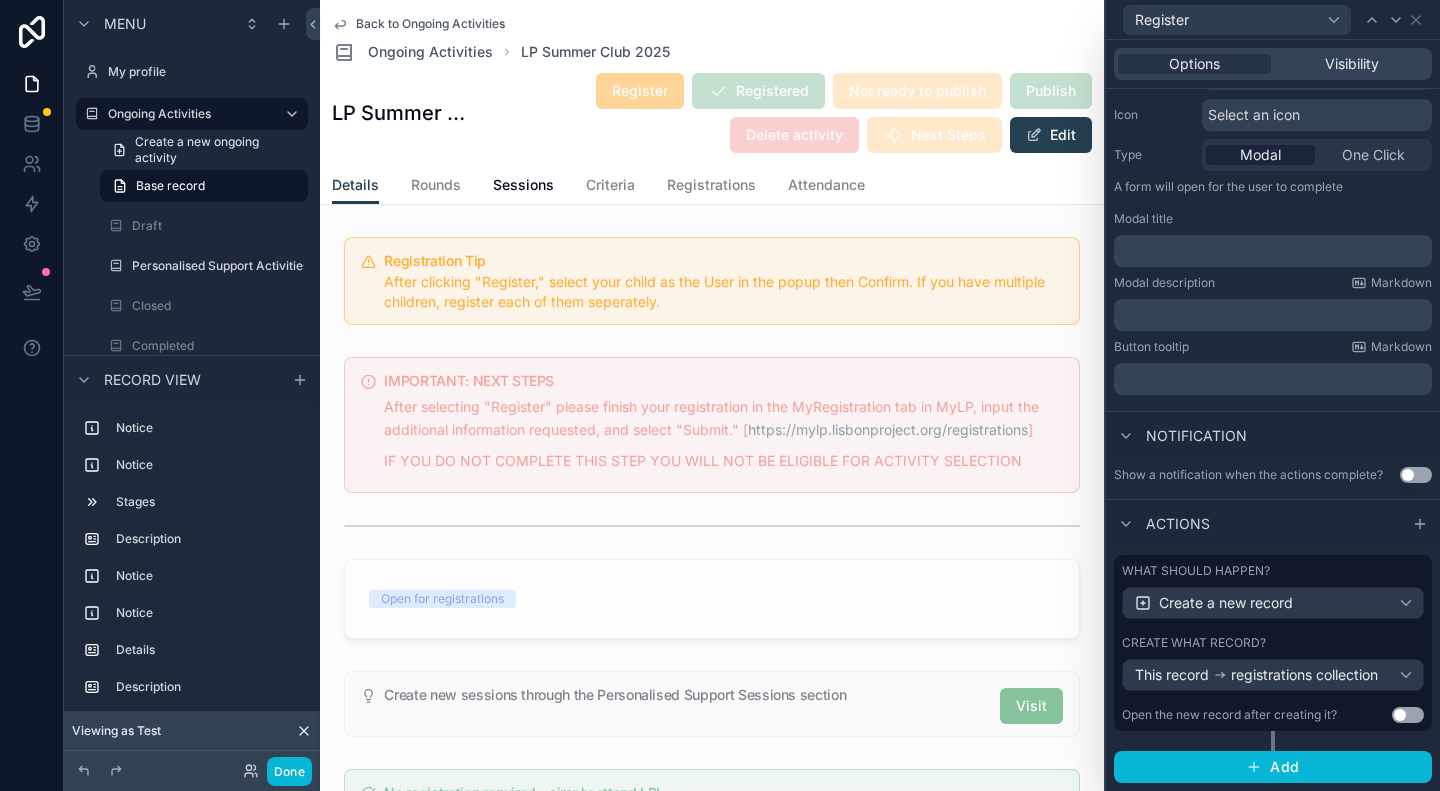 click on "Actions" at bounding box center (1273, 523) 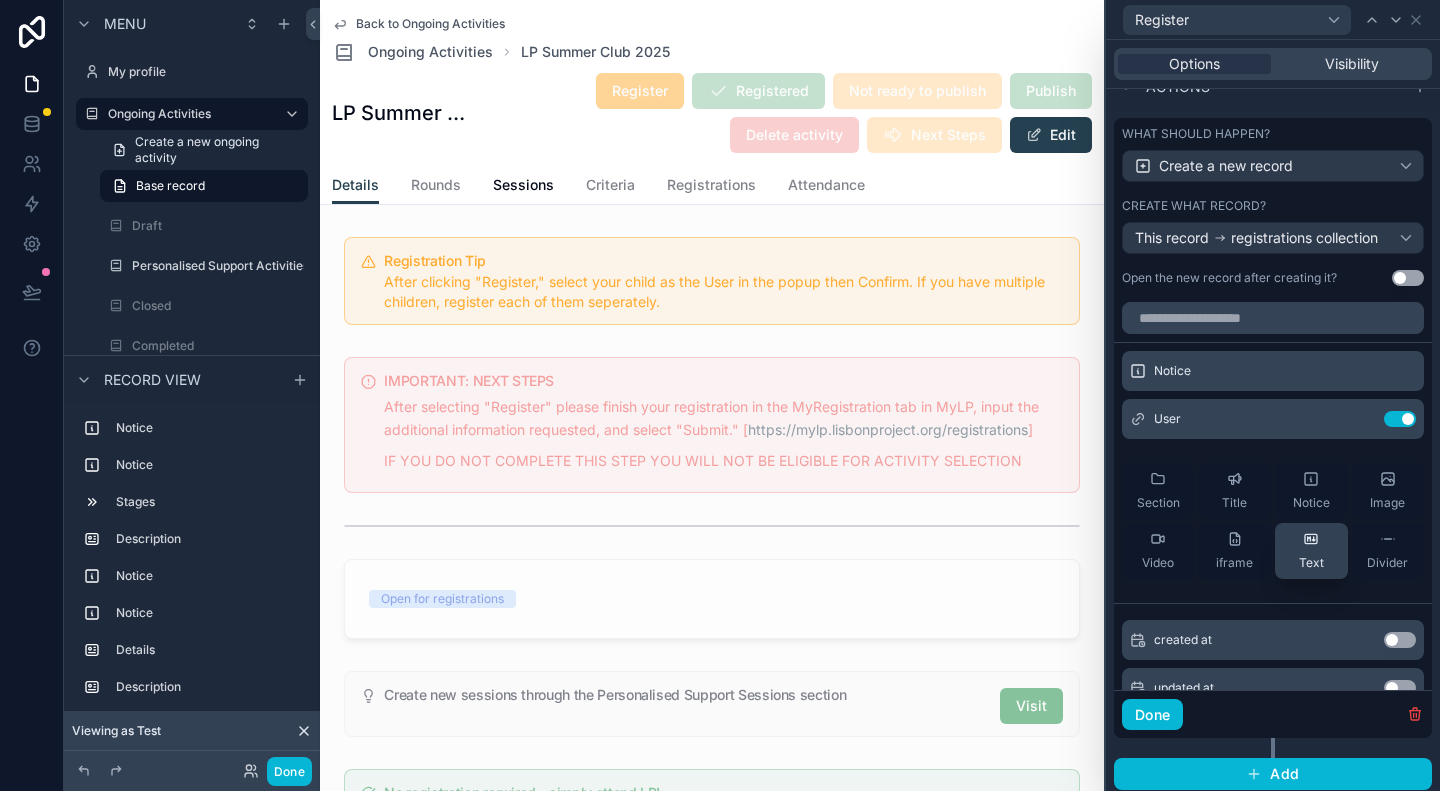 scroll, scrollTop: 655, scrollLeft: 0, axis: vertical 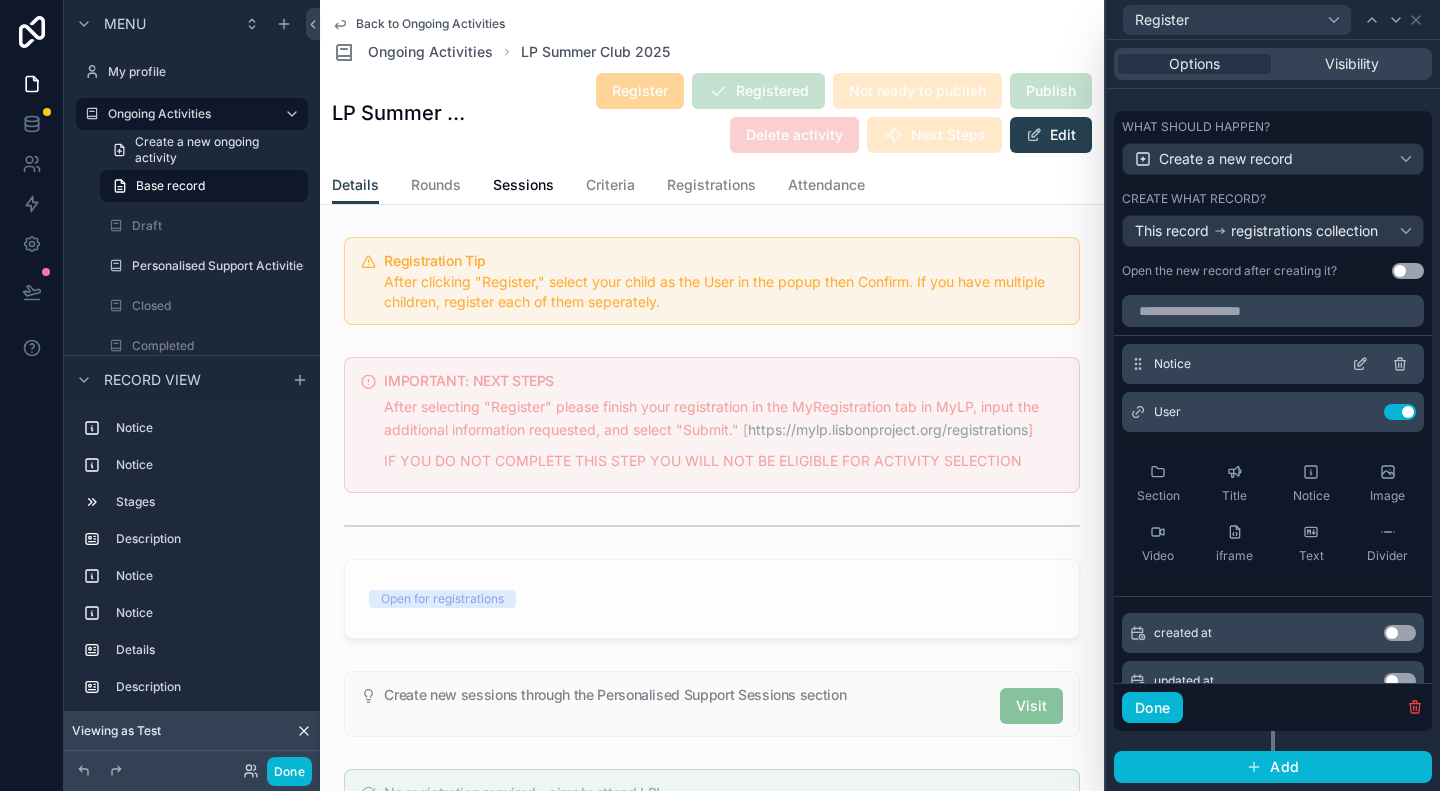 click 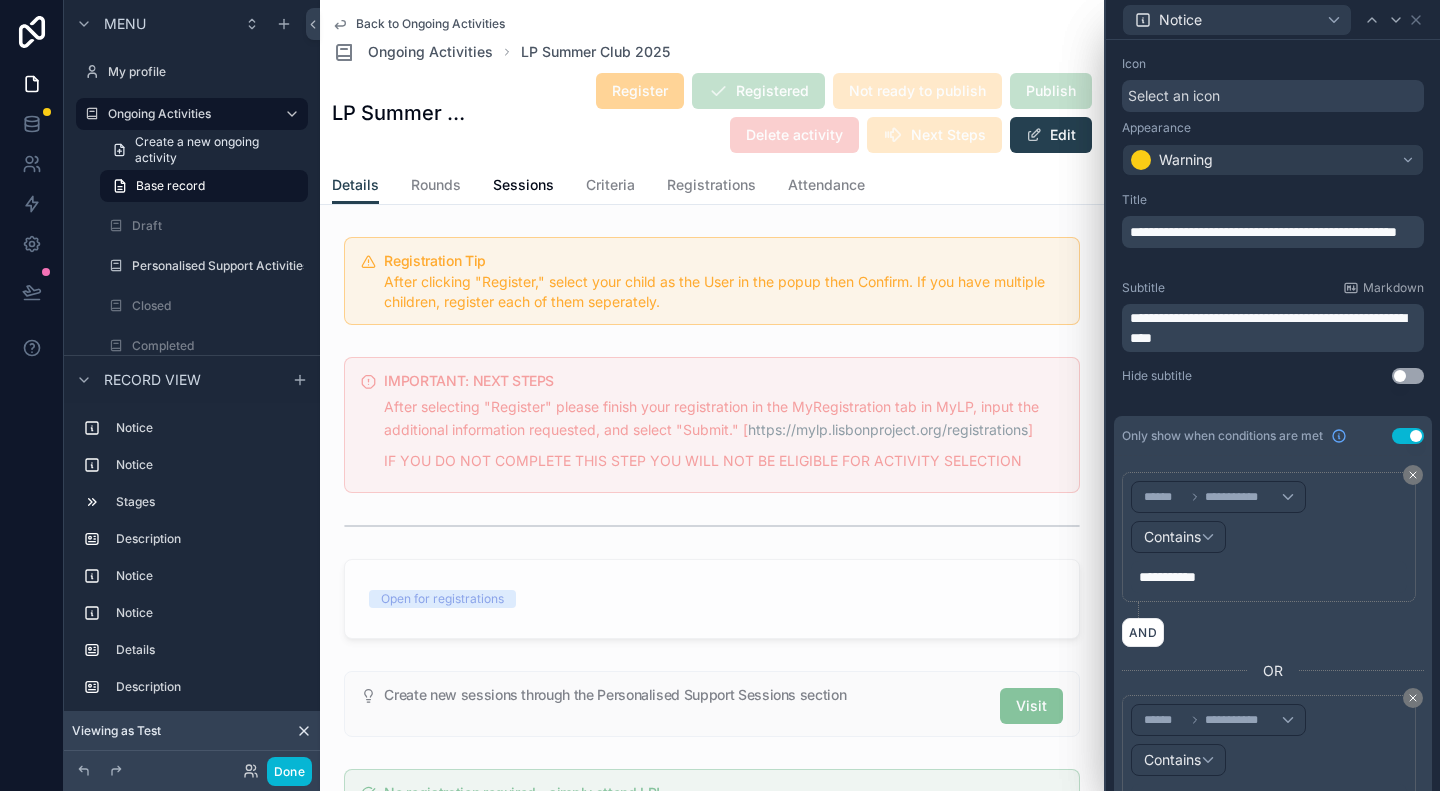 click on "**********" at bounding box center [1271, 577] 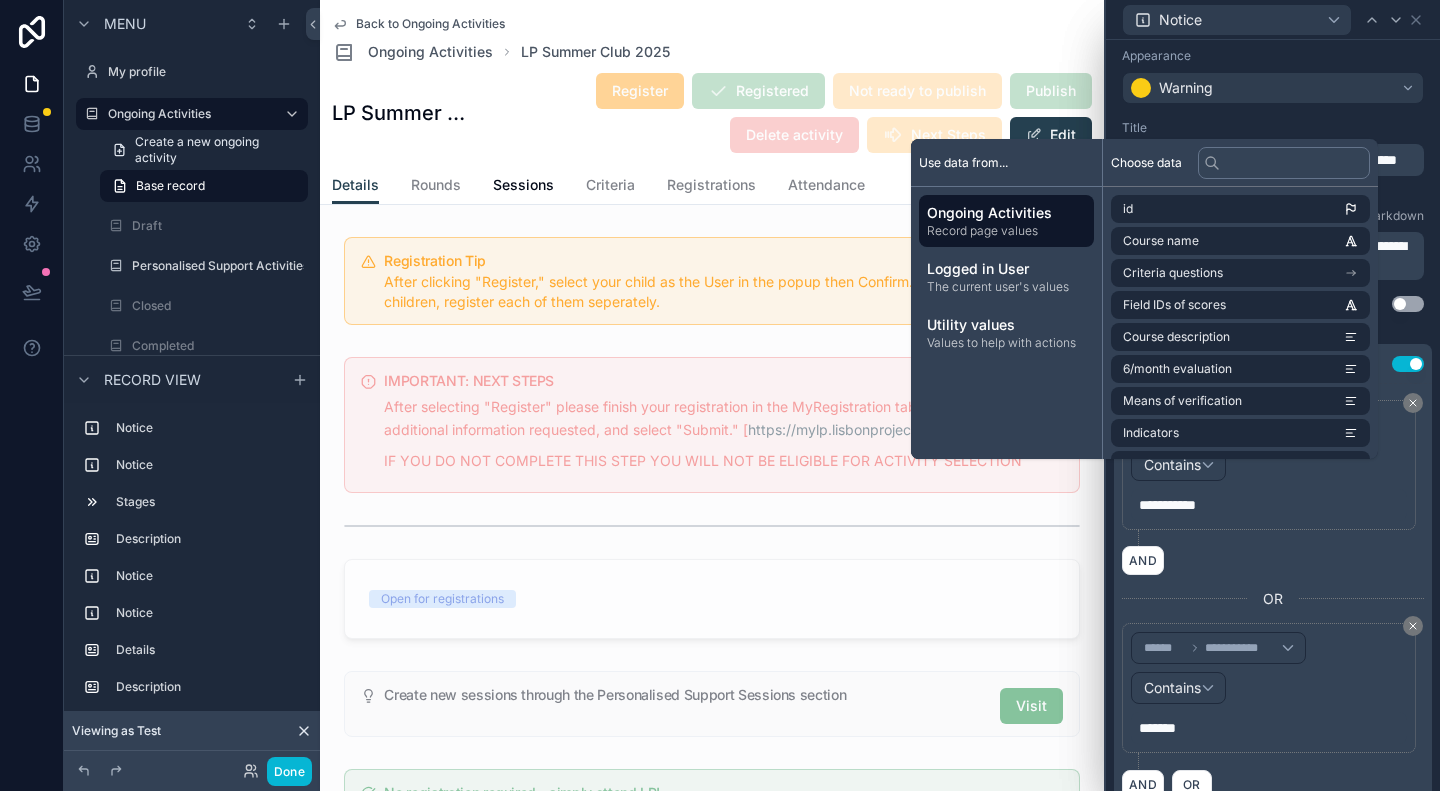 scroll, scrollTop: 100, scrollLeft: 0, axis: vertical 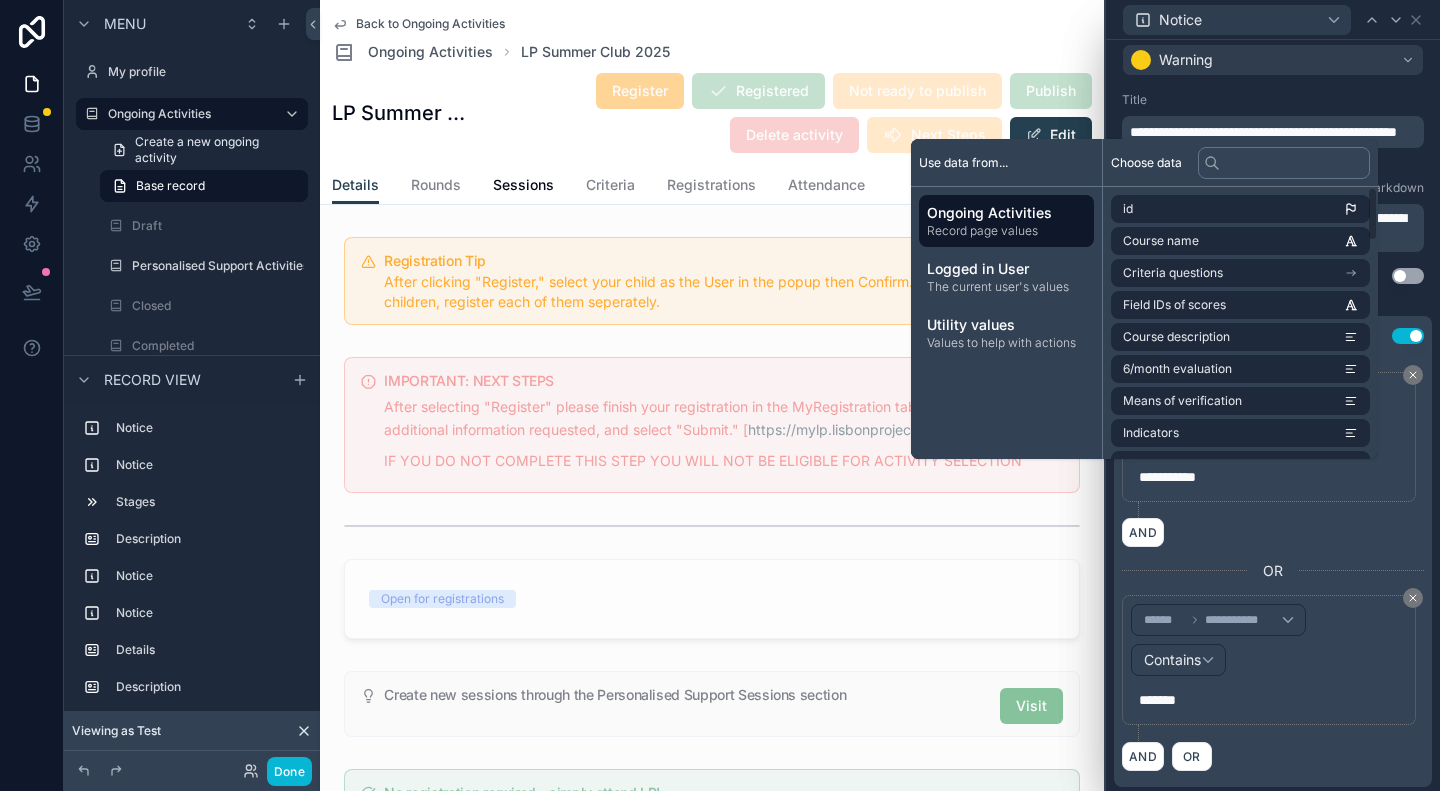 click on "Title" at bounding box center [1273, 100] 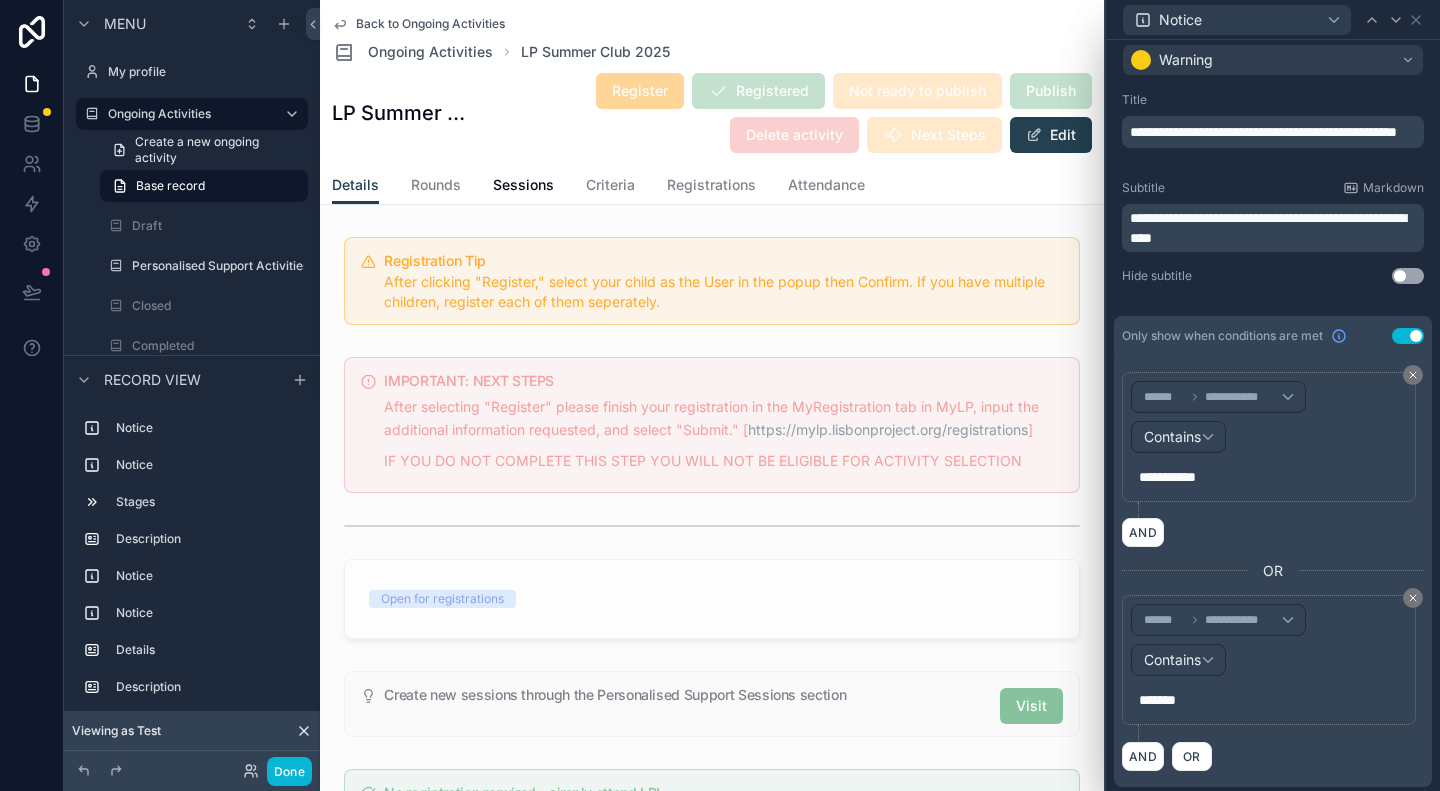 click on "Use setting" at bounding box center [1408, 336] 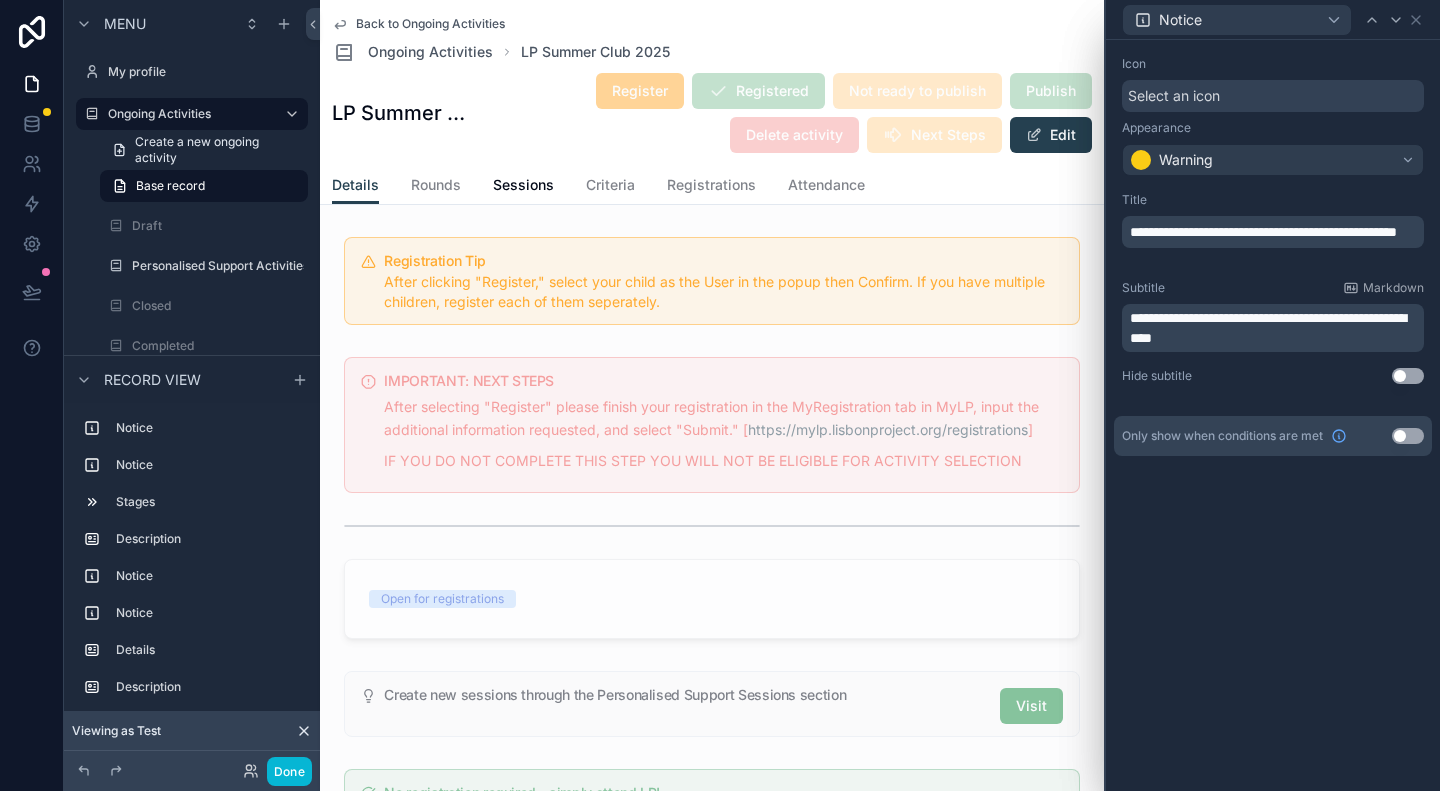 scroll, scrollTop: 0, scrollLeft: 0, axis: both 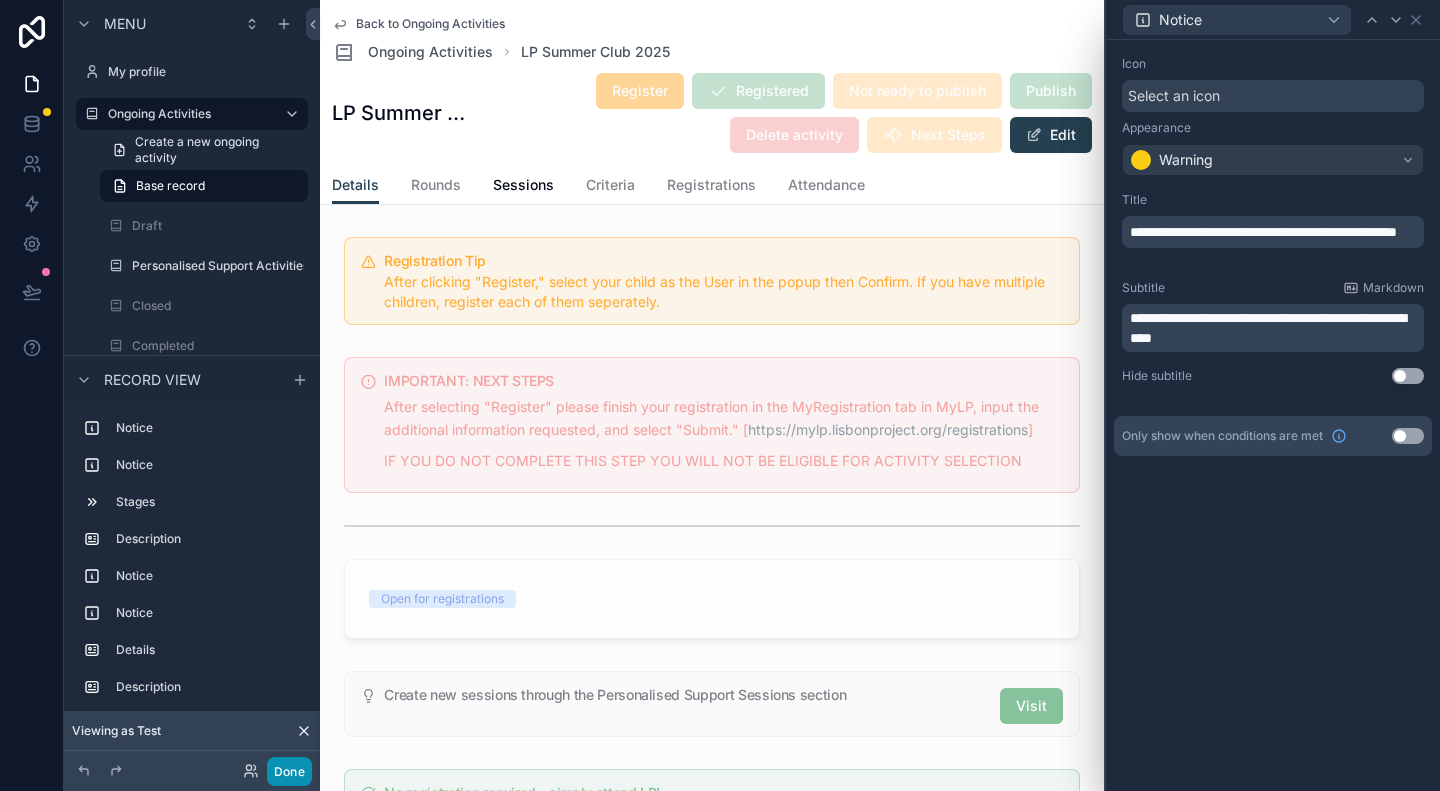 click on "Done" at bounding box center [289, 771] 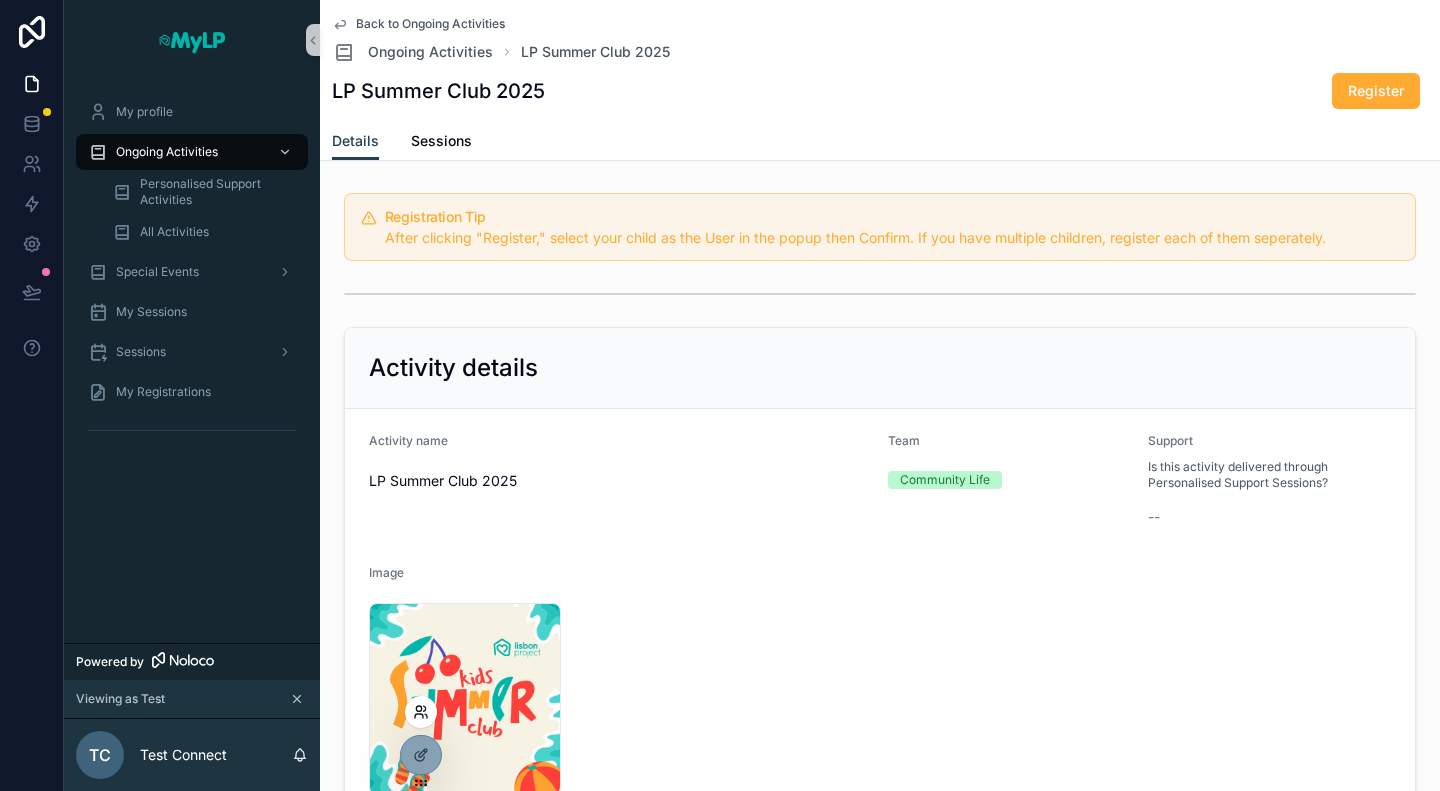 click 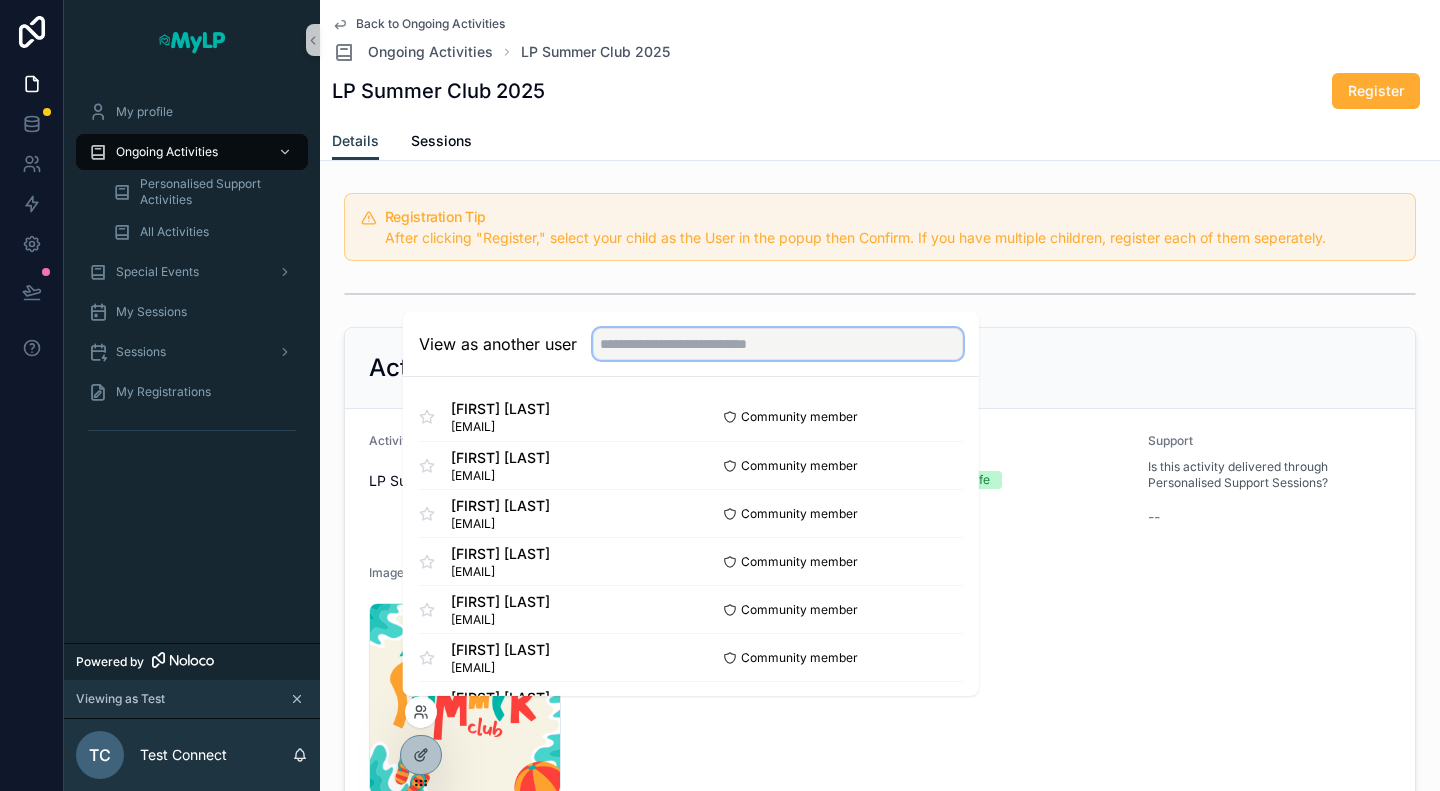 click at bounding box center [778, 344] 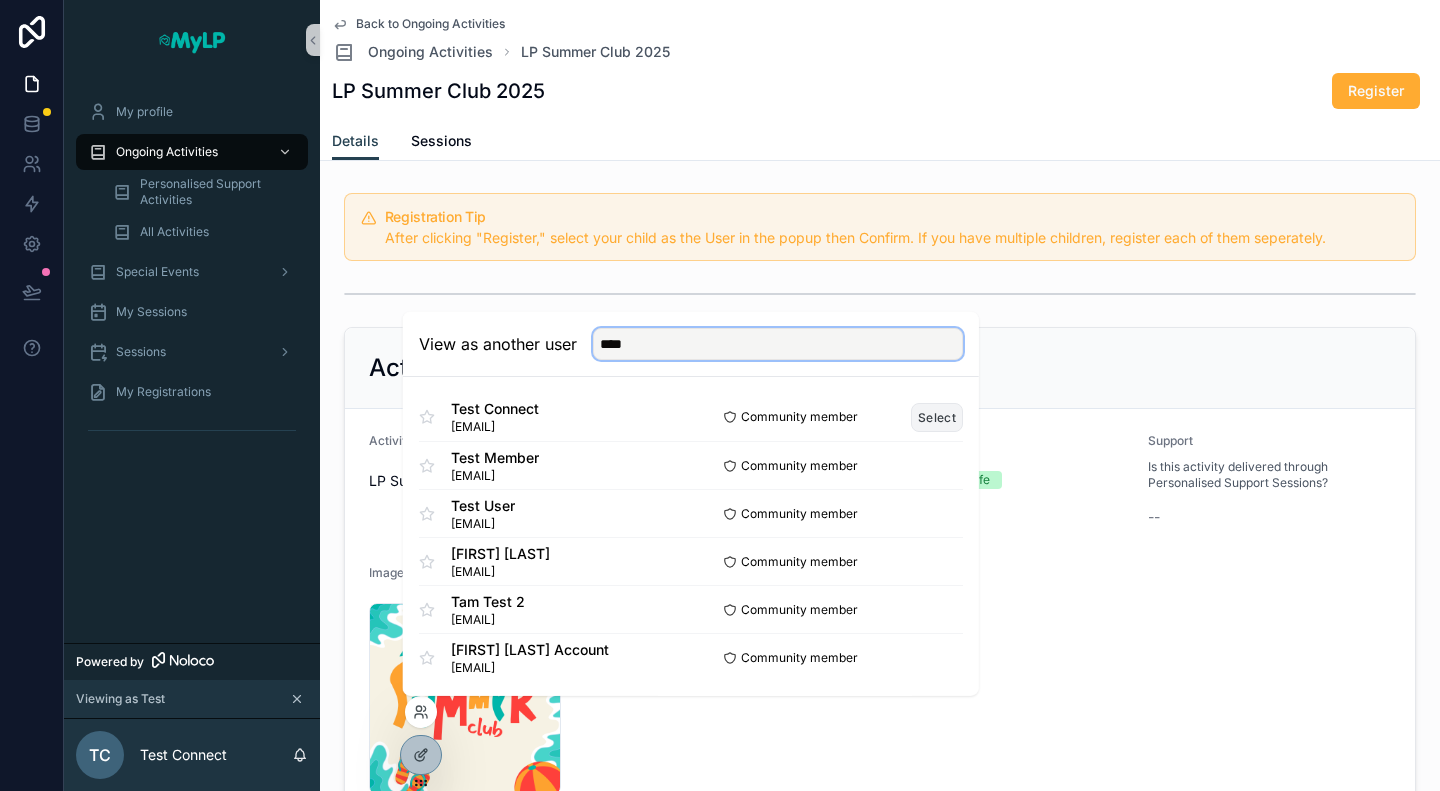 type on "****" 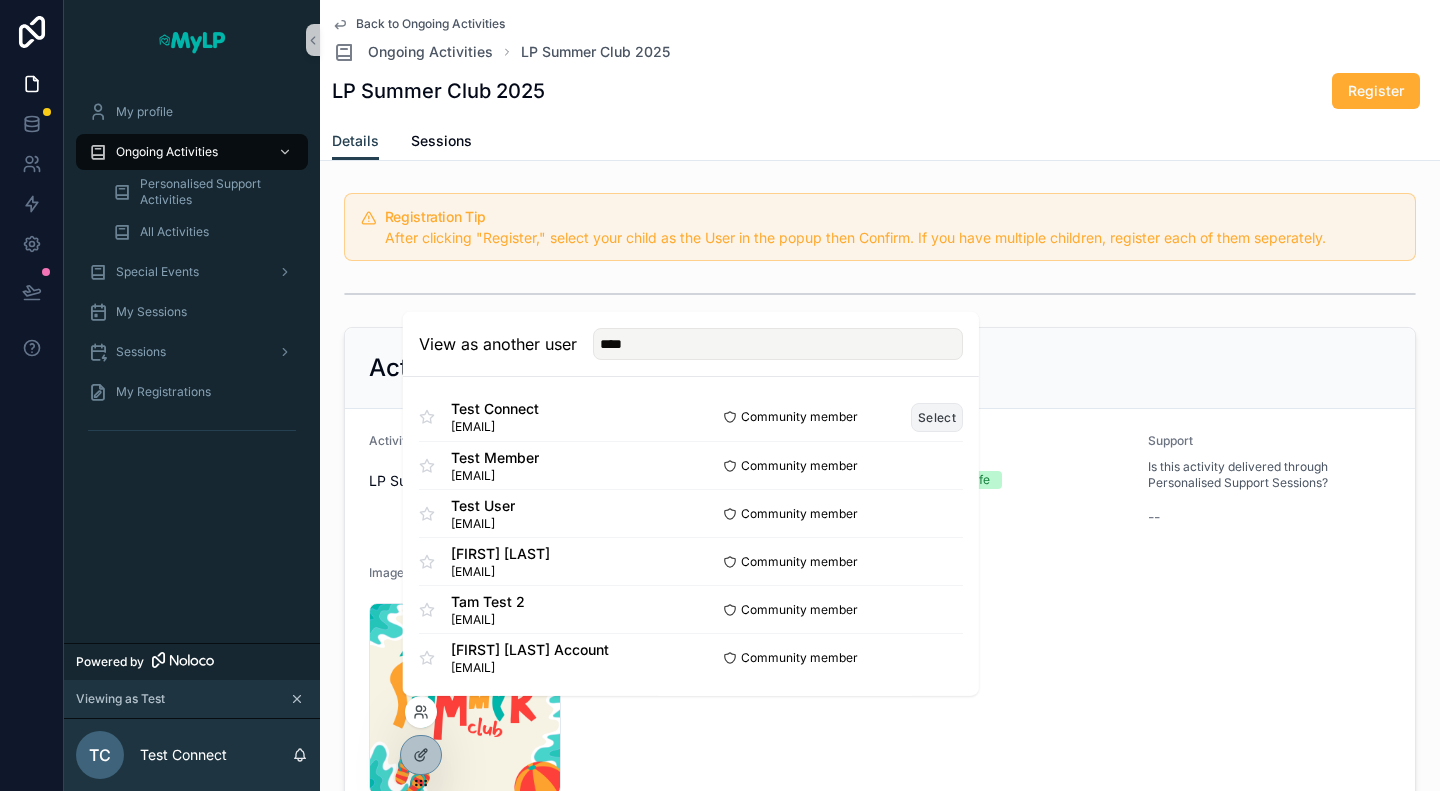 click on "Select" at bounding box center (937, 416) 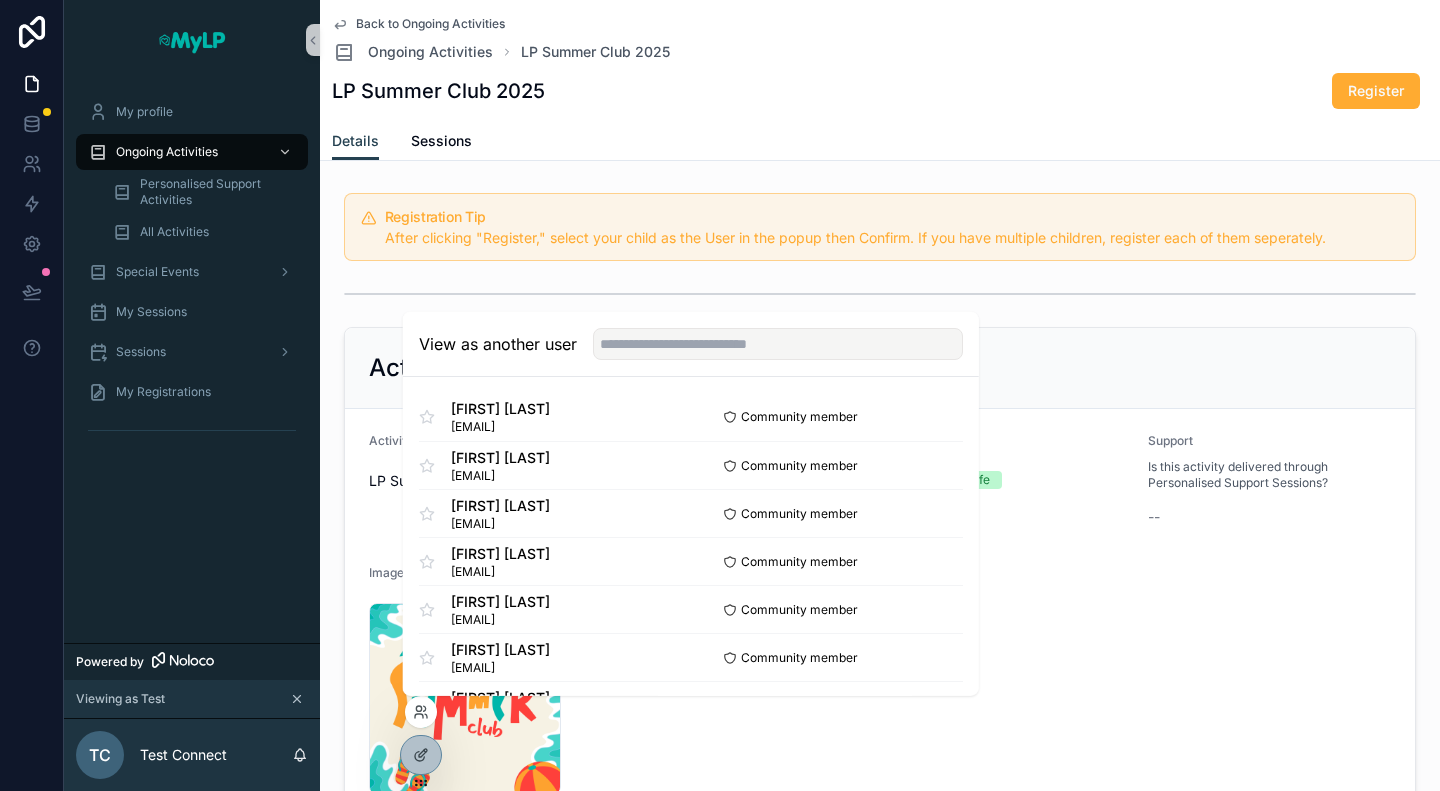 click on "Back to Ongoing Activities Ongoing Activities LP Summer Club 2025" at bounding box center [880, 40] 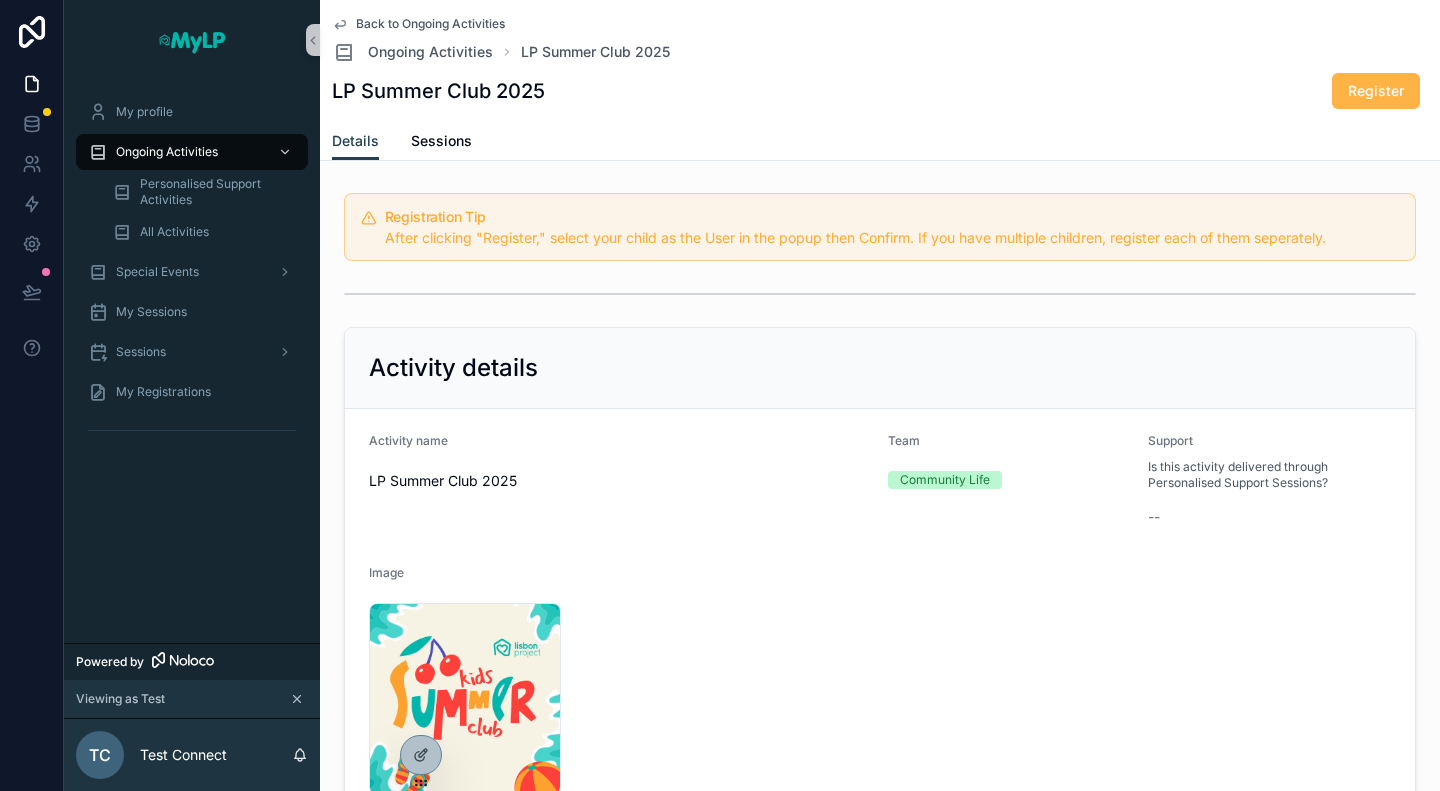 click on "Register" at bounding box center (1376, 91) 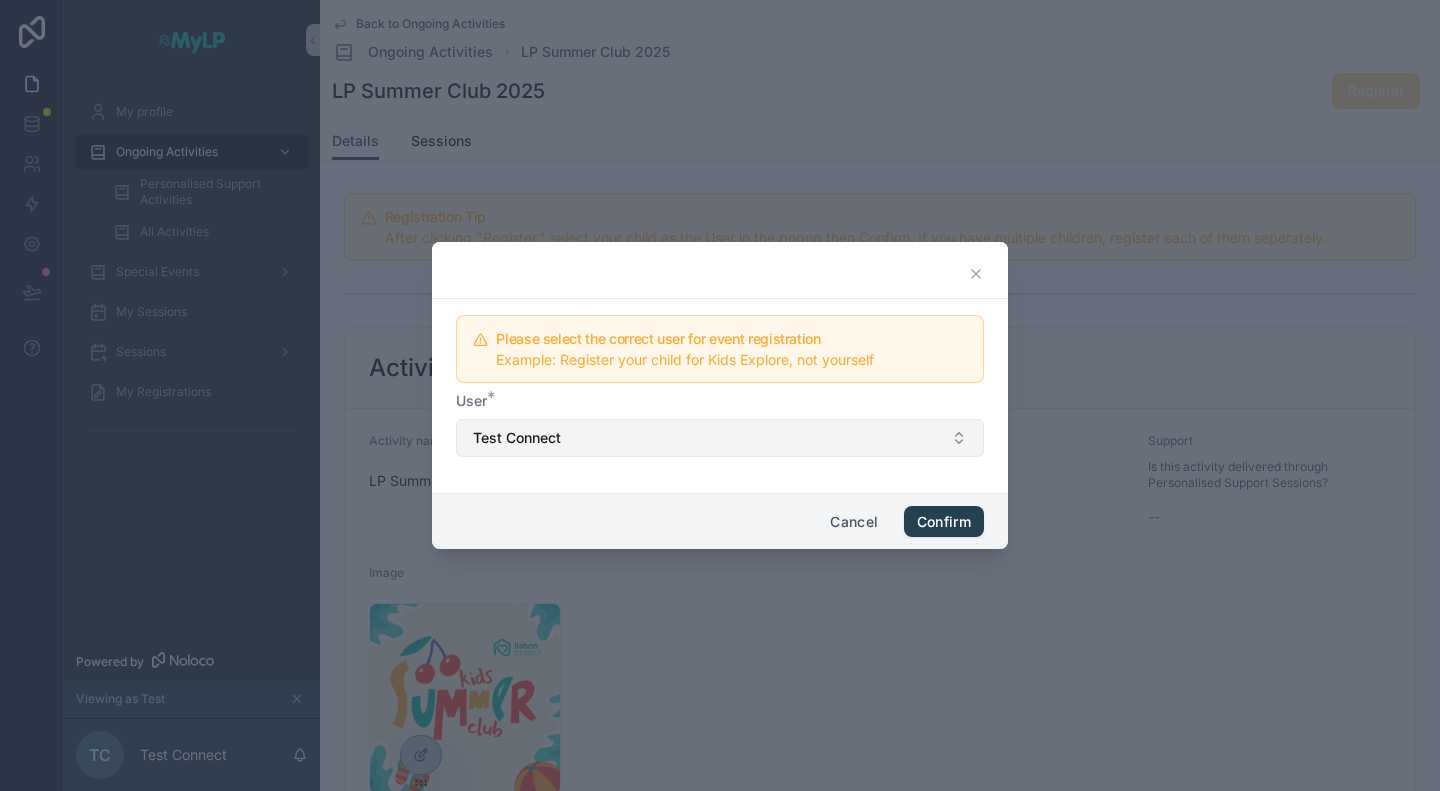 click on "Test Connect" at bounding box center (720, 438) 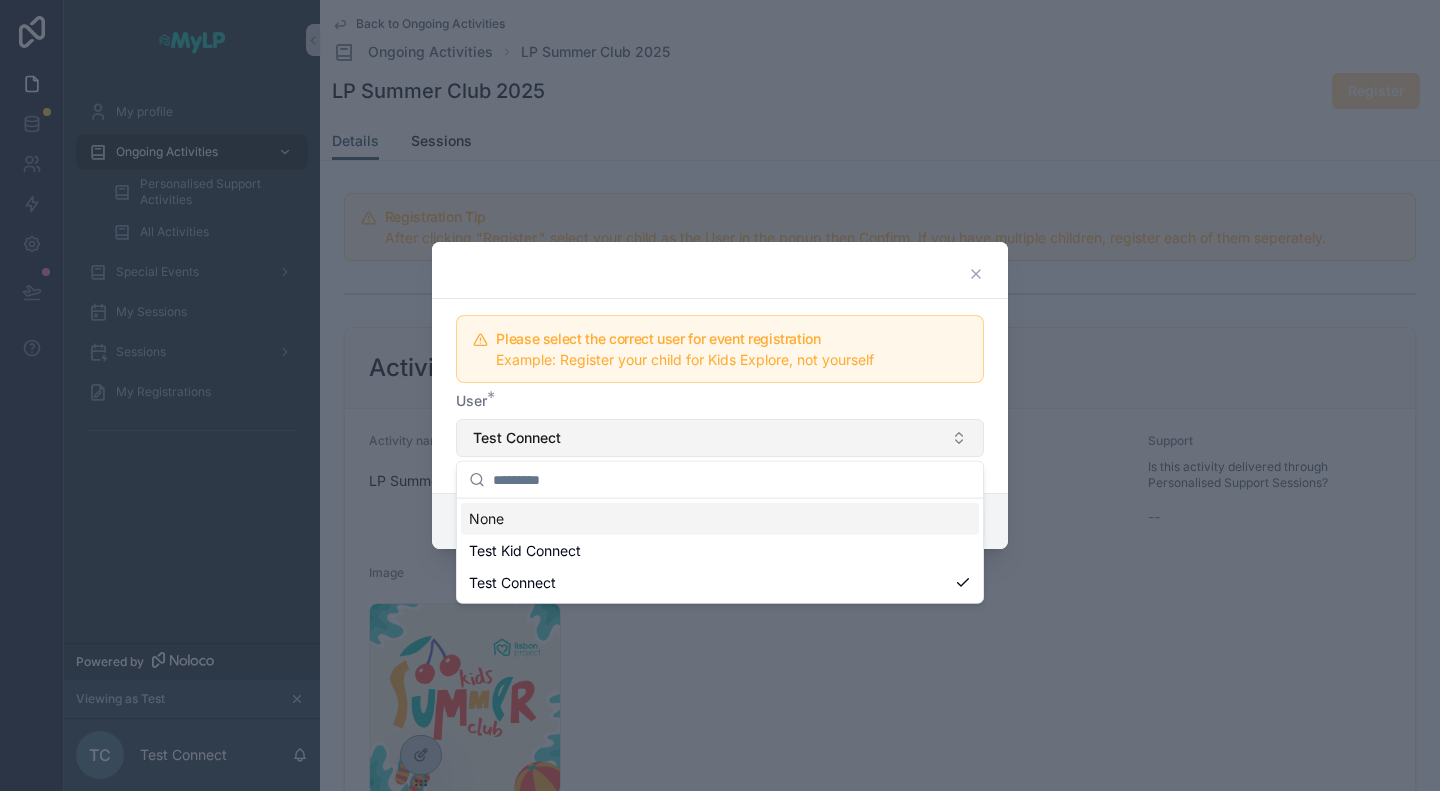 click on "Test Connect" at bounding box center (720, 438) 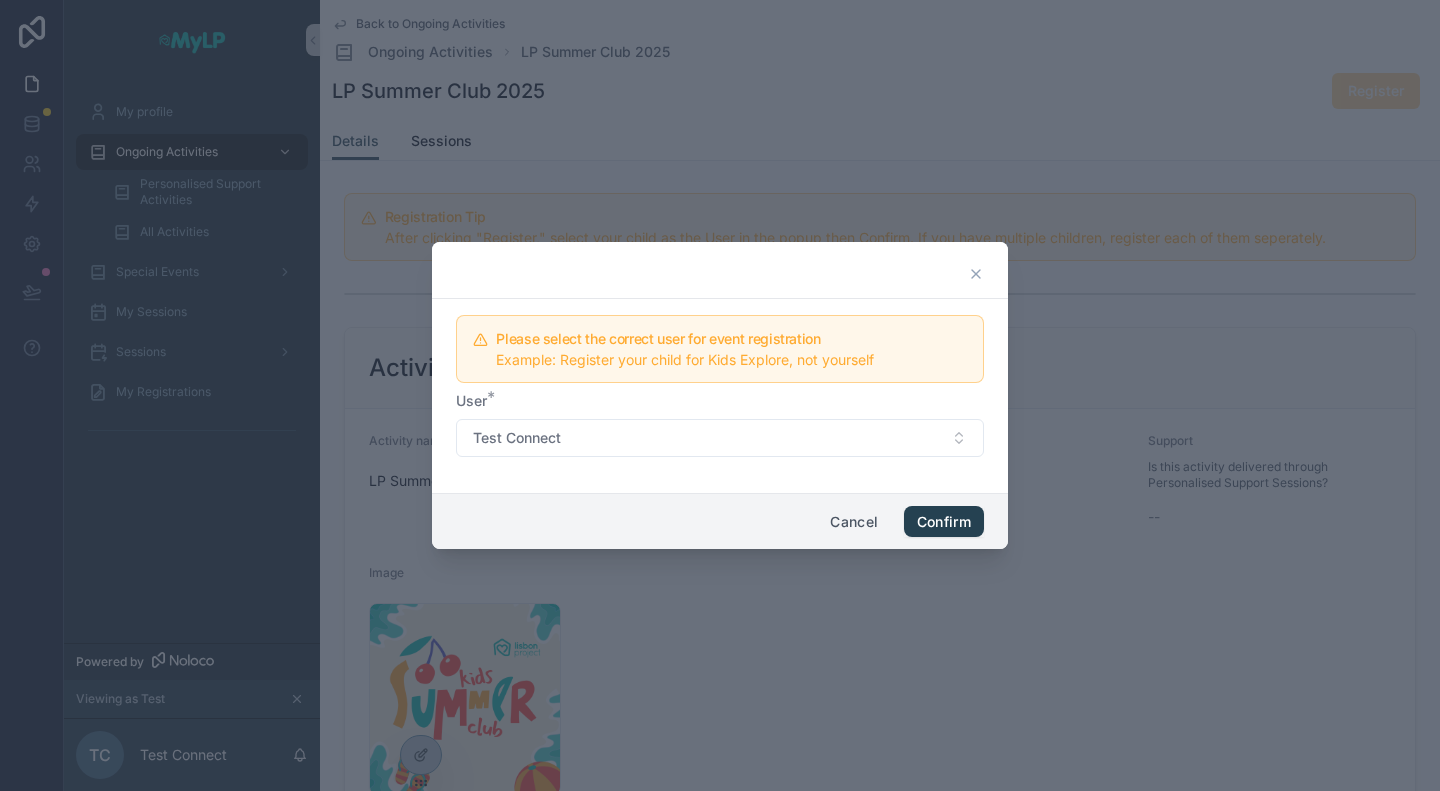 click 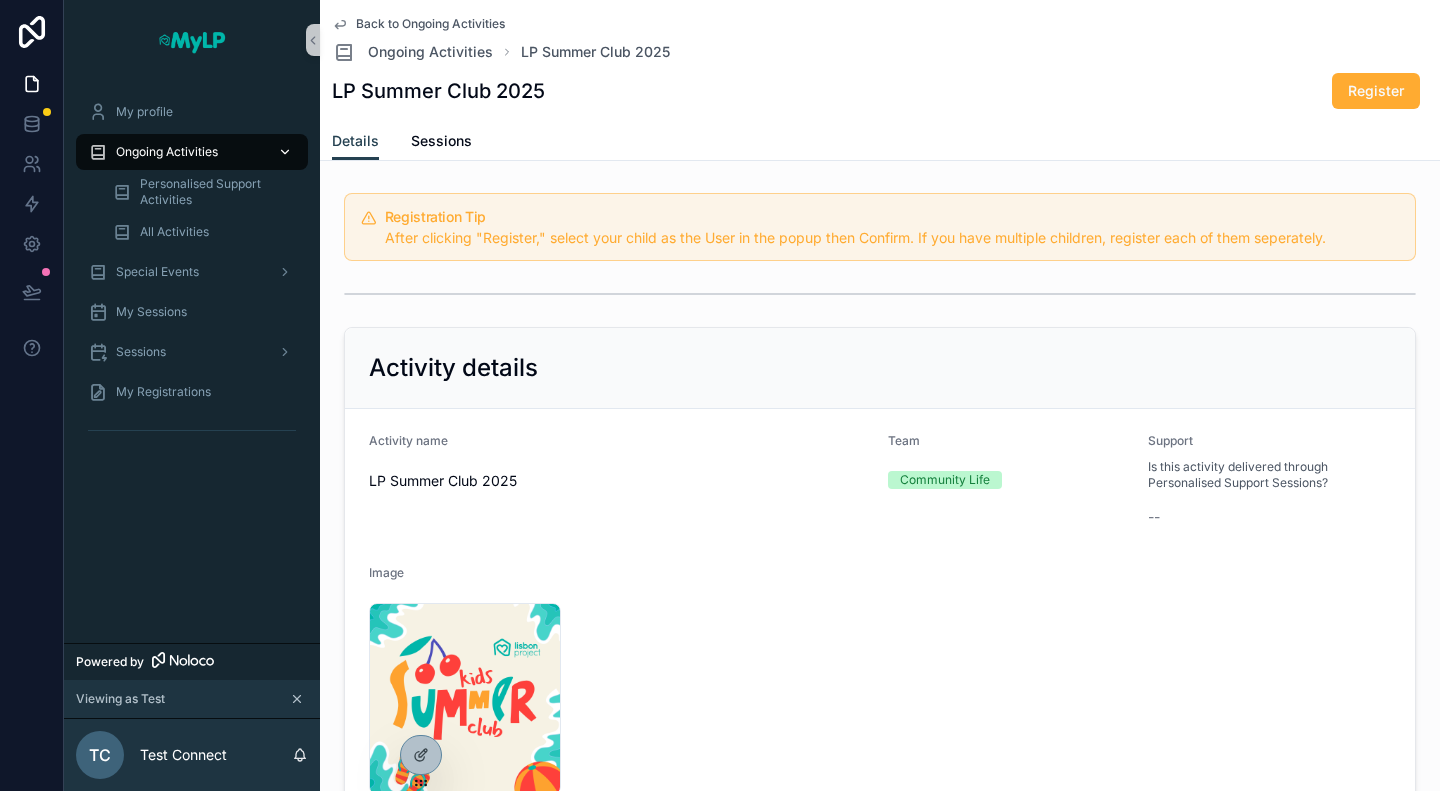 click on "Ongoing Activities" at bounding box center [167, 152] 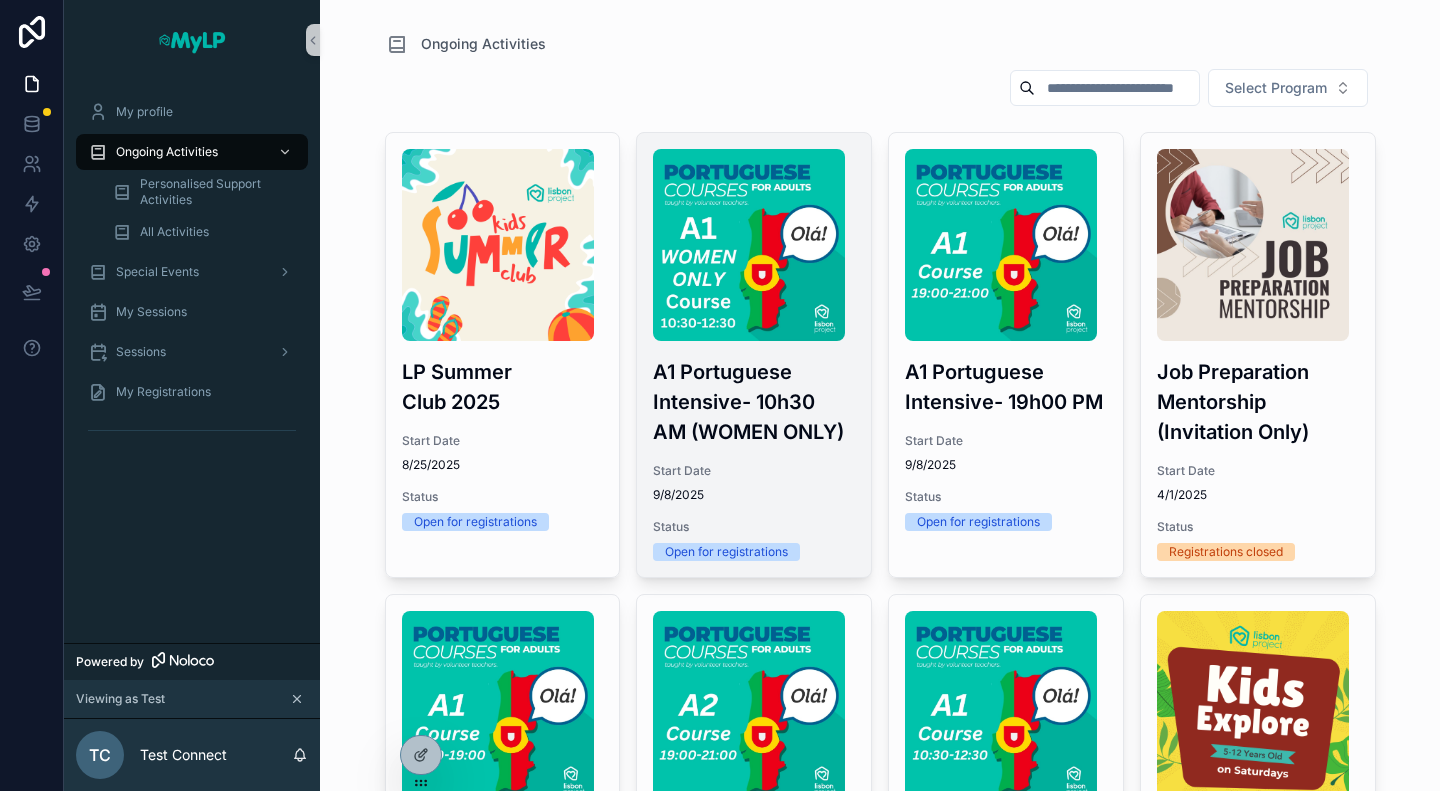 click on "A1 Portuguese Intensive- 10h30 AM (WOMEN ONLY)" at bounding box center [754, 402] 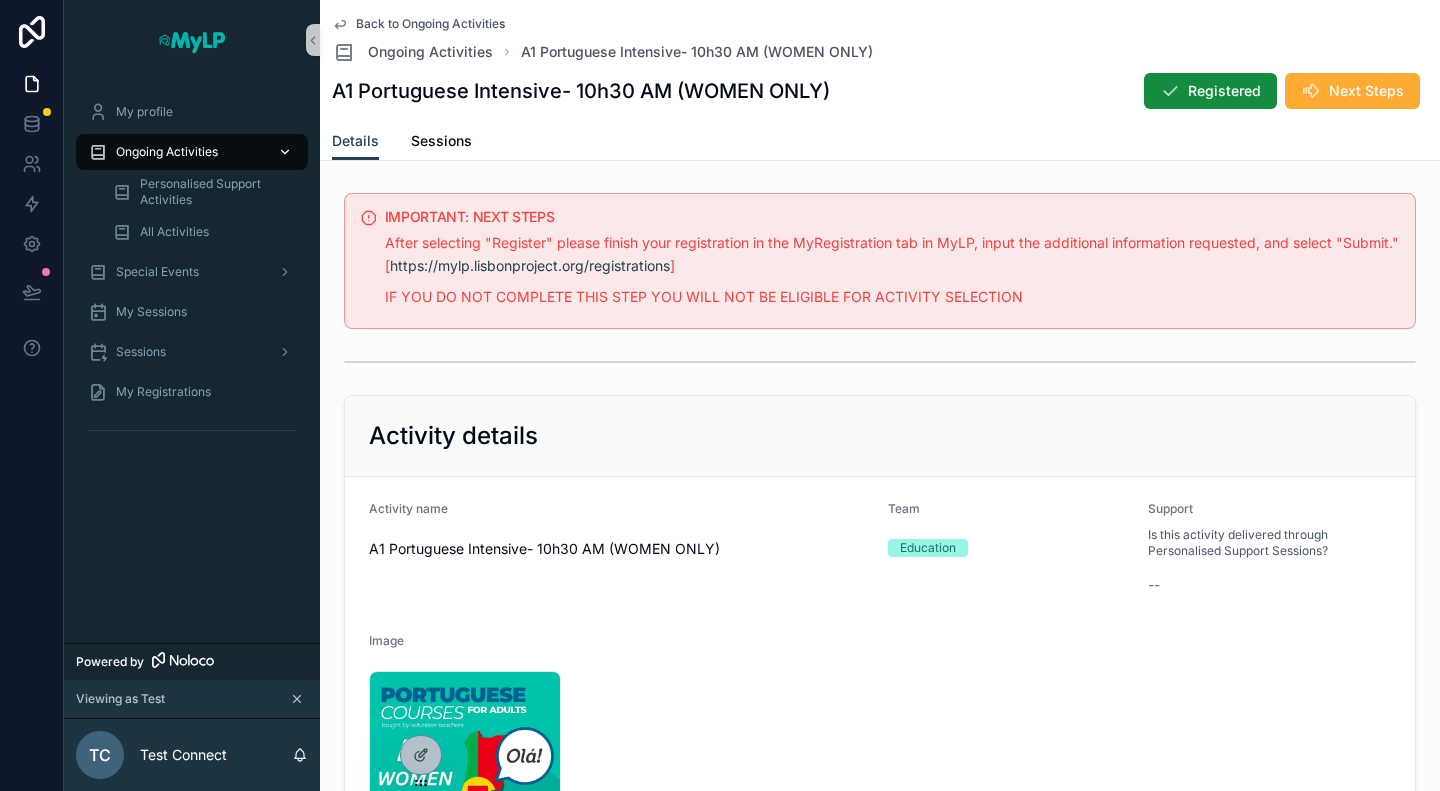 click on "Ongoing Activities" at bounding box center [167, 152] 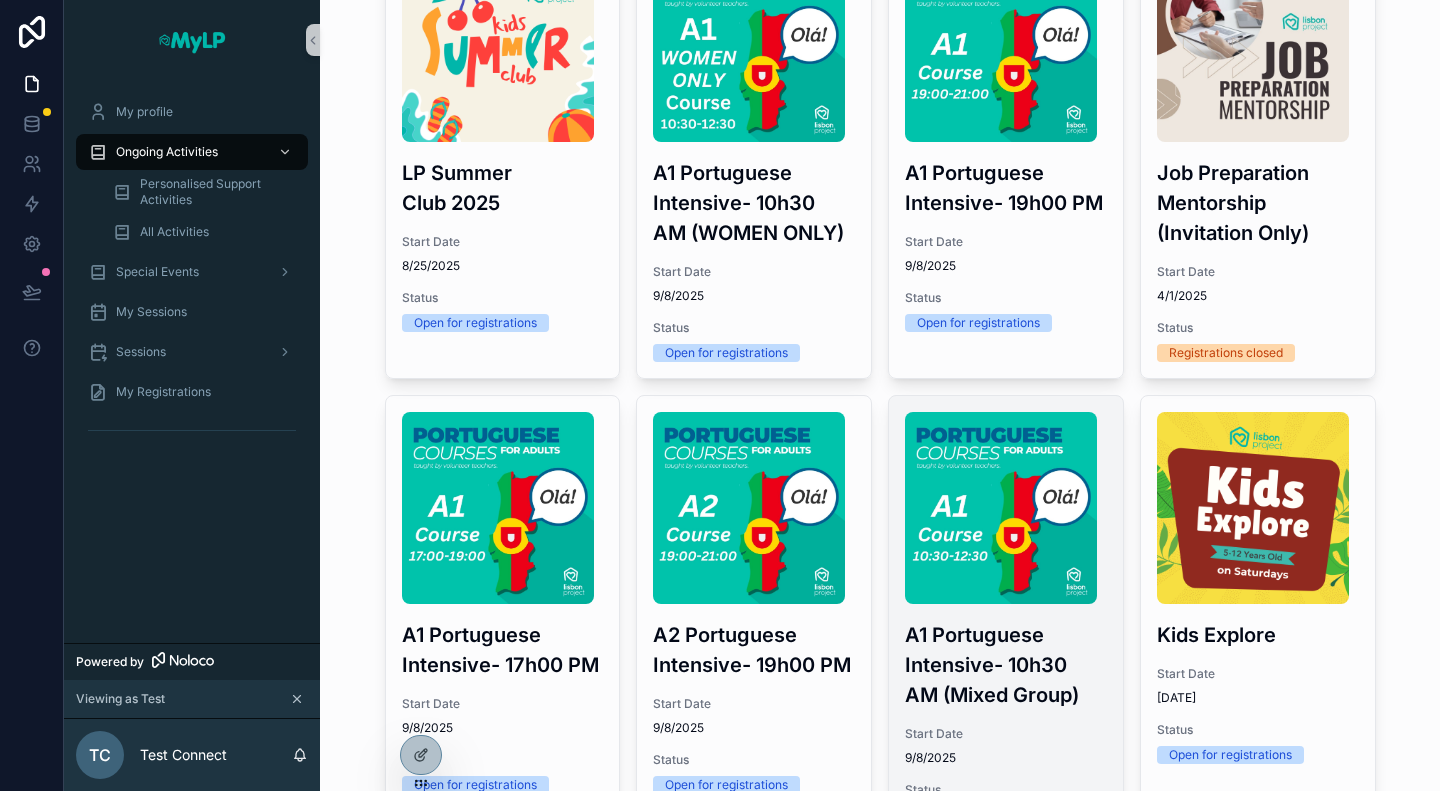 scroll, scrollTop: 200, scrollLeft: 0, axis: vertical 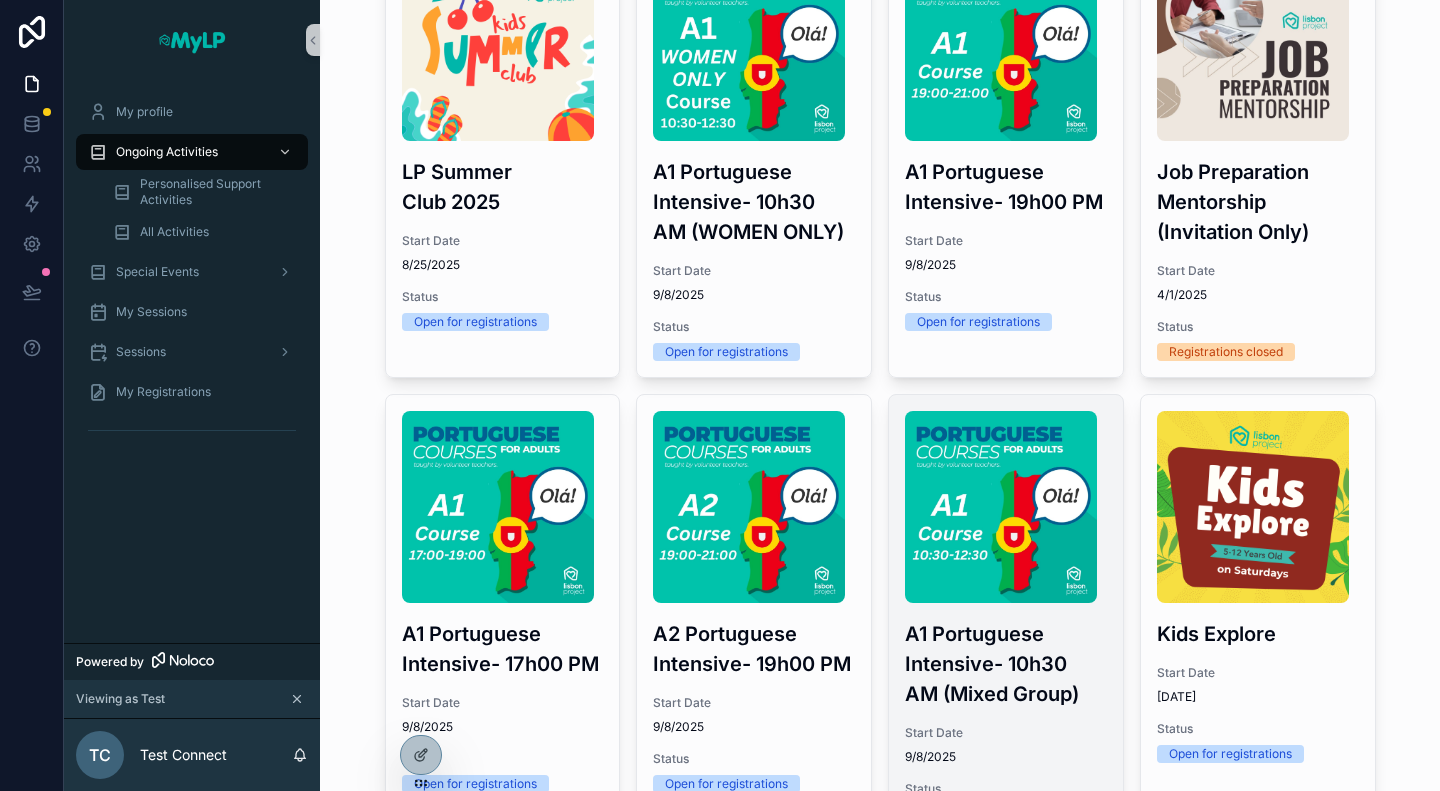 click on "A1 Portuguese Intensive- 10h30 AM (Mixed Group) Start Date 9/8/2025 Status Open for registrations" at bounding box center (1006, 617) 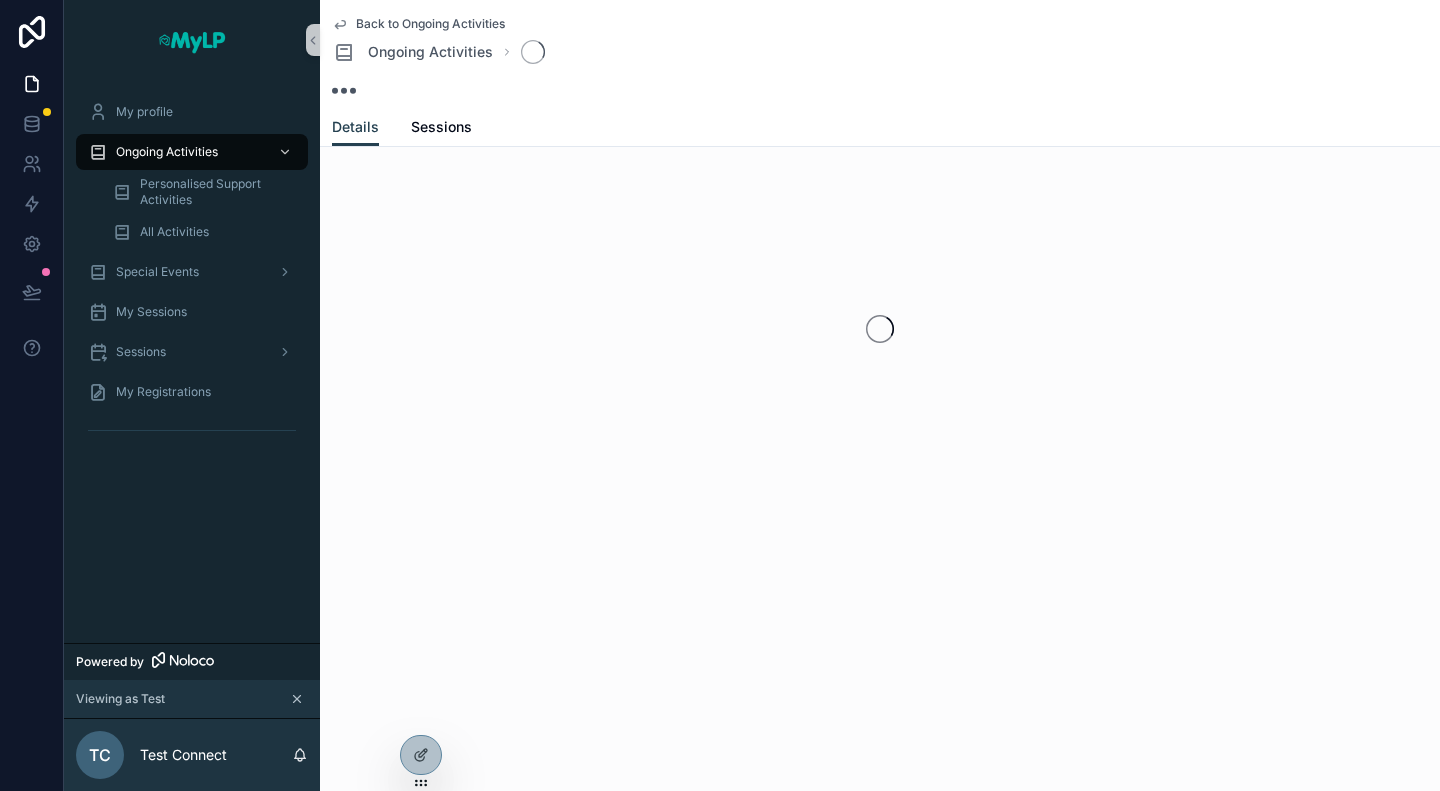 scroll, scrollTop: 0, scrollLeft: 0, axis: both 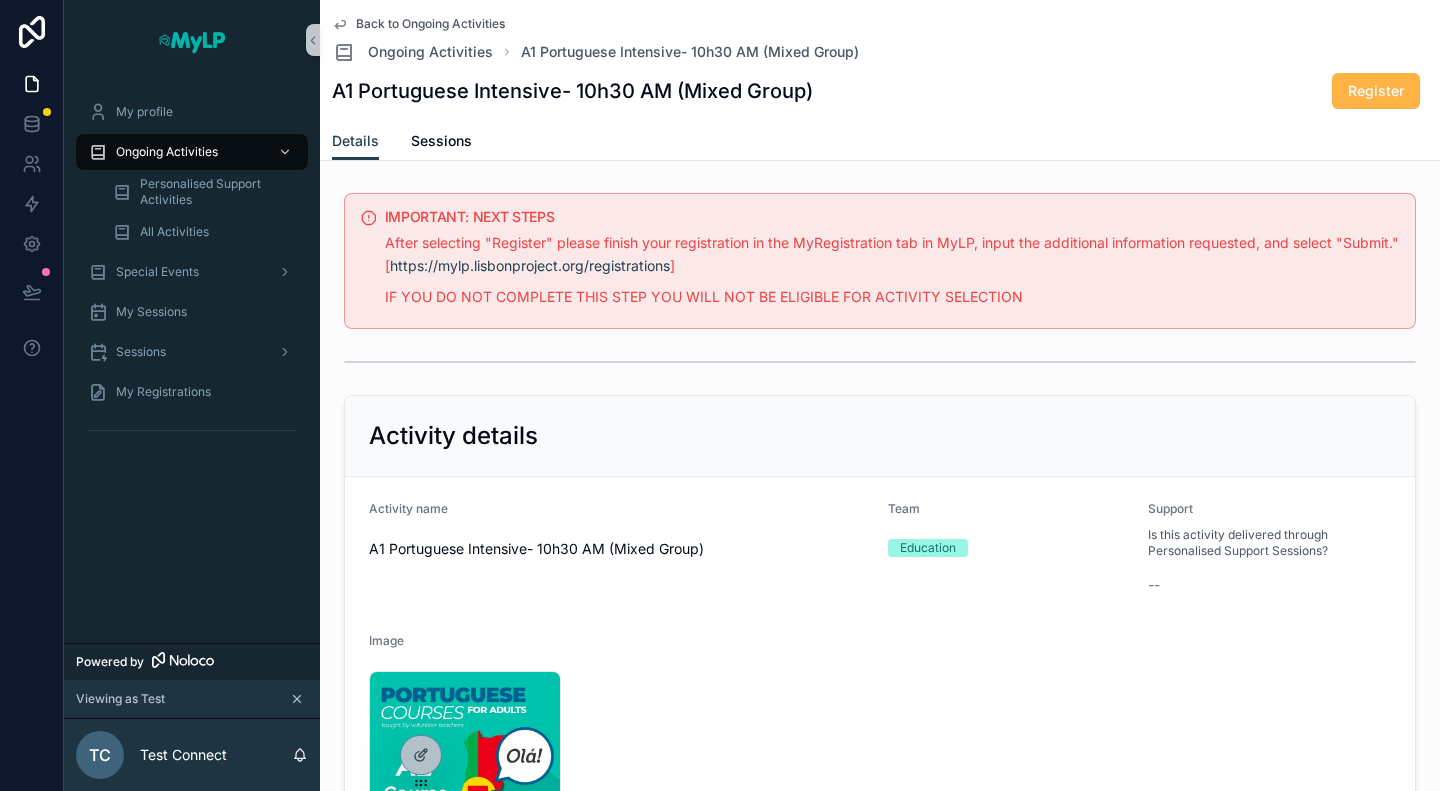 click on "Register" at bounding box center (1376, 91) 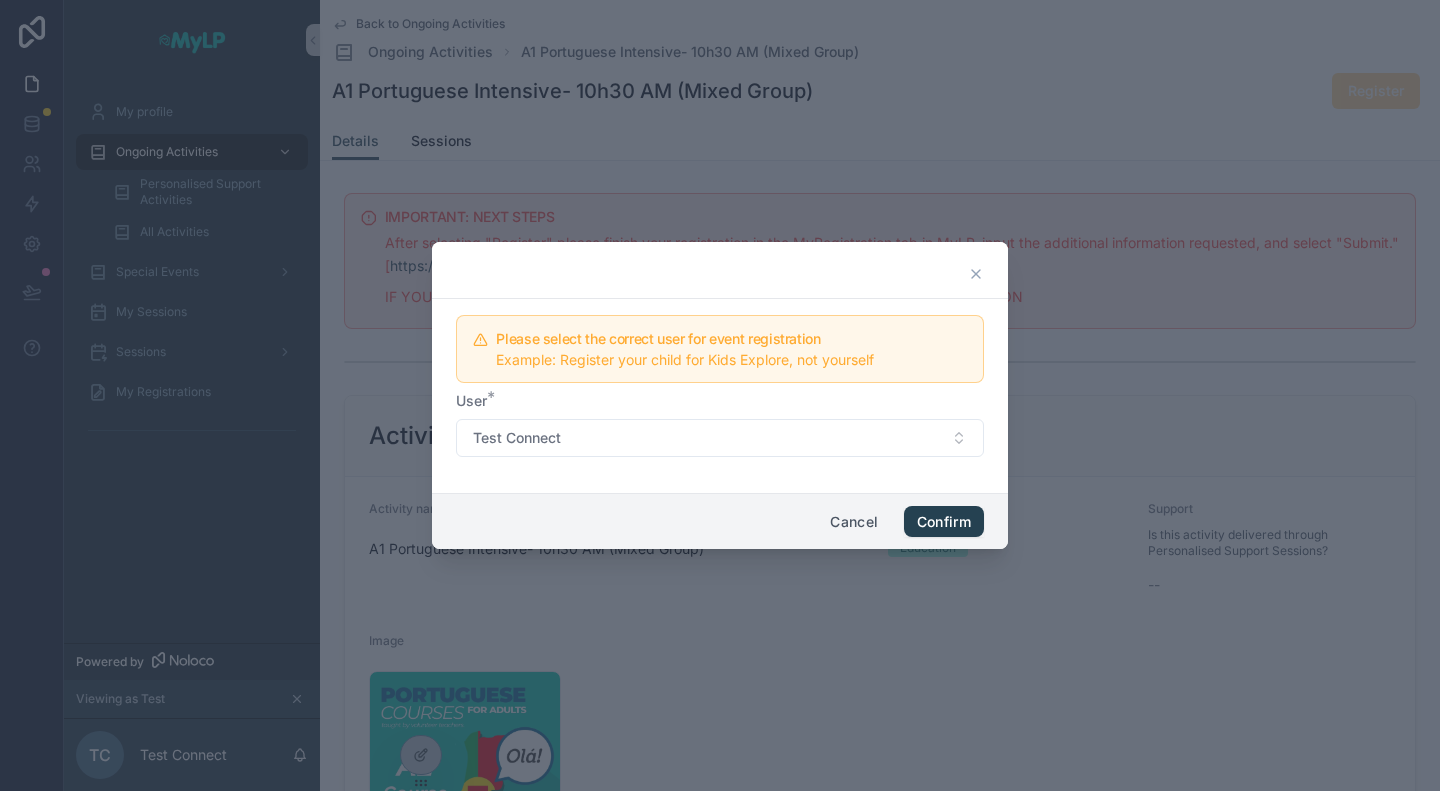 click 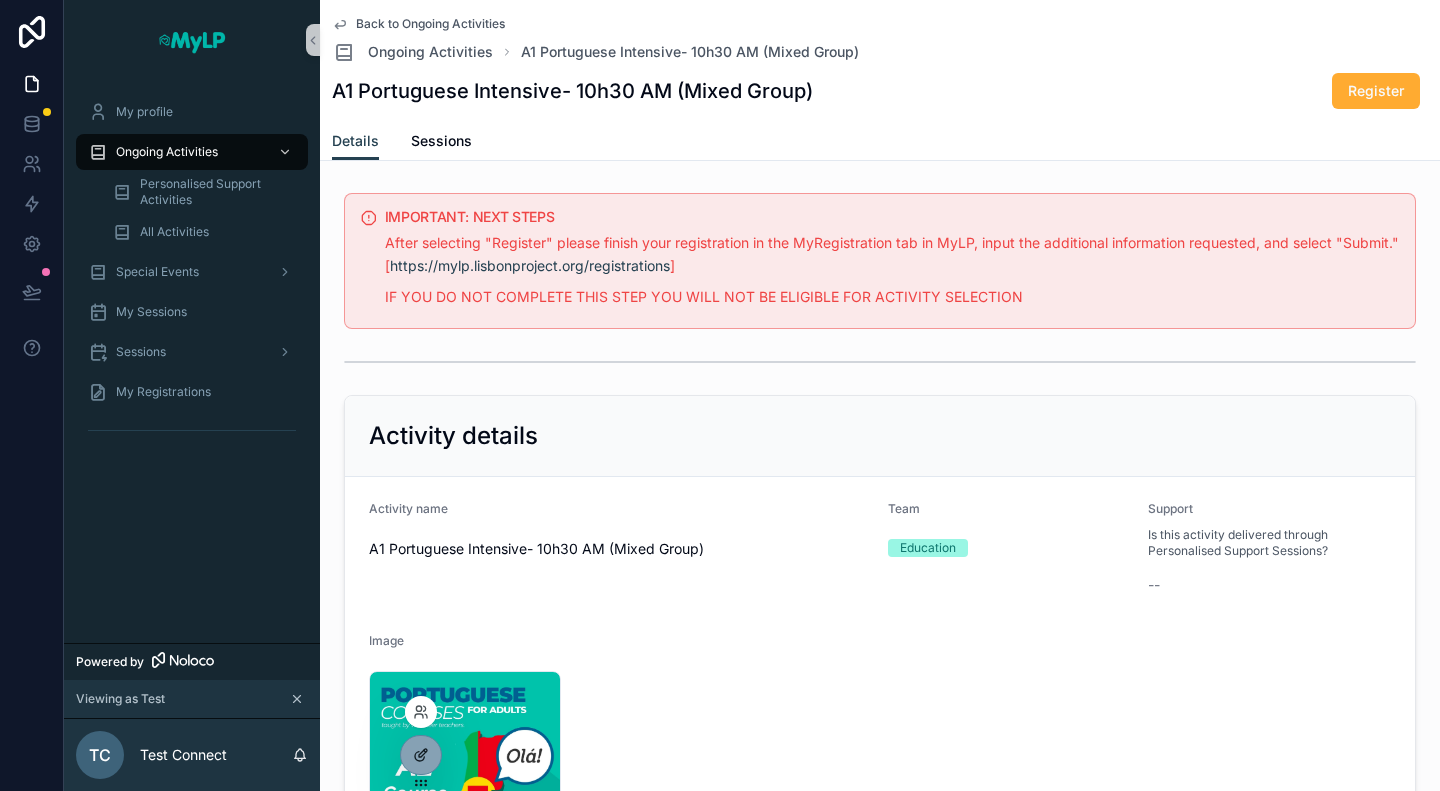 click at bounding box center [421, 755] 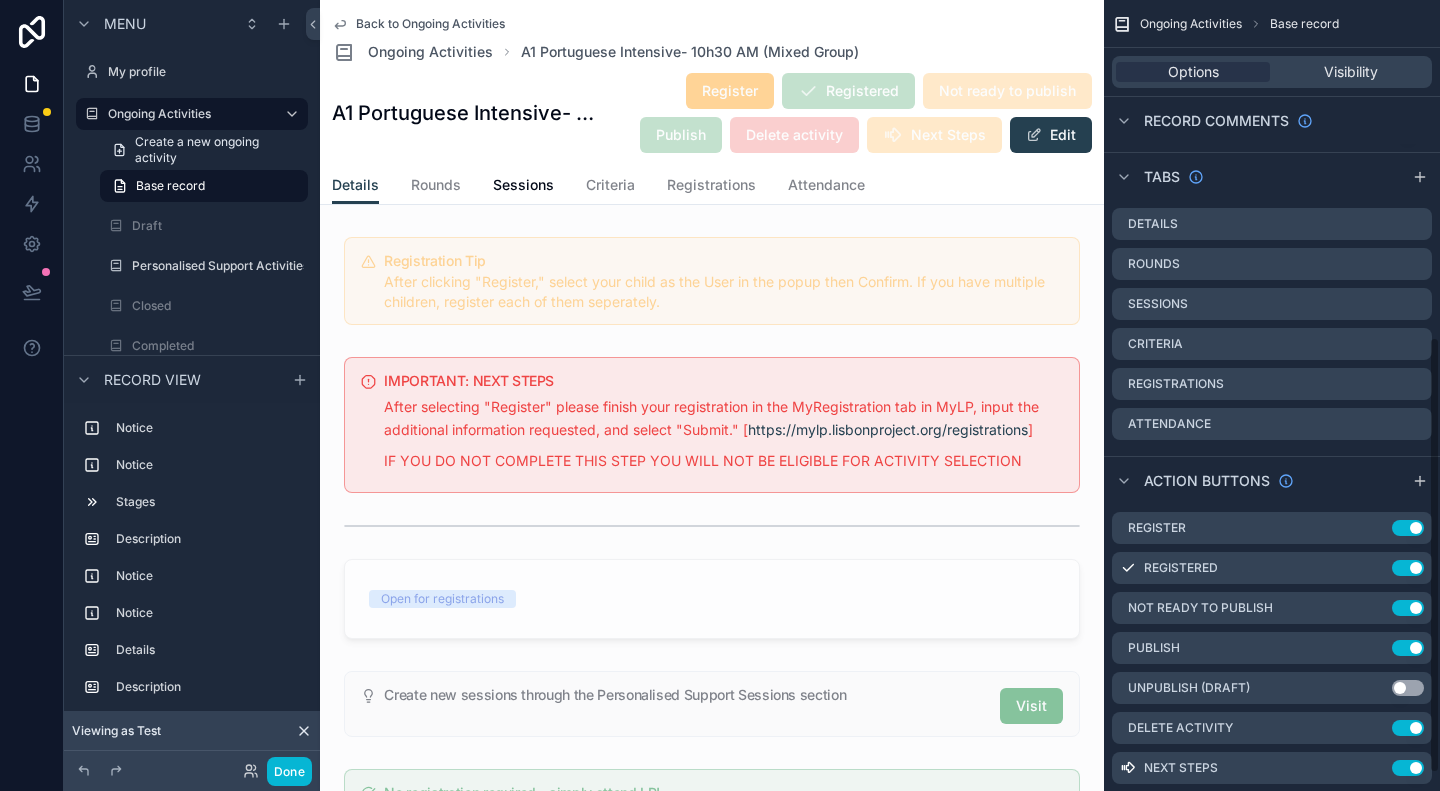 scroll, scrollTop: 640, scrollLeft: 0, axis: vertical 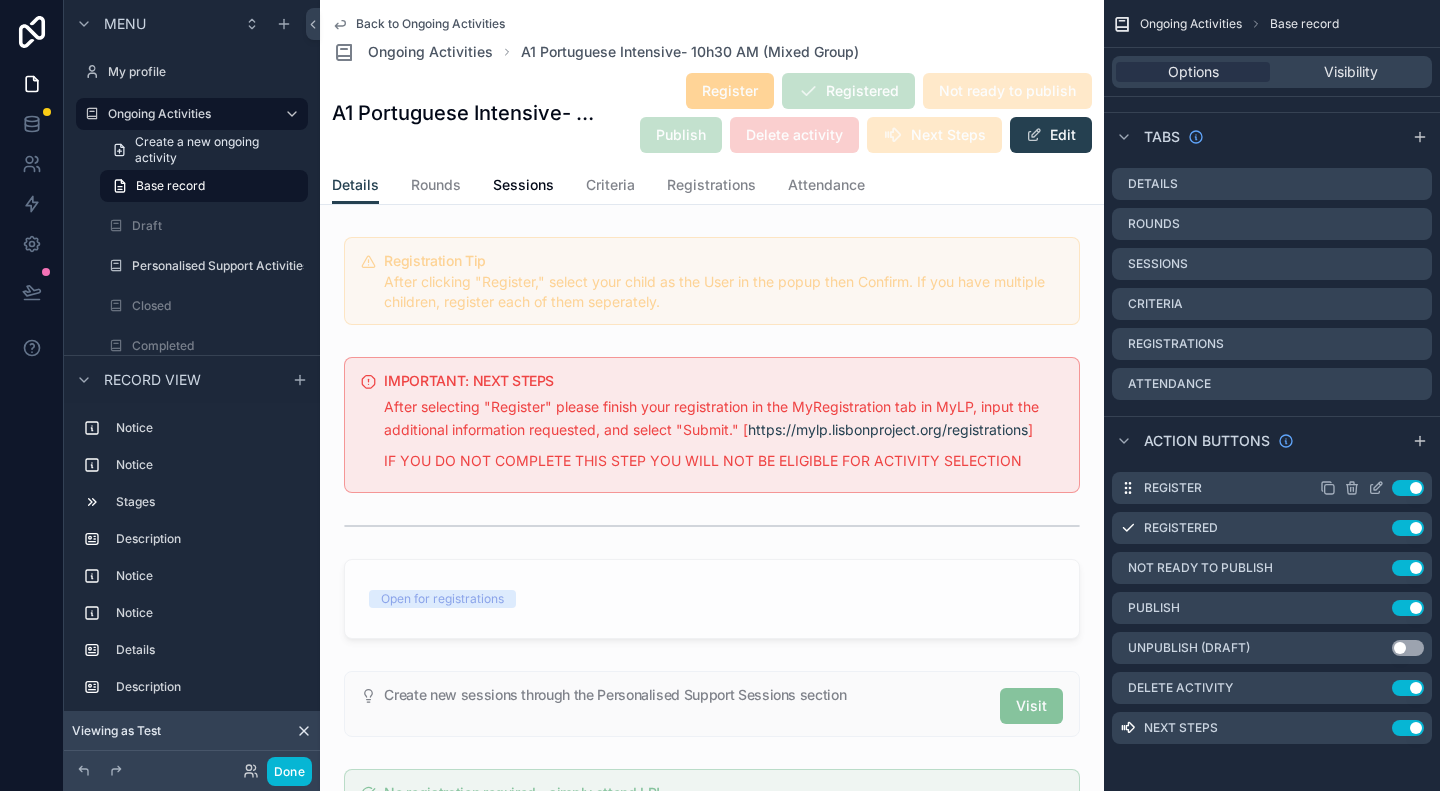 click 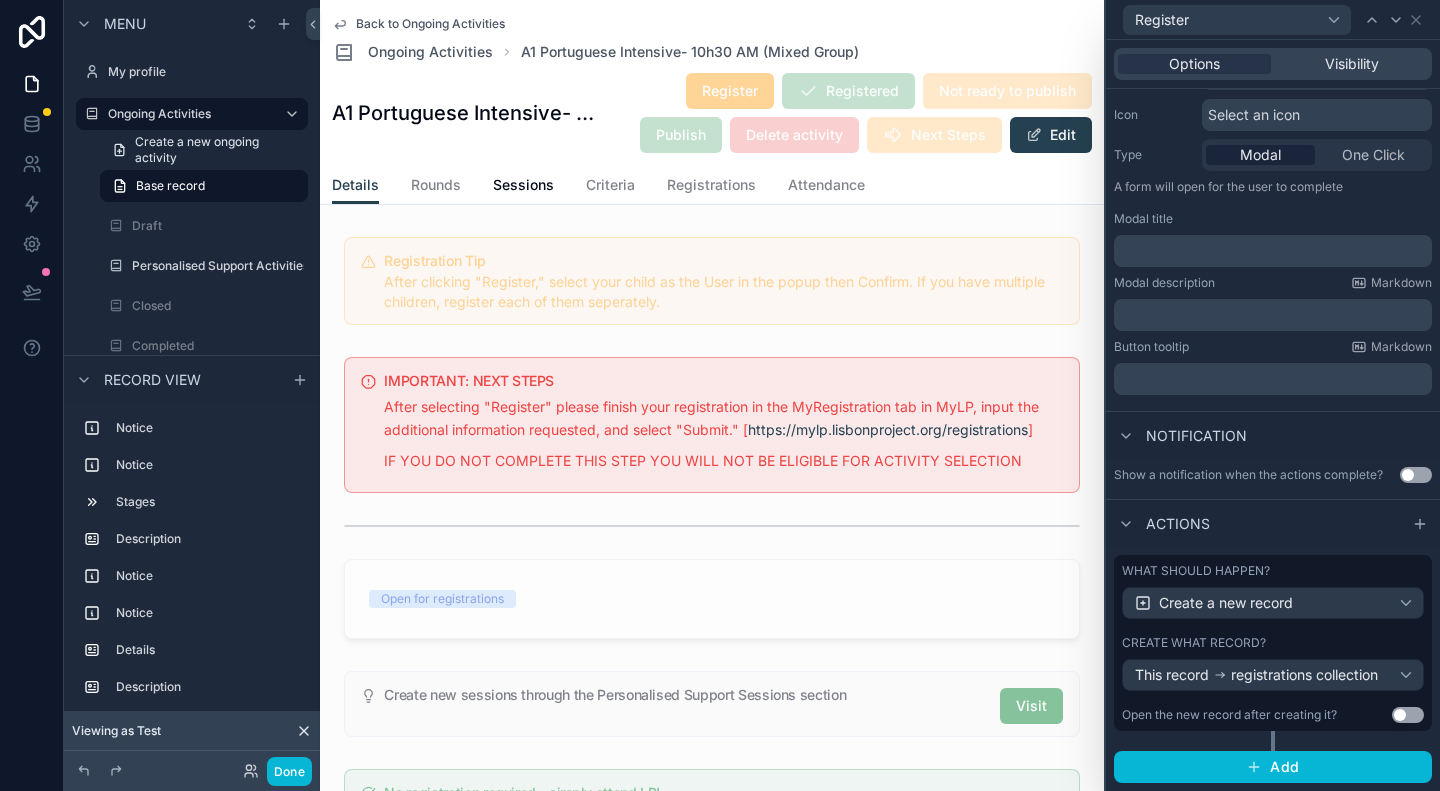 scroll, scrollTop: 212, scrollLeft: 0, axis: vertical 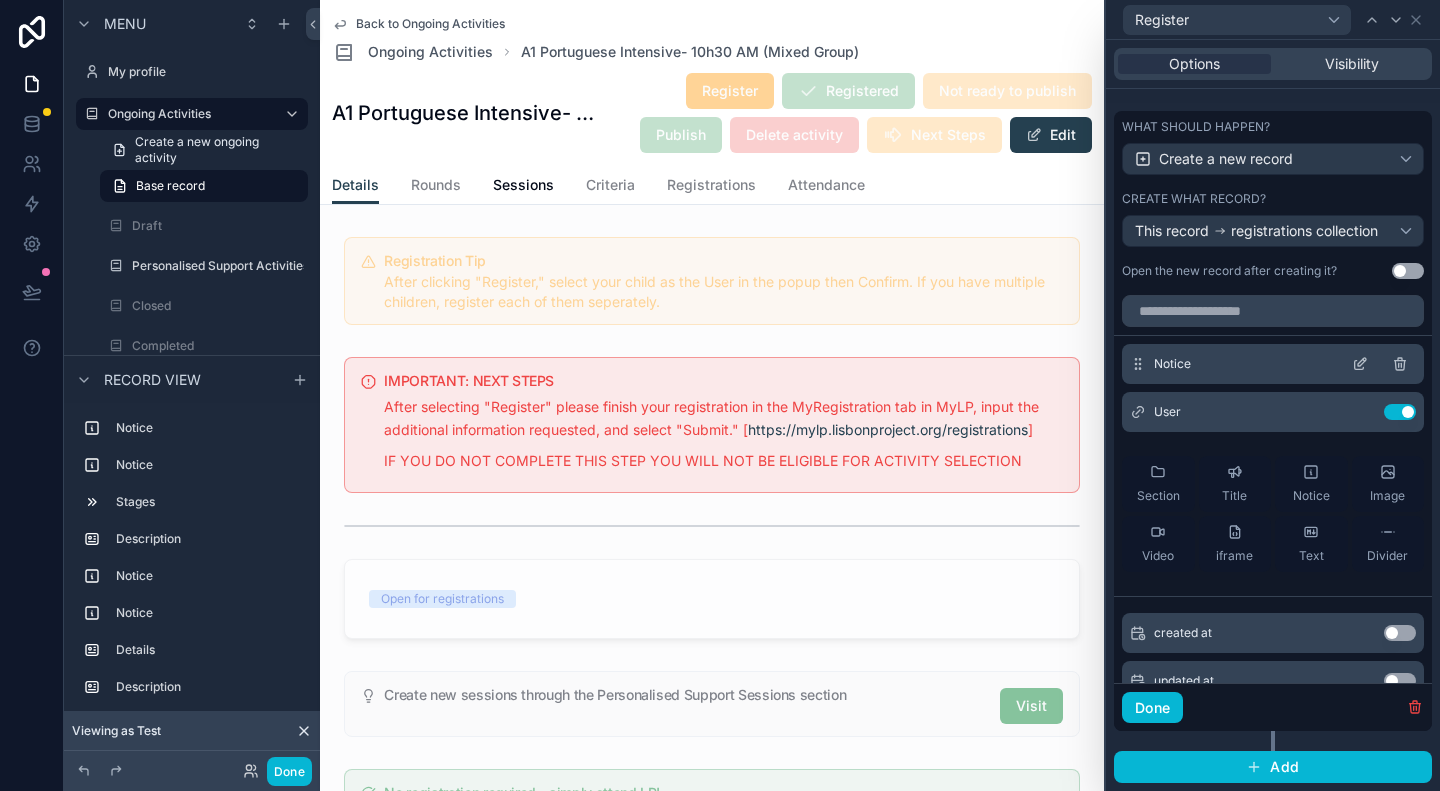 click 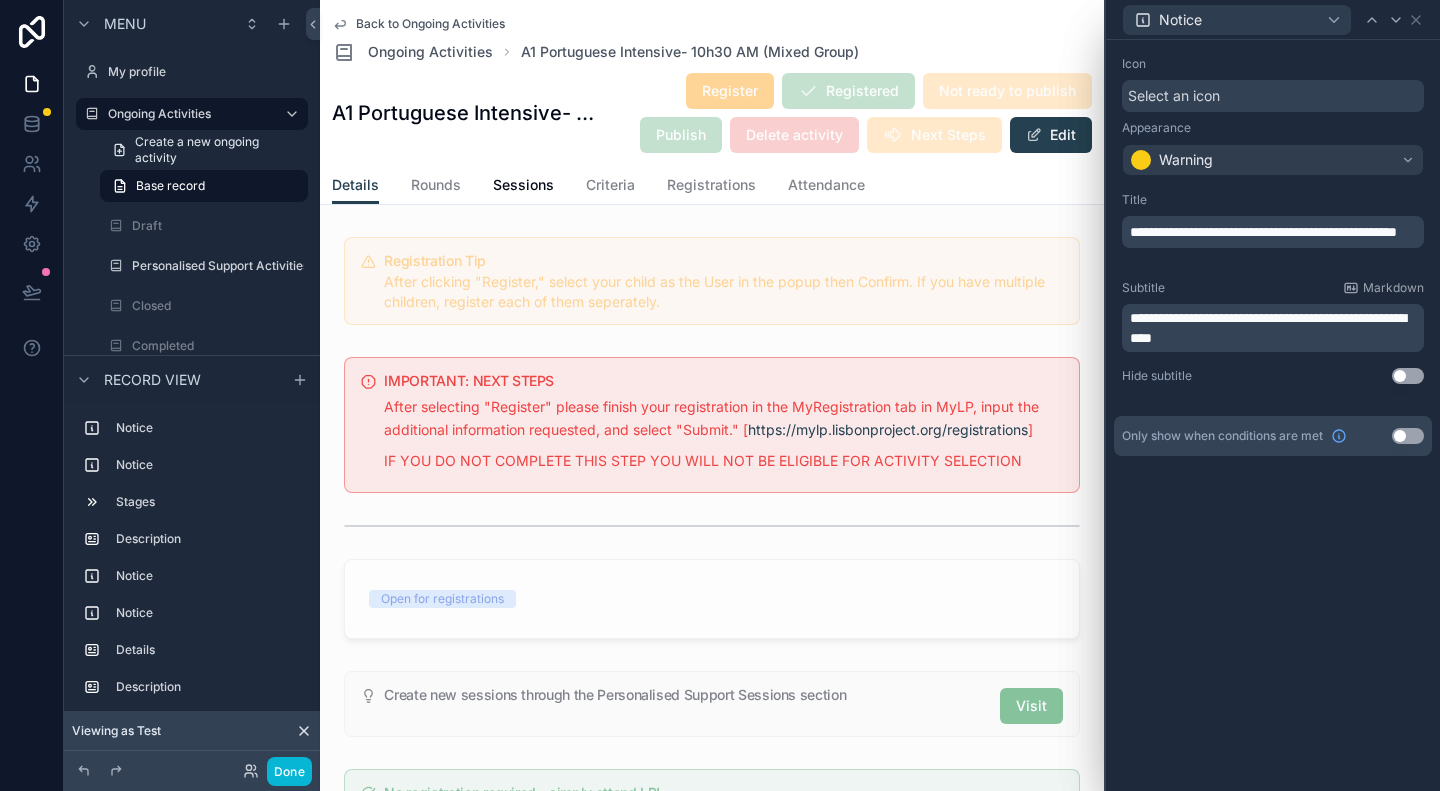 click on "Use setting" at bounding box center [1408, 436] 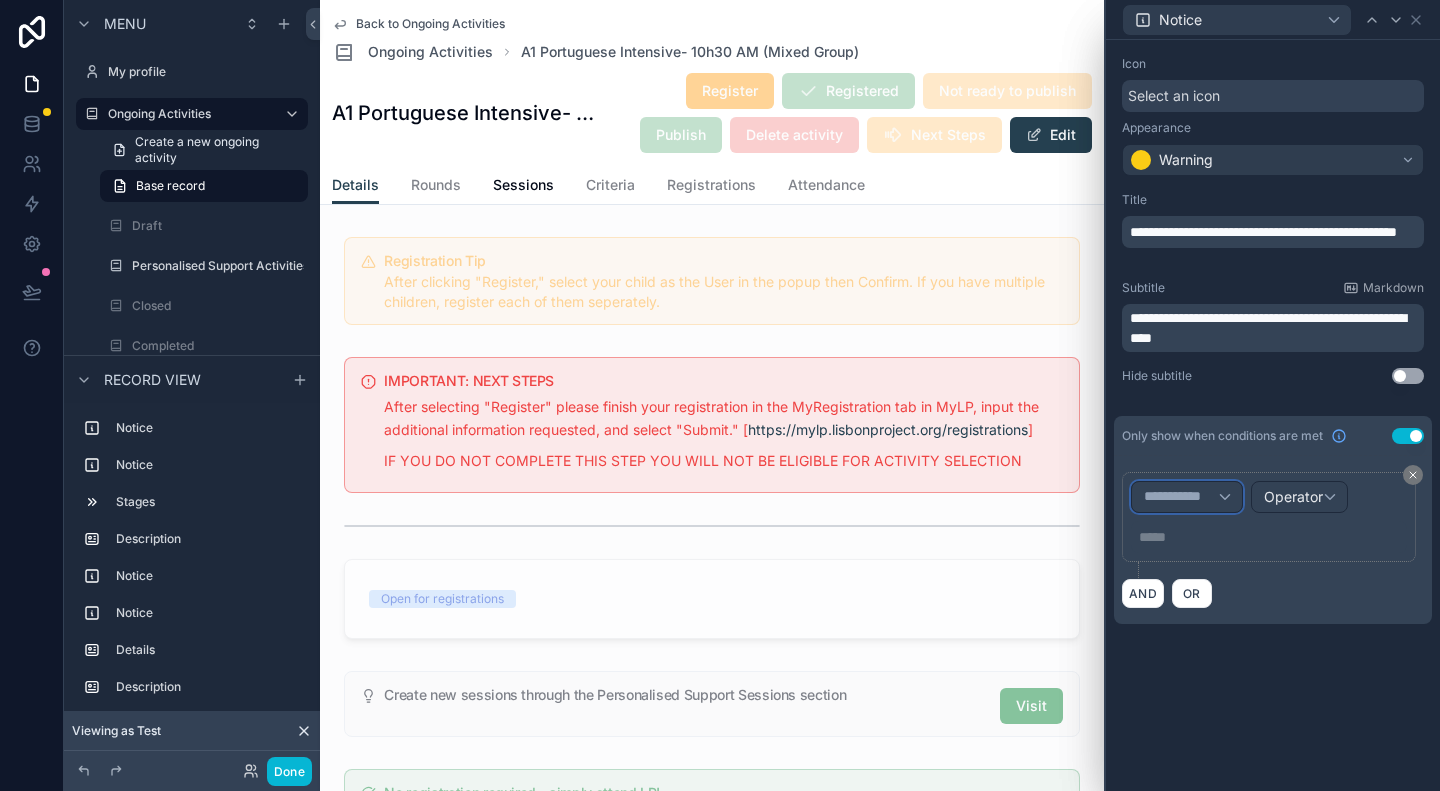 click on "**********" at bounding box center (1187, 497) 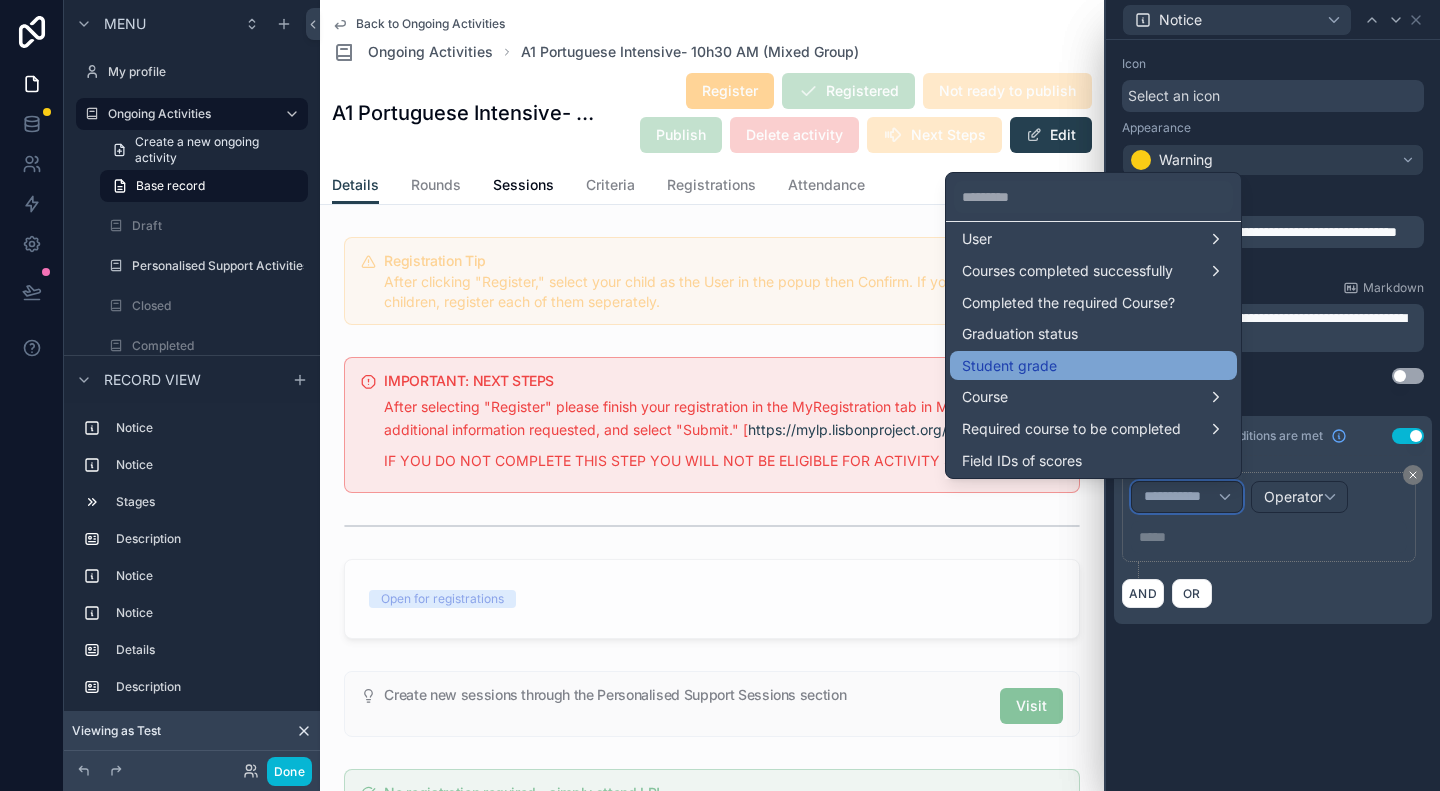 scroll, scrollTop: 200, scrollLeft: 0, axis: vertical 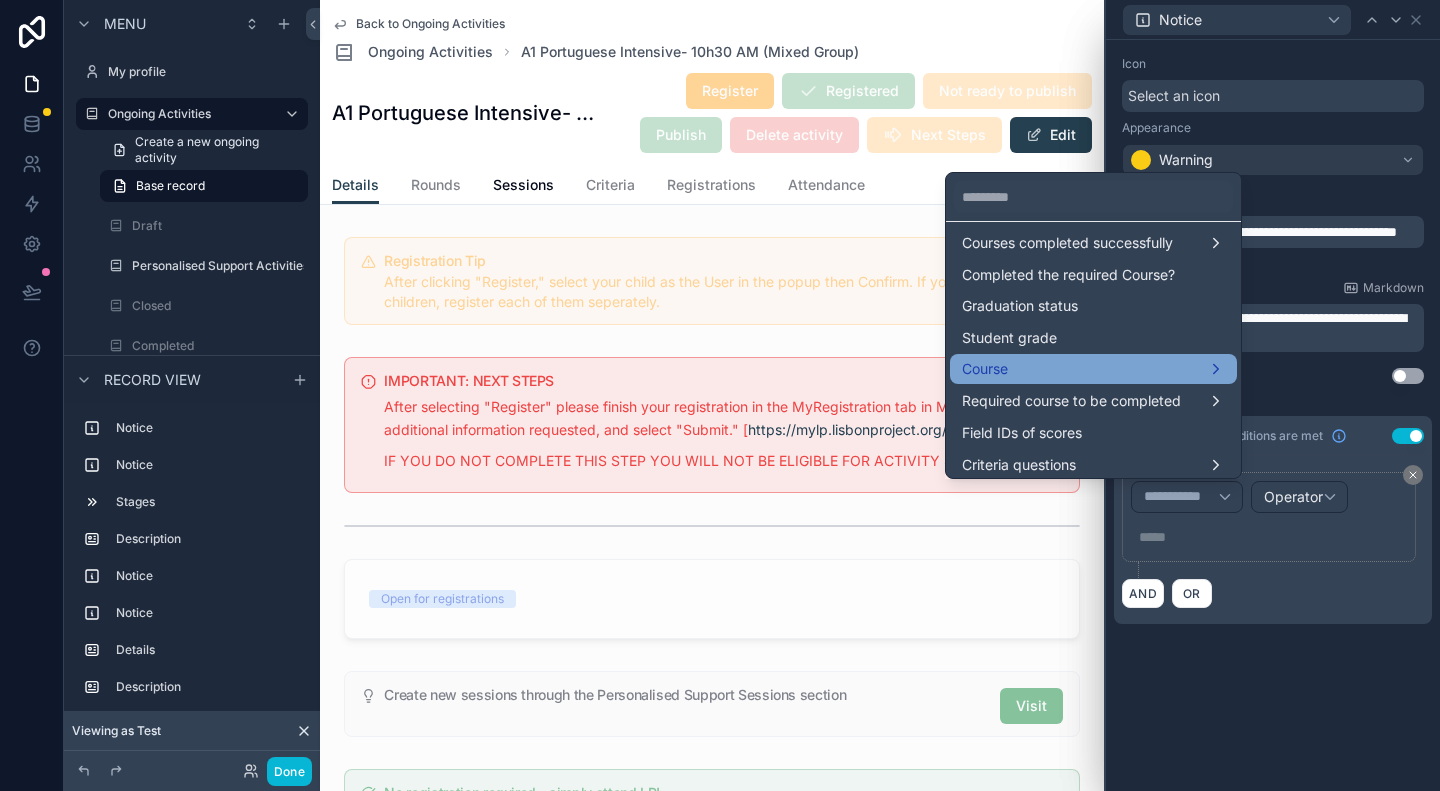 click on "Course" at bounding box center (1093, 369) 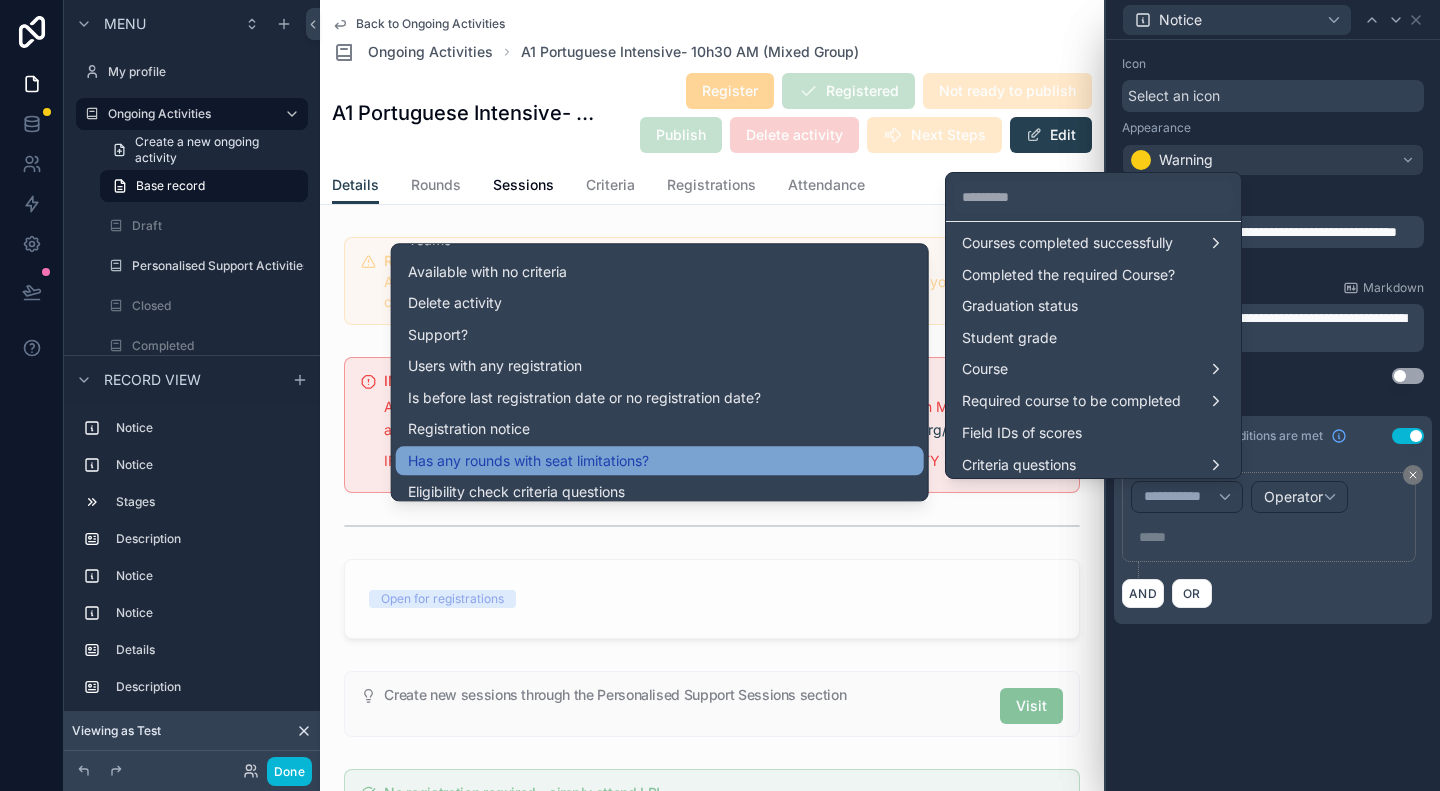 scroll, scrollTop: 1000, scrollLeft: 0, axis: vertical 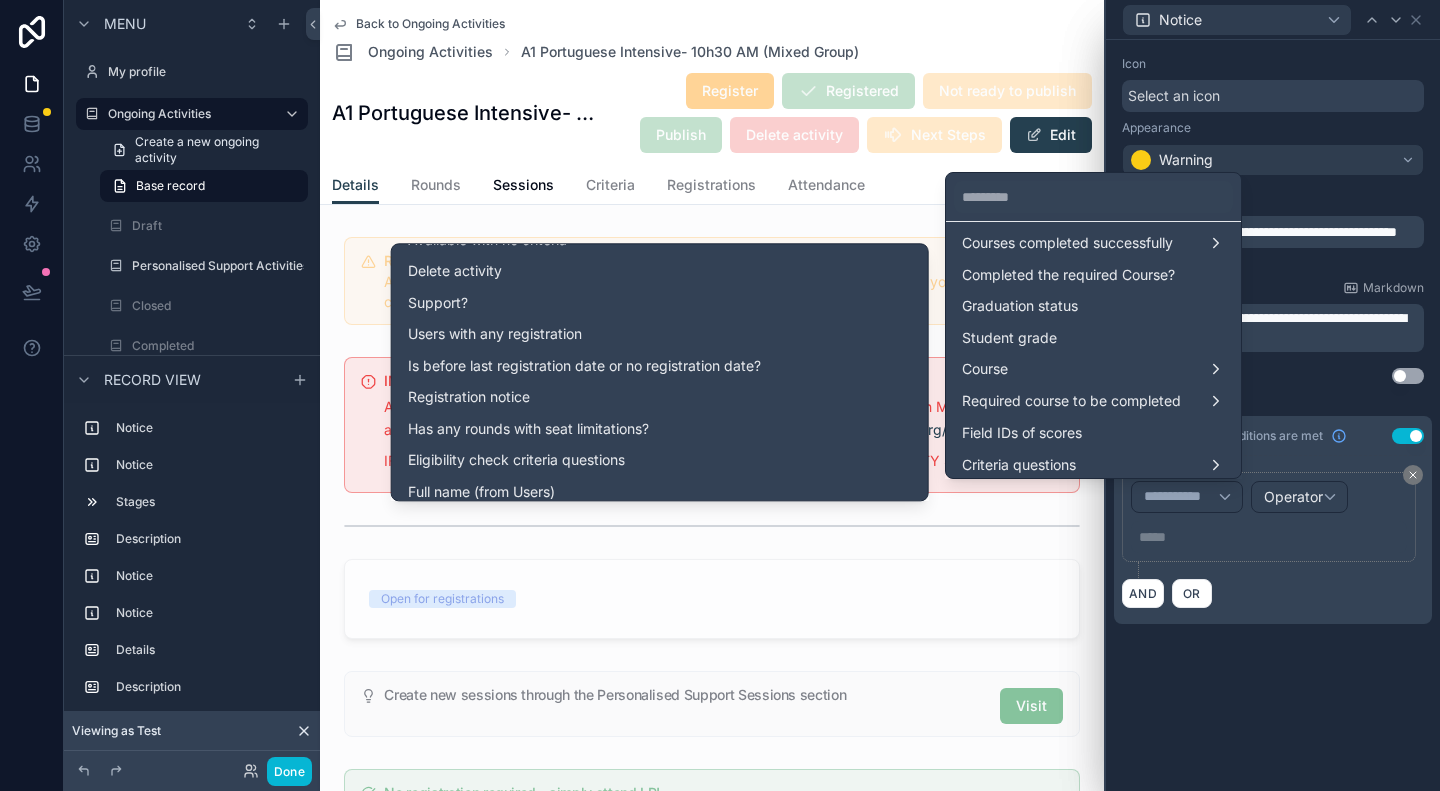 click at bounding box center [1273, 395] 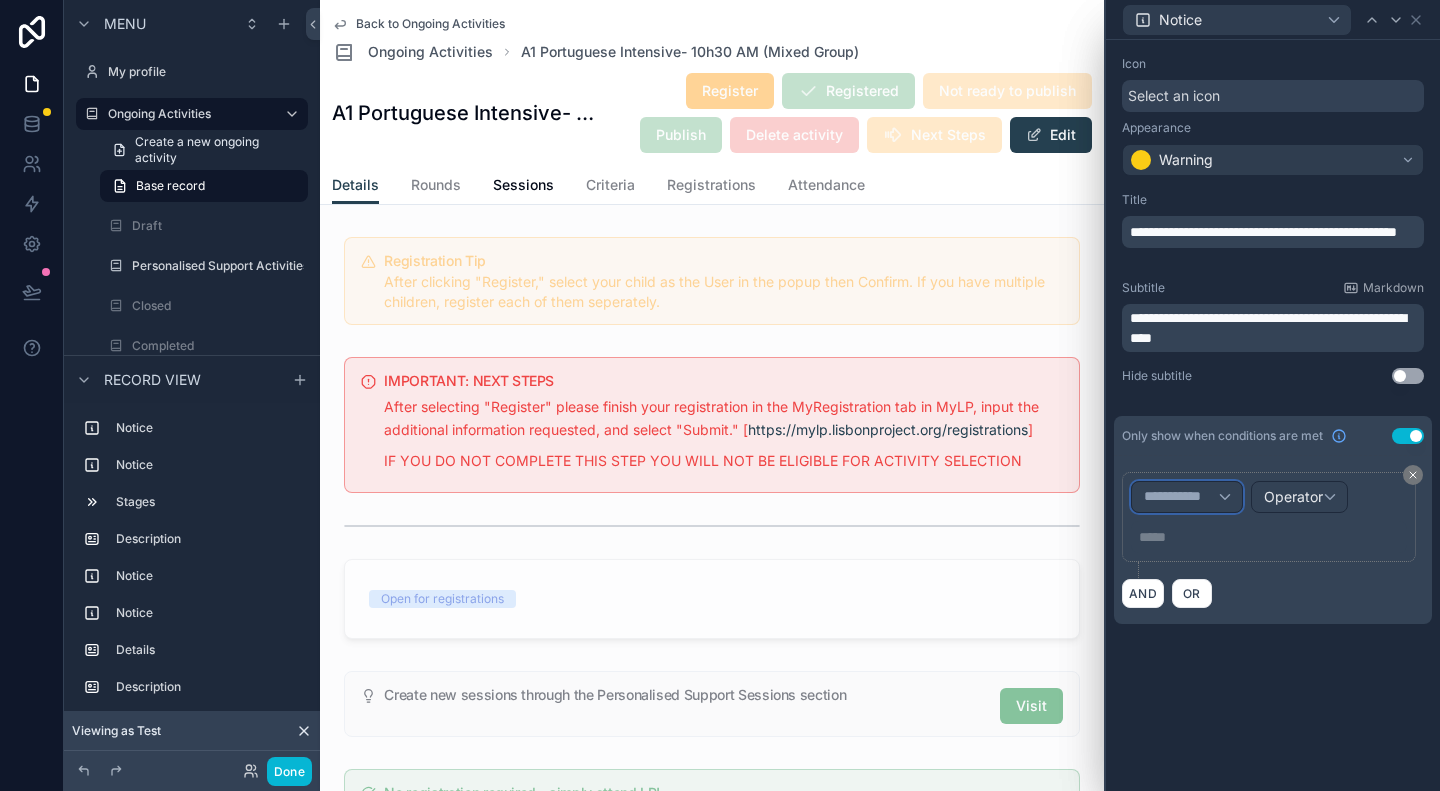 click on "**********" at bounding box center (1187, 497) 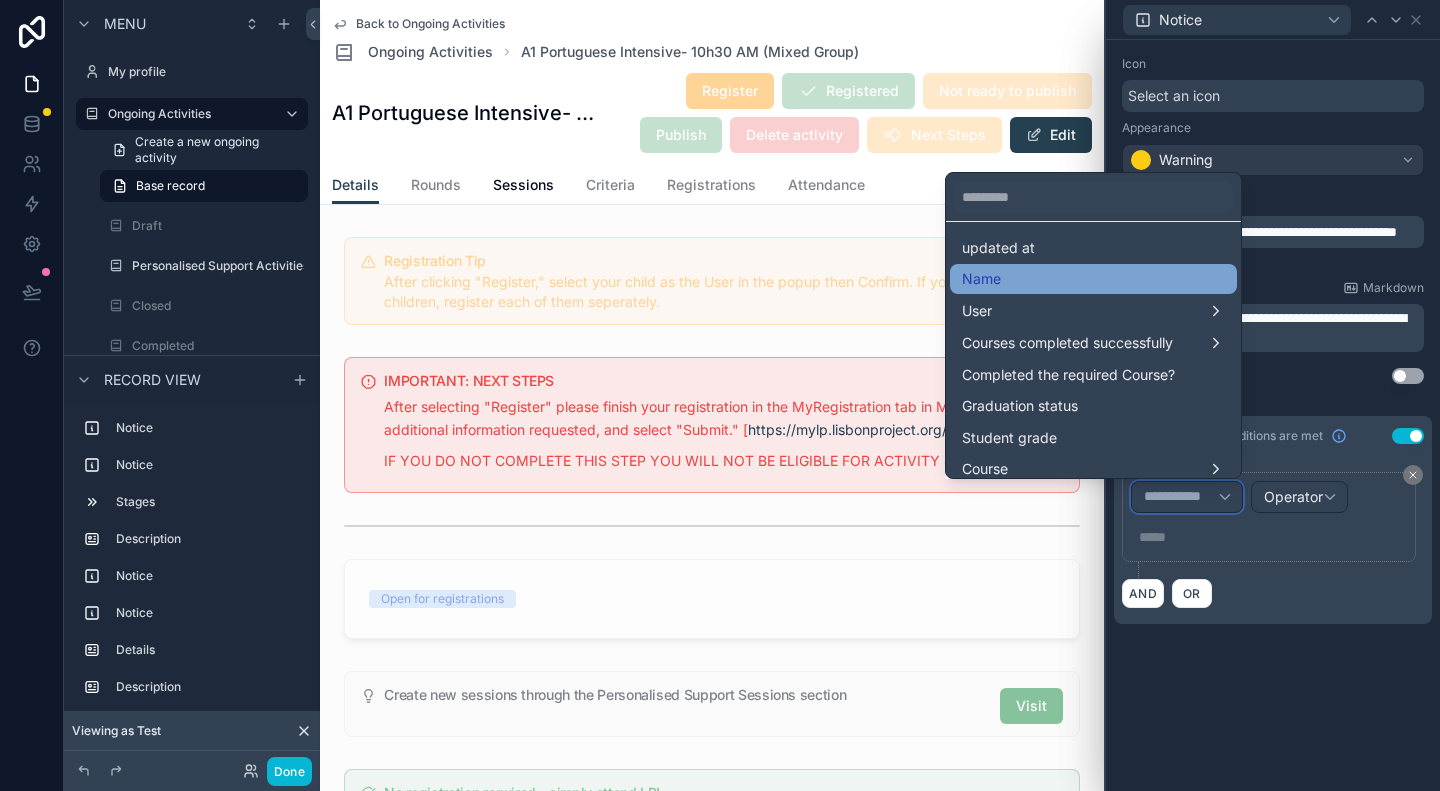 scroll, scrollTop: 200, scrollLeft: 0, axis: vertical 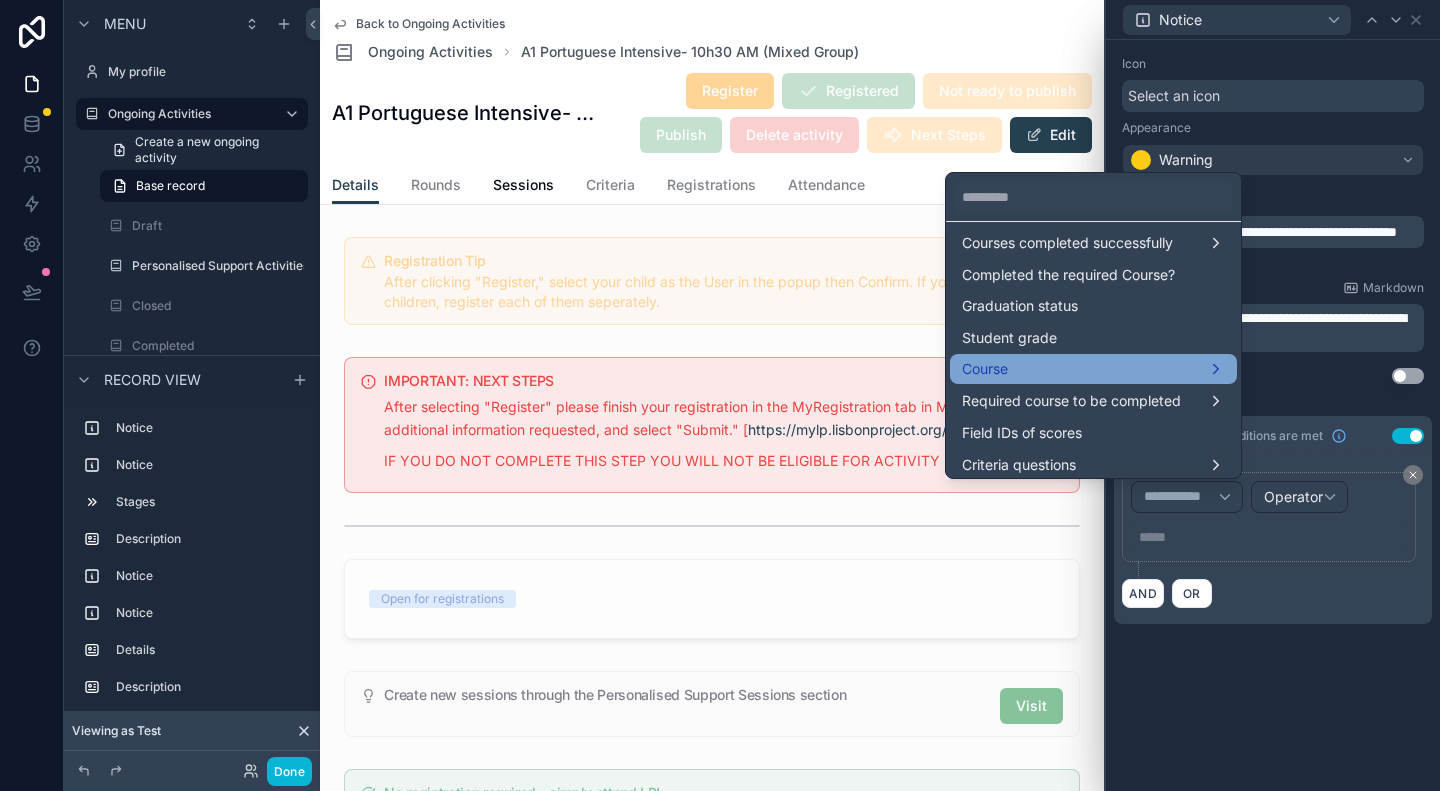 click on "Course" at bounding box center [1093, 369] 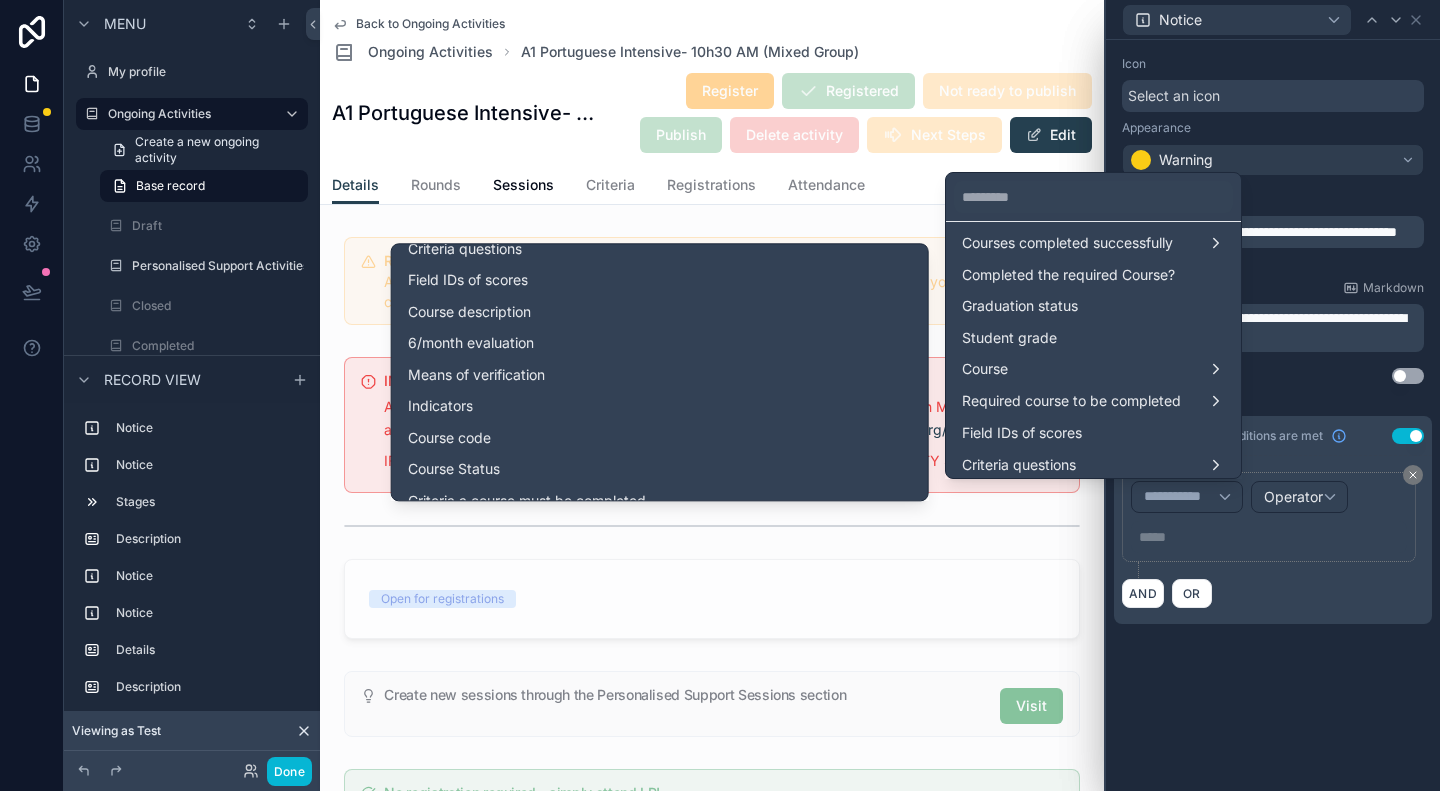 scroll, scrollTop: 200, scrollLeft: 0, axis: vertical 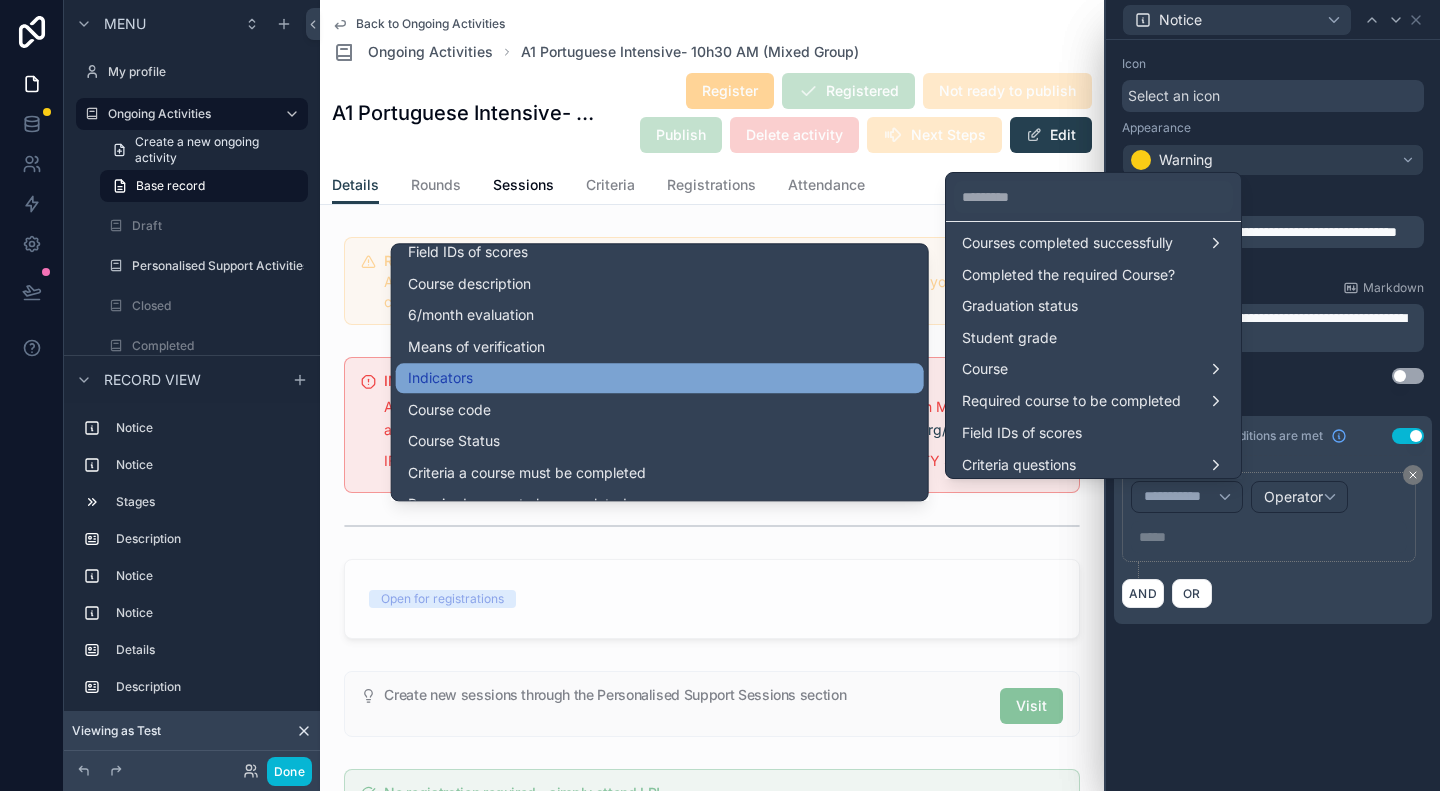 click on "Indicators" at bounding box center [440, 378] 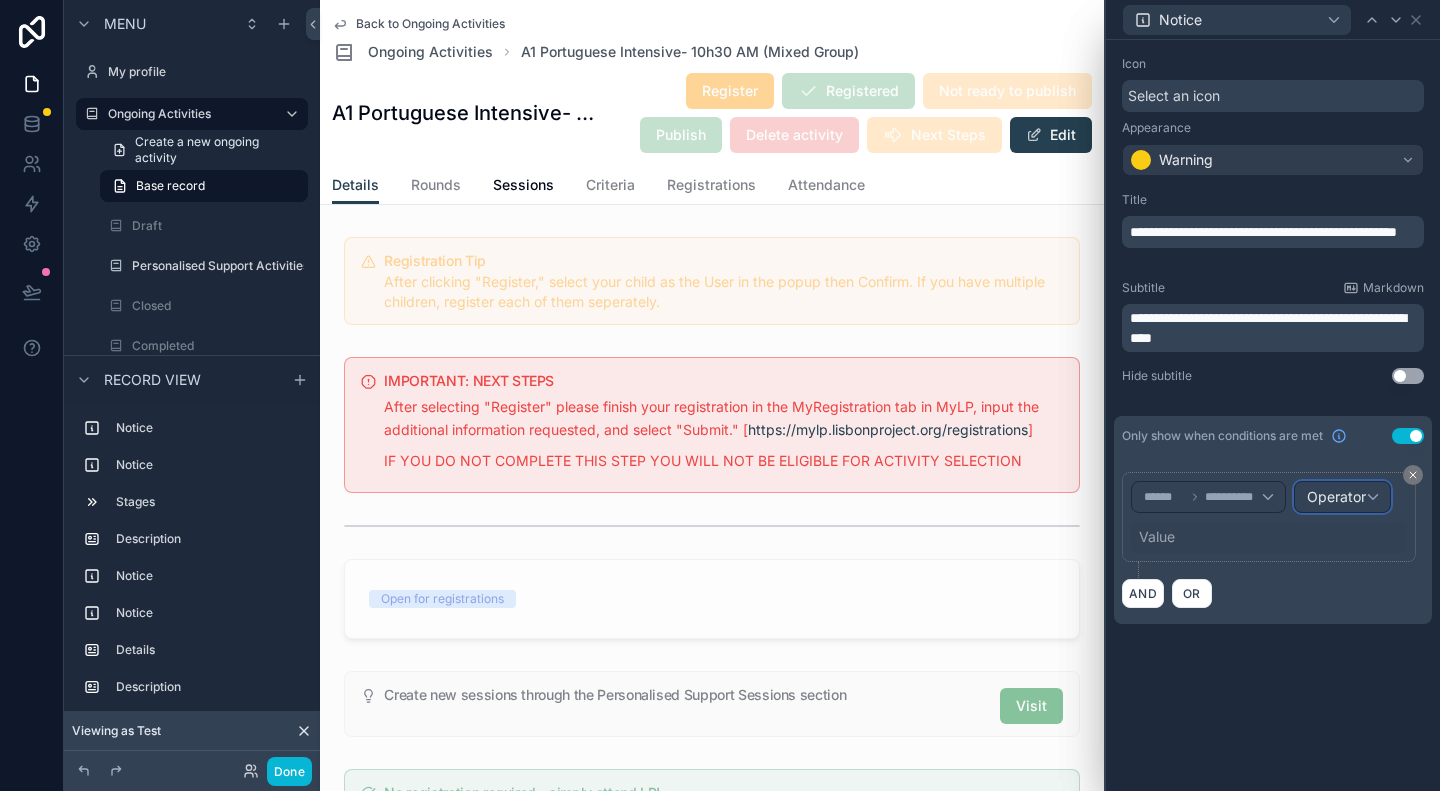 click on "Operator" at bounding box center (1336, 496) 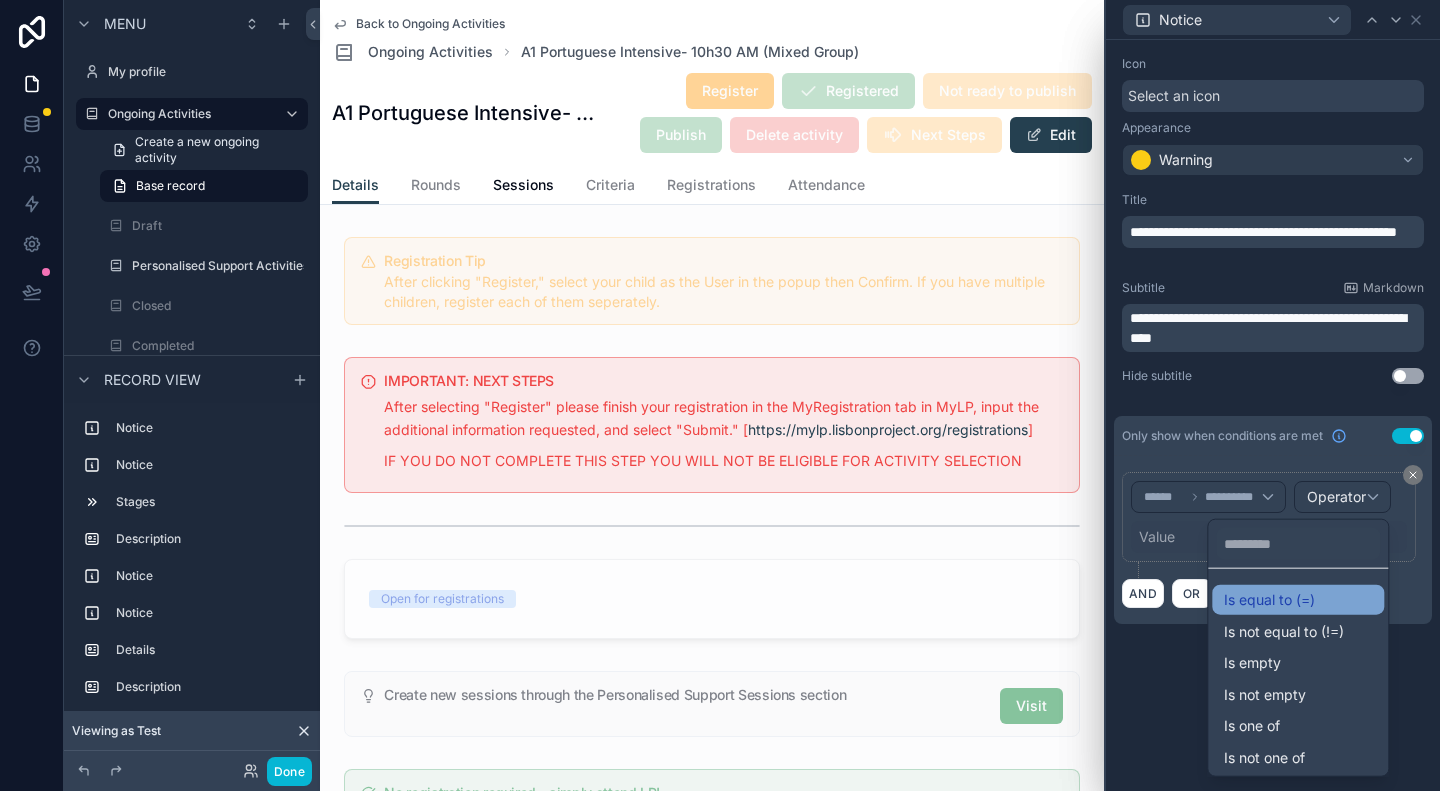 click on "Is equal to (=)" at bounding box center [1269, 600] 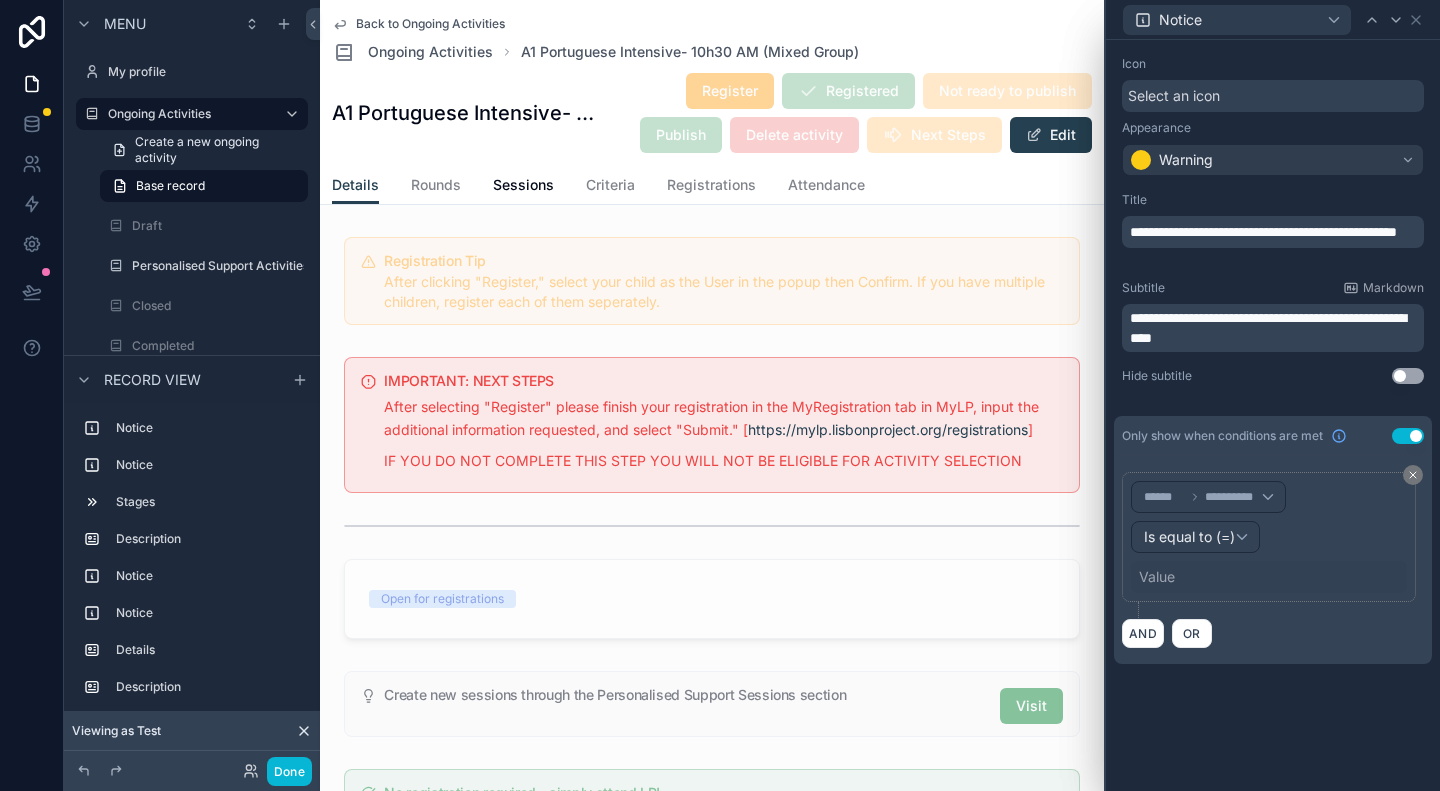 click on "Value" at bounding box center [1269, 577] 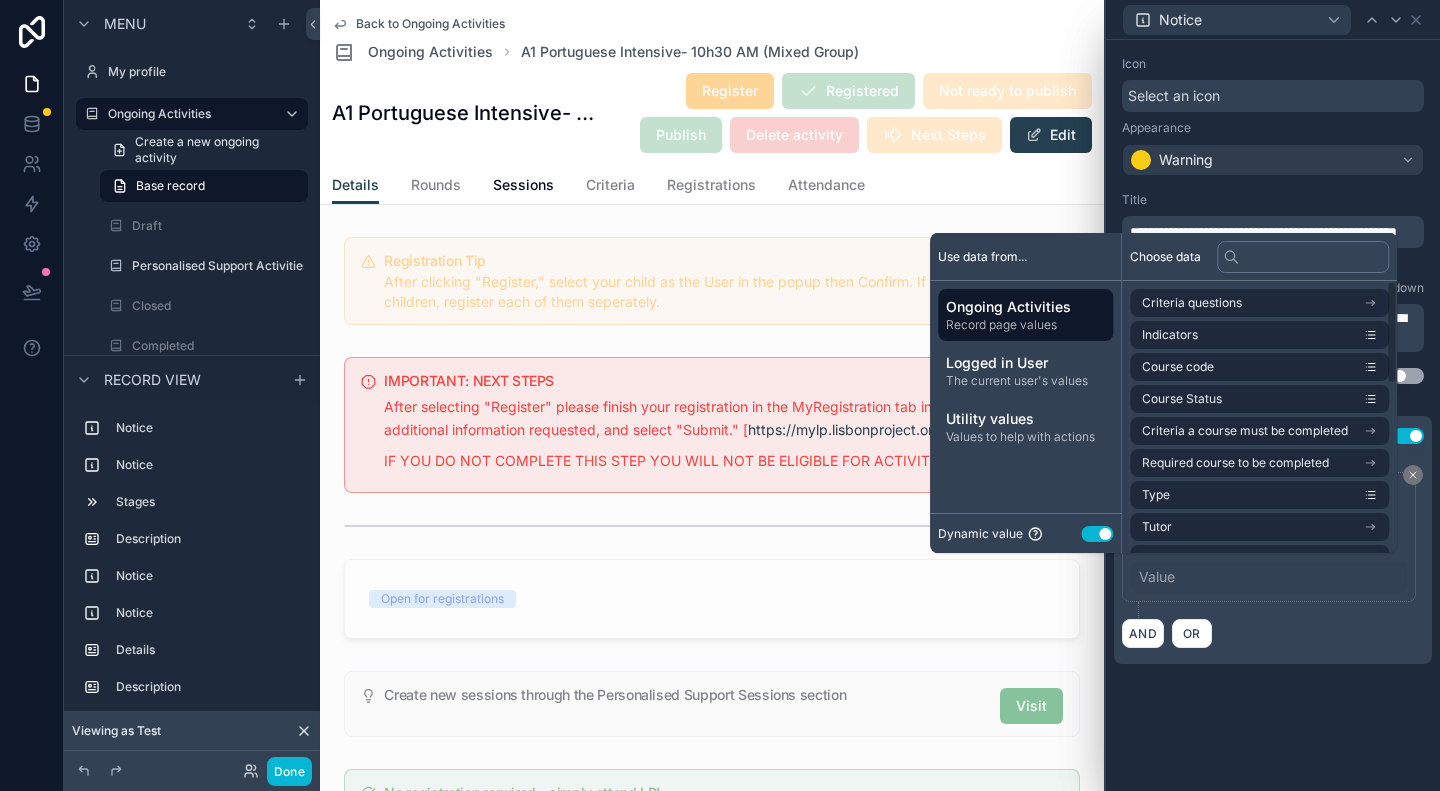 click on "Use setting" at bounding box center (1097, 534) 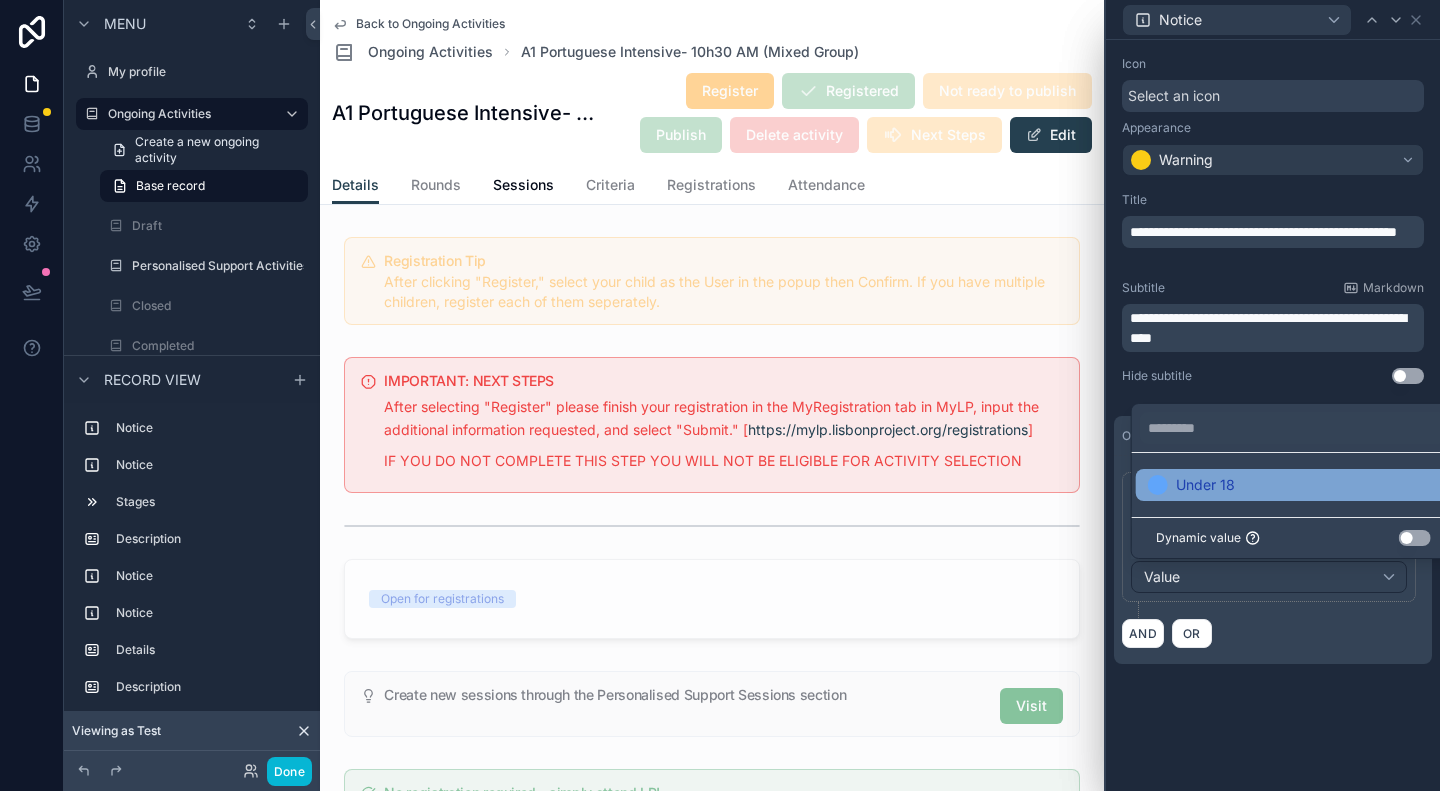click on "Under 18" at bounding box center [1205, 485] 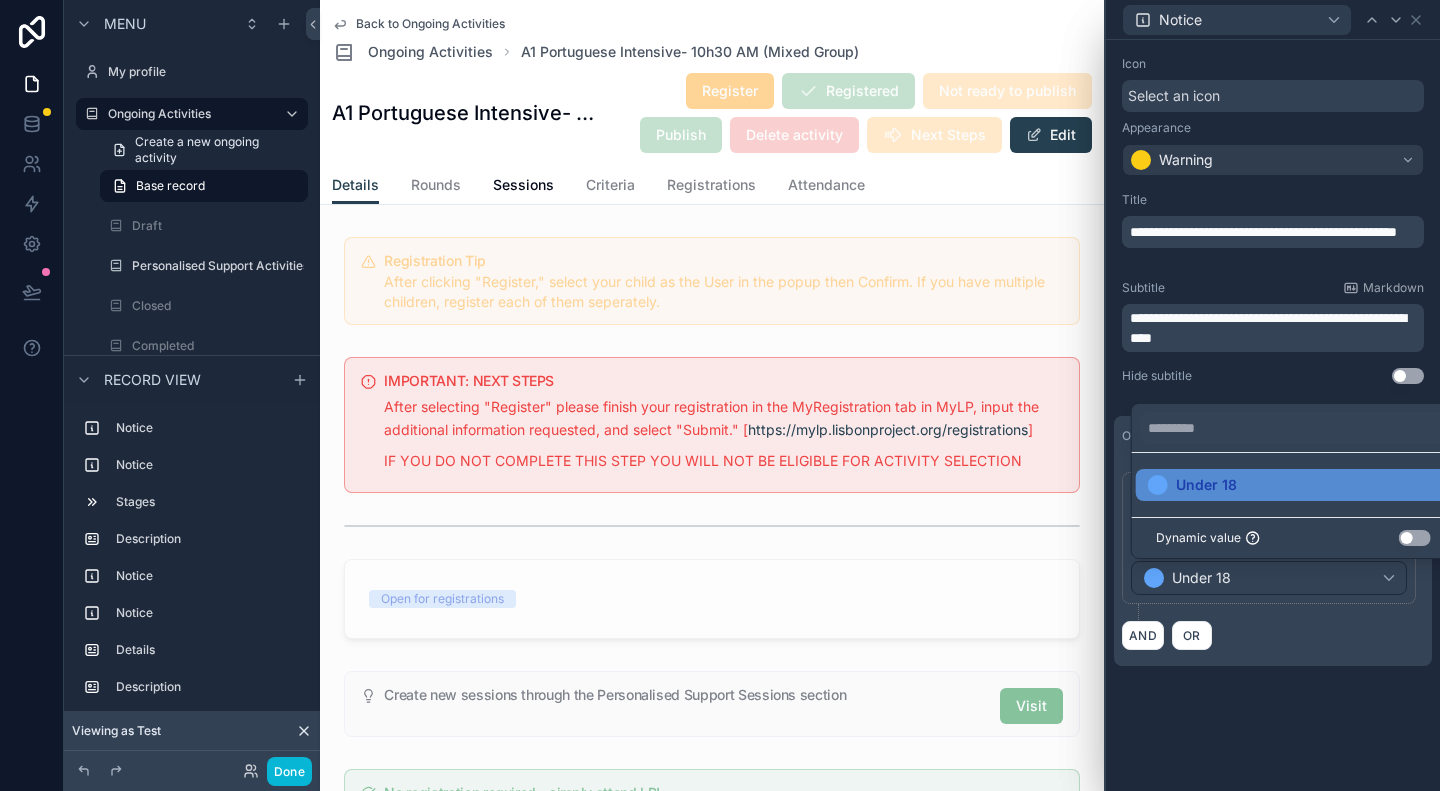 click on "**********" at bounding box center [1273, 377] 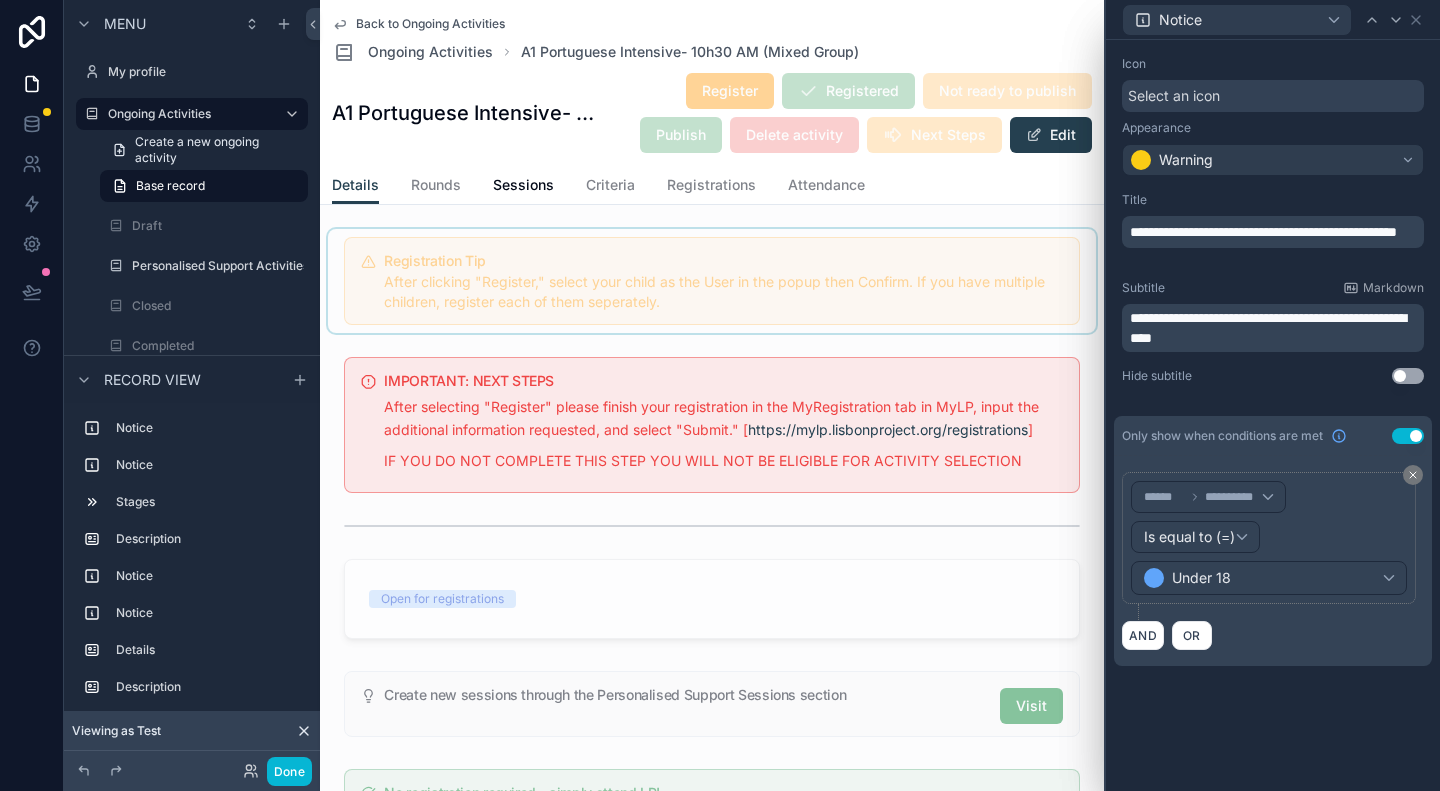 click at bounding box center [712, 281] 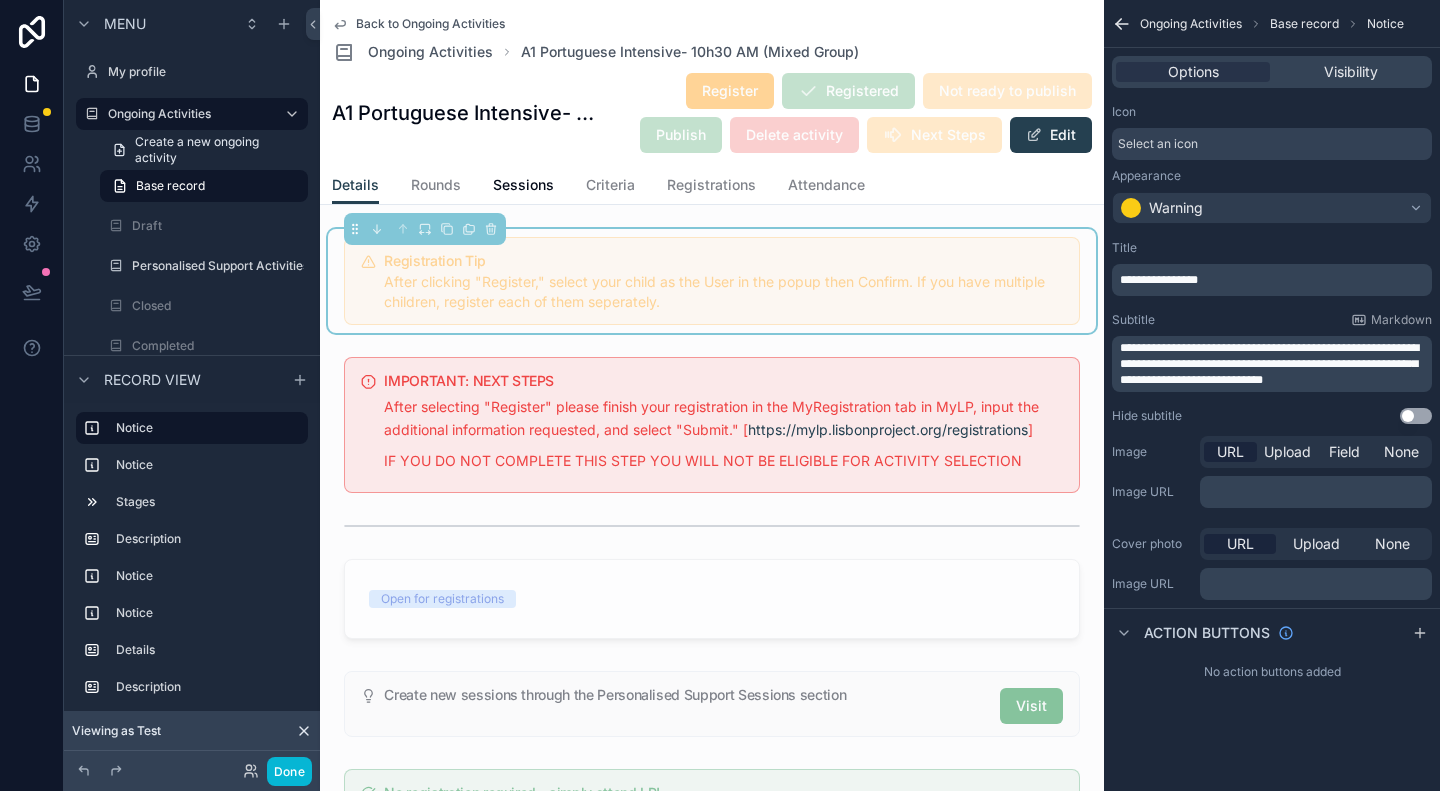 scroll, scrollTop: 0, scrollLeft: 0, axis: both 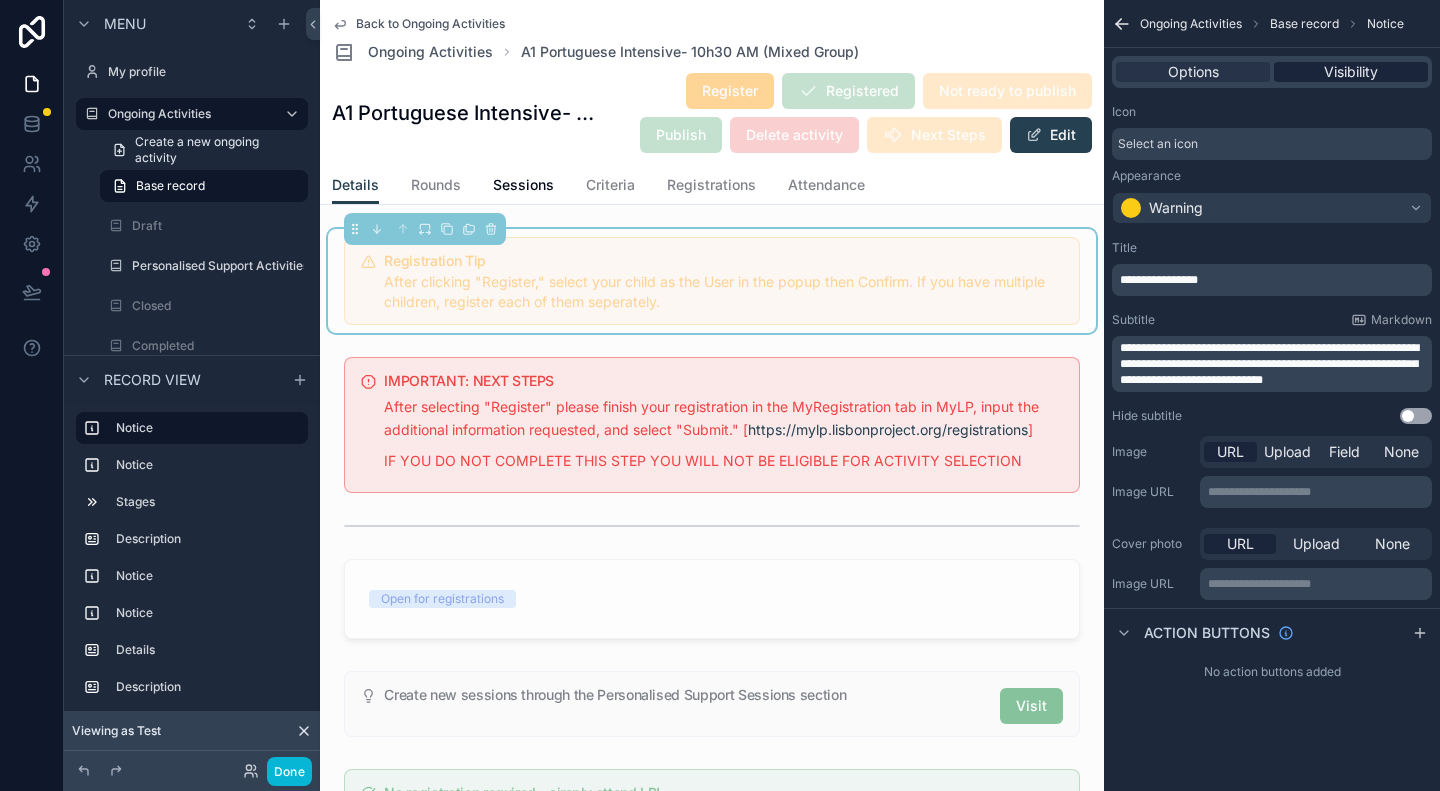 click on "Visibility" at bounding box center [1351, 72] 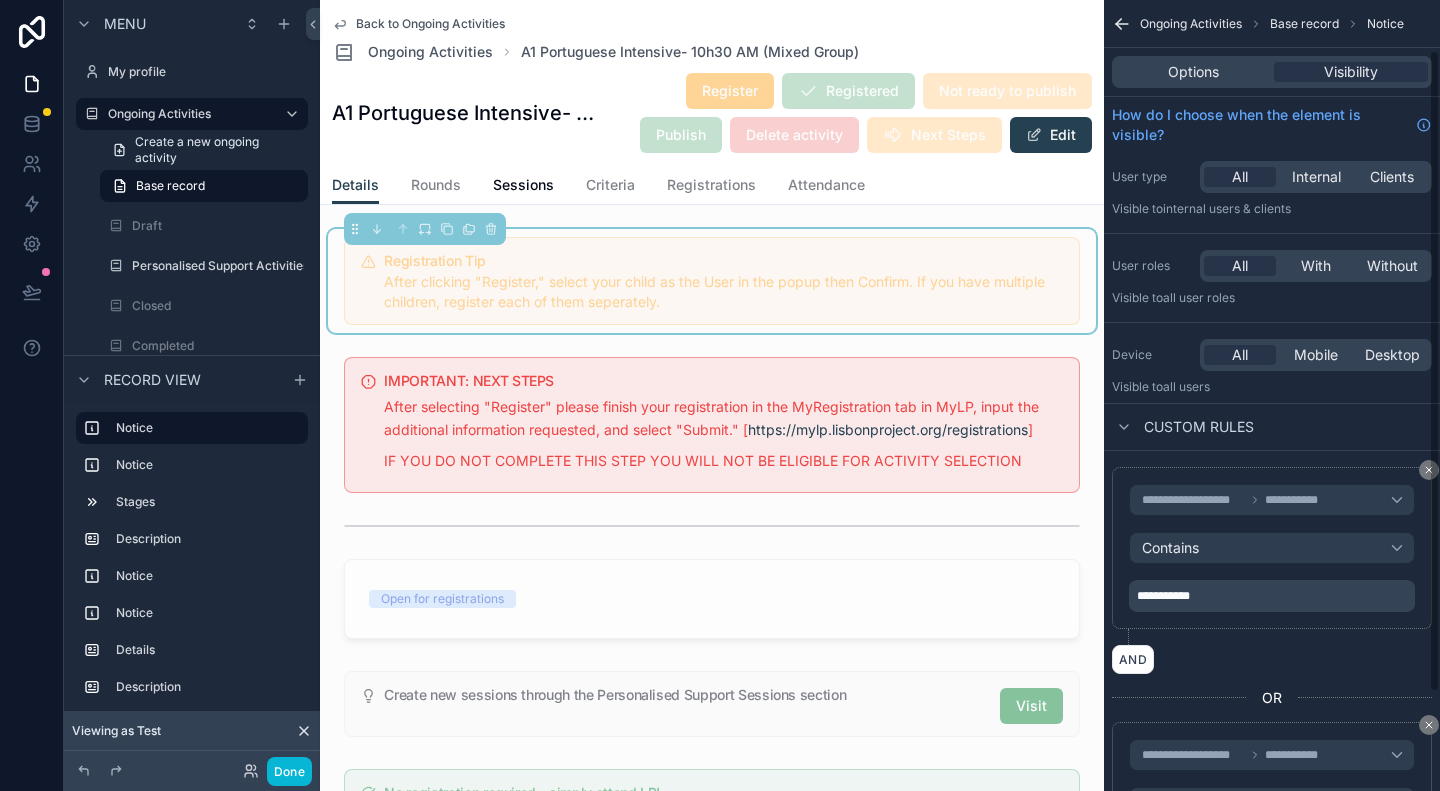 scroll, scrollTop: 183, scrollLeft: 0, axis: vertical 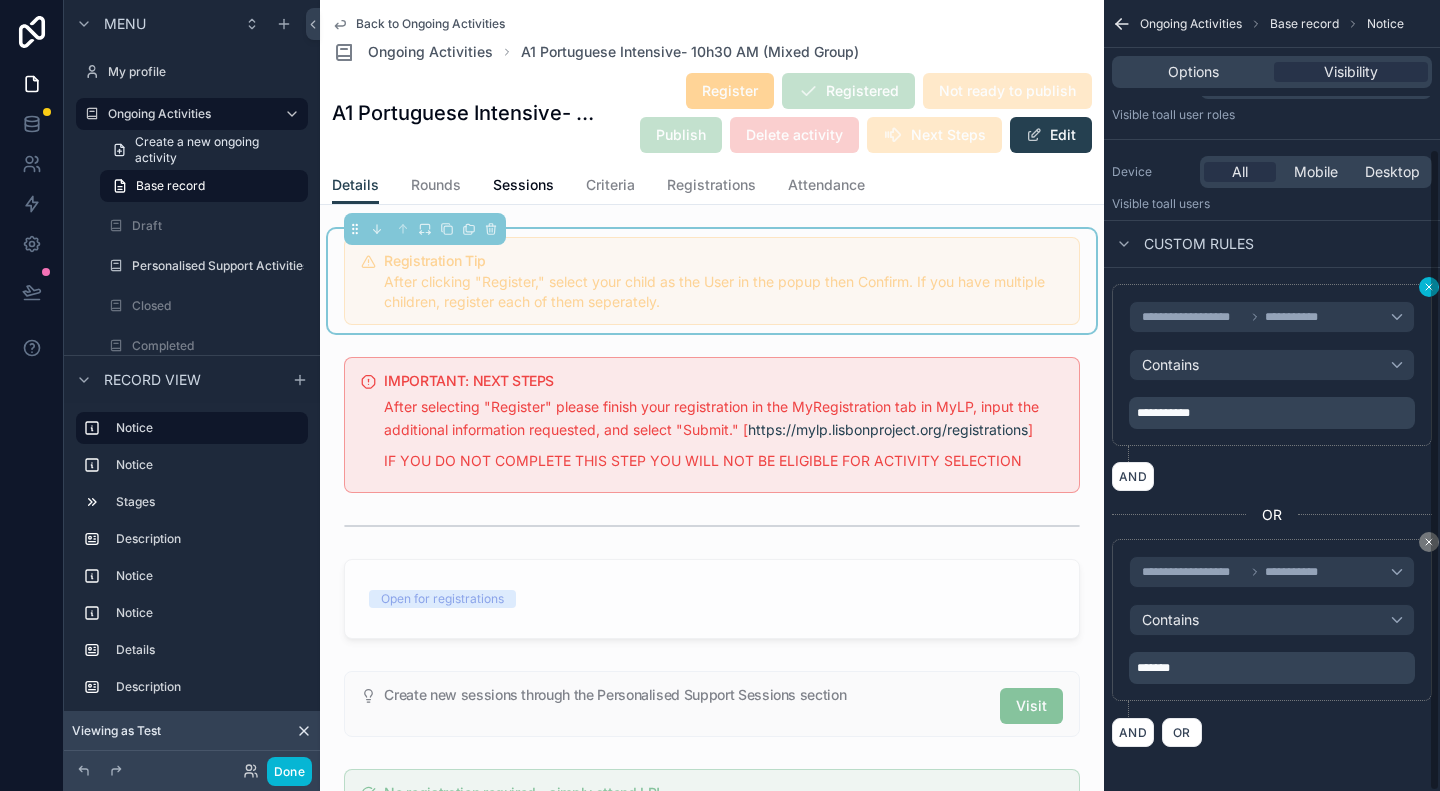 click on "**********" at bounding box center [1272, 395] 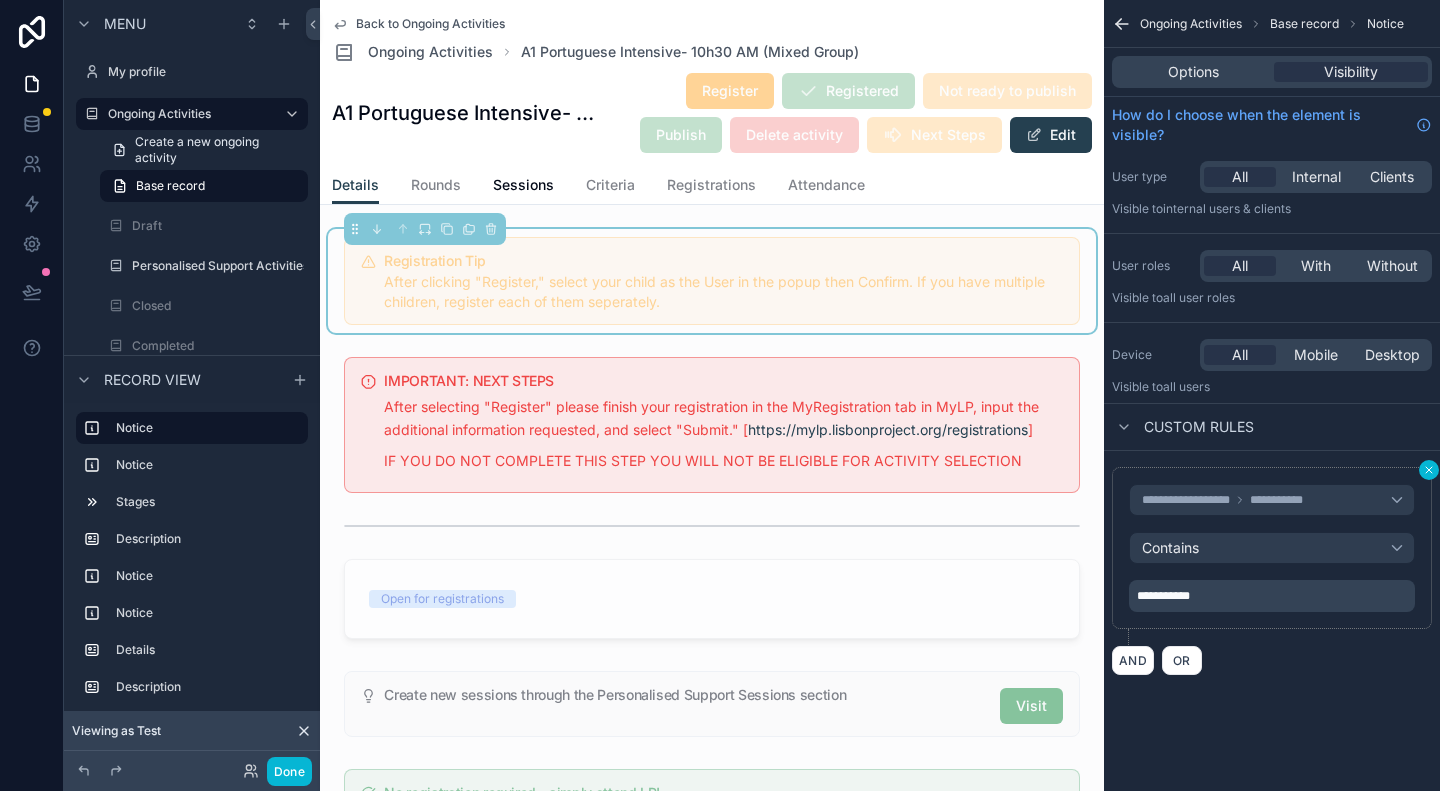 scroll, scrollTop: 0, scrollLeft: 0, axis: both 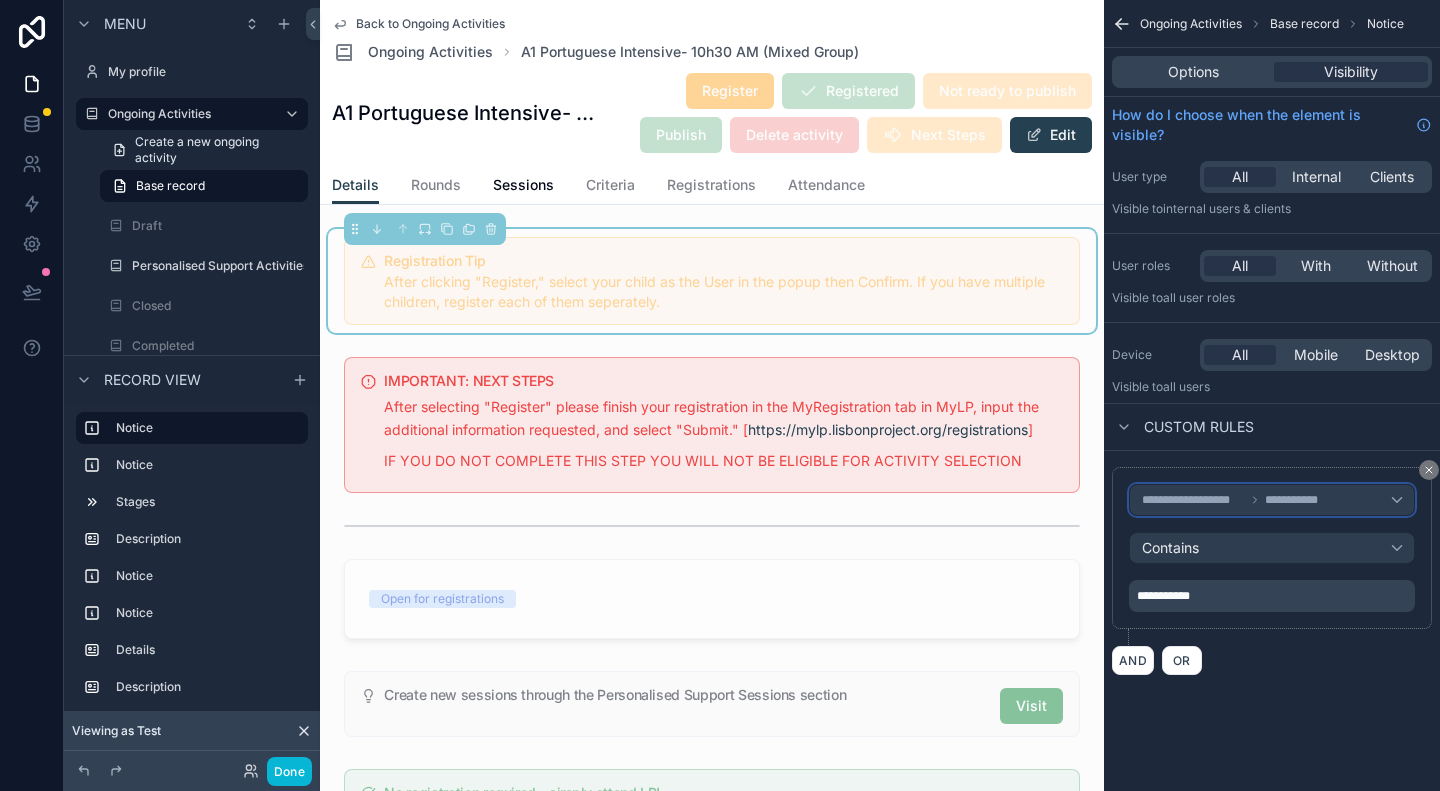 click on "**********" at bounding box center (1193, 500) 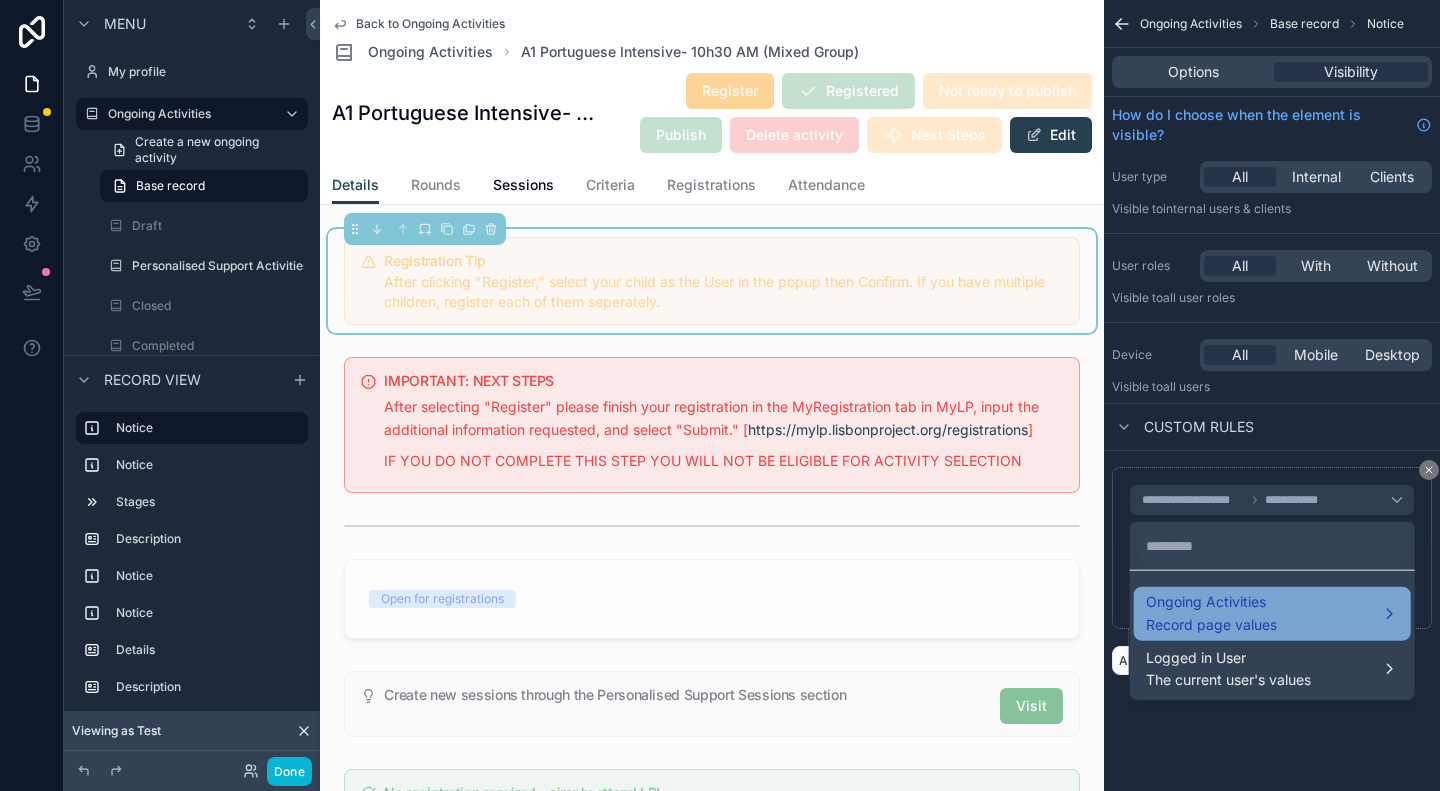 click on "Ongoing Activities Record page values" at bounding box center (1211, 614) 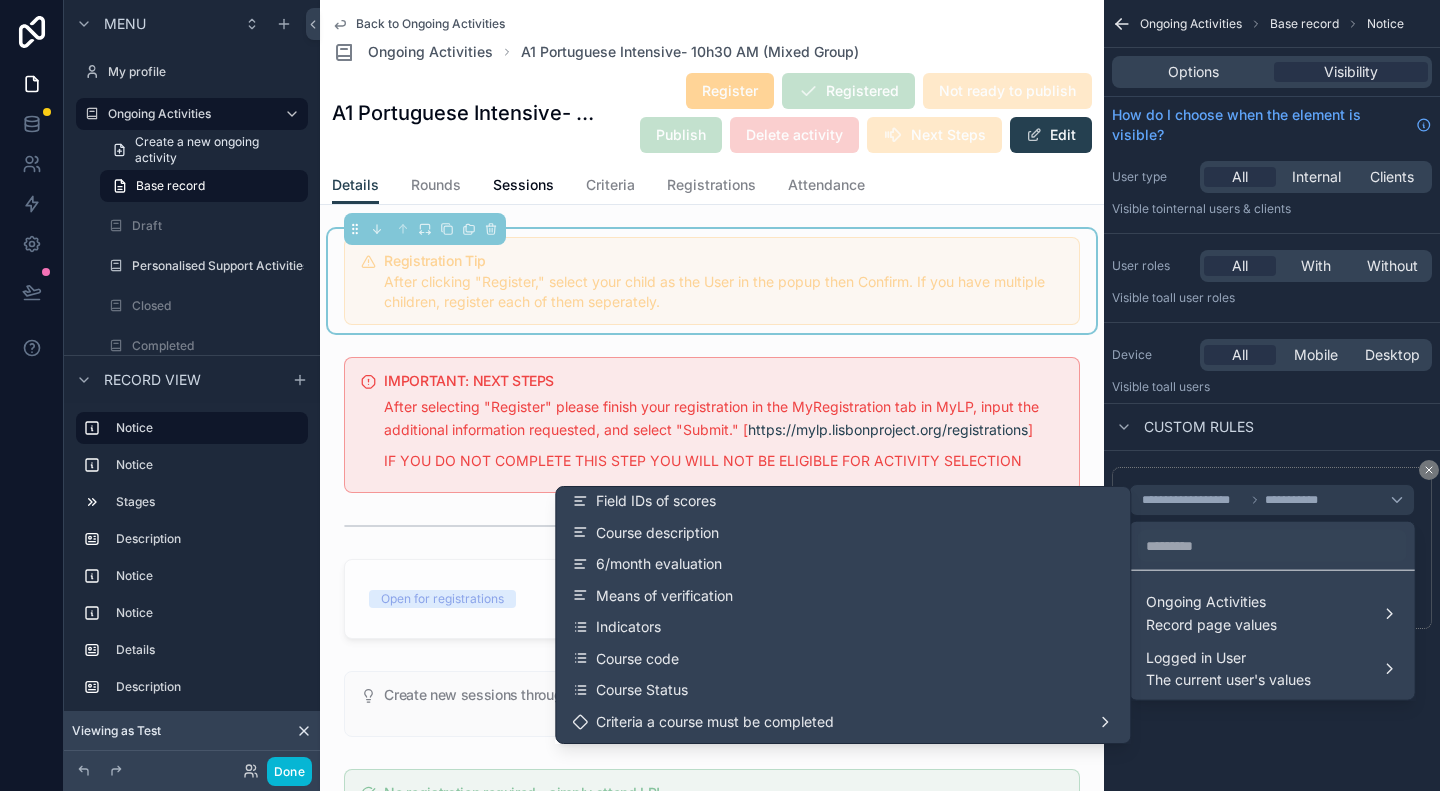 scroll, scrollTop: 200, scrollLeft: 0, axis: vertical 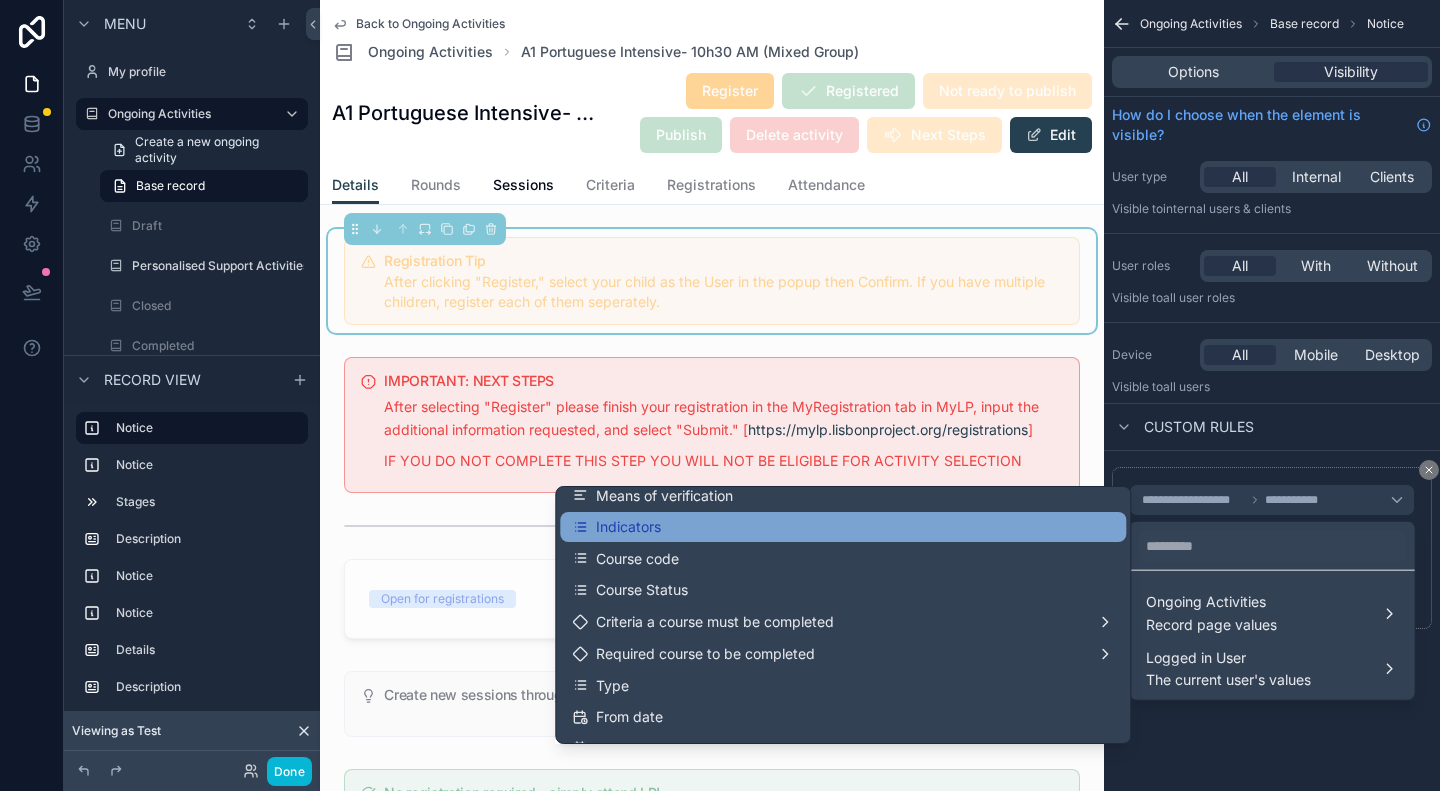 click on "Indicators" at bounding box center [843, 527] 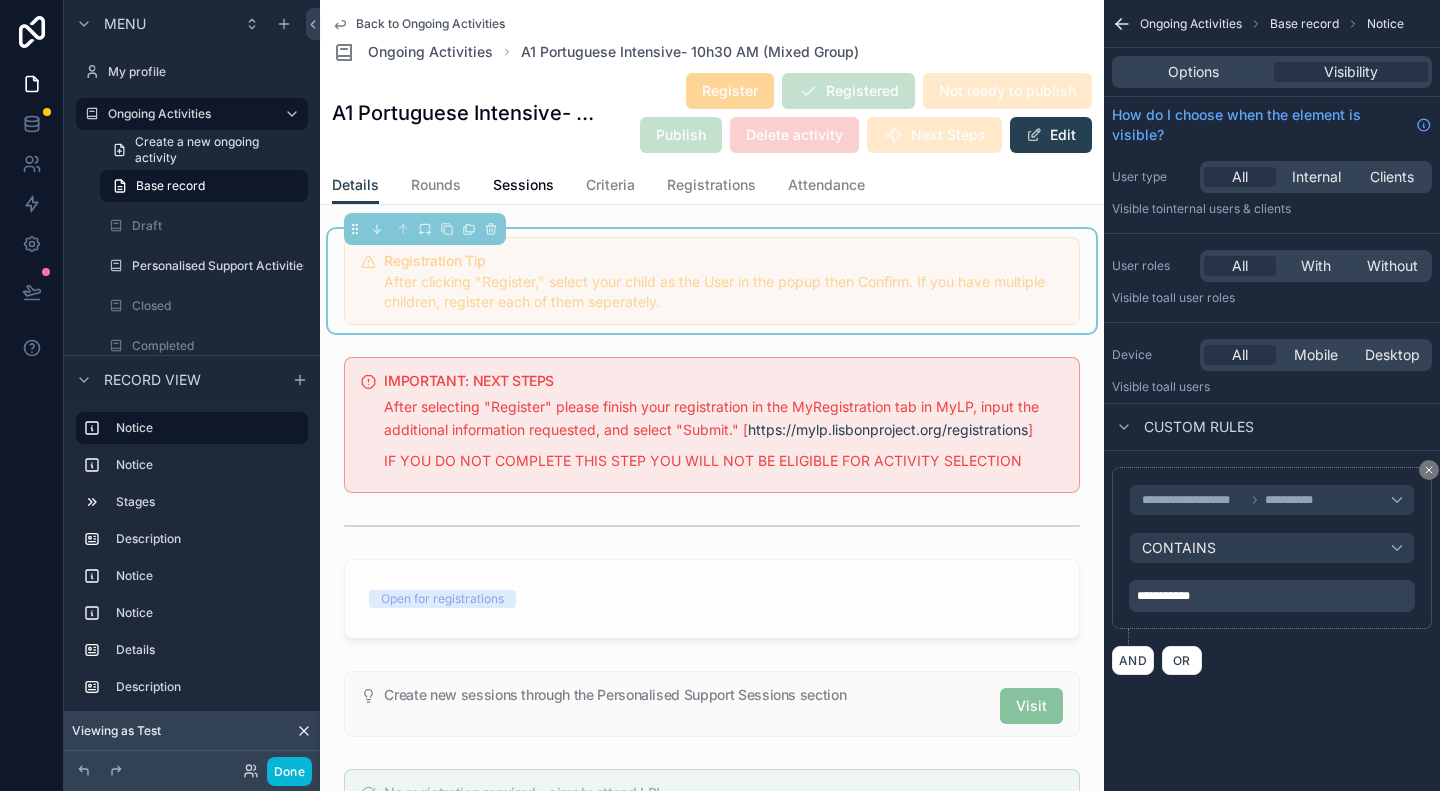 click on "**********" at bounding box center [1272, 596] 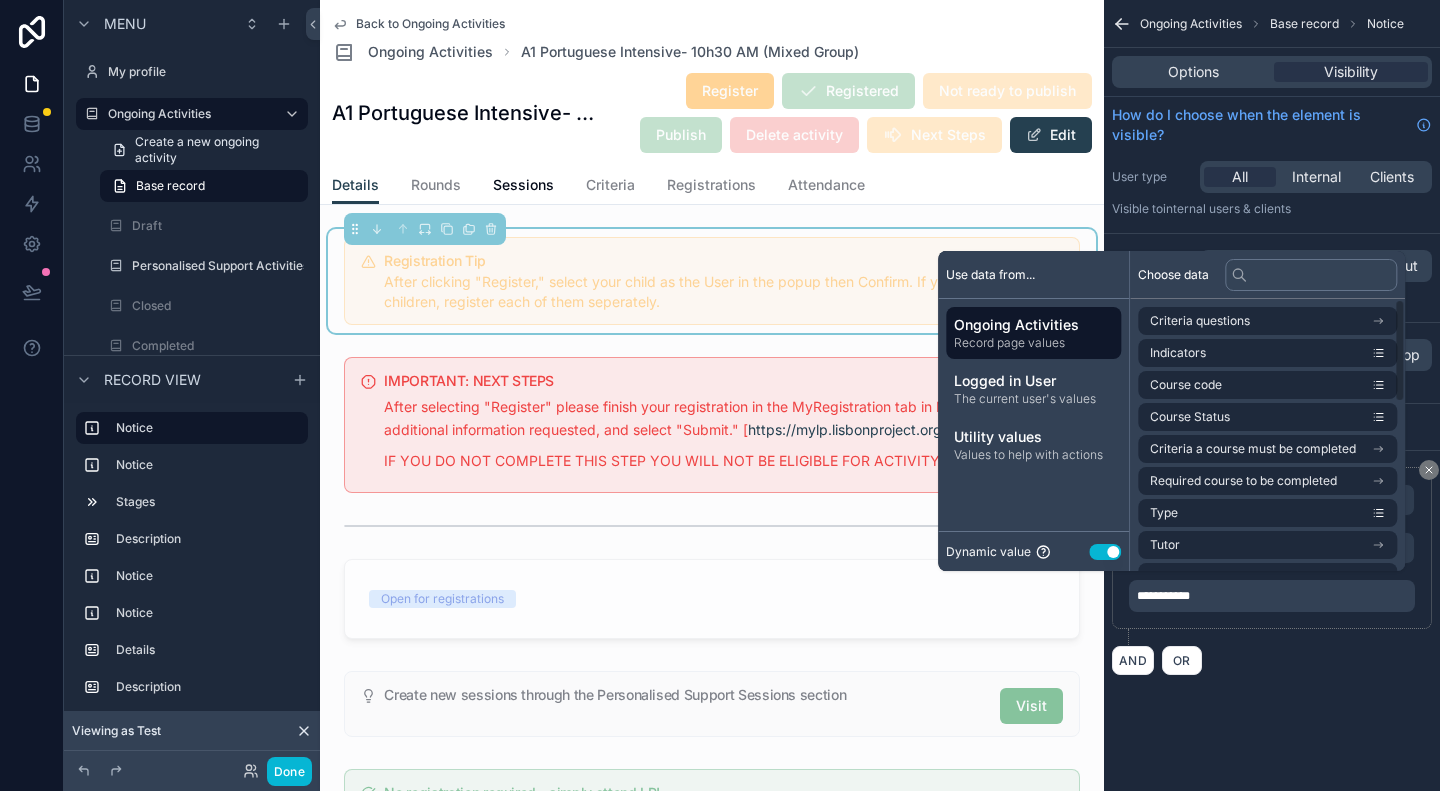 click on "Use setting" at bounding box center (1105, 552) 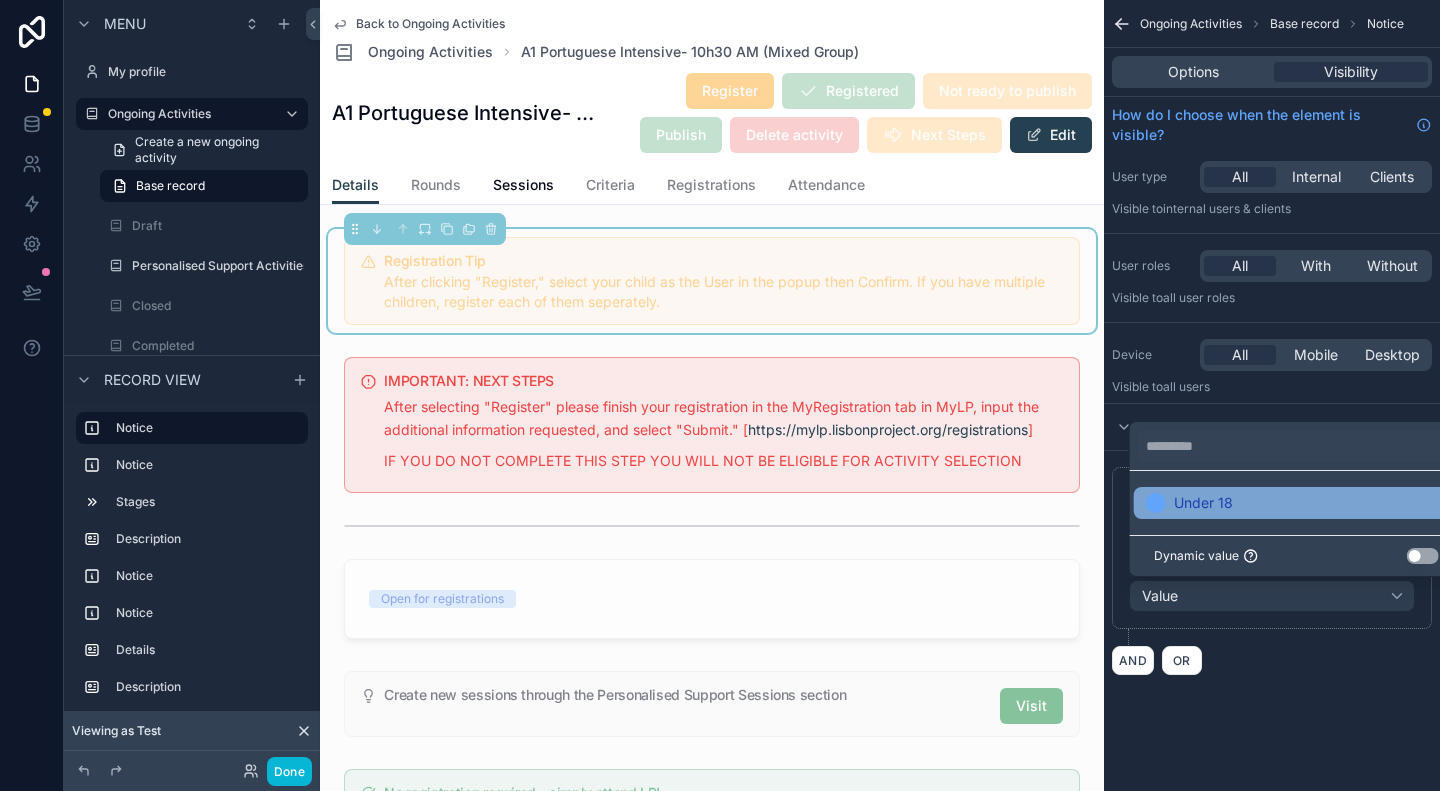 click on "Under 18" at bounding box center (1296, 503) 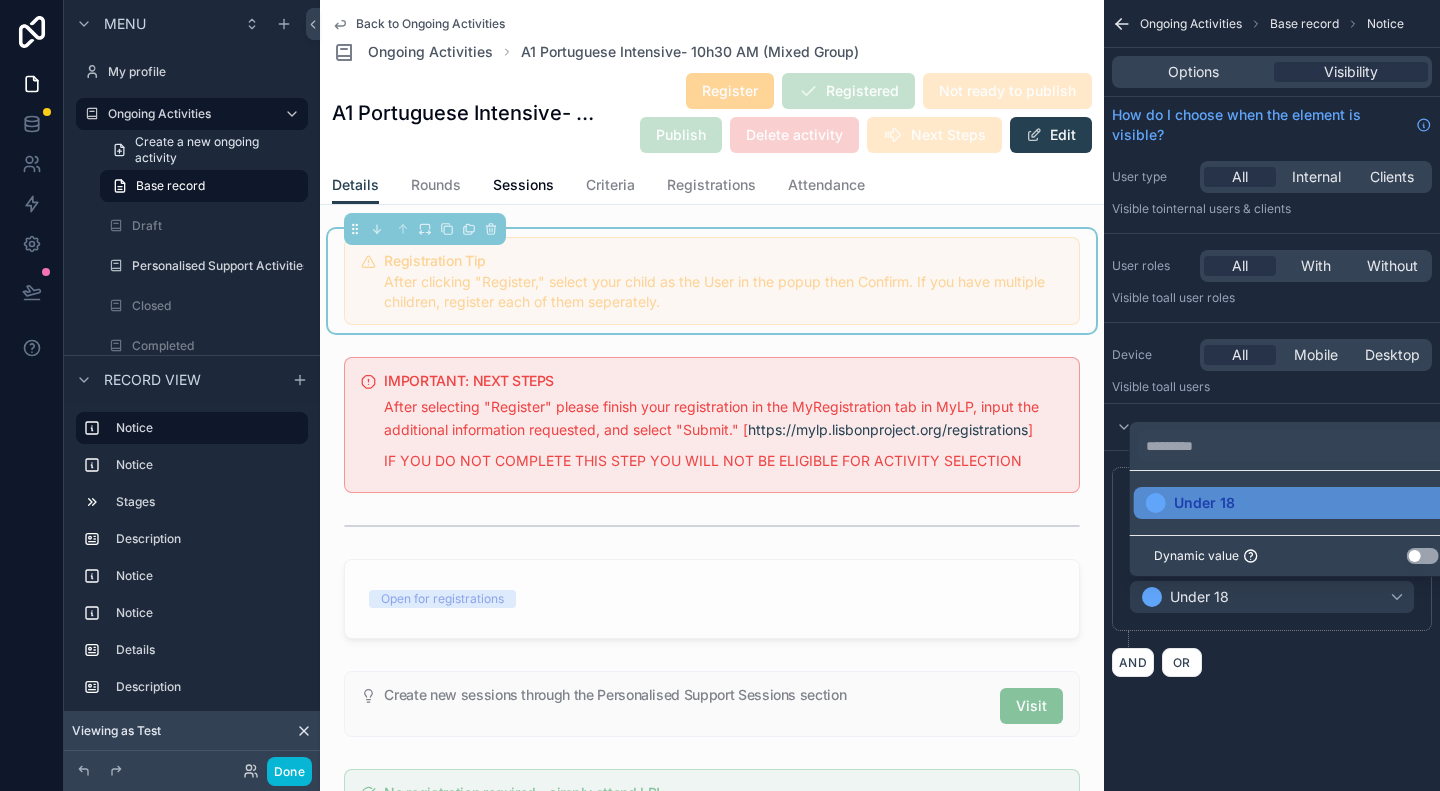 click on "**********" at bounding box center [1272, 572] 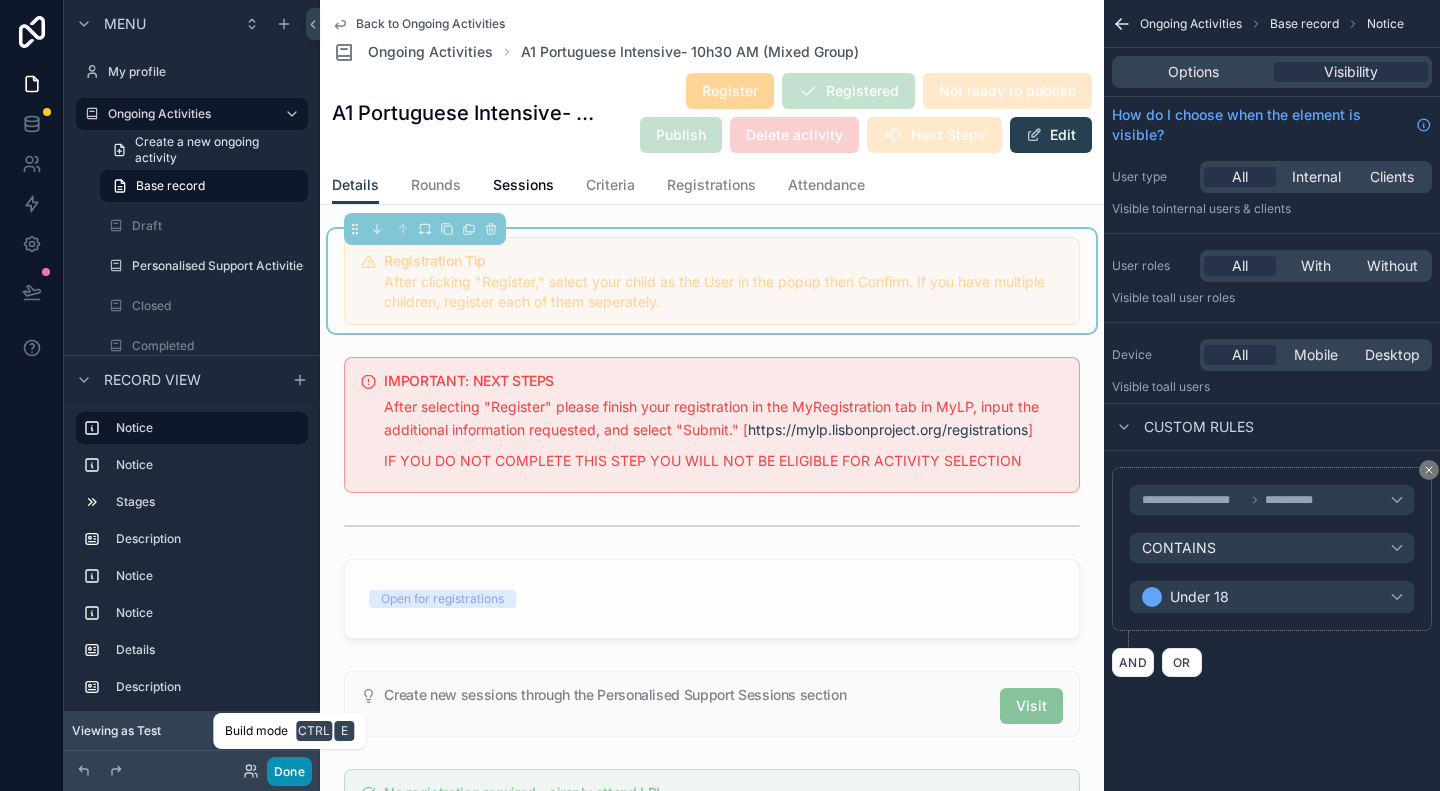 click on "Done" at bounding box center (289, 771) 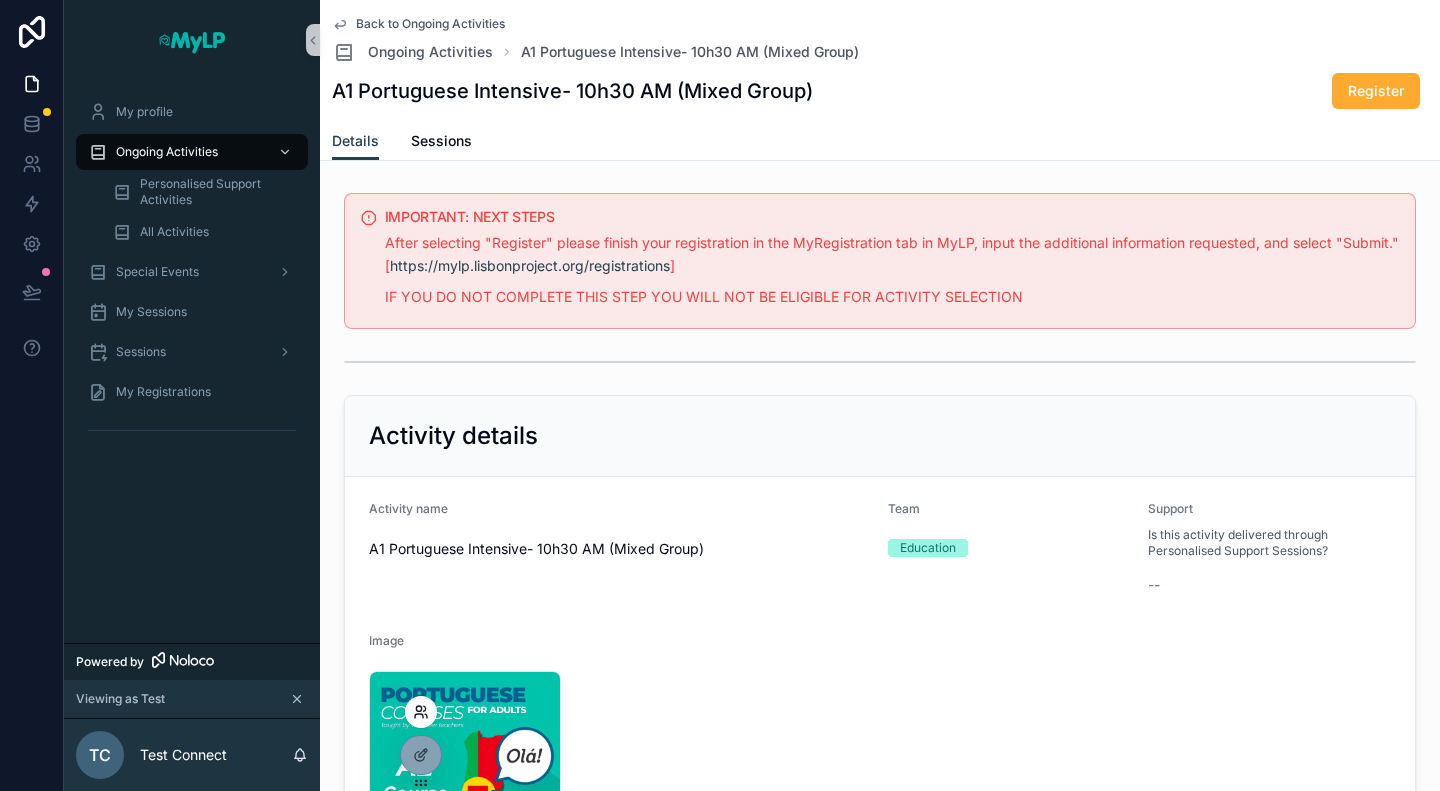 click 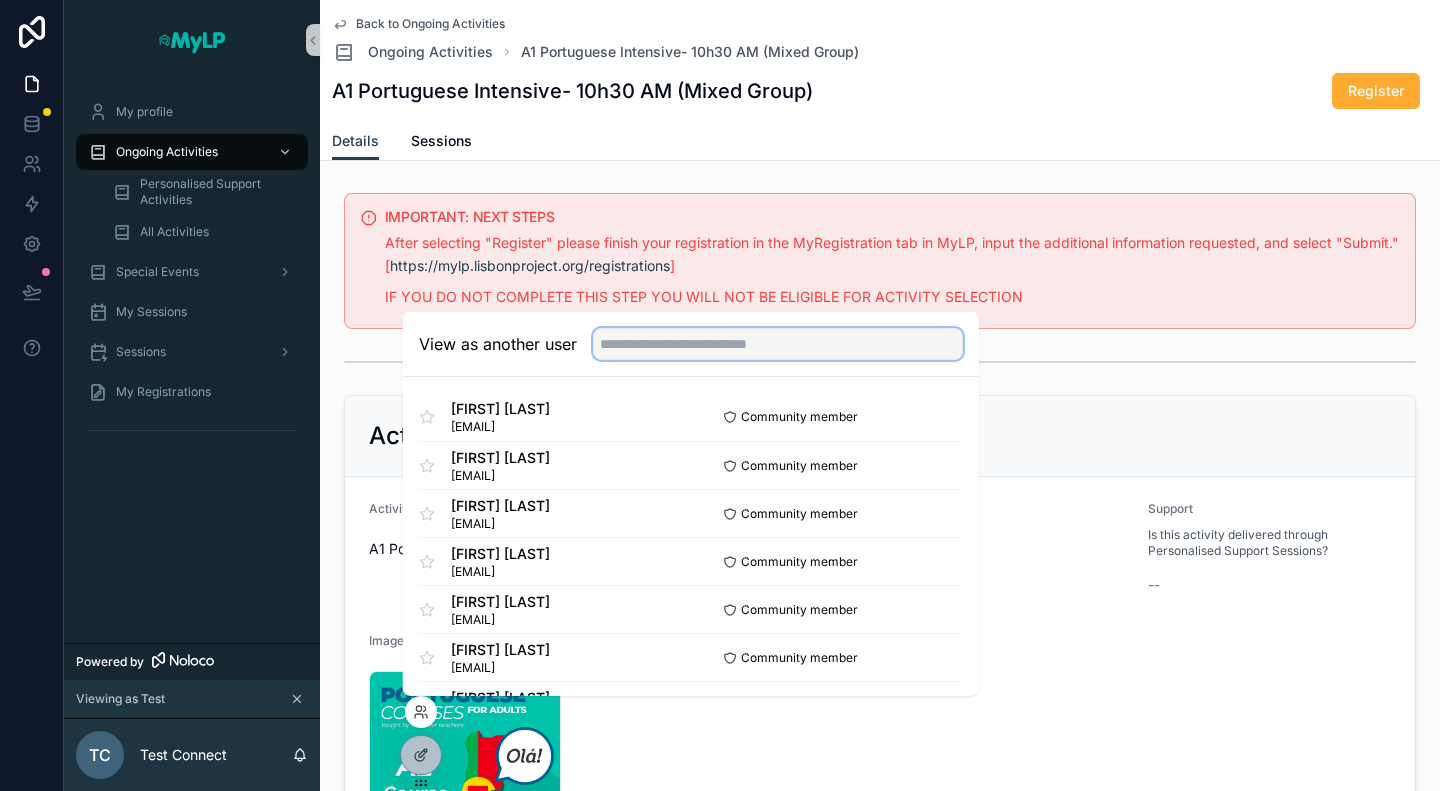 click at bounding box center [778, 344] 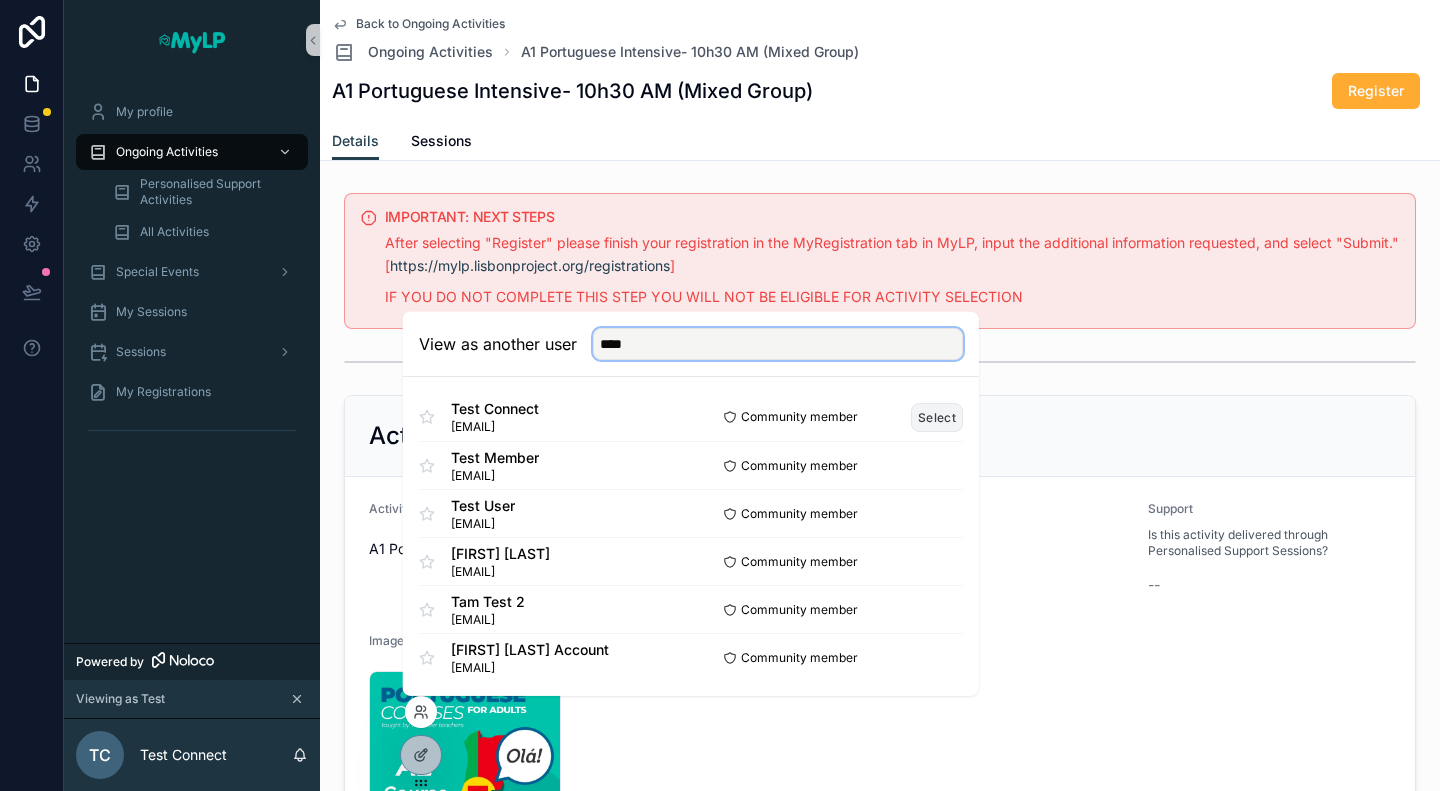 type on "****" 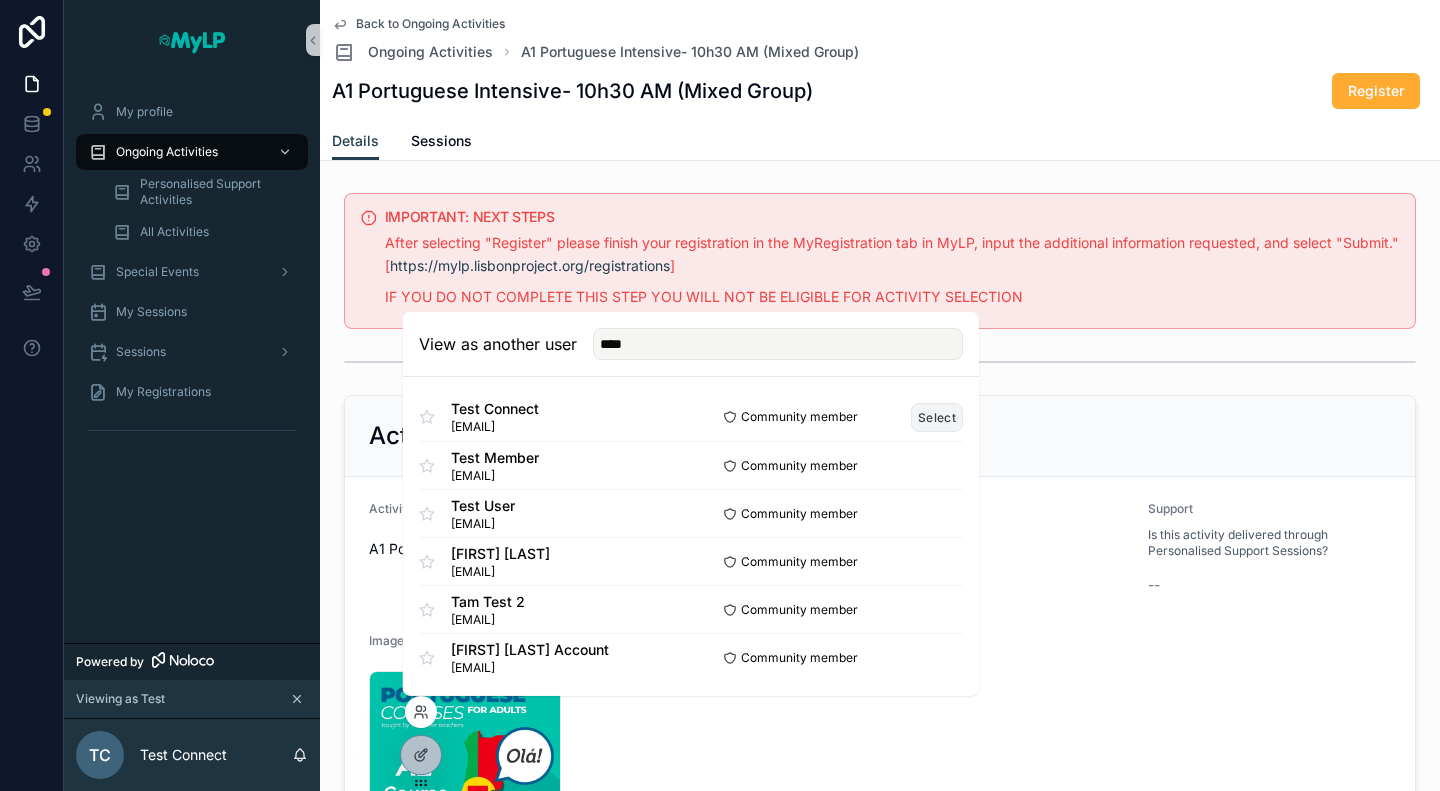 click on "Select" at bounding box center [937, 416] 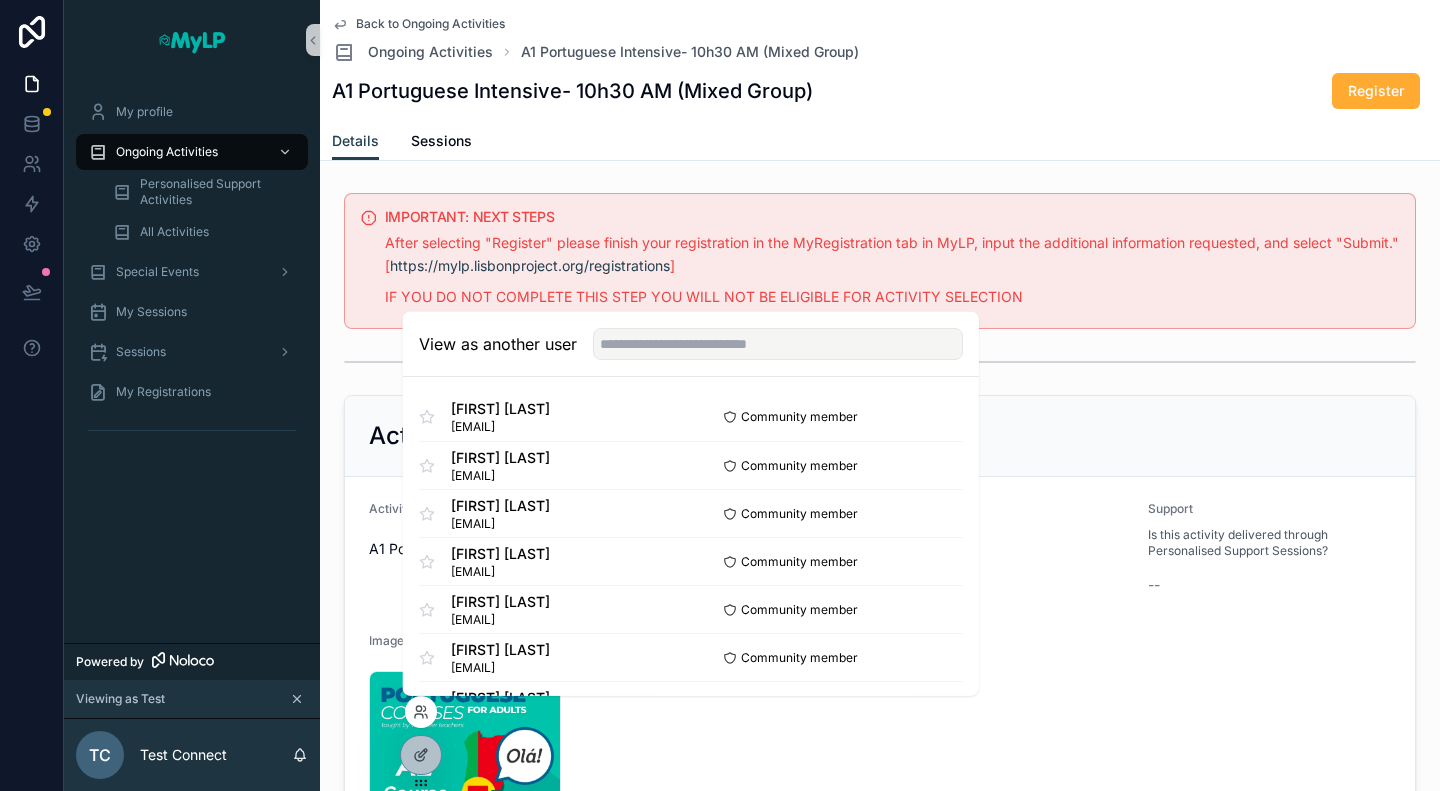 click on "A1 Portuguese Intensive- 10h30 AM (Mixed Group) Register" at bounding box center [880, 91] 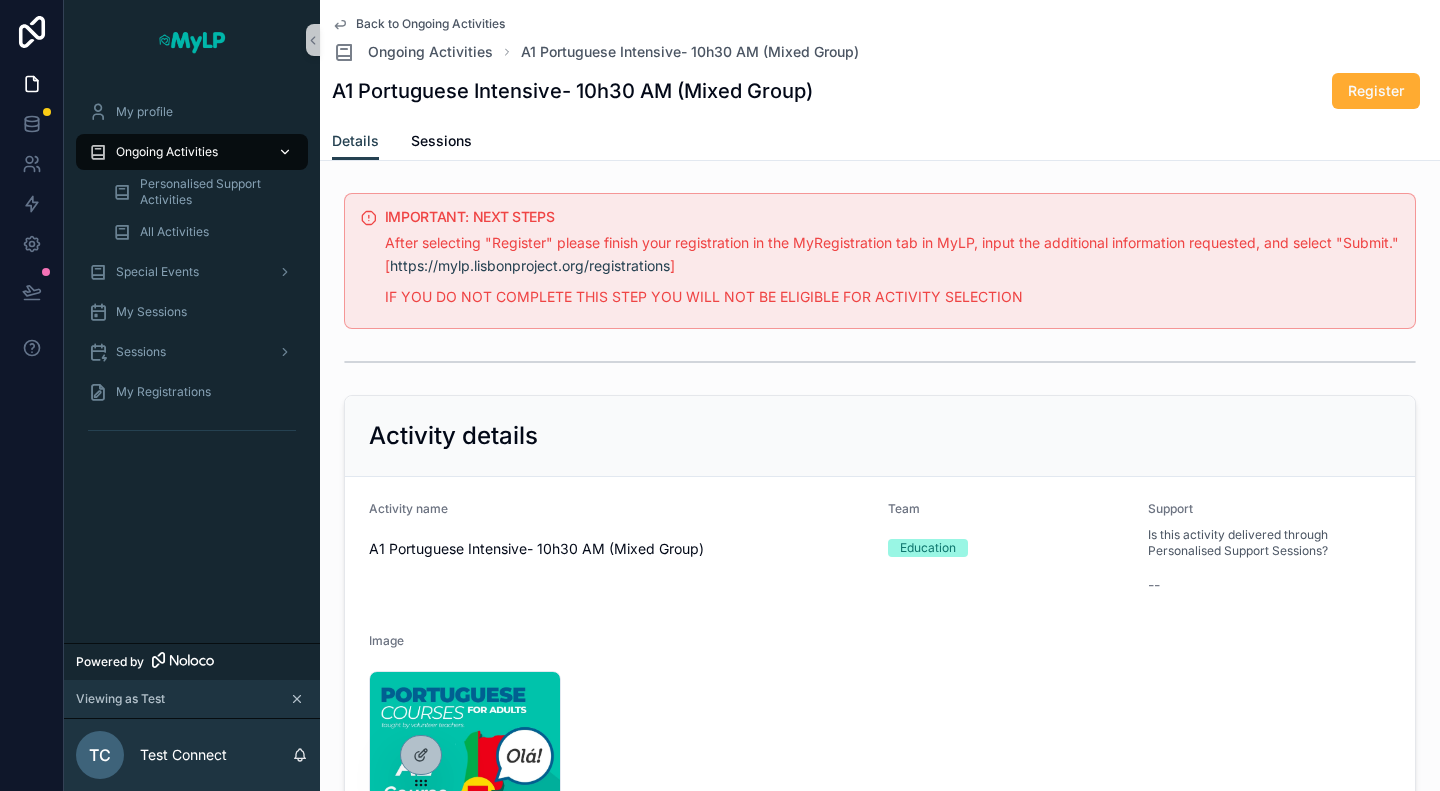 click on "Ongoing Activities" at bounding box center [167, 152] 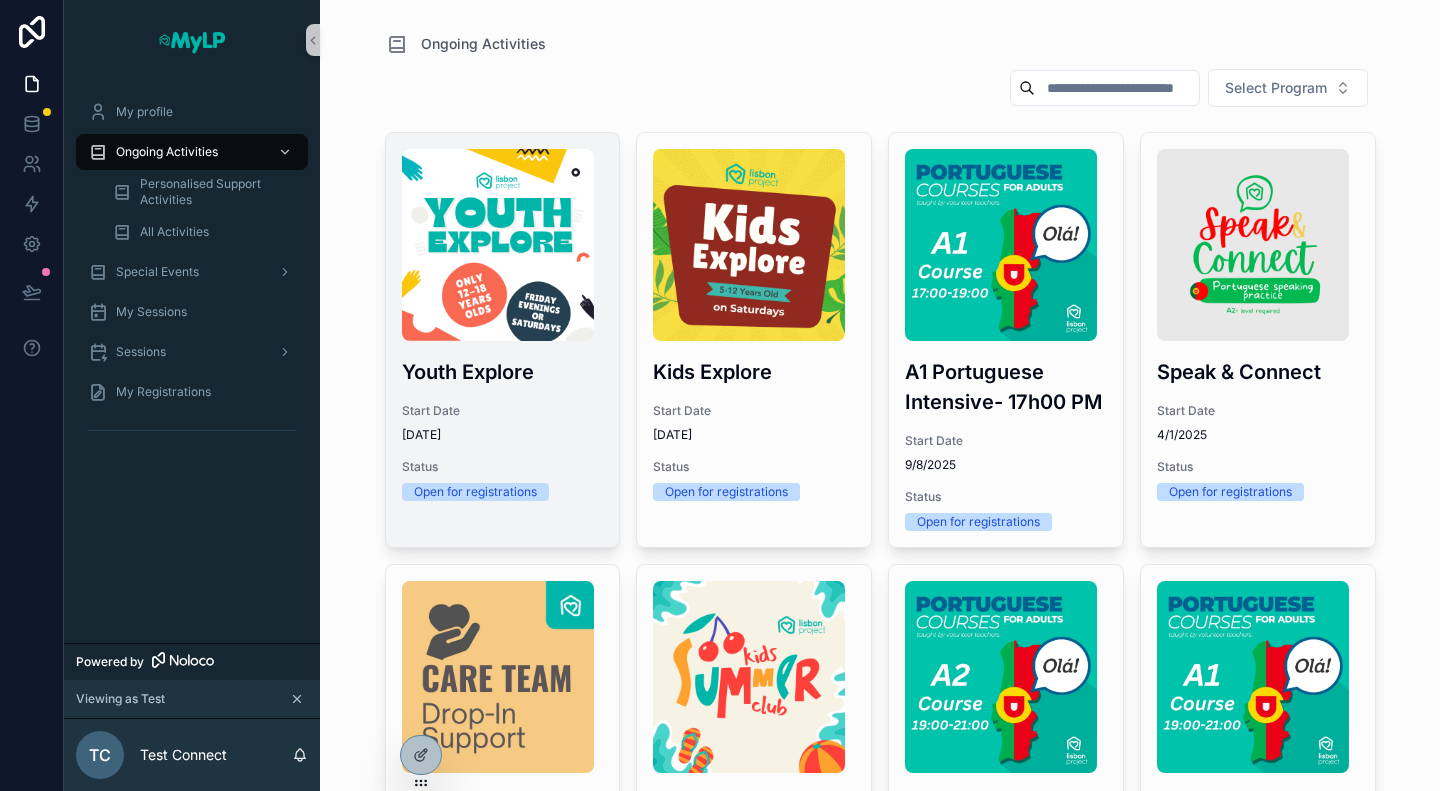 click on "Youth Explore Start Date 4/5/2025 Status Open for registrations" at bounding box center [503, 325] 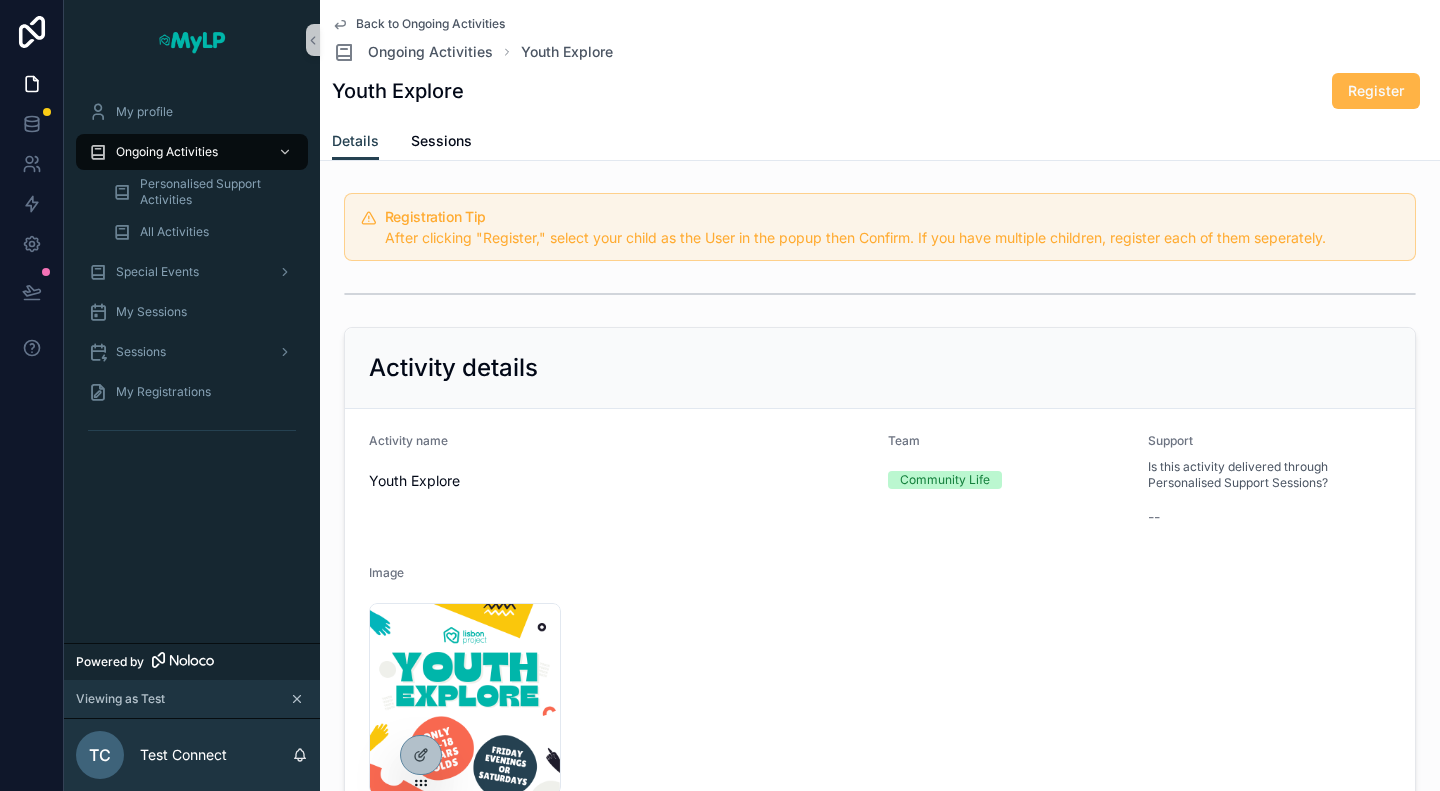 click on "Register" at bounding box center [1376, 91] 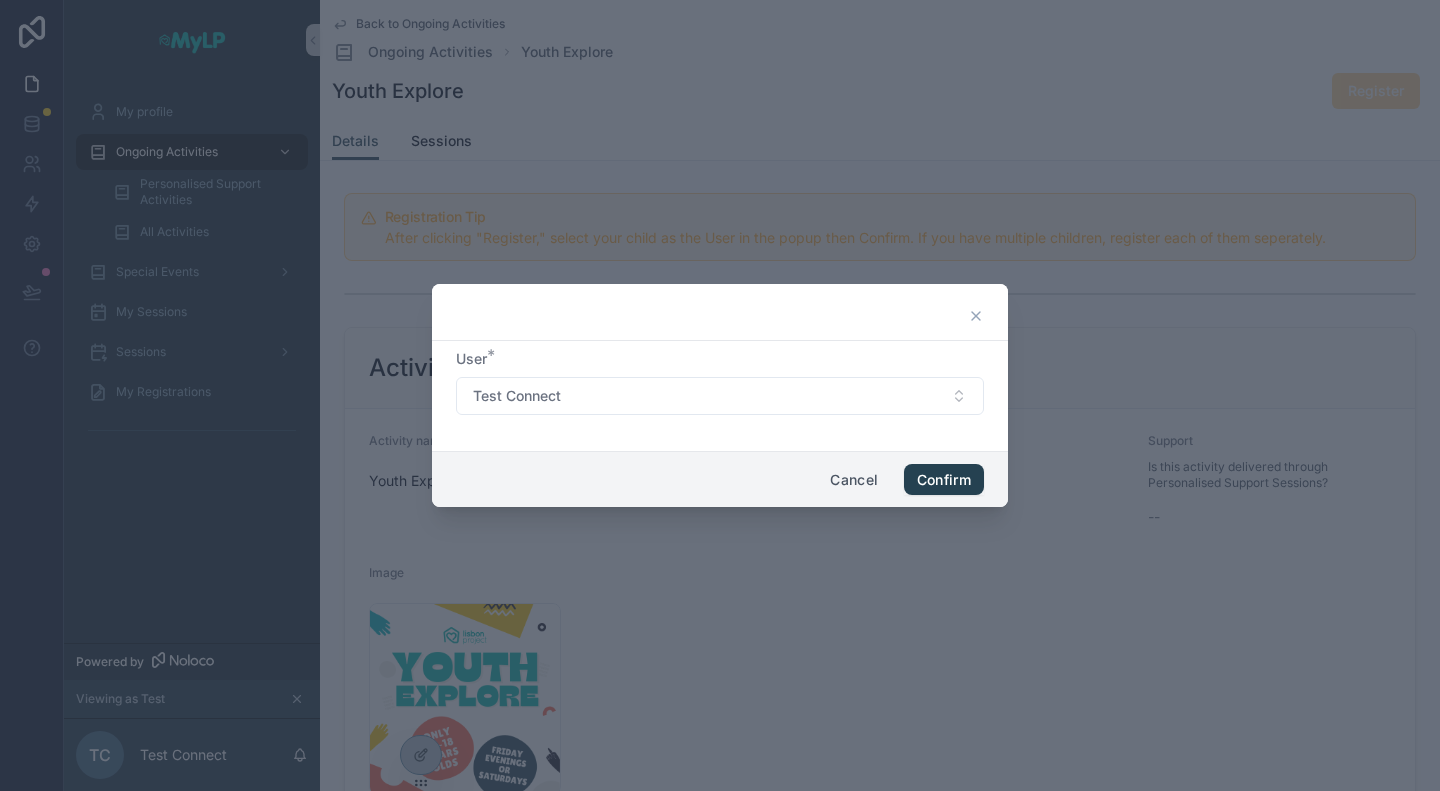 click 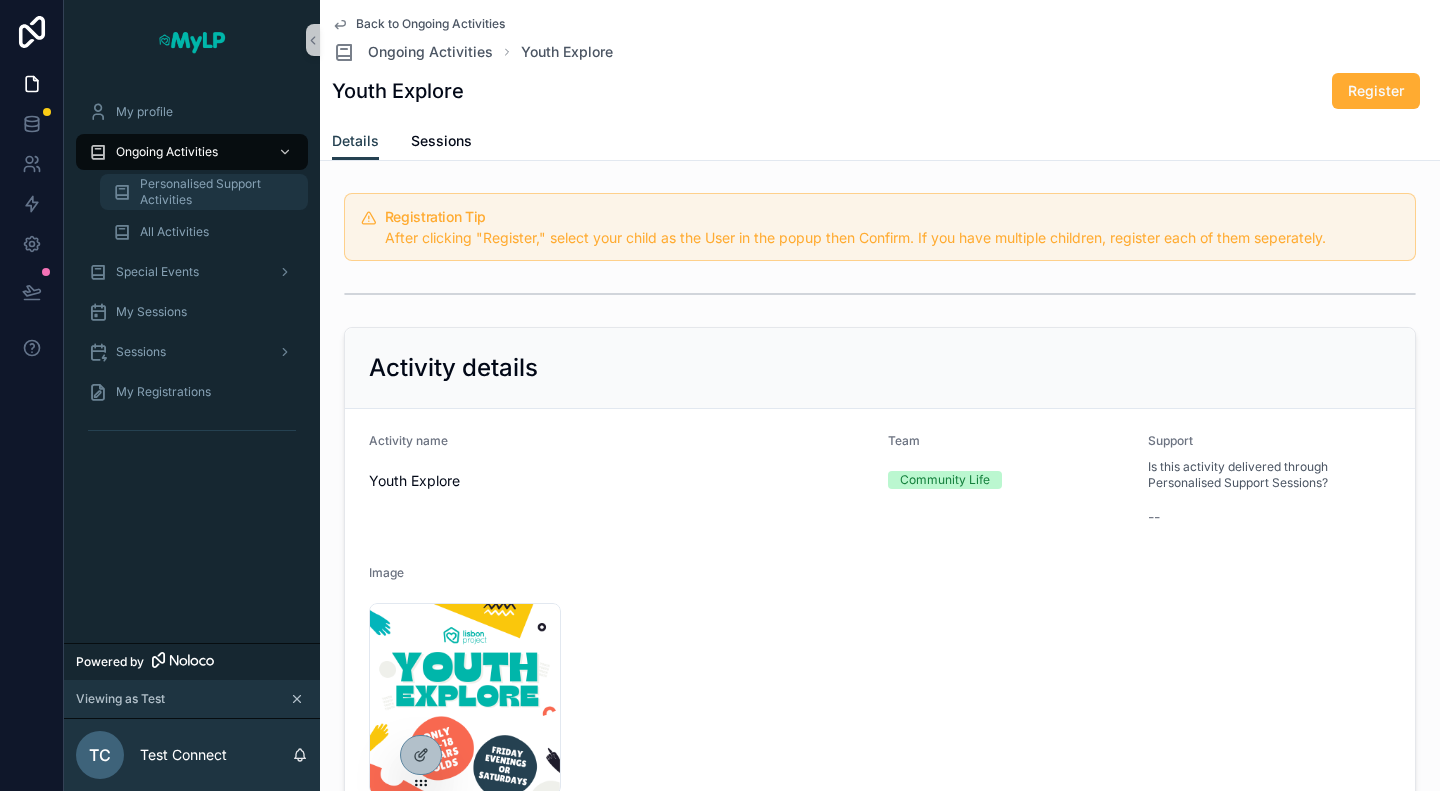 click on "Personalised Support Activities" at bounding box center (214, 192) 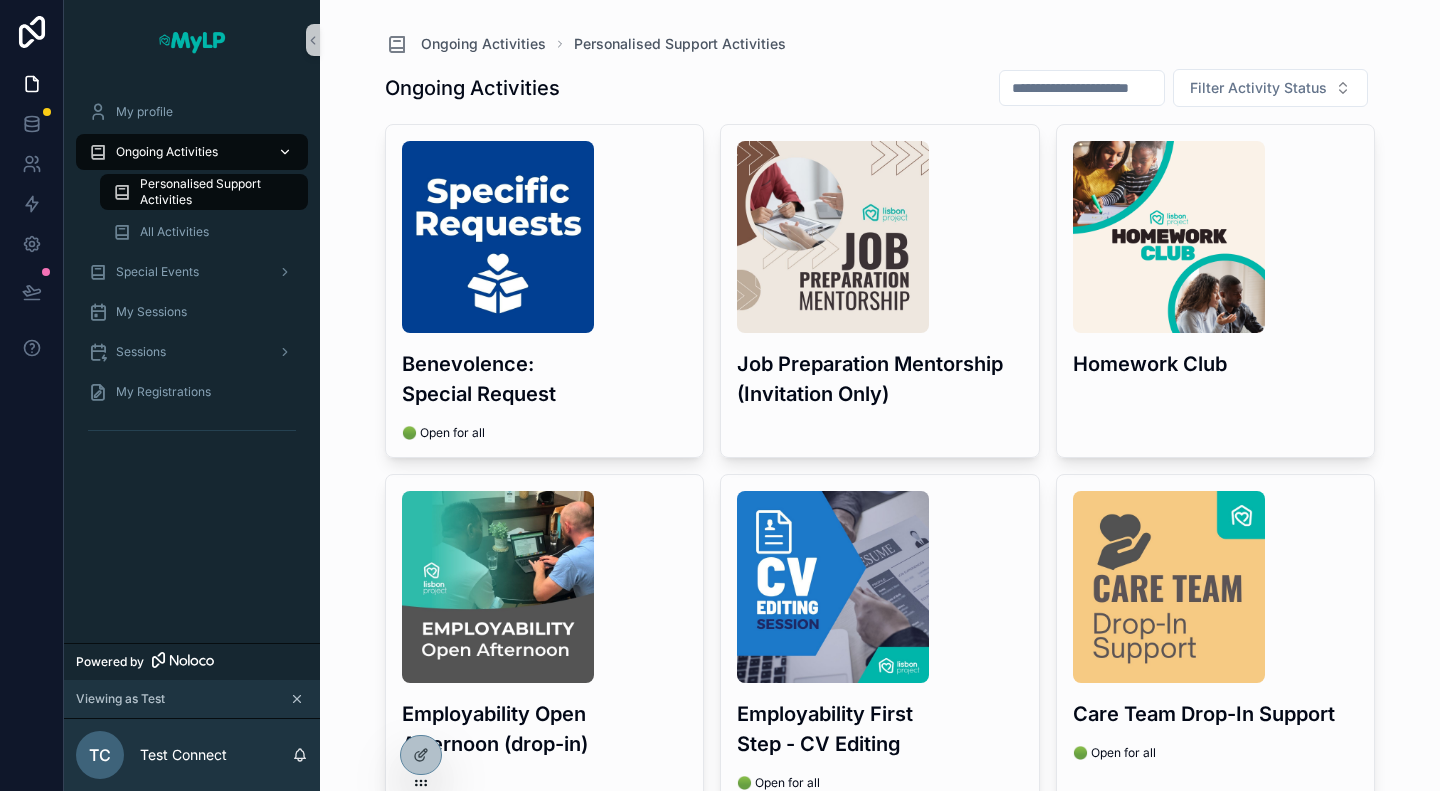 click on "Ongoing Activities" at bounding box center (167, 152) 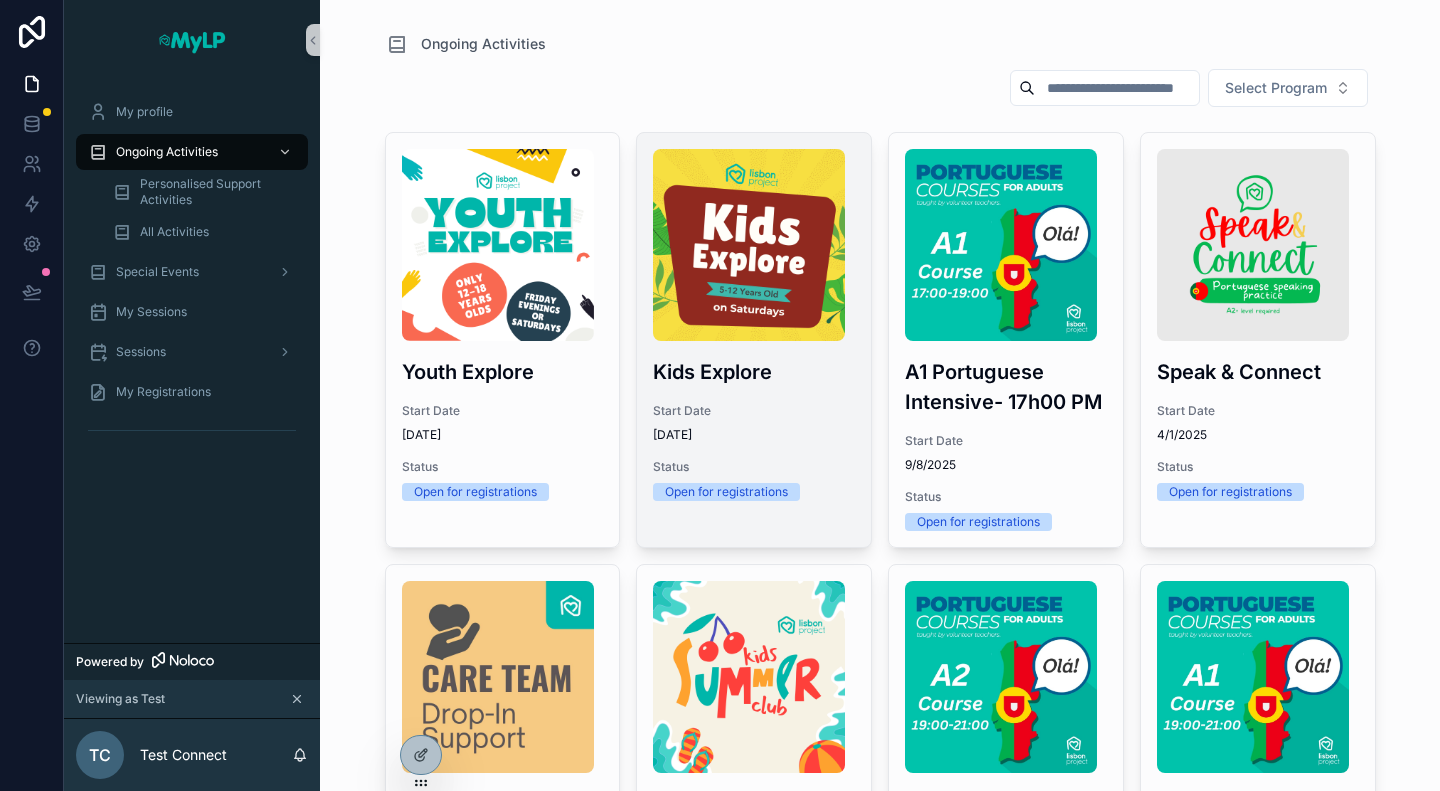 click on "Kids Explore" at bounding box center [754, 372] 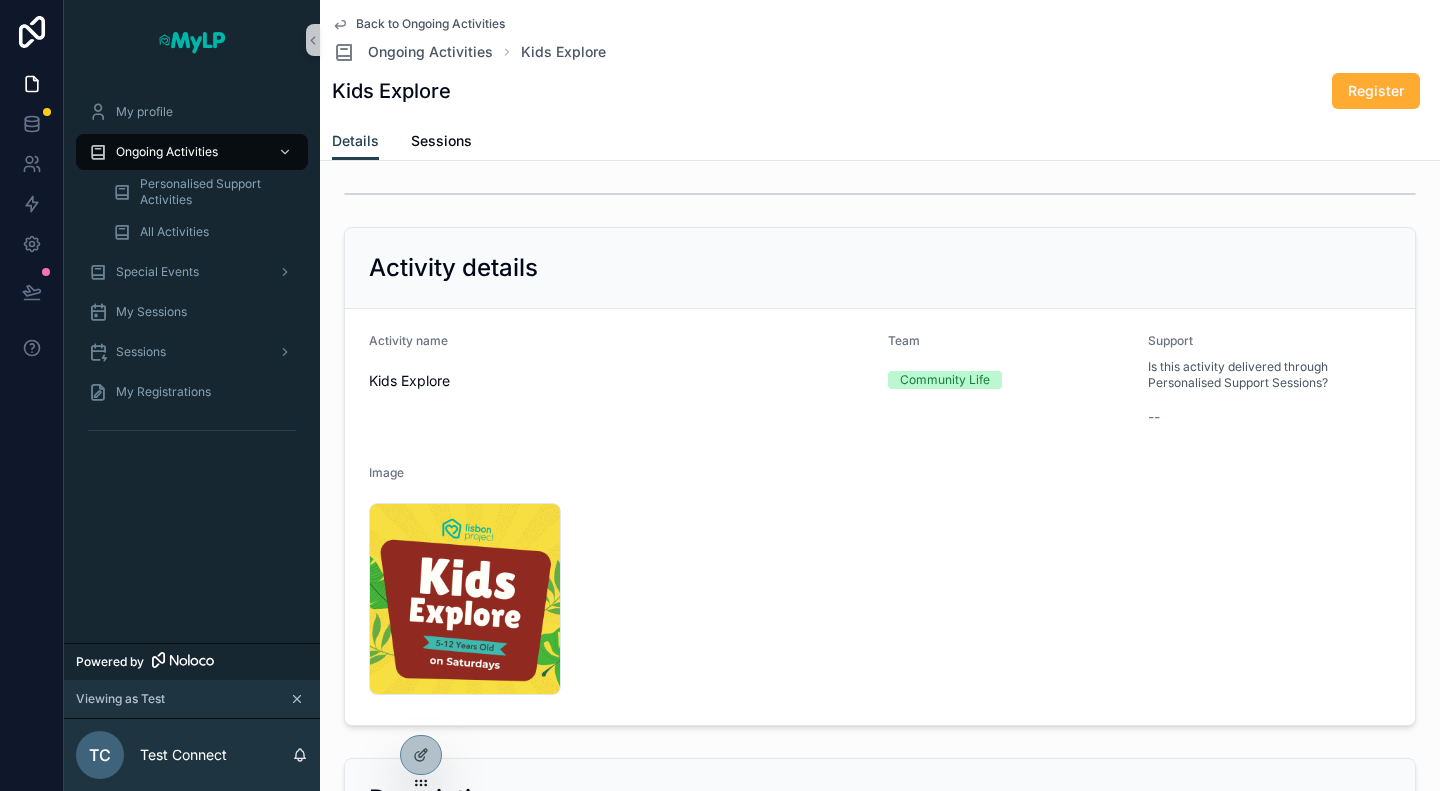 click on "Activity details" at bounding box center (880, 268) 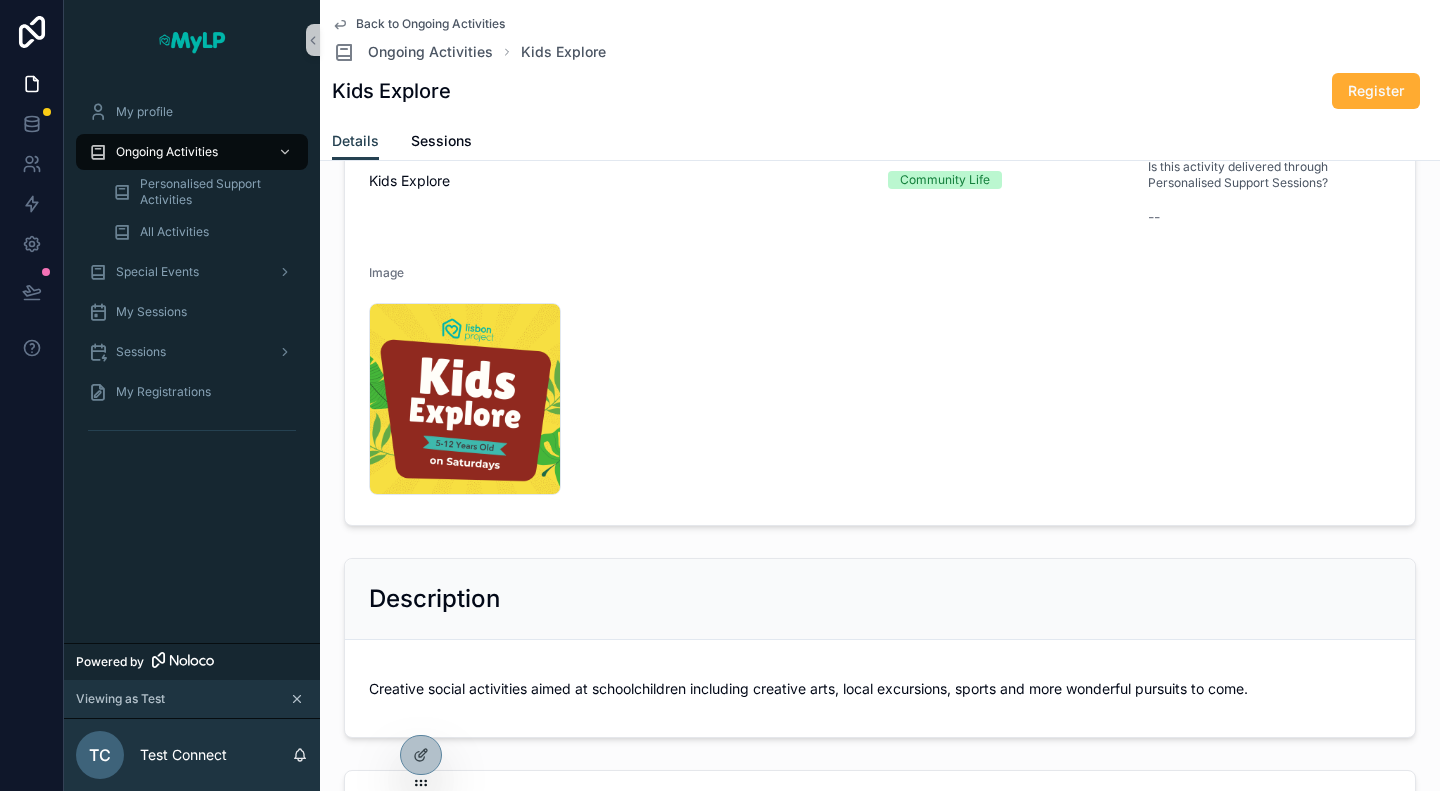 scroll, scrollTop: 0, scrollLeft: 0, axis: both 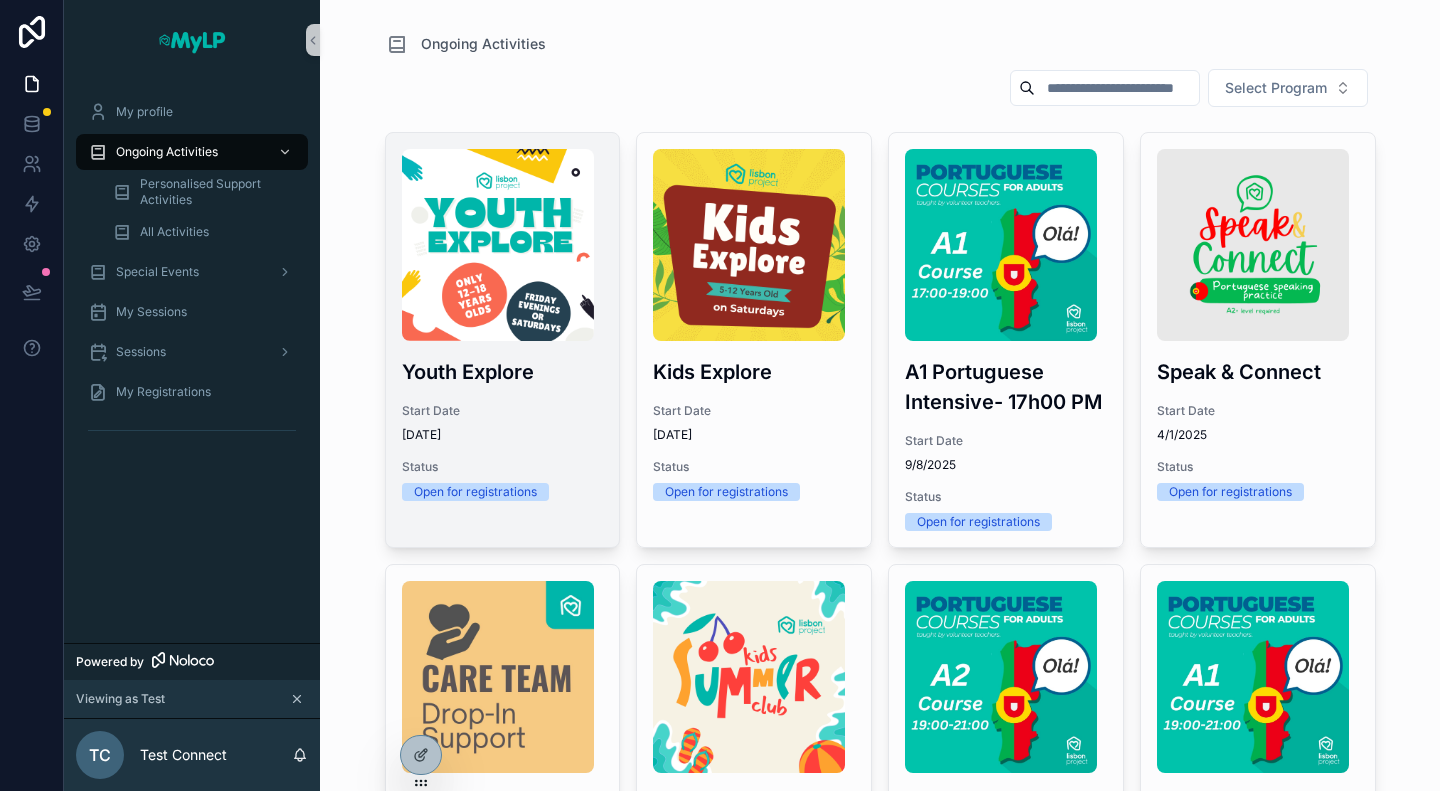 click at bounding box center [498, 245] 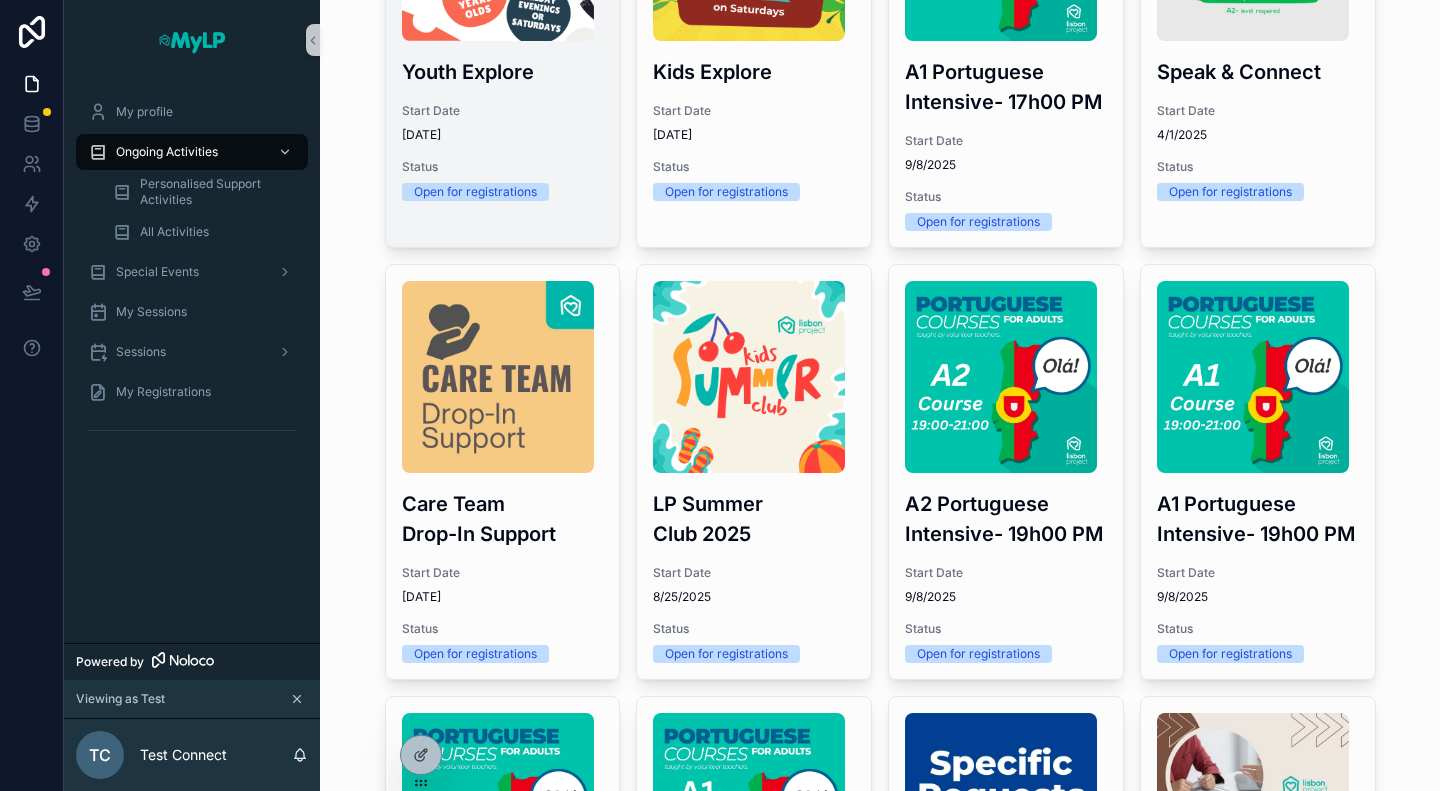 scroll, scrollTop: 400, scrollLeft: 0, axis: vertical 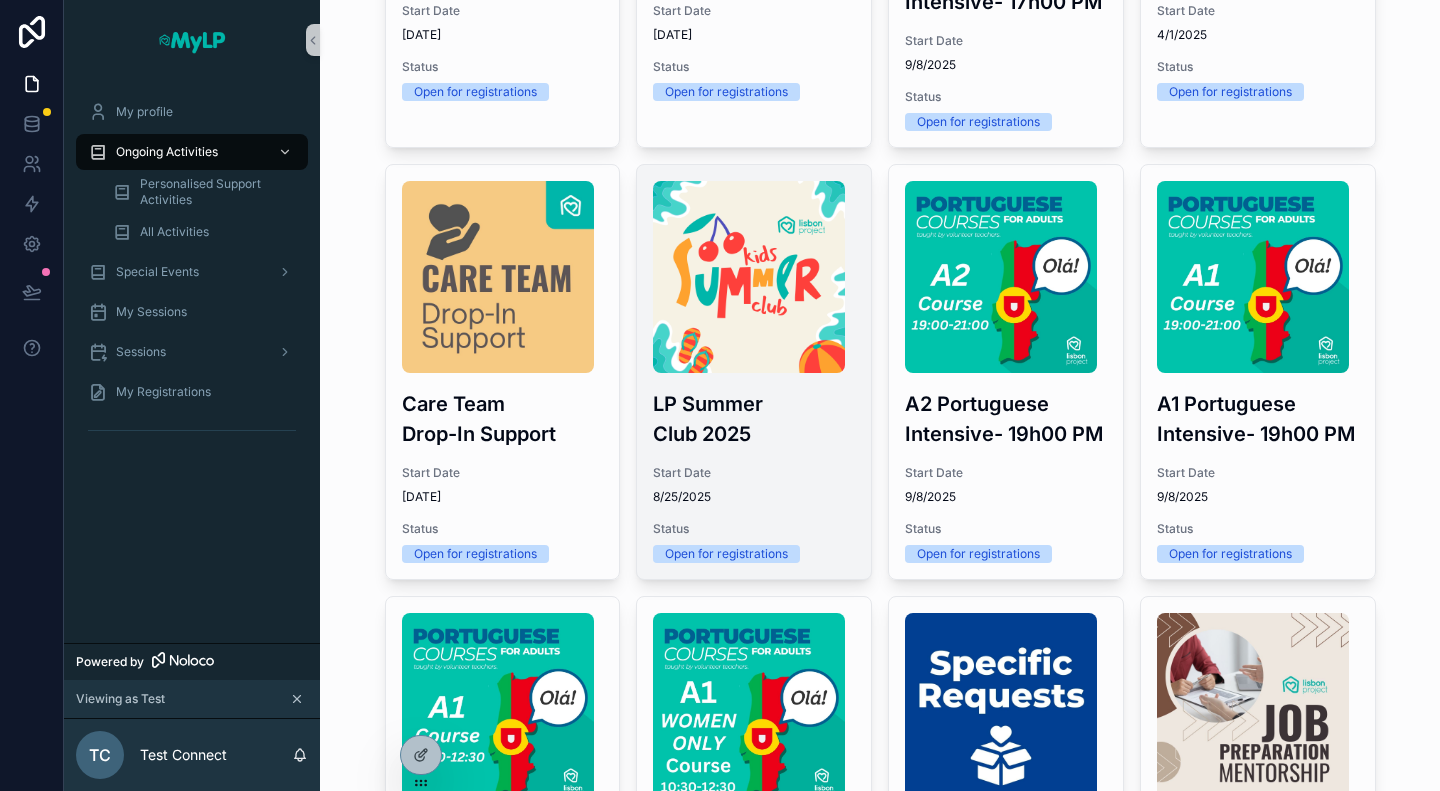 click on "LP Summer Club 2025 Start Date 8/25/2025 Status Open for registrations" at bounding box center [754, 372] 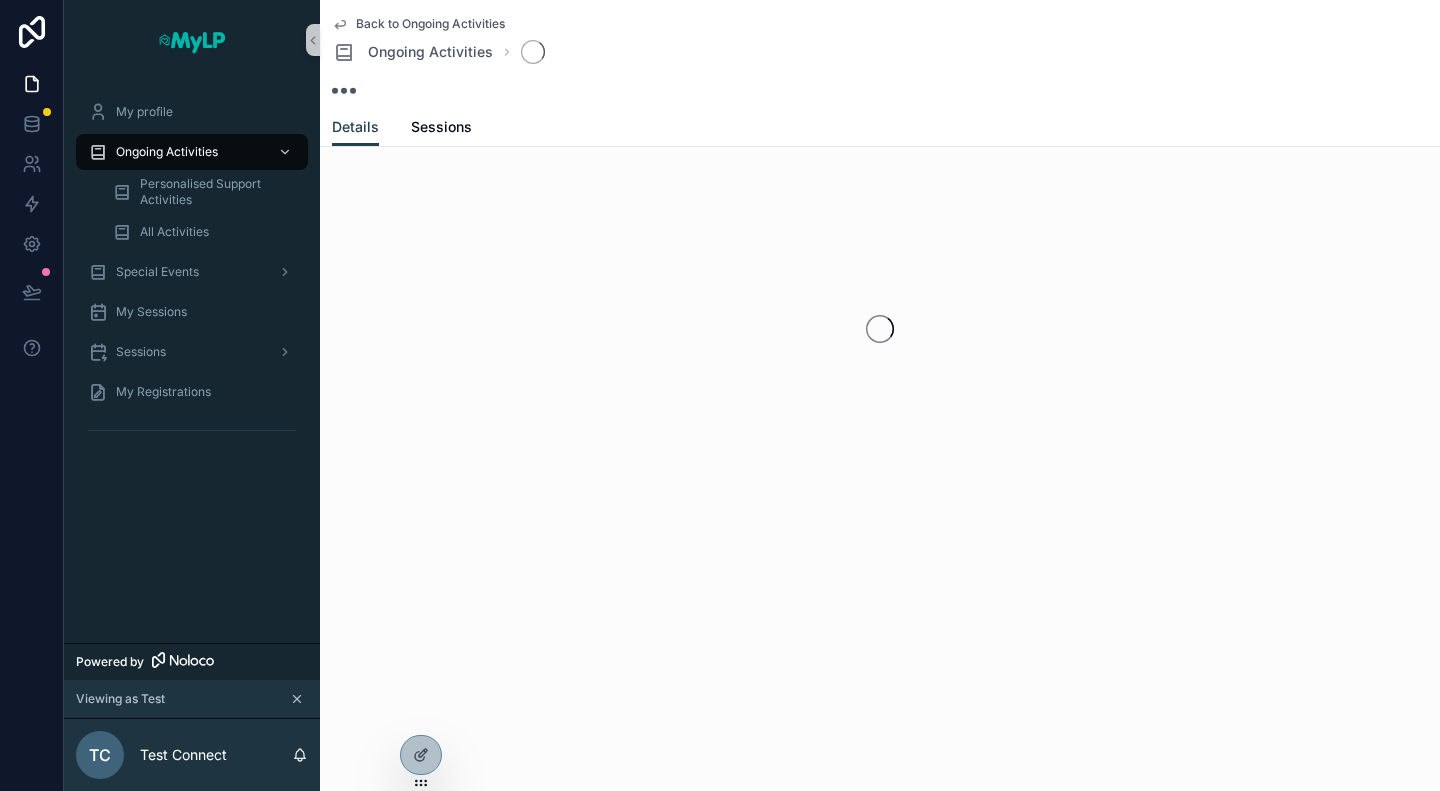 scroll, scrollTop: 0, scrollLeft: 0, axis: both 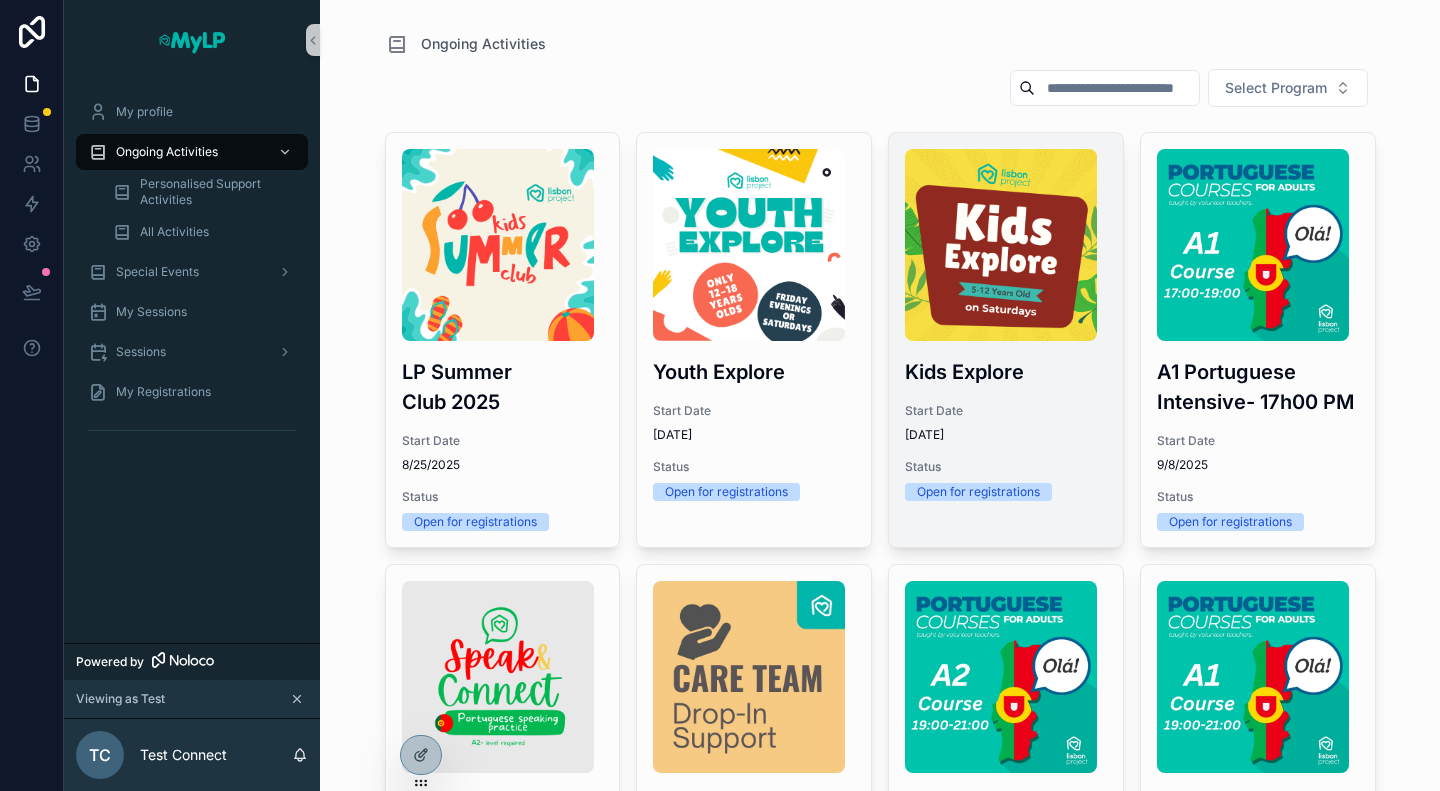 click on "Kids Explore" at bounding box center (1006, 372) 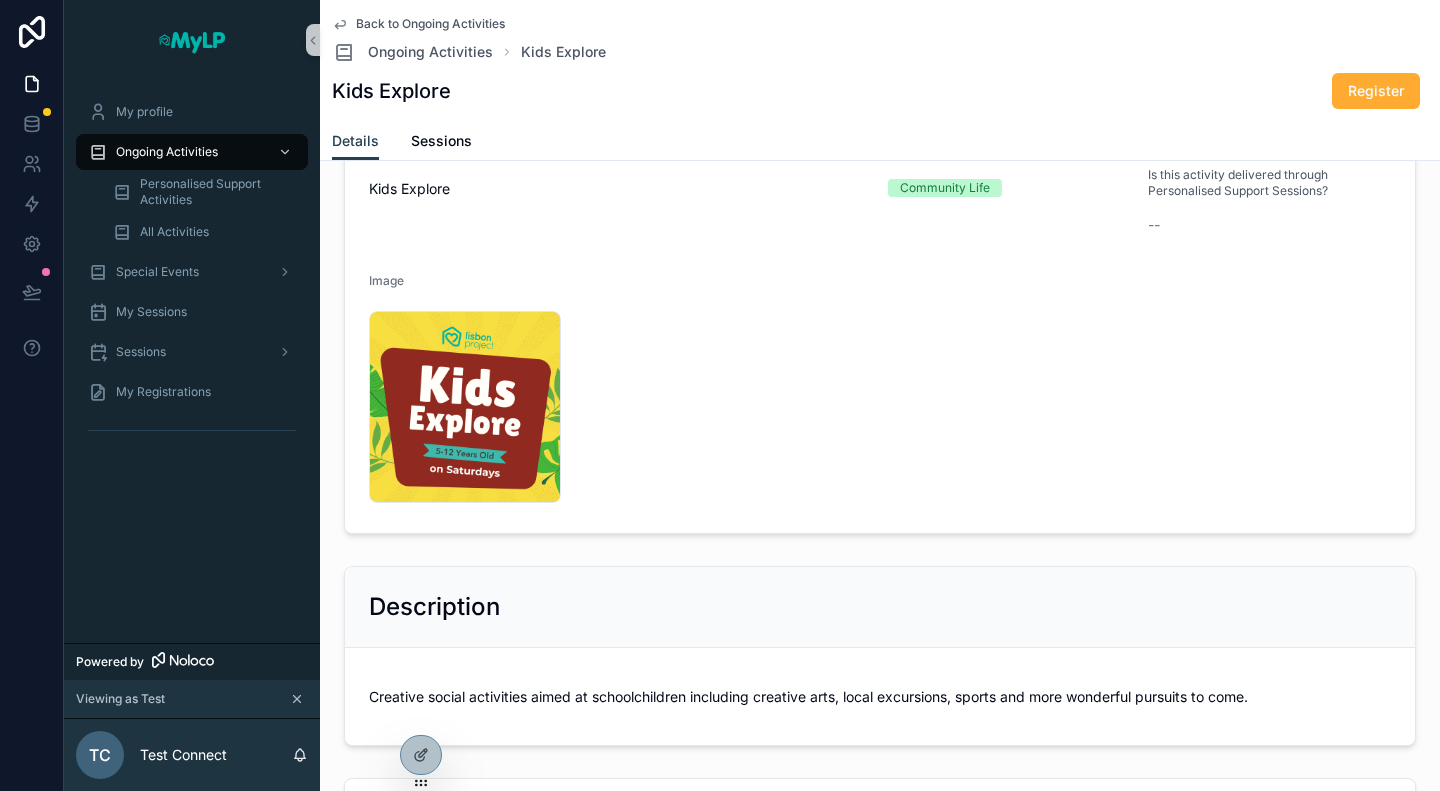 scroll, scrollTop: 0, scrollLeft: 0, axis: both 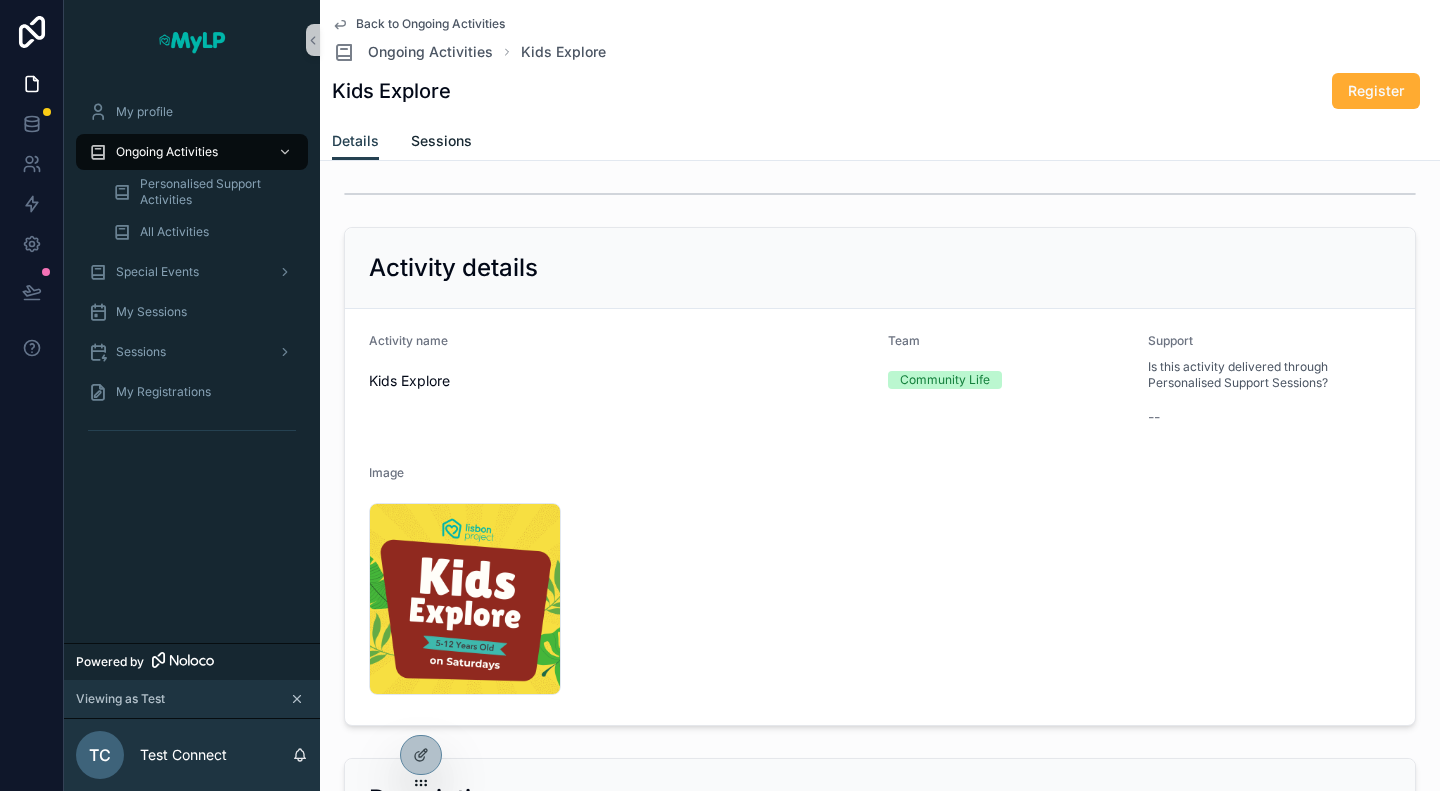click on "Sessions" at bounding box center (441, 141) 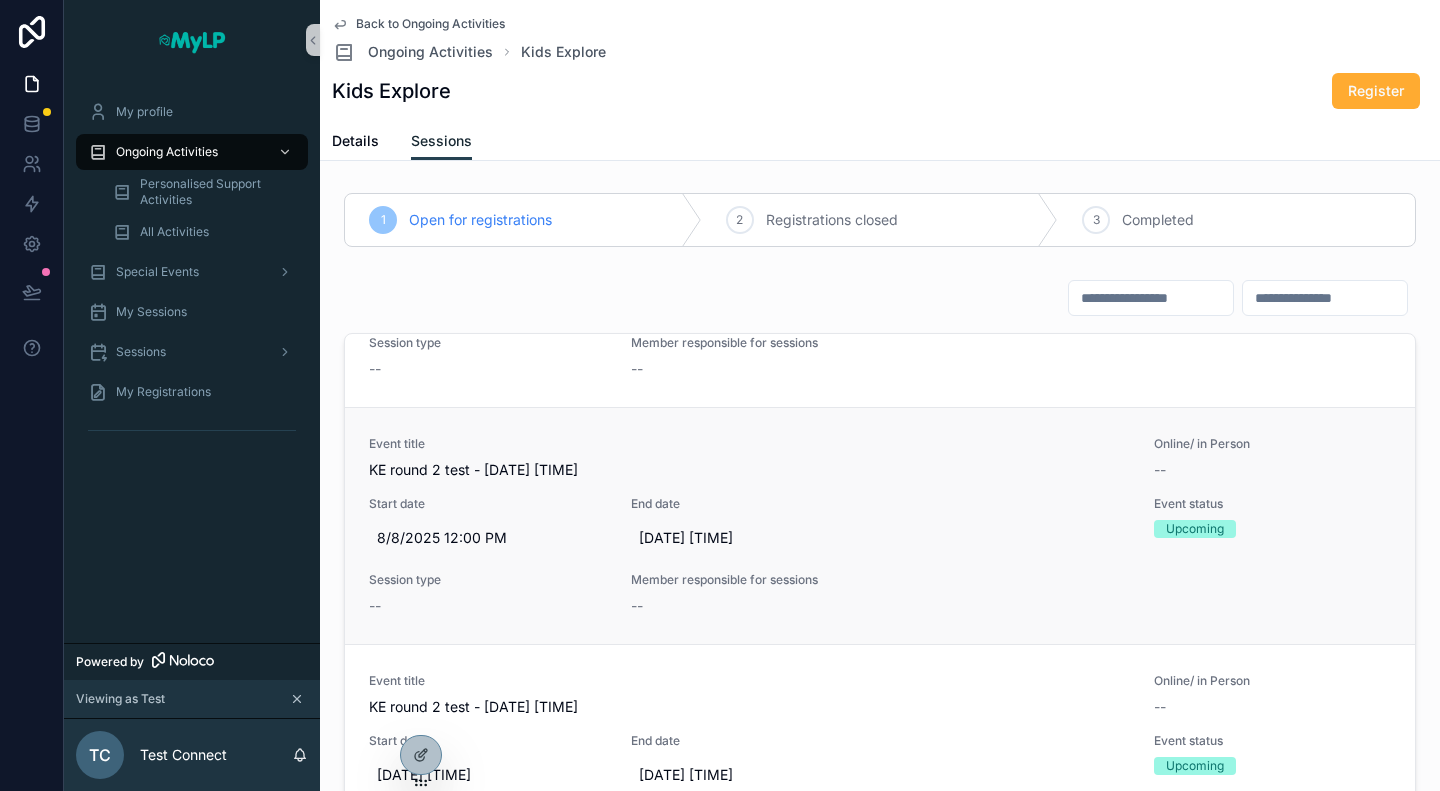 scroll, scrollTop: 402, scrollLeft: 0, axis: vertical 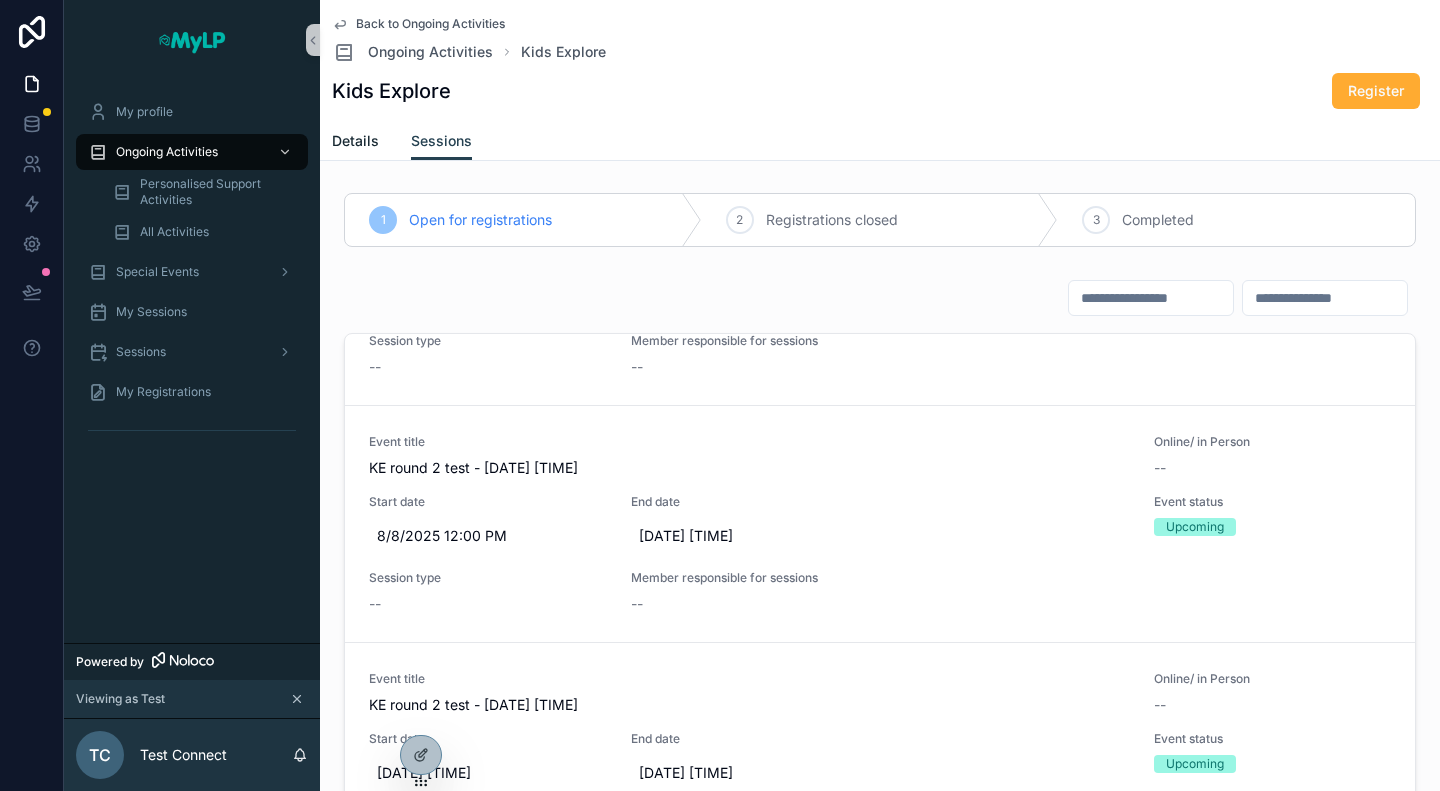 click on "Details" at bounding box center [355, 141] 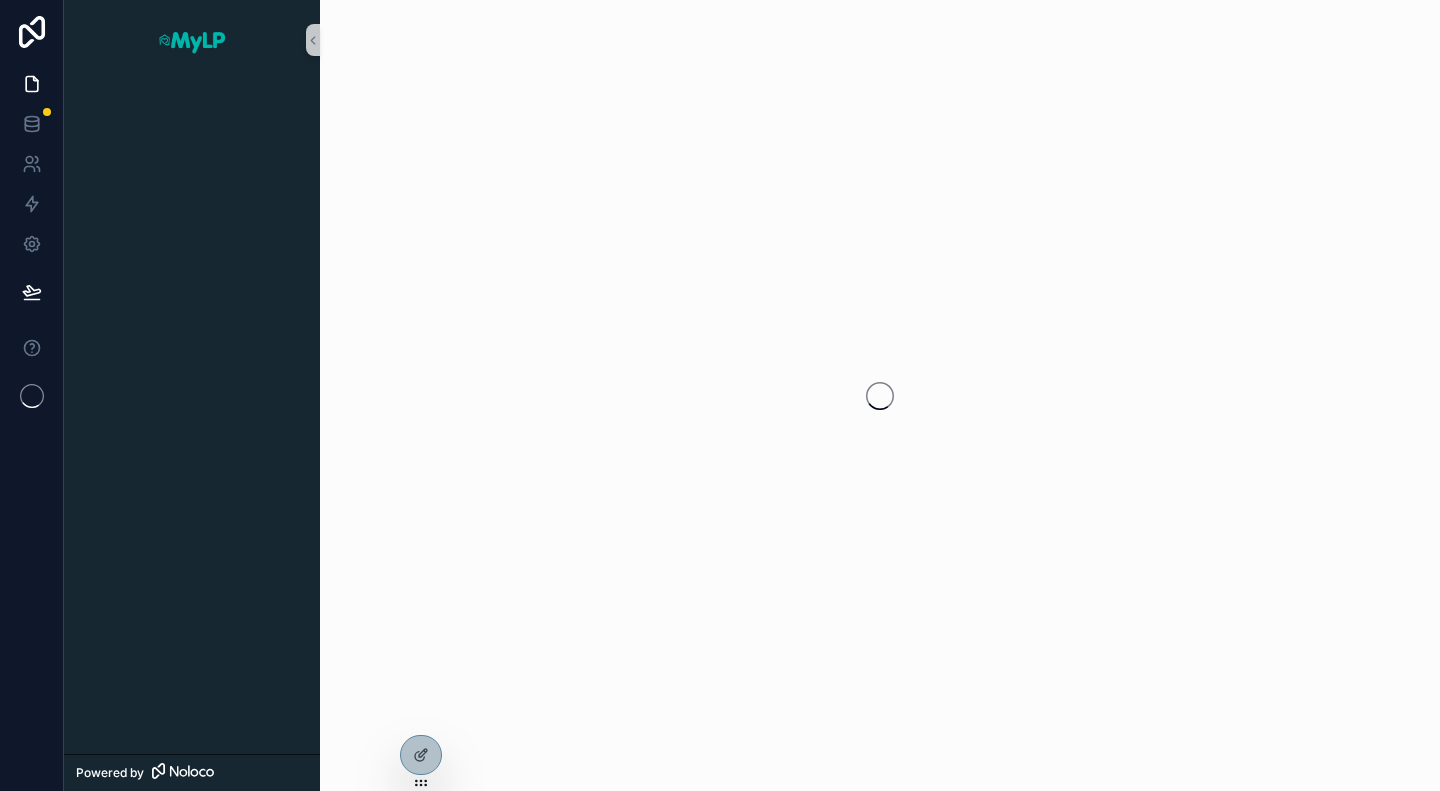 scroll, scrollTop: 0, scrollLeft: 0, axis: both 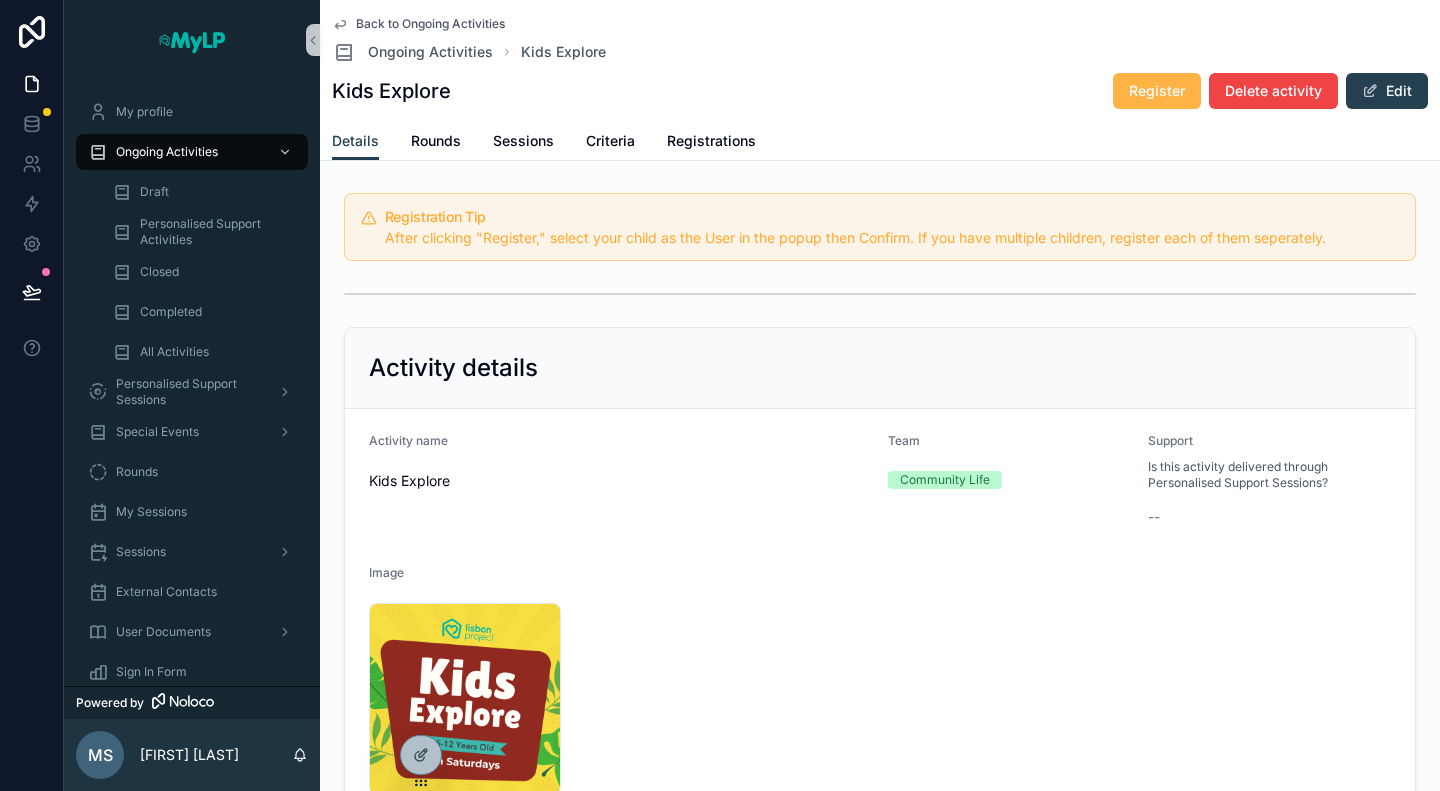 click on "Register" at bounding box center [1157, 91] 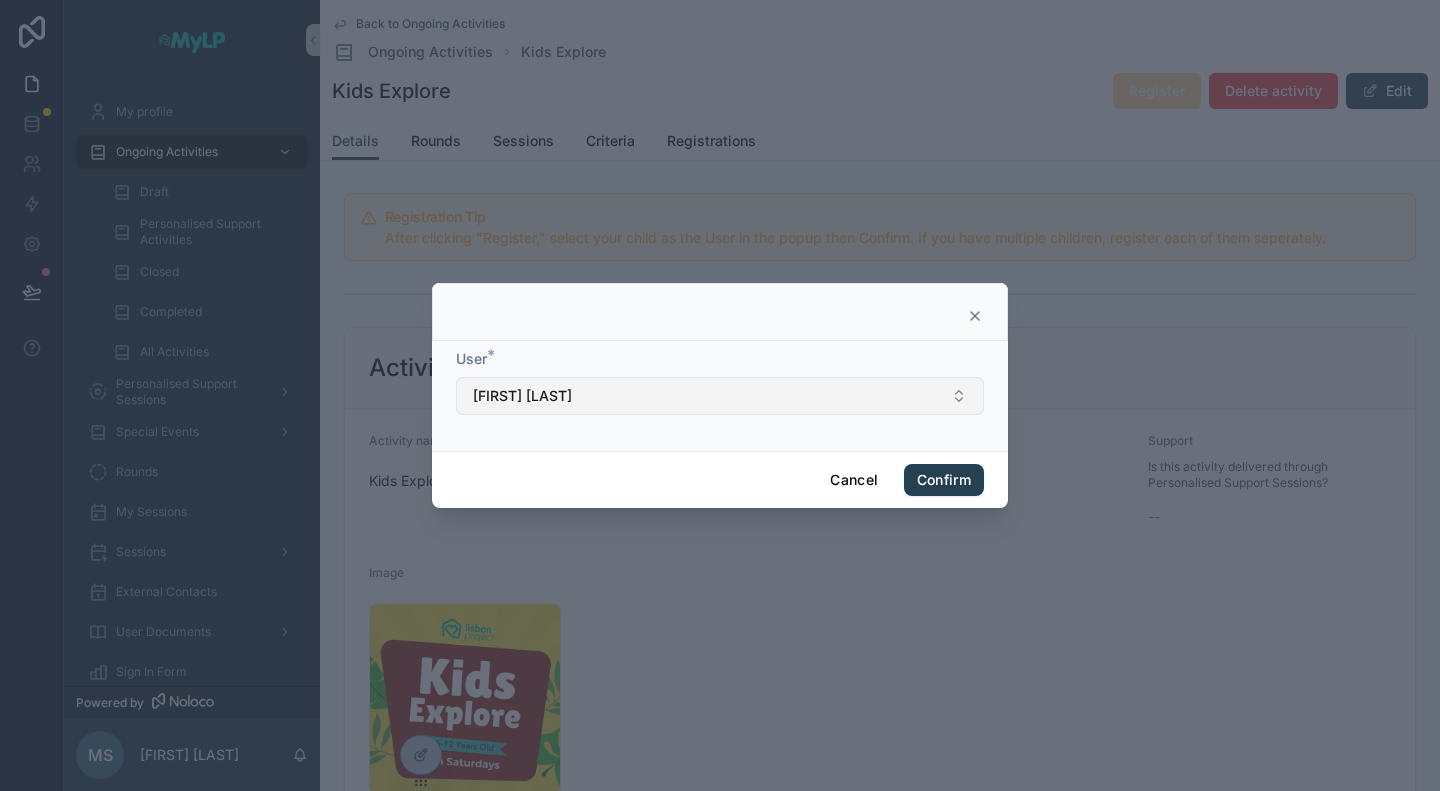 click on "[FIRST] [LAST]" at bounding box center (720, 396) 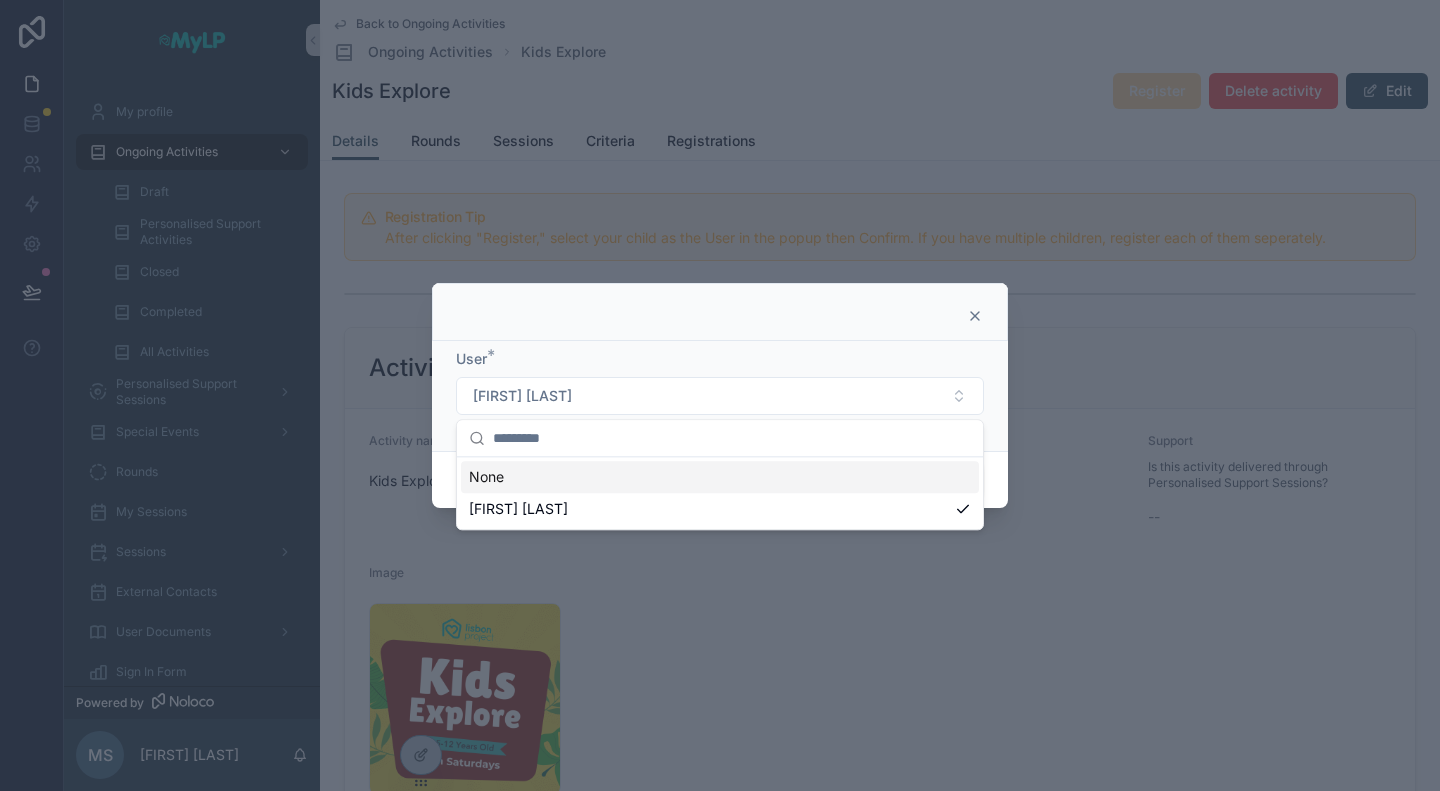 click 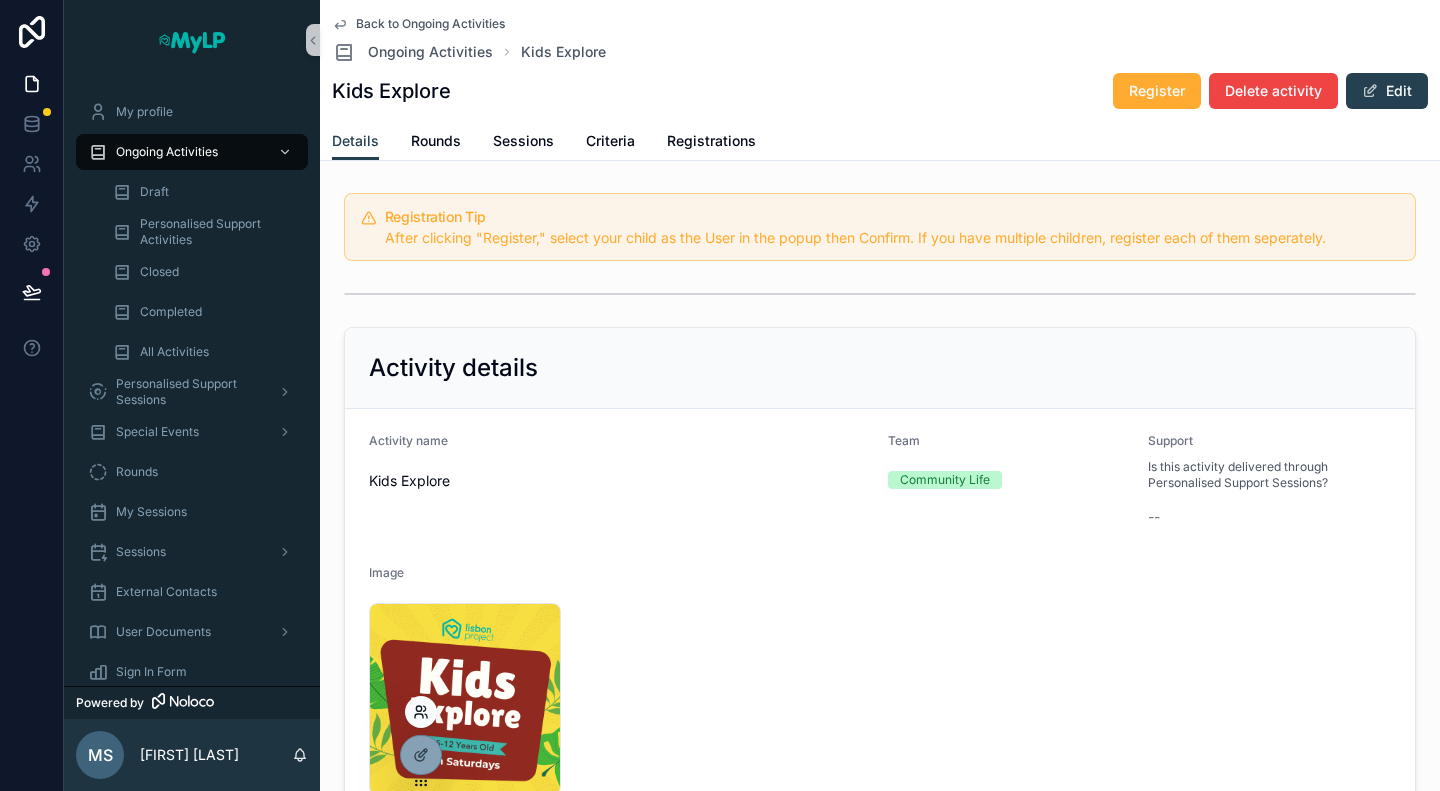 click 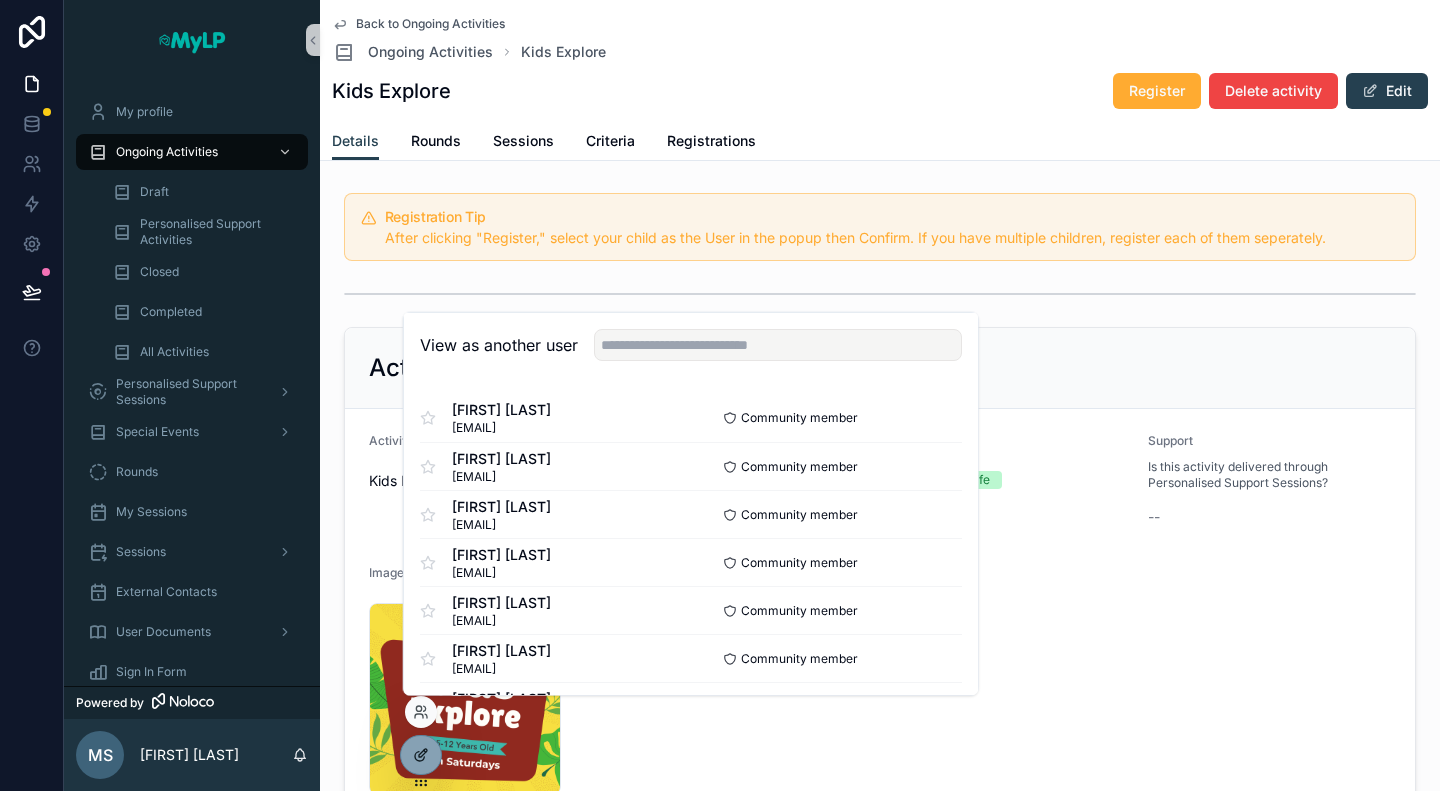 click at bounding box center [421, 755] 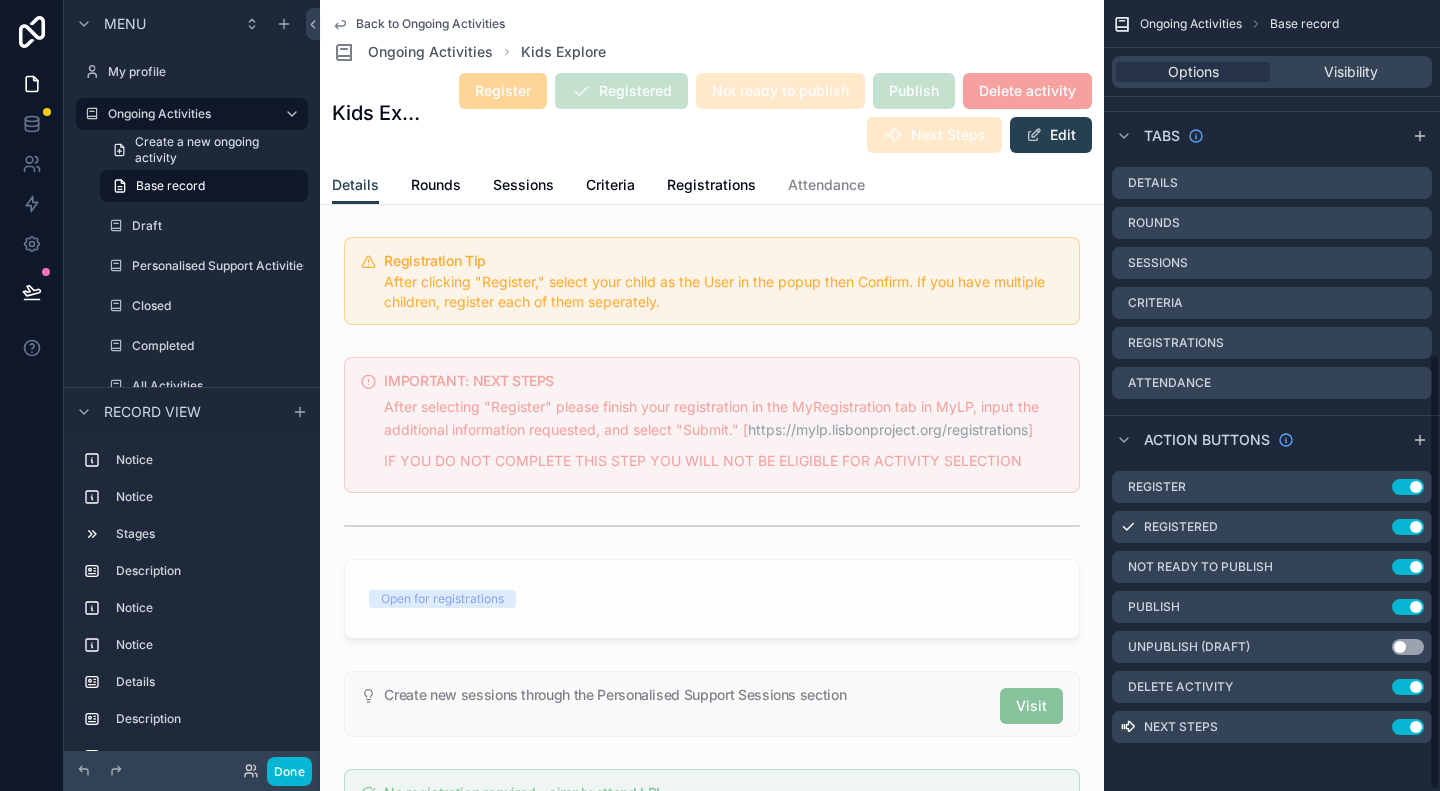 scroll, scrollTop: 642, scrollLeft: 0, axis: vertical 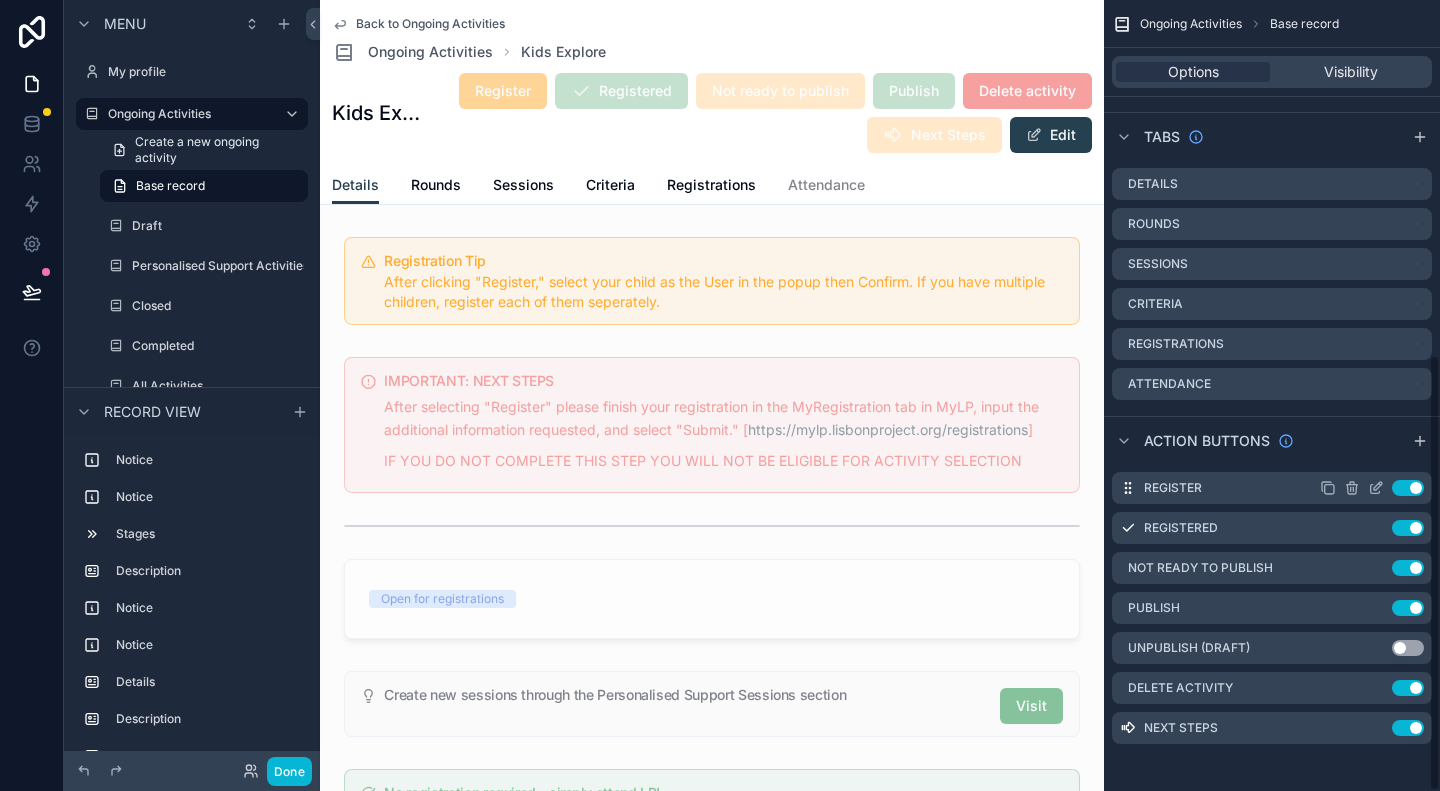 click 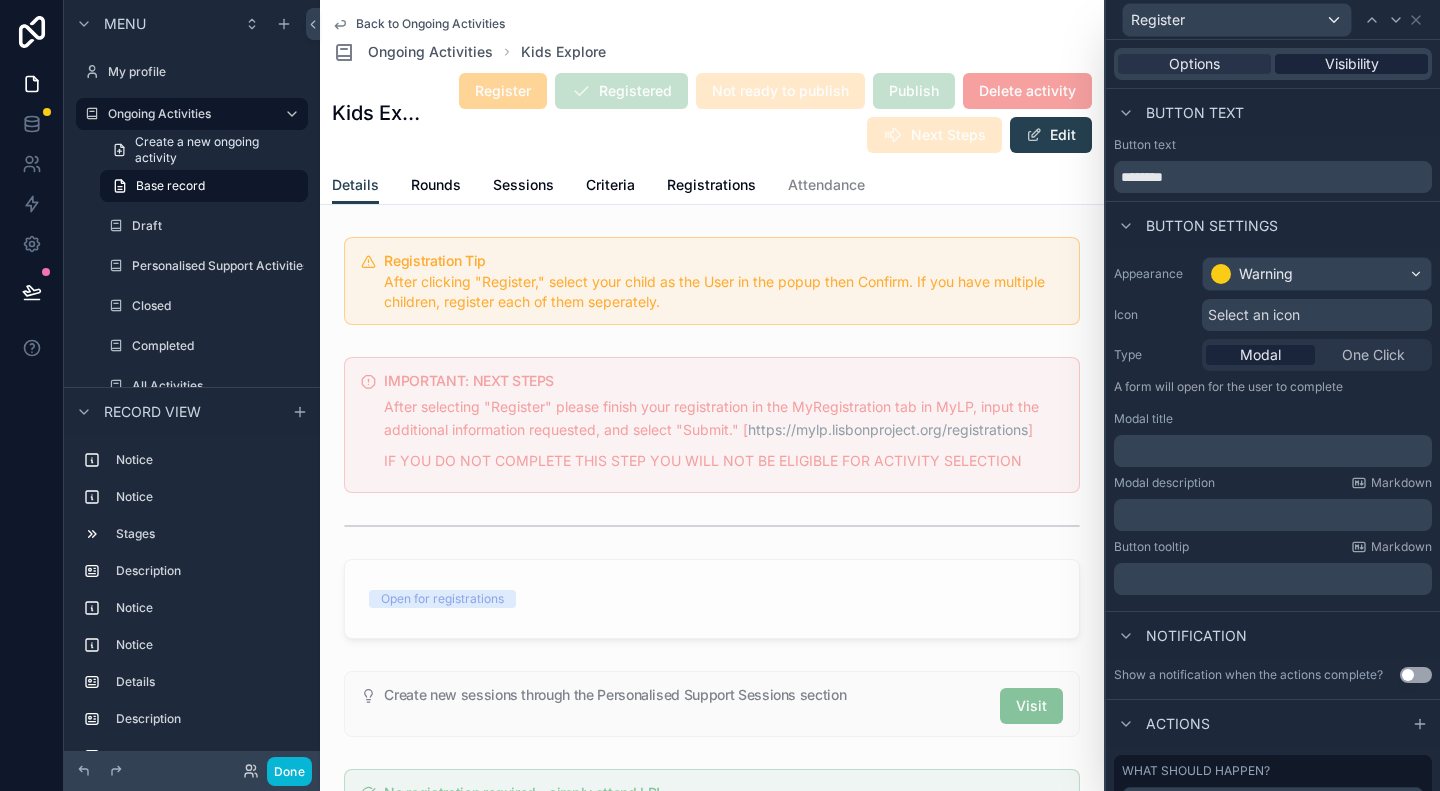 click on "Visibility" at bounding box center [1352, 64] 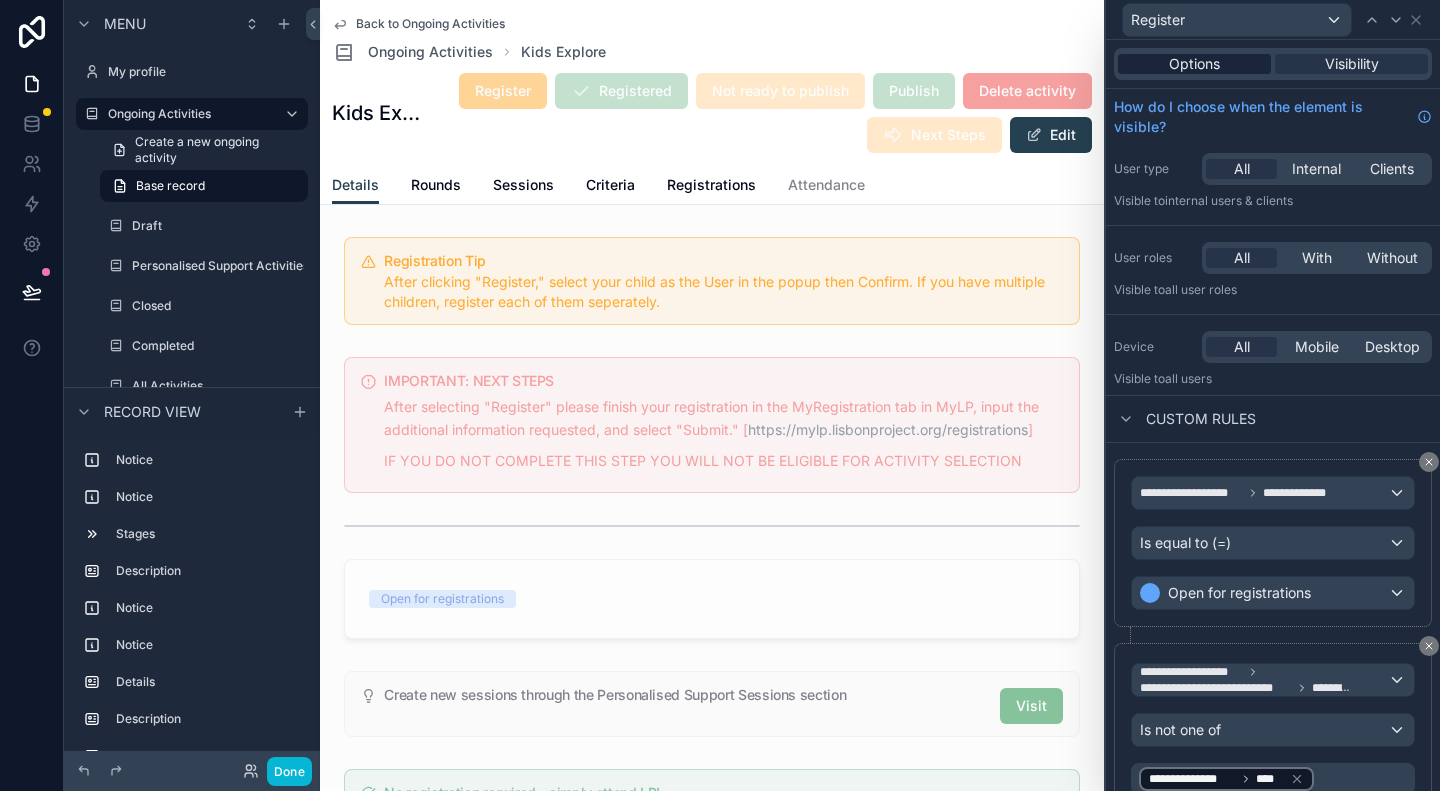 click on "Options" at bounding box center (1194, 64) 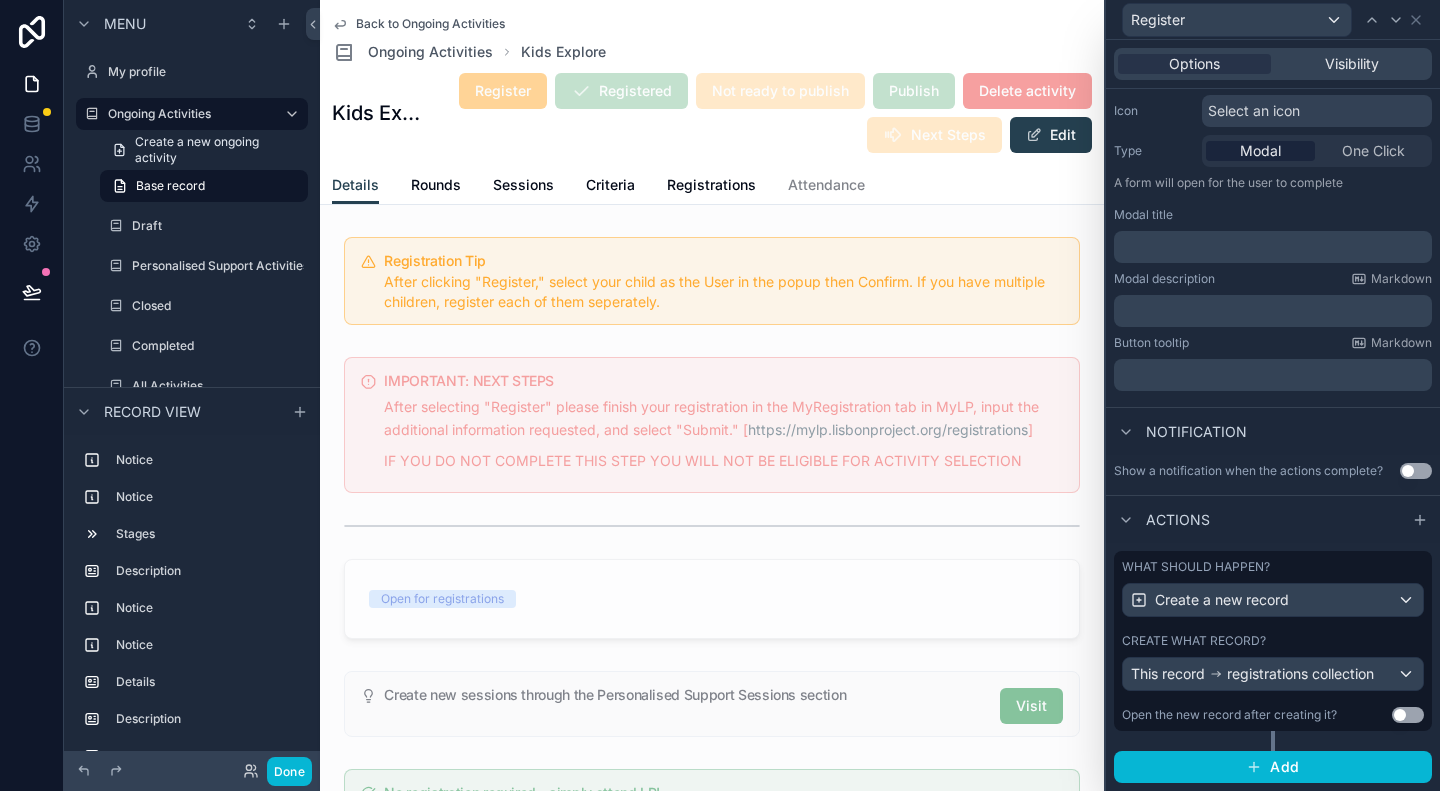 scroll, scrollTop: 216, scrollLeft: 0, axis: vertical 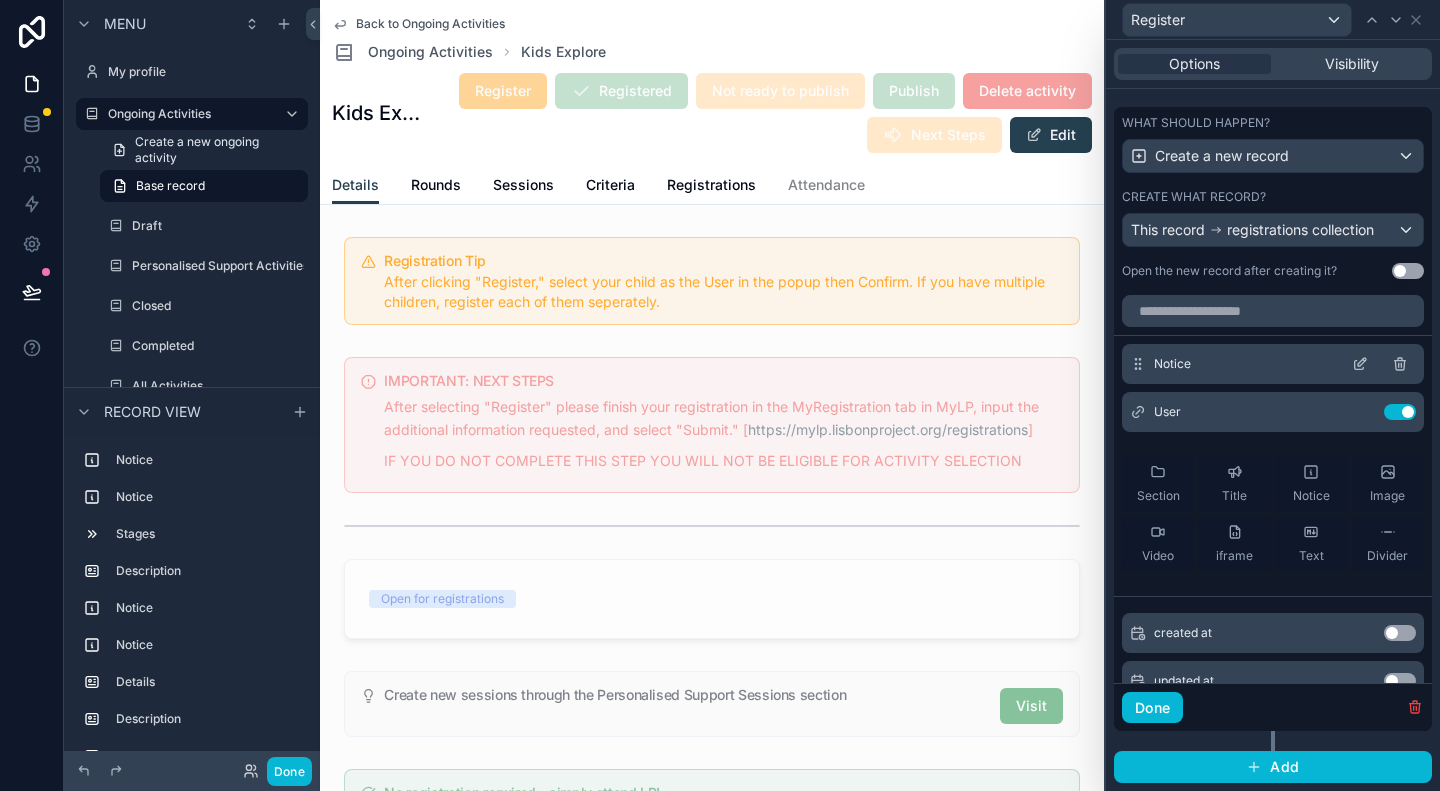click 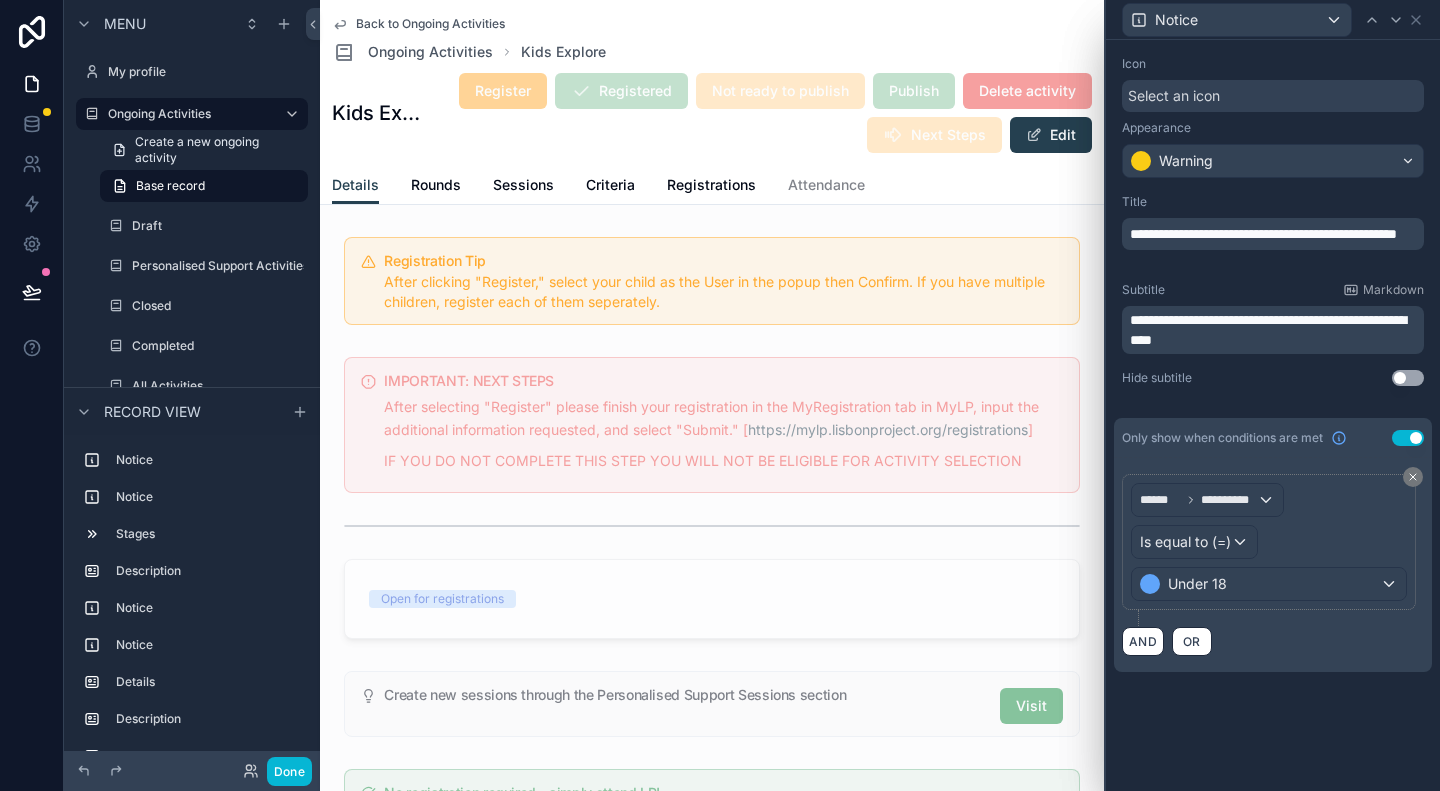 click on "**********" at bounding box center (1273, 380) 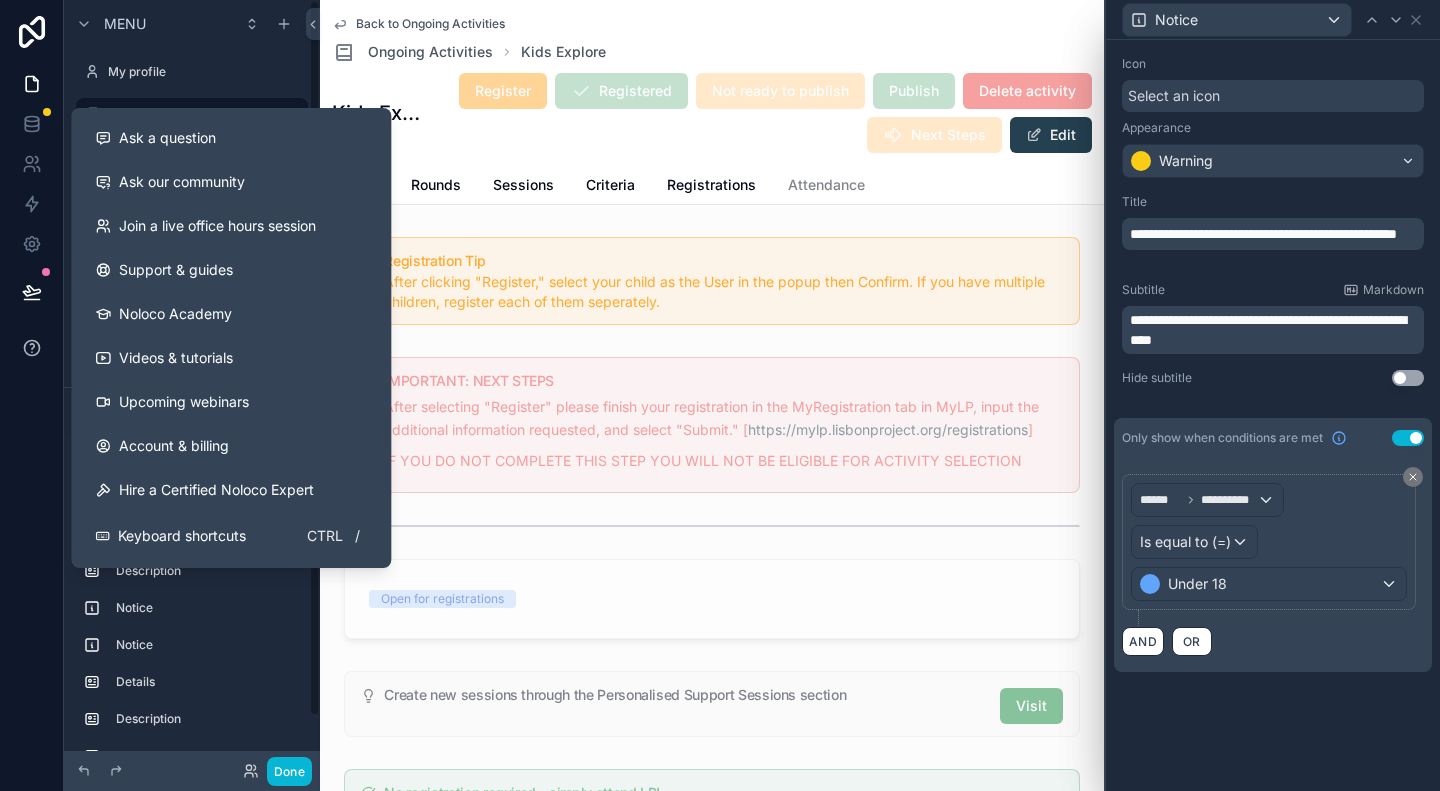 click 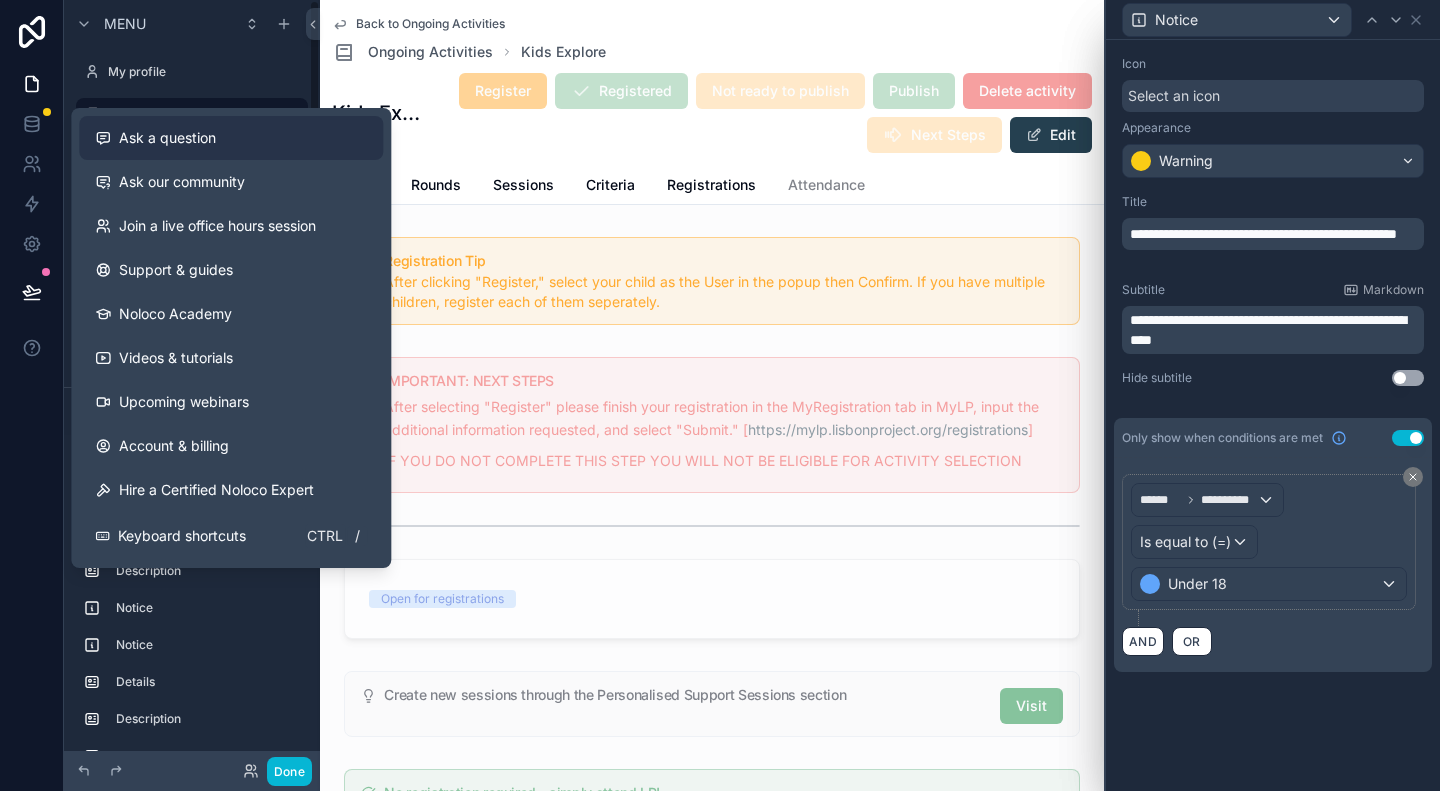 click on "Ask a question" at bounding box center (167, 138) 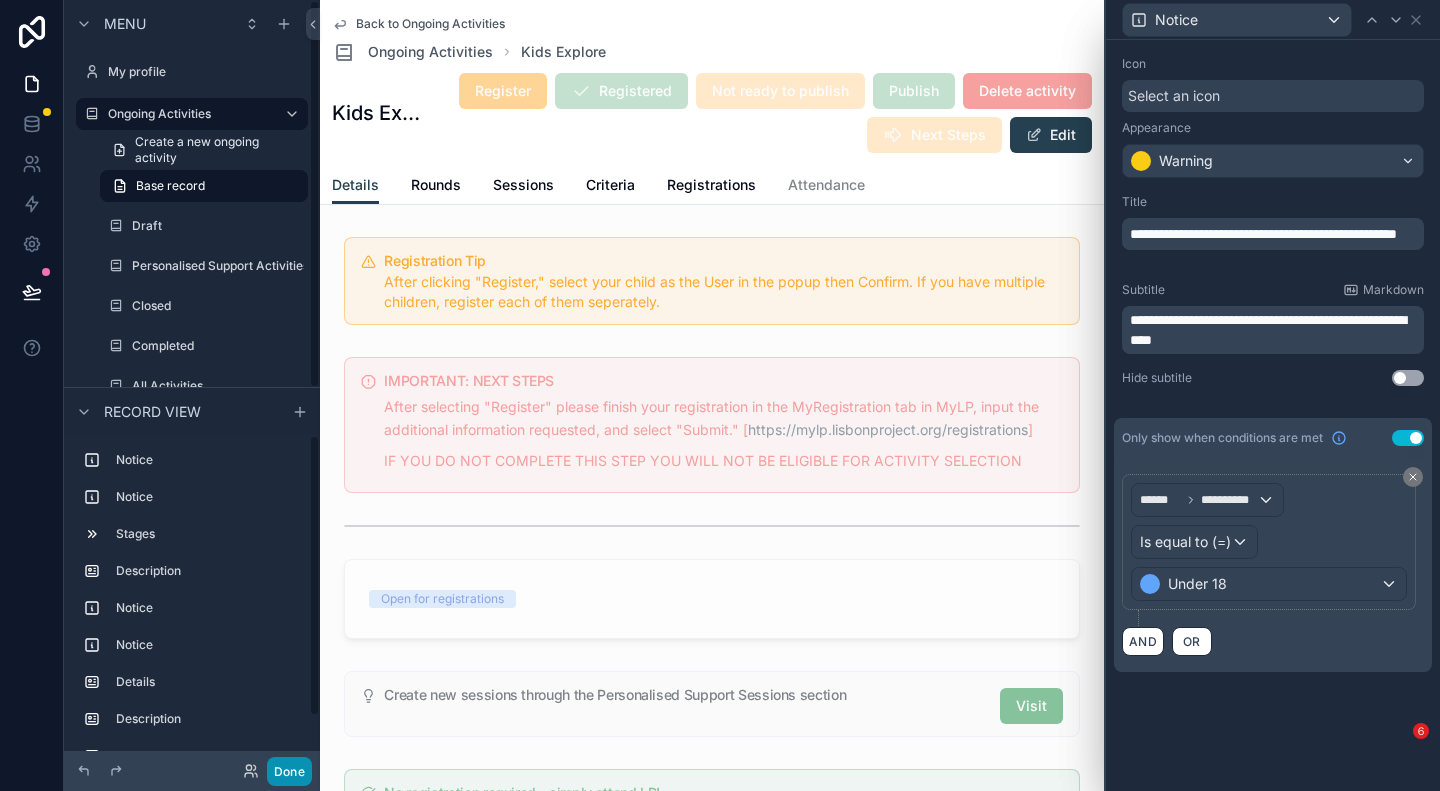 click on "Done" at bounding box center (289, 771) 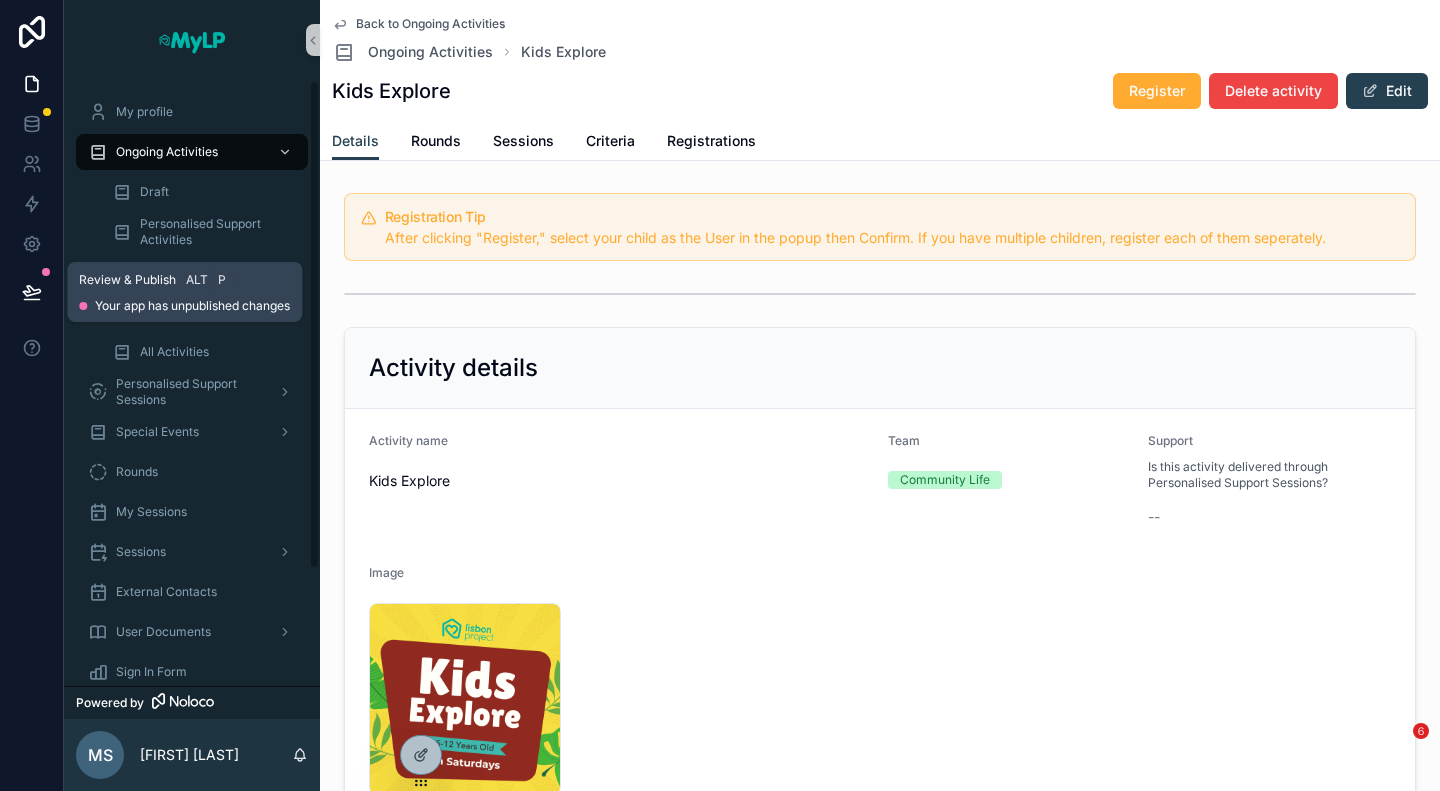 click 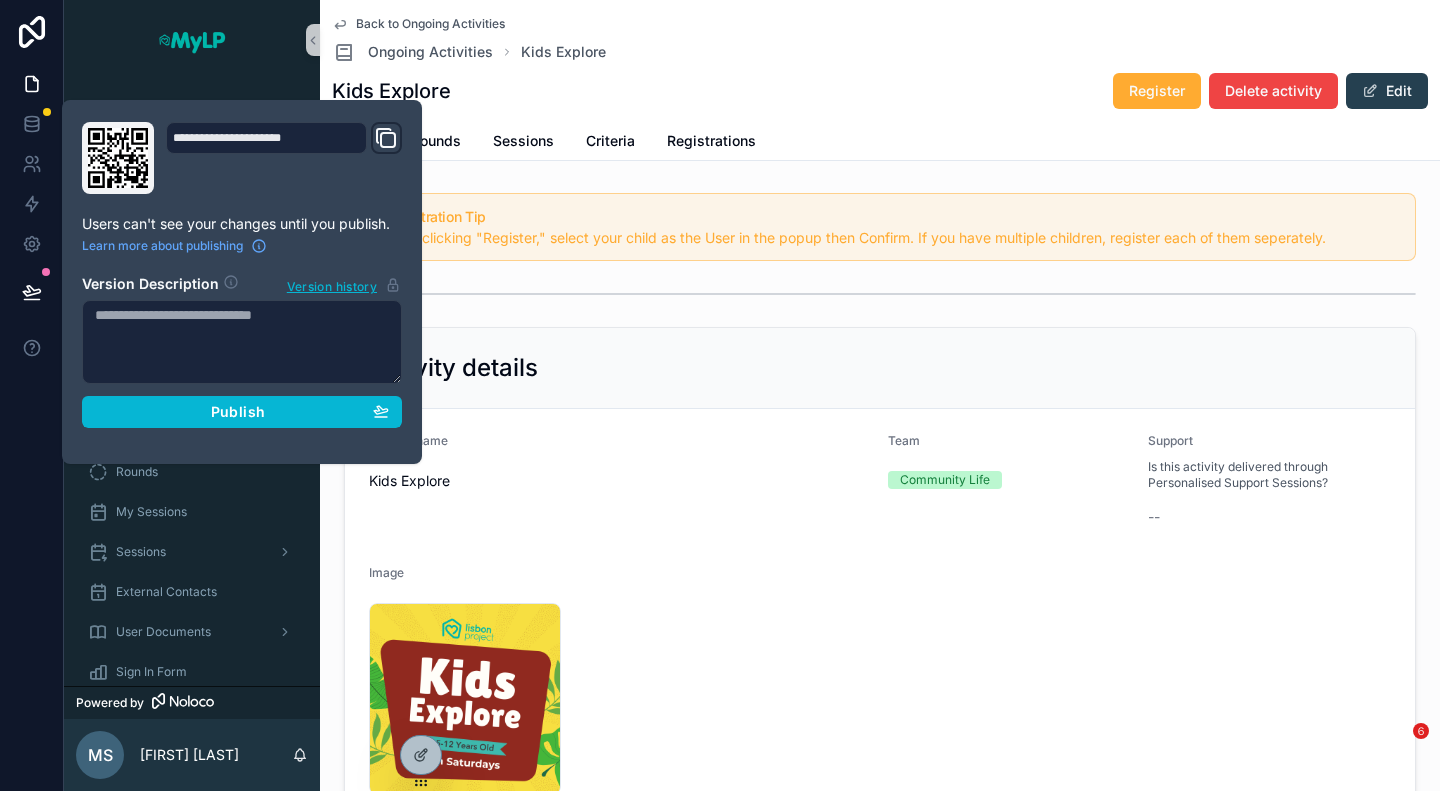 click at bounding box center (242, 342) 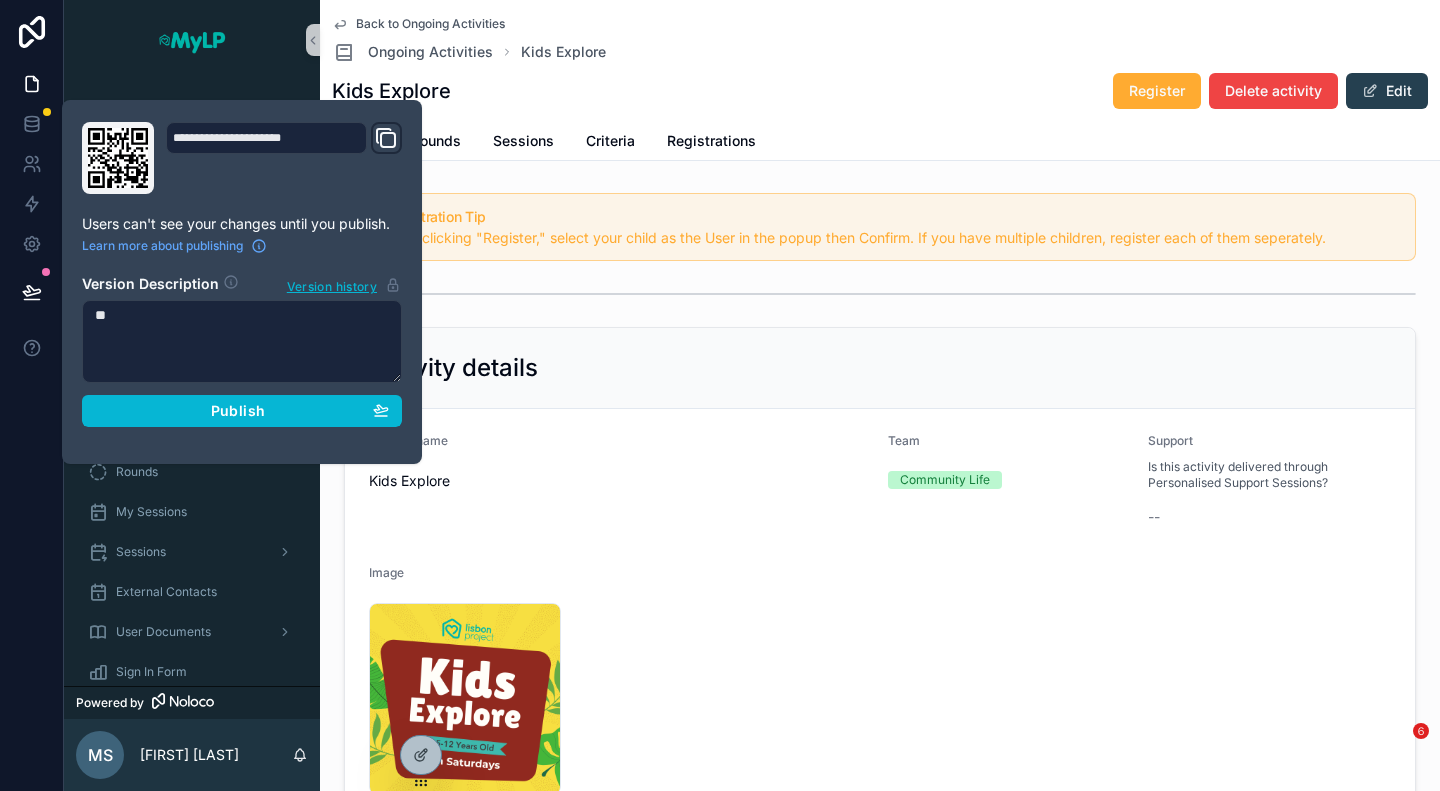 type on "*" 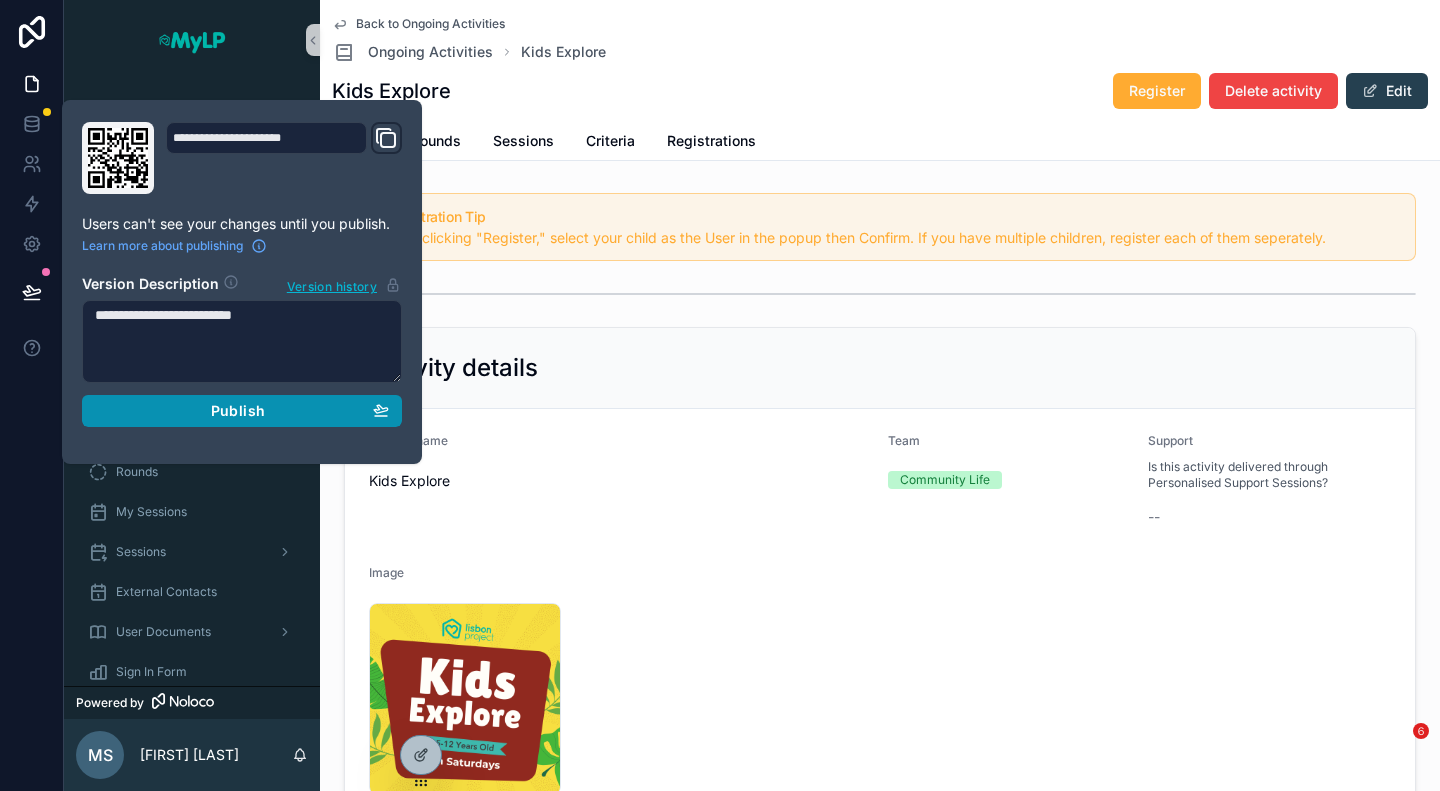 type on "**********" 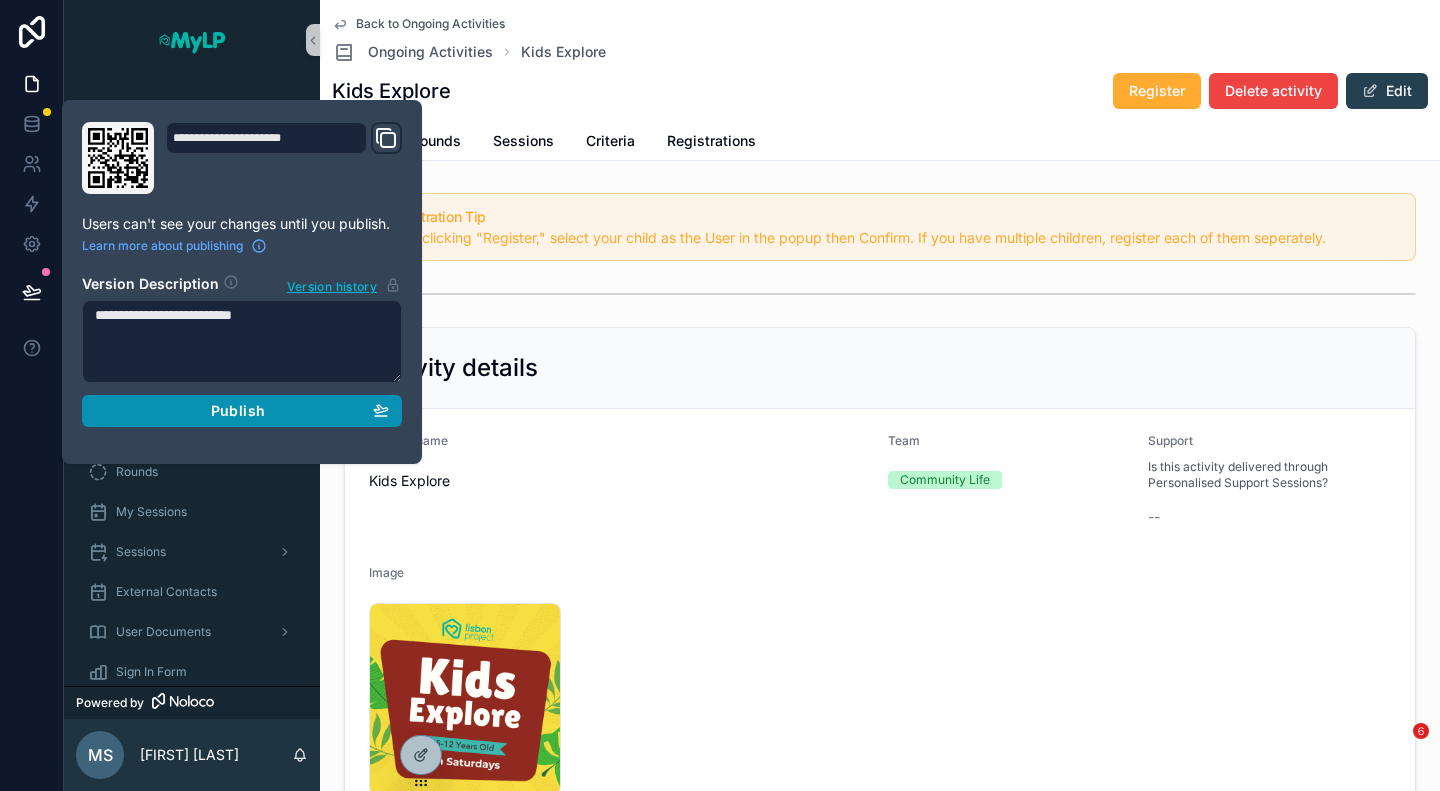 click on "Publish" at bounding box center (238, 411) 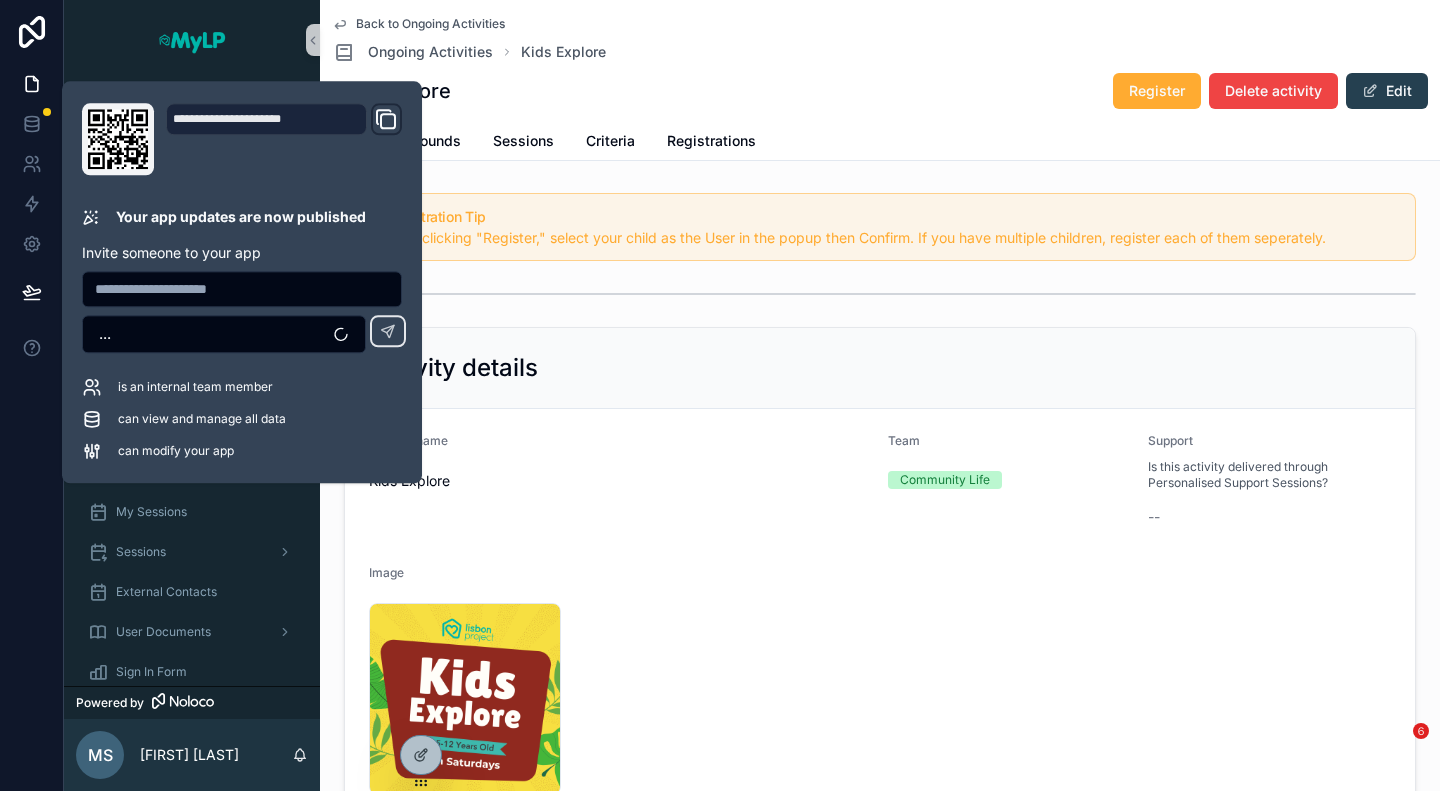 click on "Kids Explore Register Delete activity Edit" at bounding box center (880, 91) 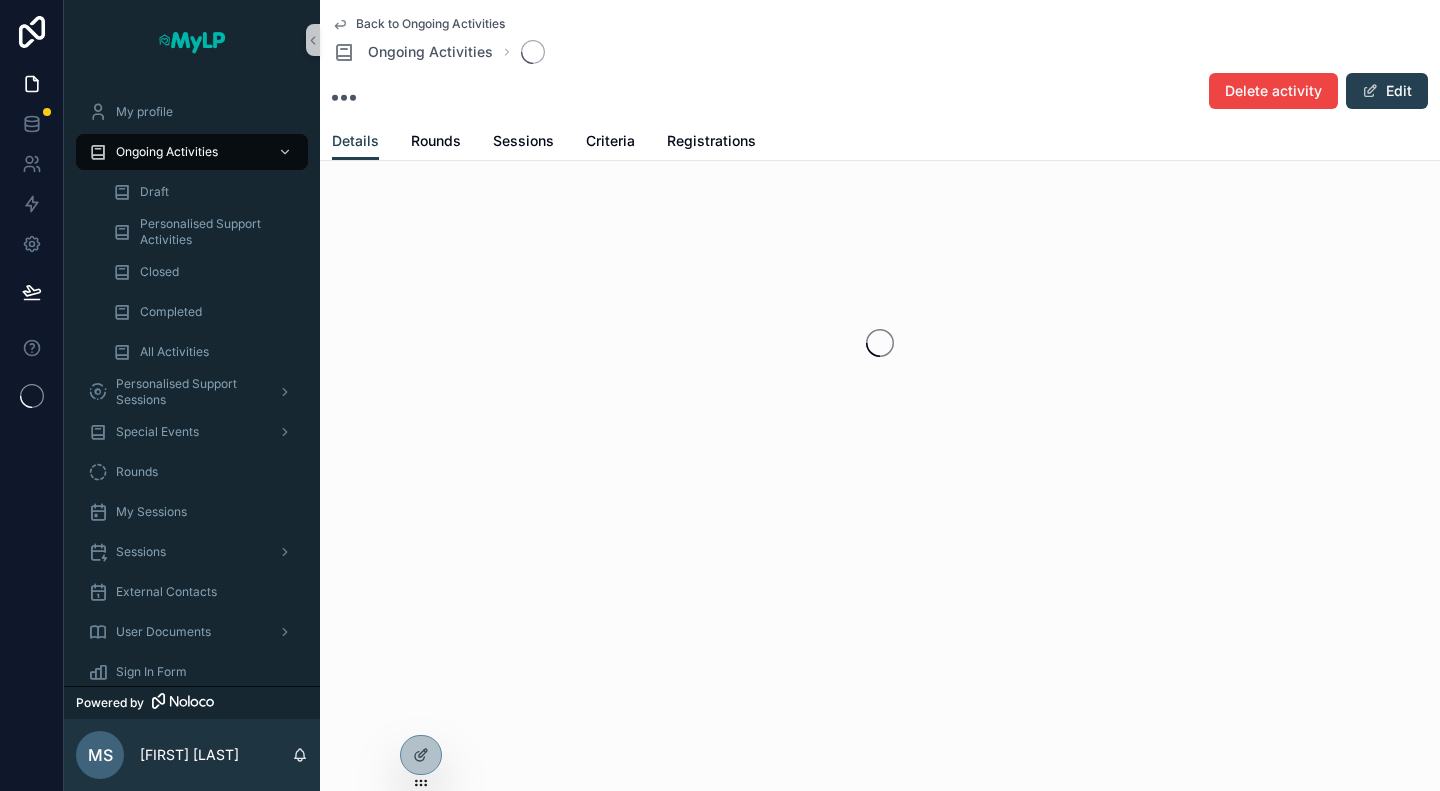 scroll, scrollTop: 0, scrollLeft: 0, axis: both 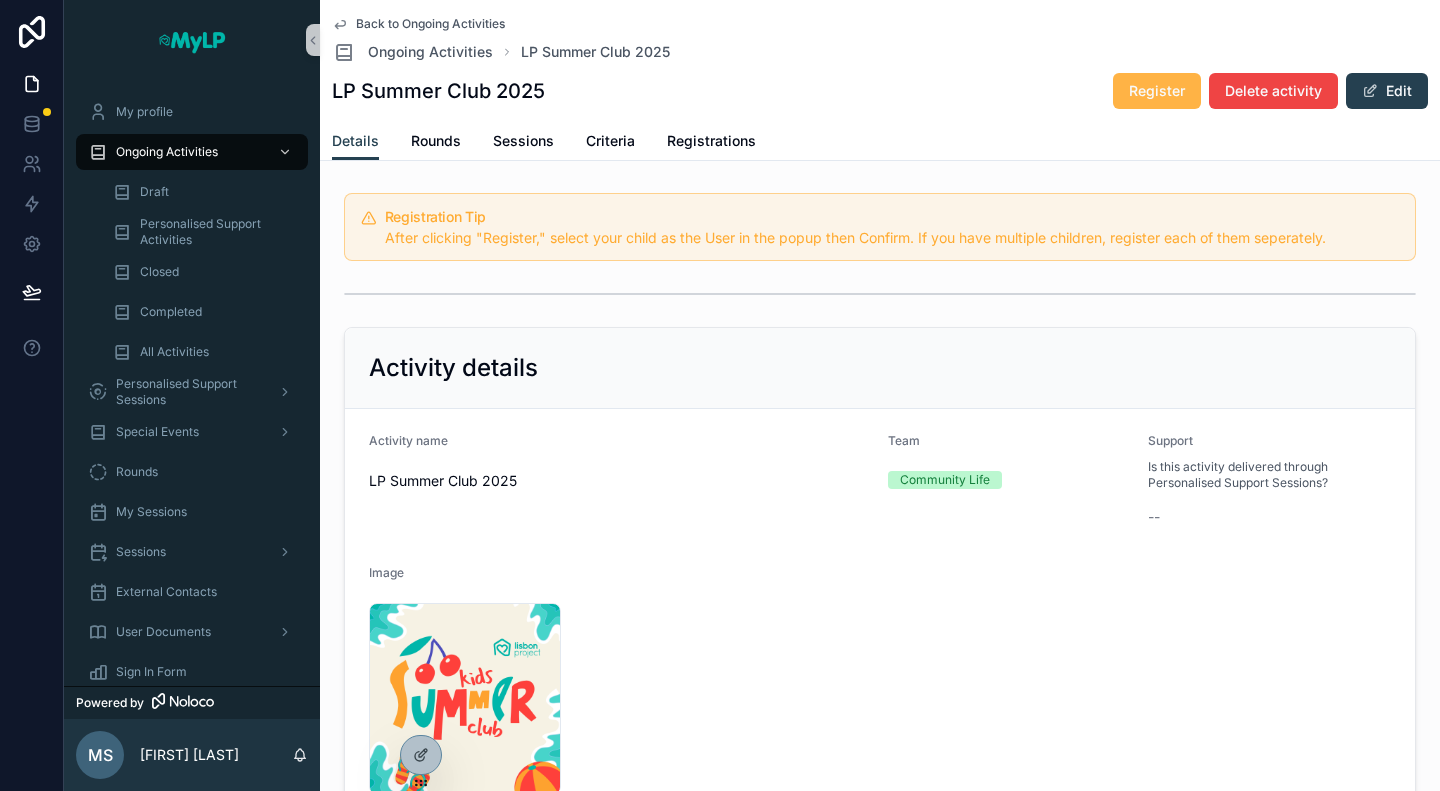 click on "Register" at bounding box center [1157, 91] 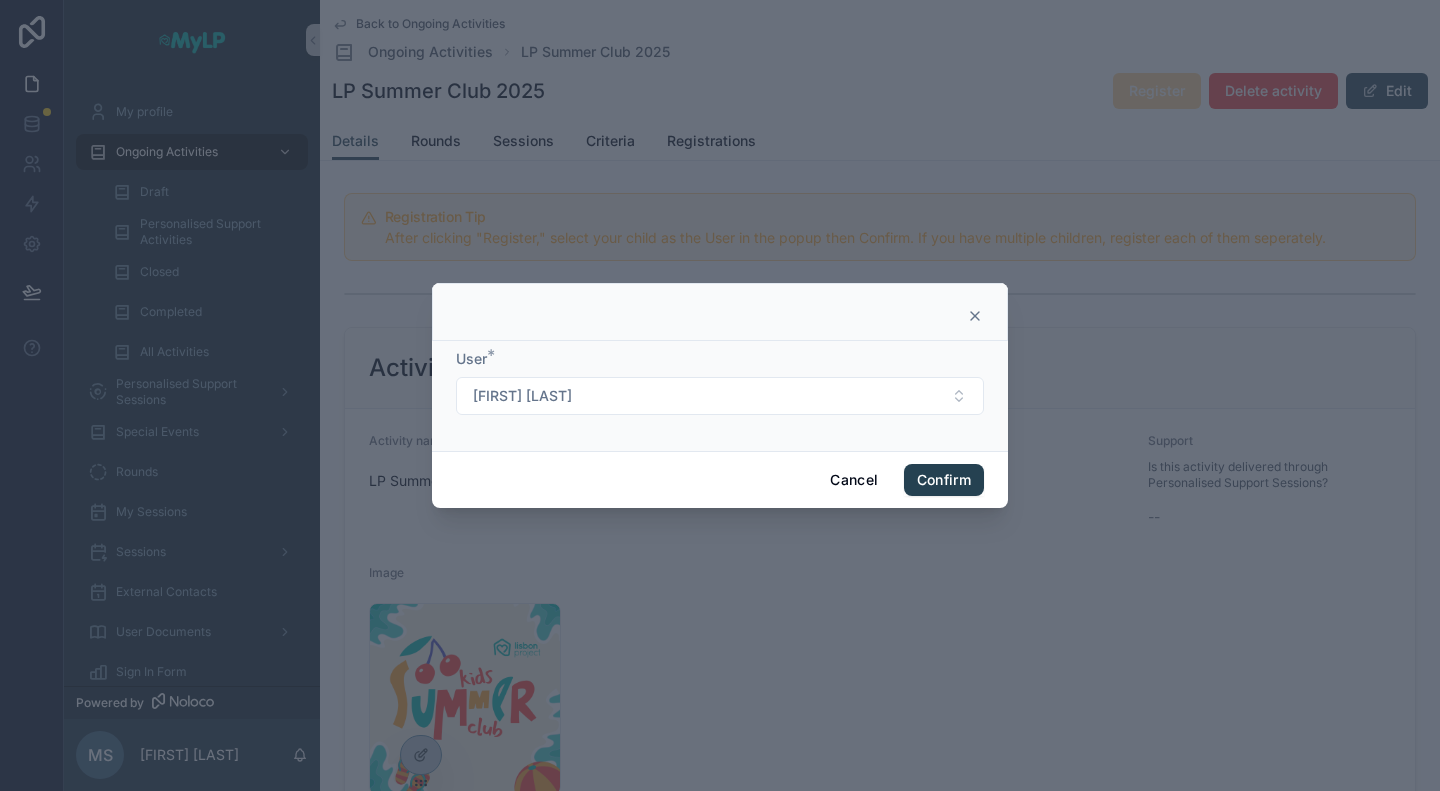 click at bounding box center (720, 312) 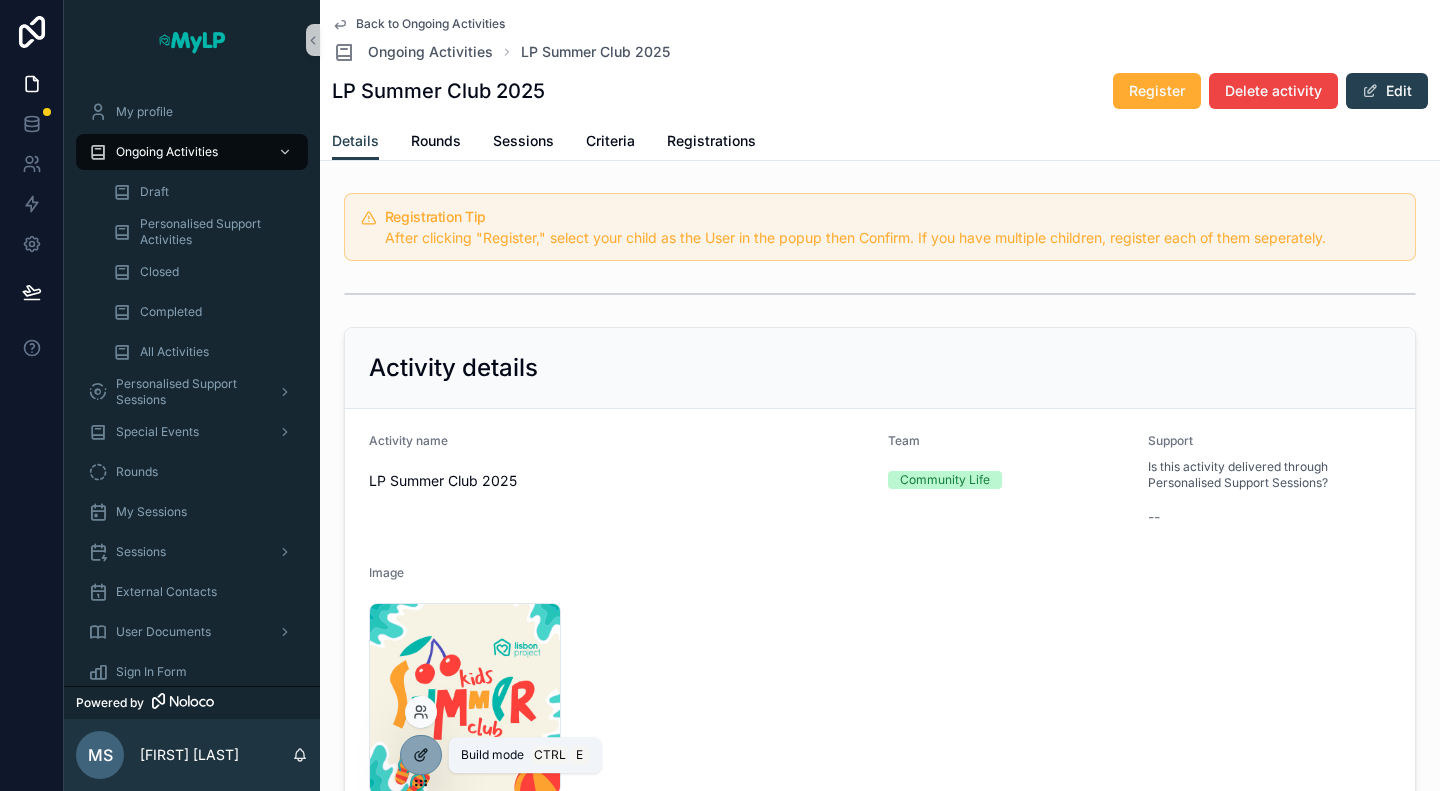 click 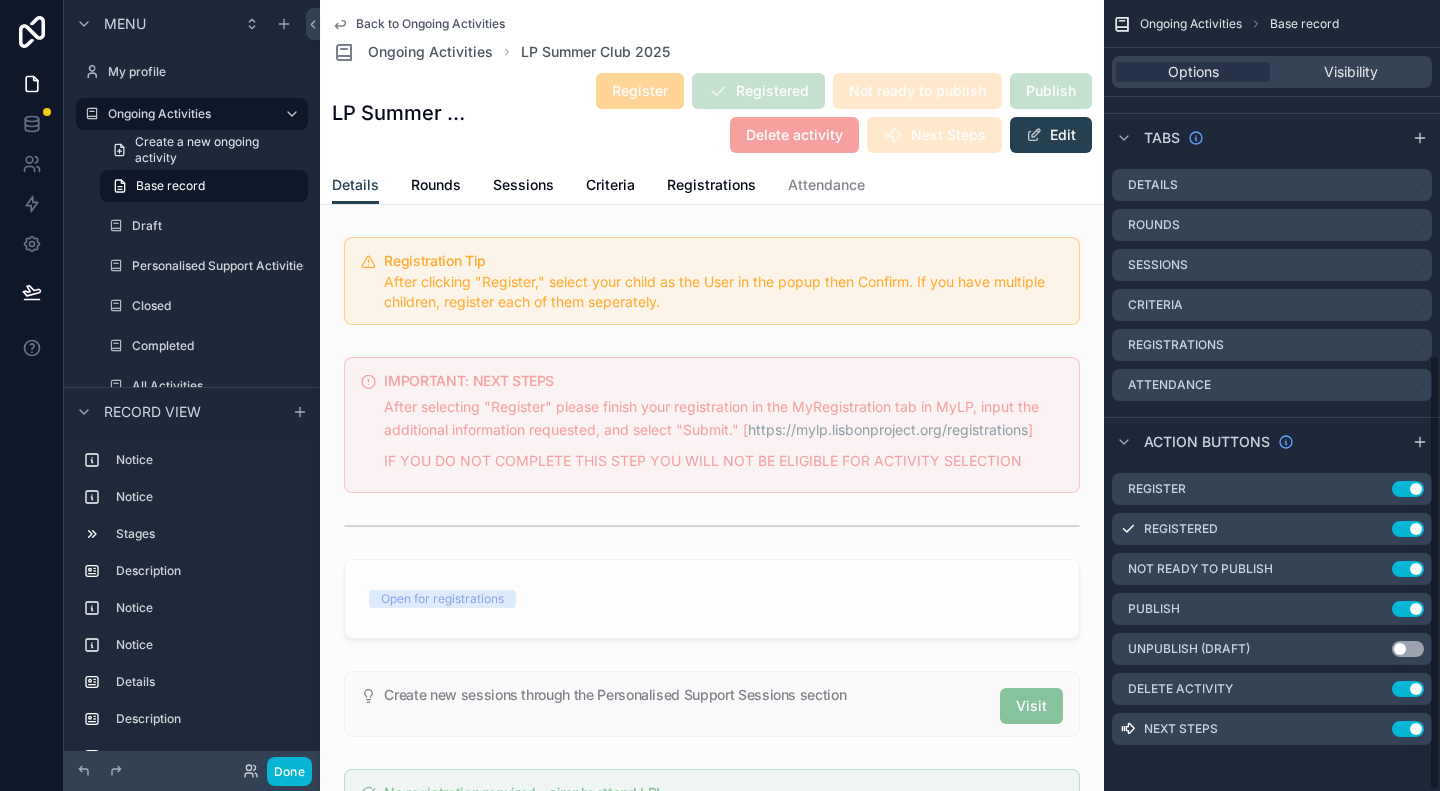 scroll, scrollTop: 642, scrollLeft: 0, axis: vertical 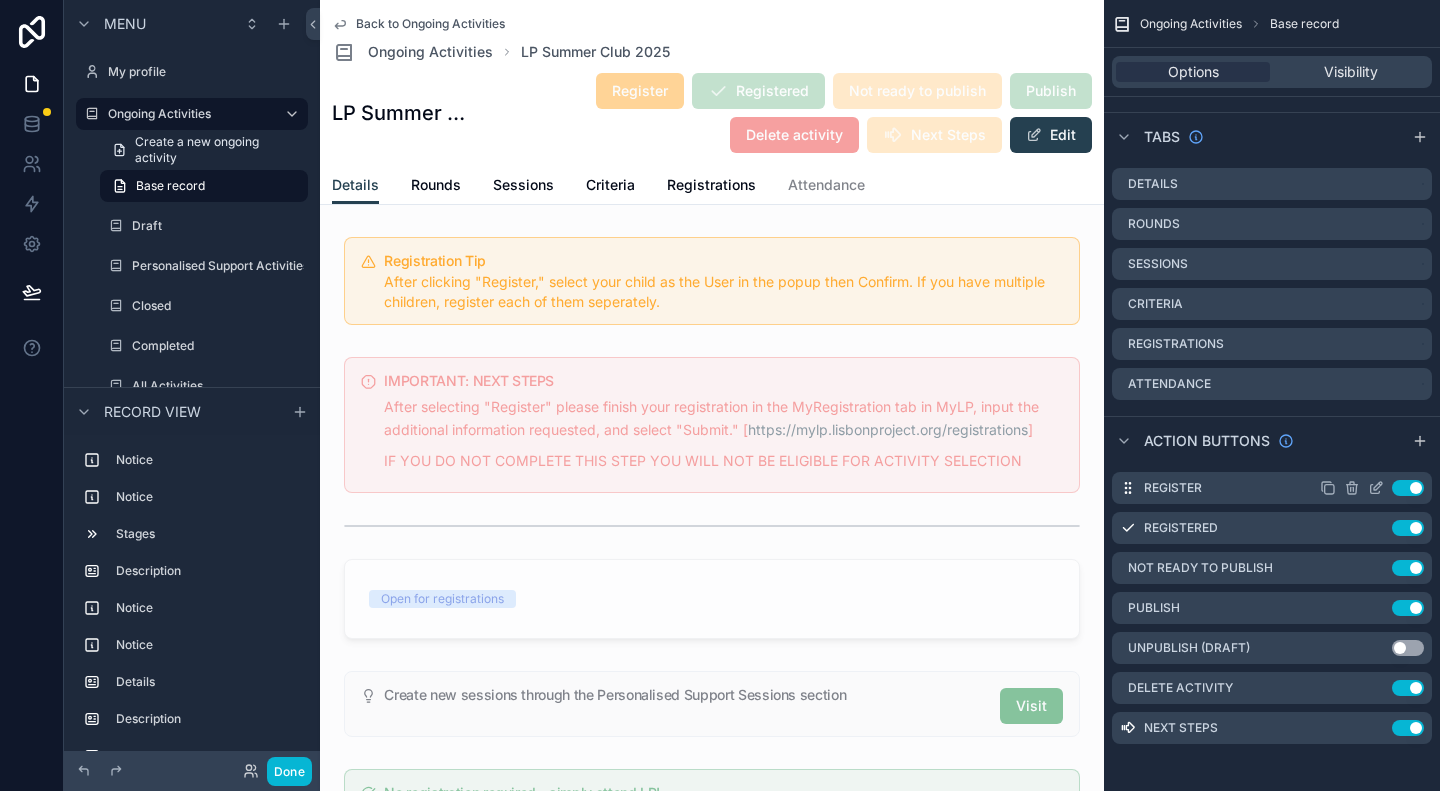 click 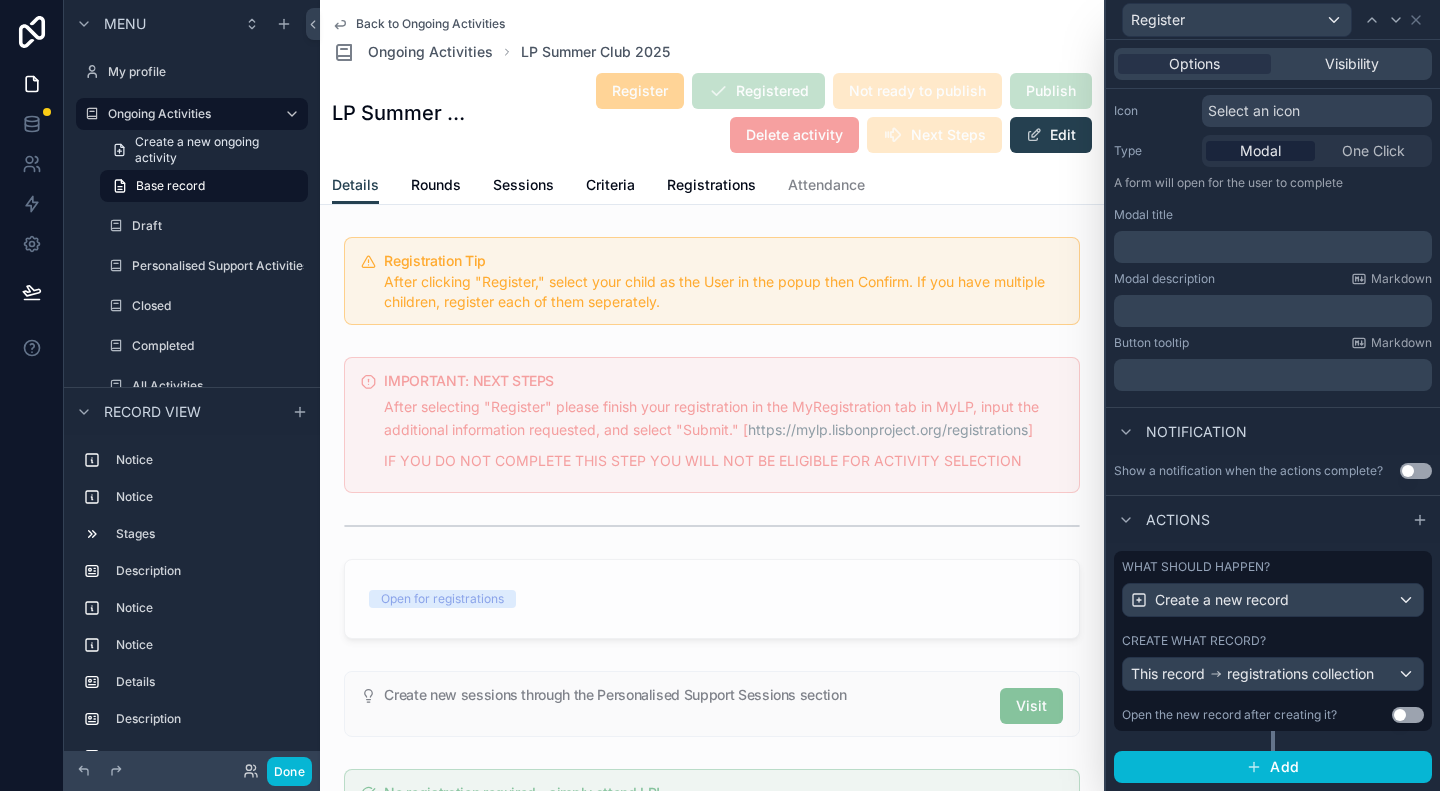 scroll, scrollTop: 216, scrollLeft: 0, axis: vertical 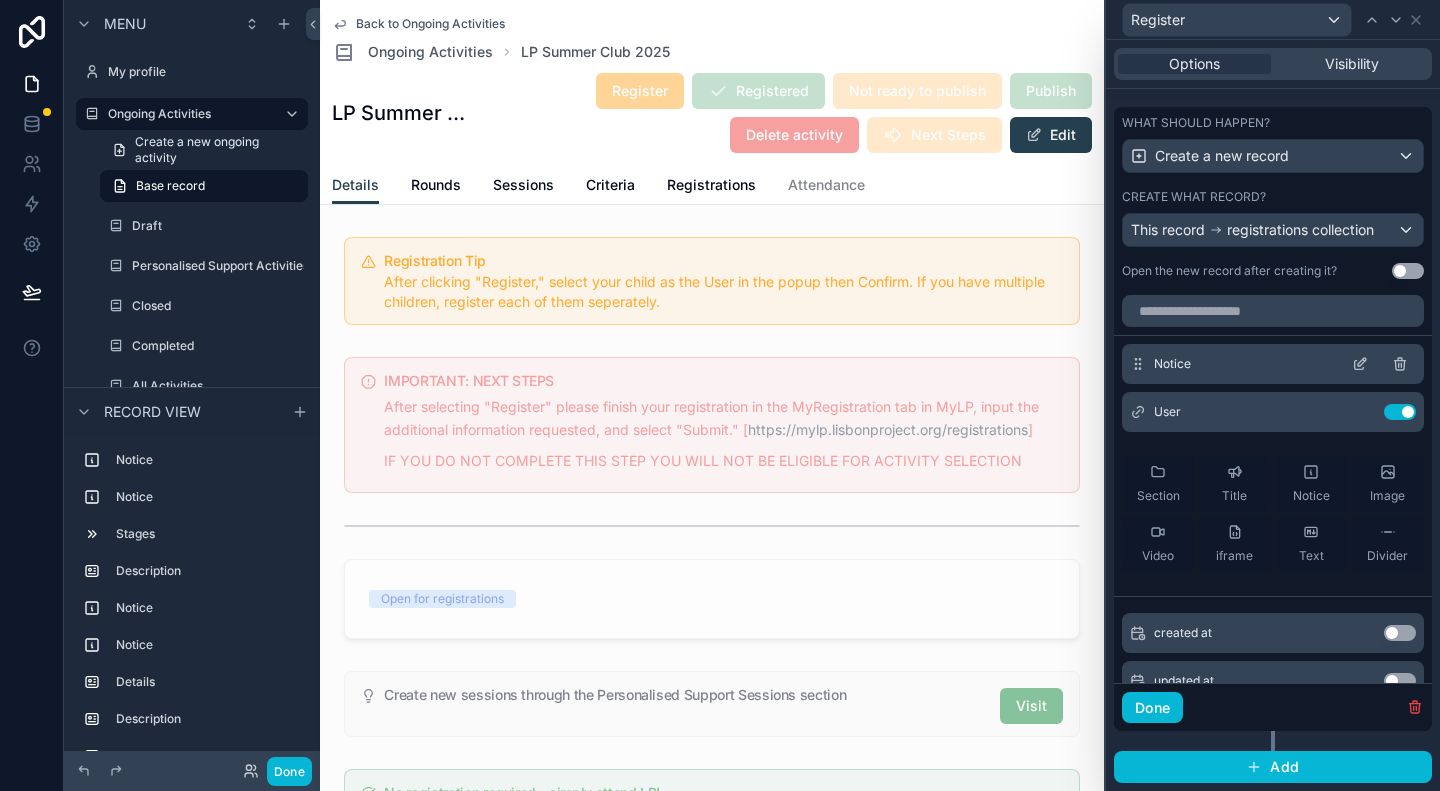 click 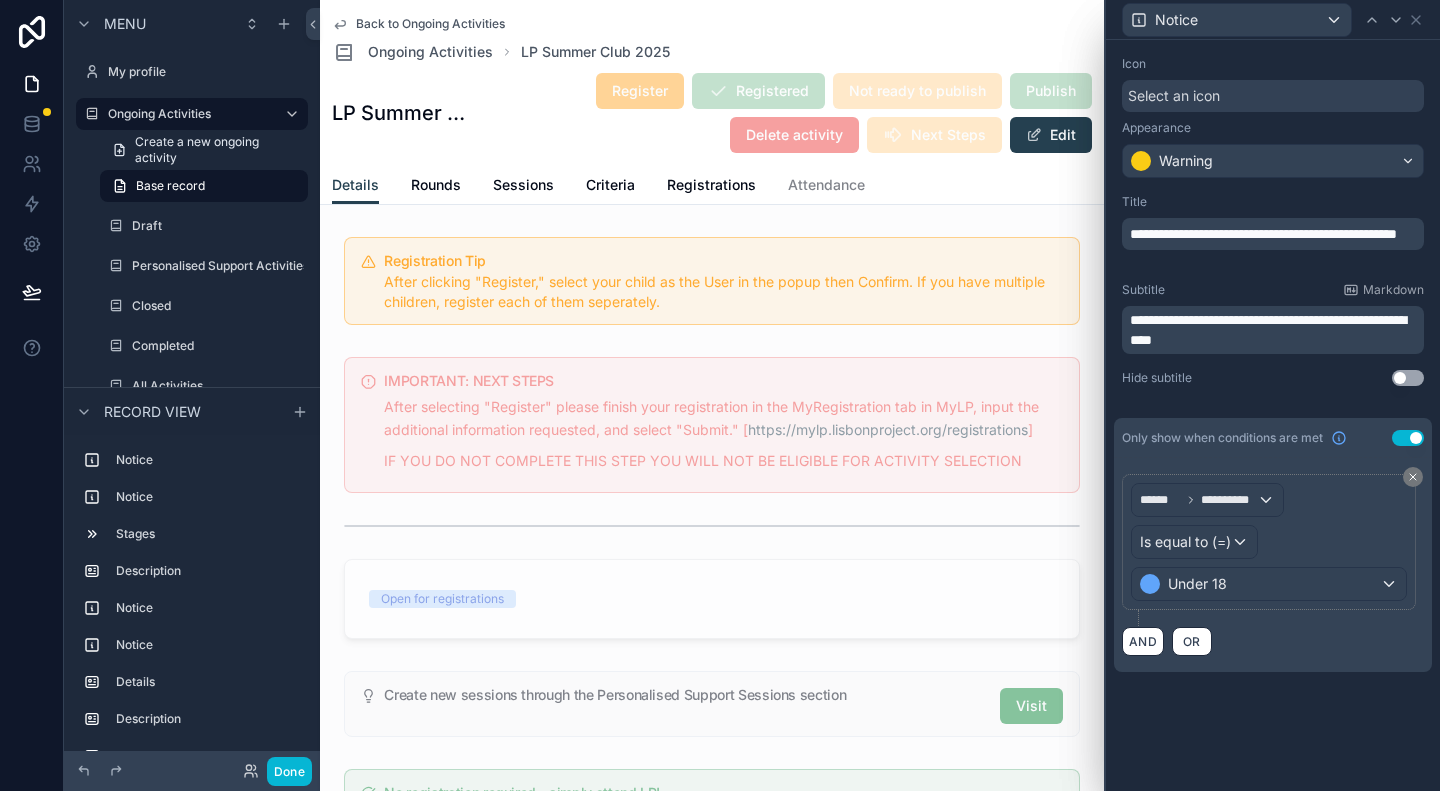 click on "Use setting" at bounding box center (1408, 438) 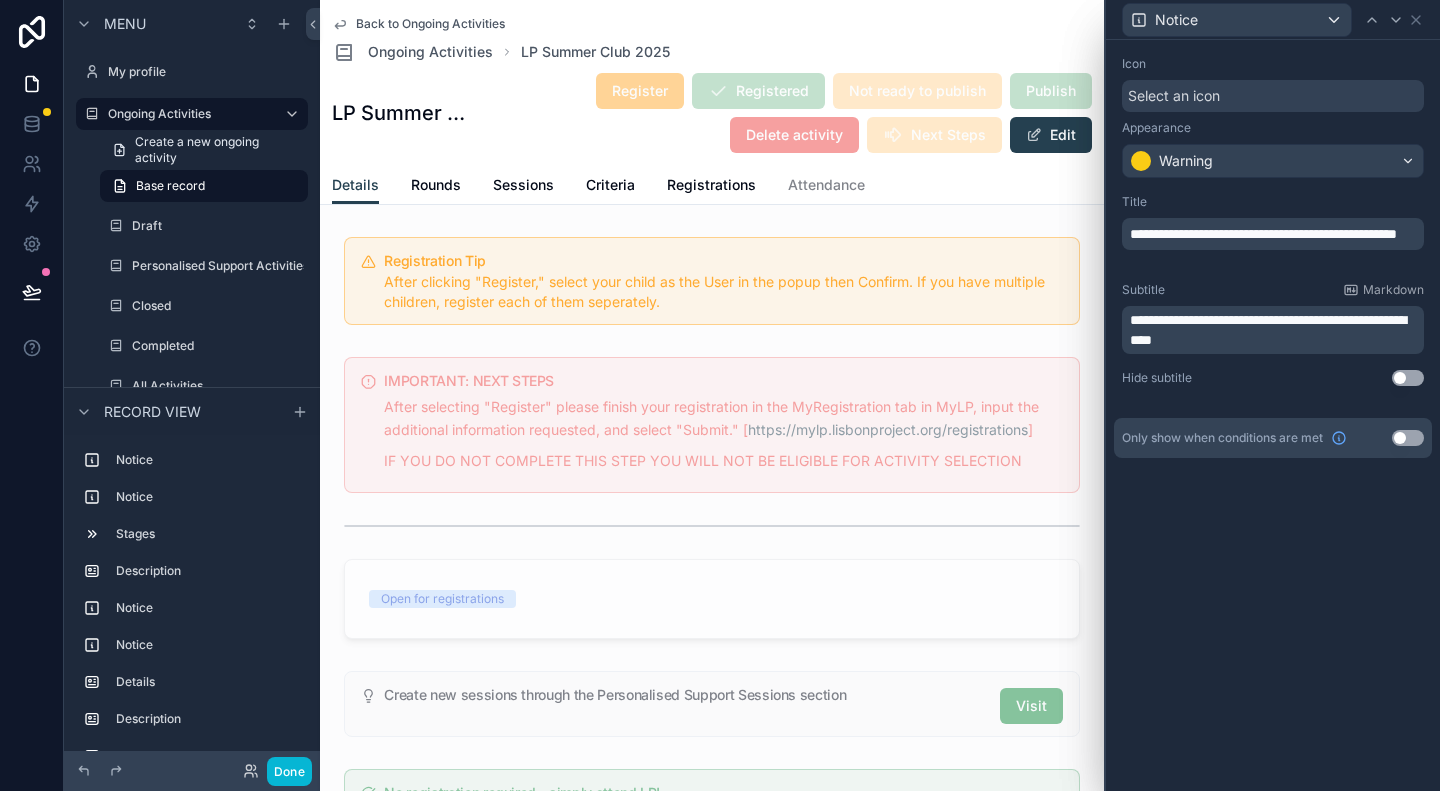click on "Hide subtitle Use setting" at bounding box center [1273, 378] 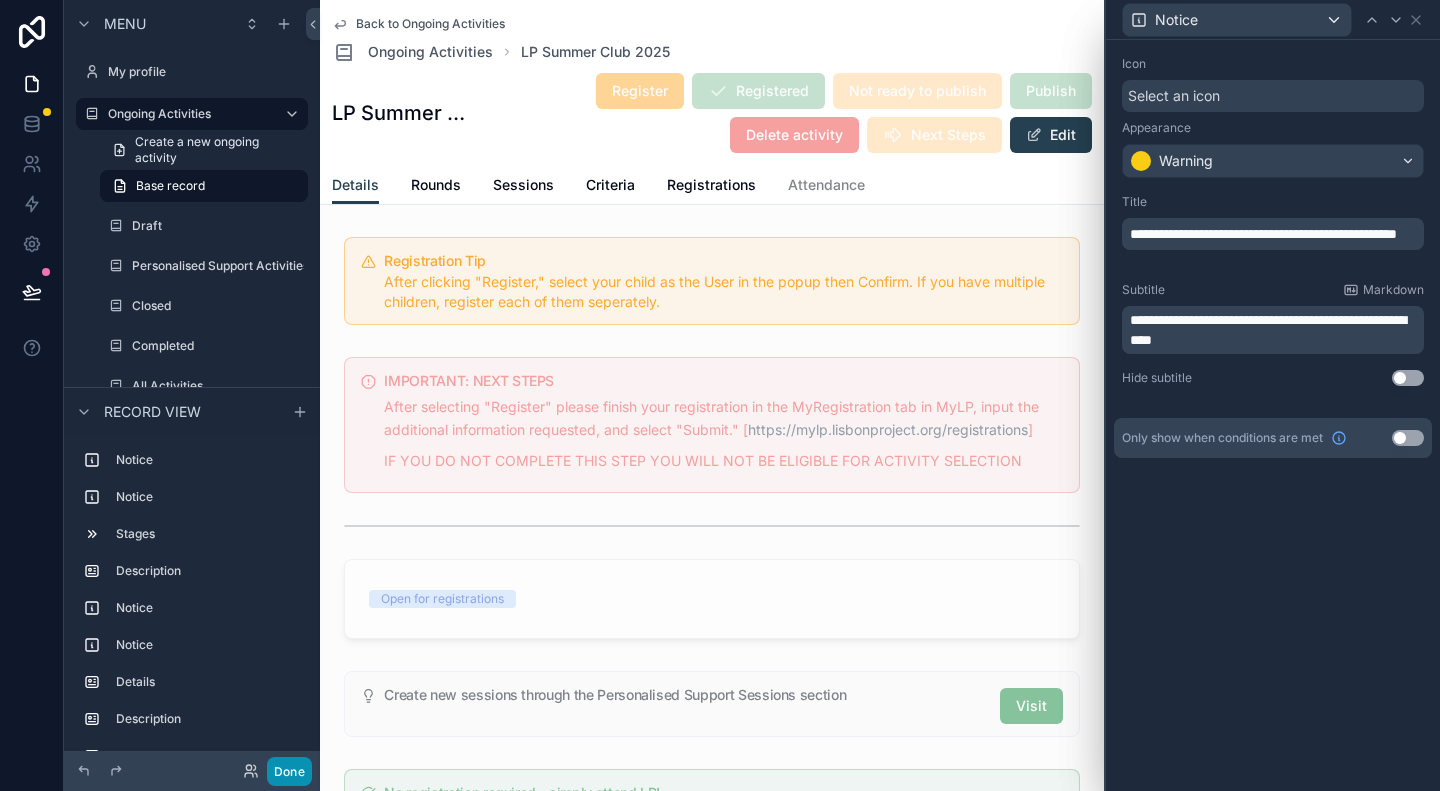click on "Done" at bounding box center (289, 771) 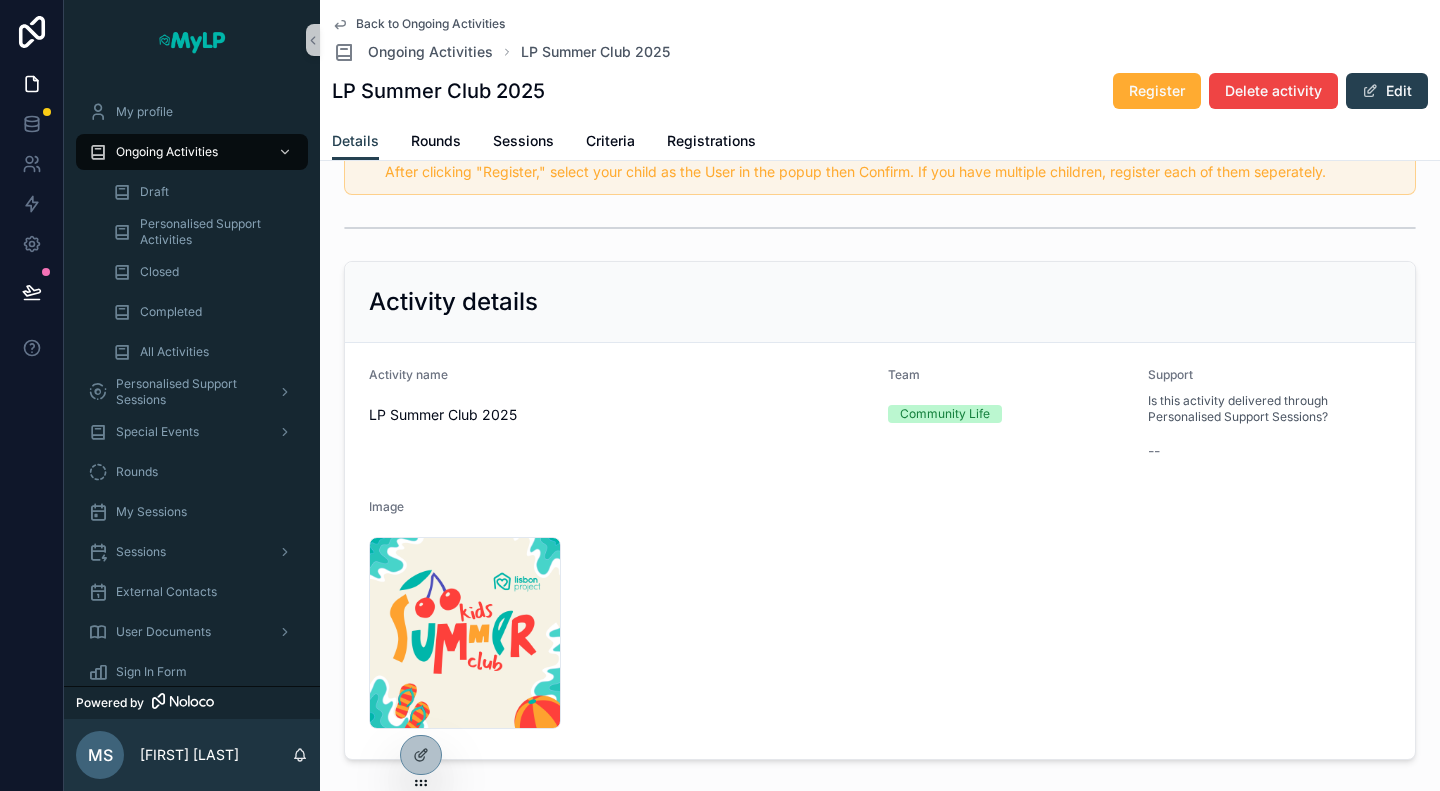 scroll, scrollTop: 0, scrollLeft: 0, axis: both 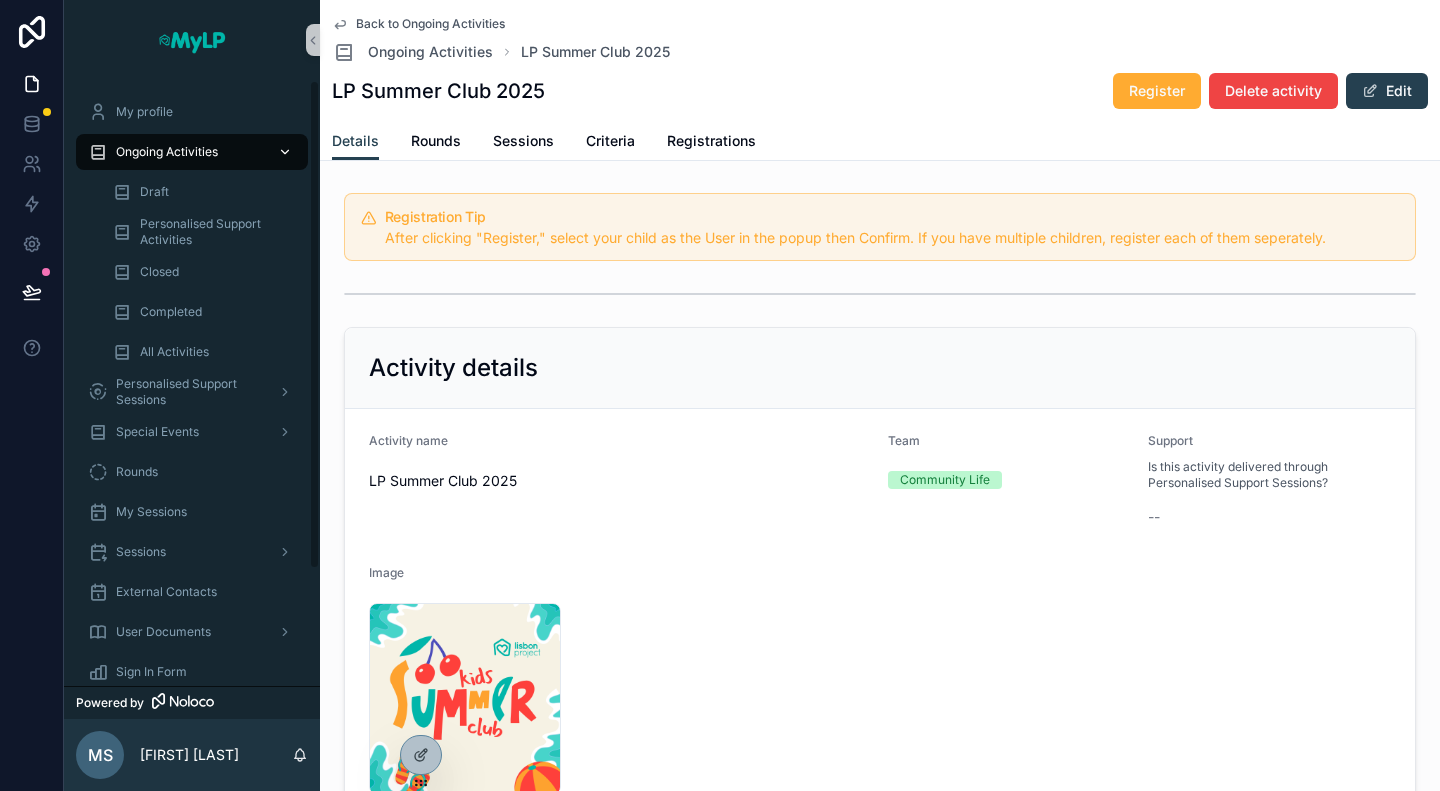 click on "Ongoing Activities" at bounding box center (167, 152) 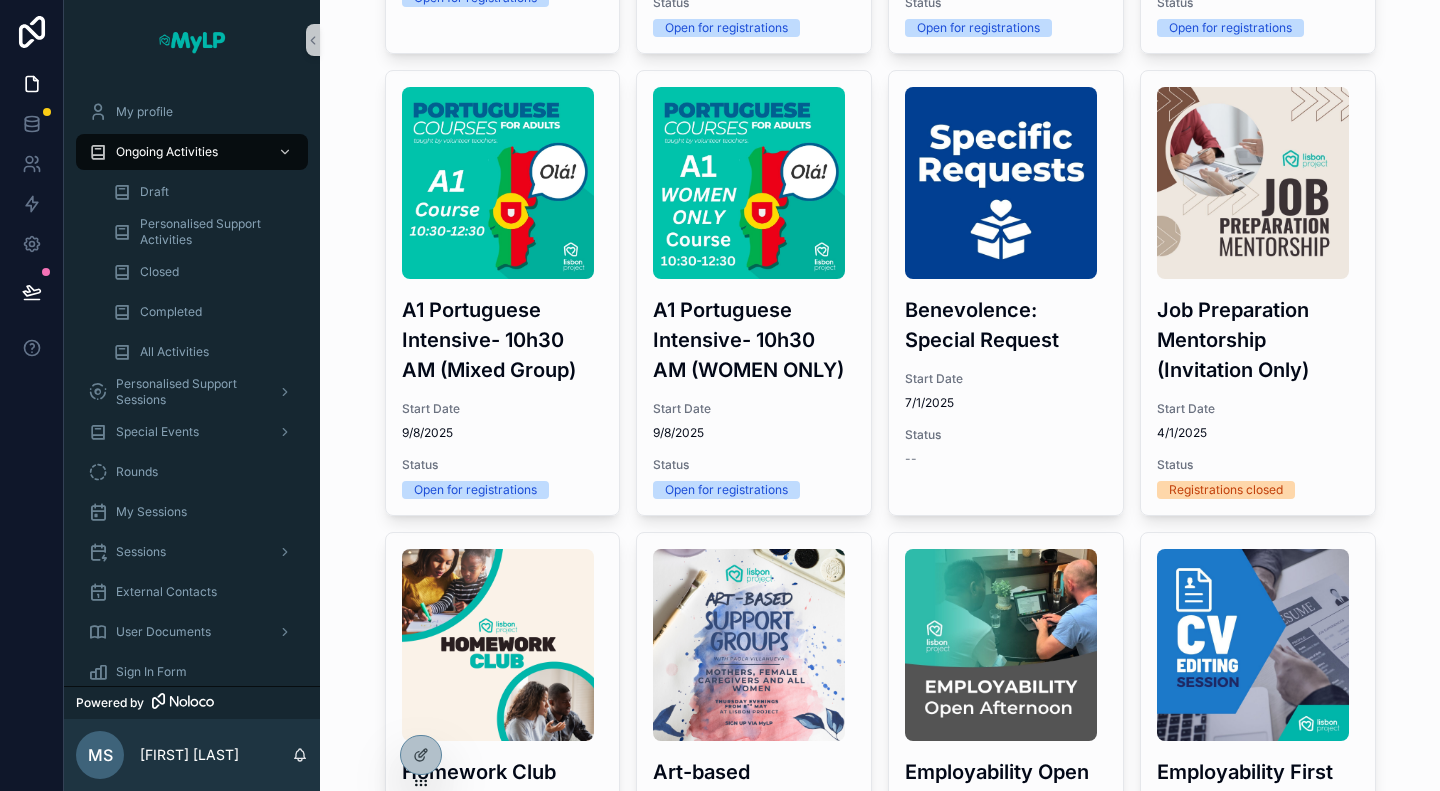 scroll, scrollTop: 900, scrollLeft: 0, axis: vertical 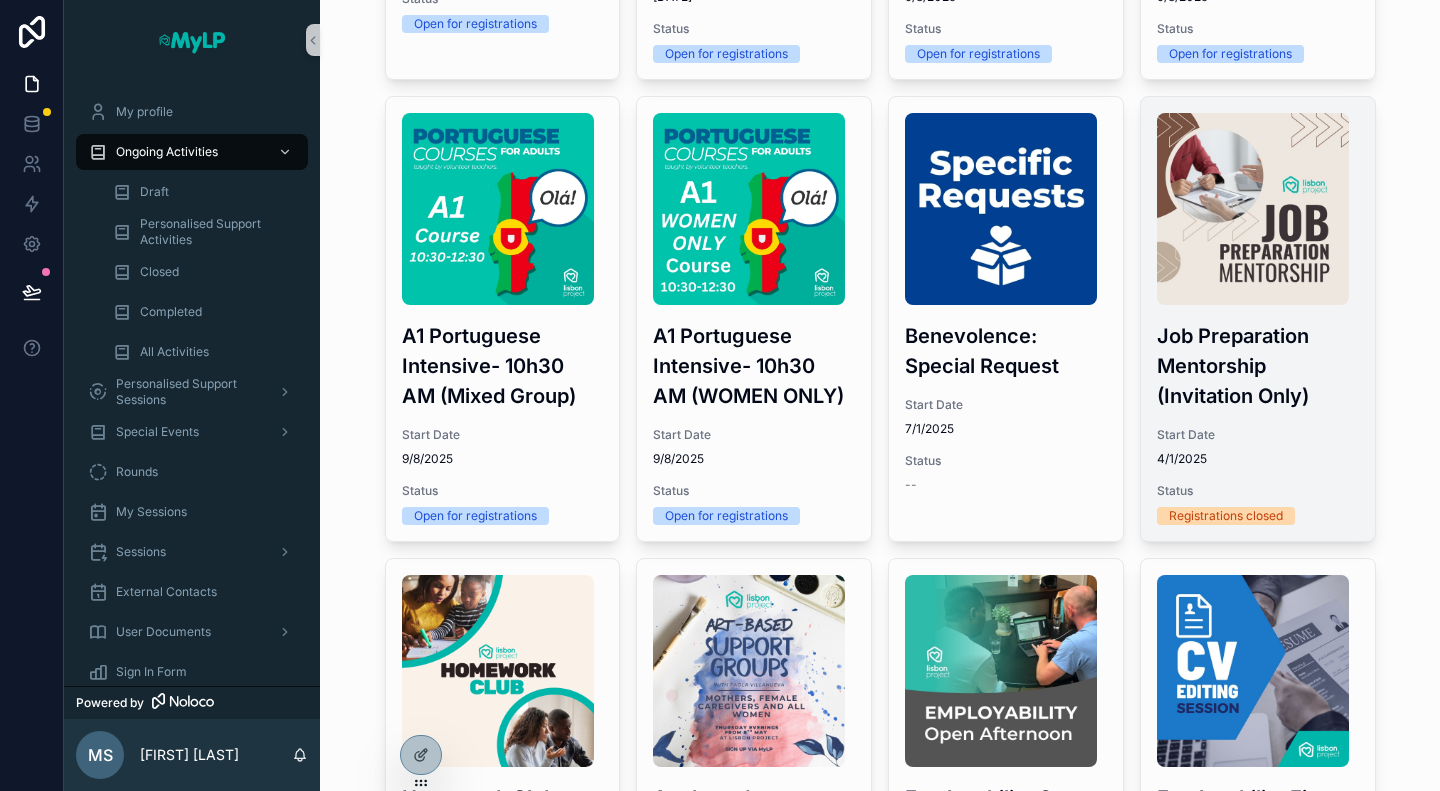 click on "Start Date 4/1/2025" at bounding box center [1258, 447] 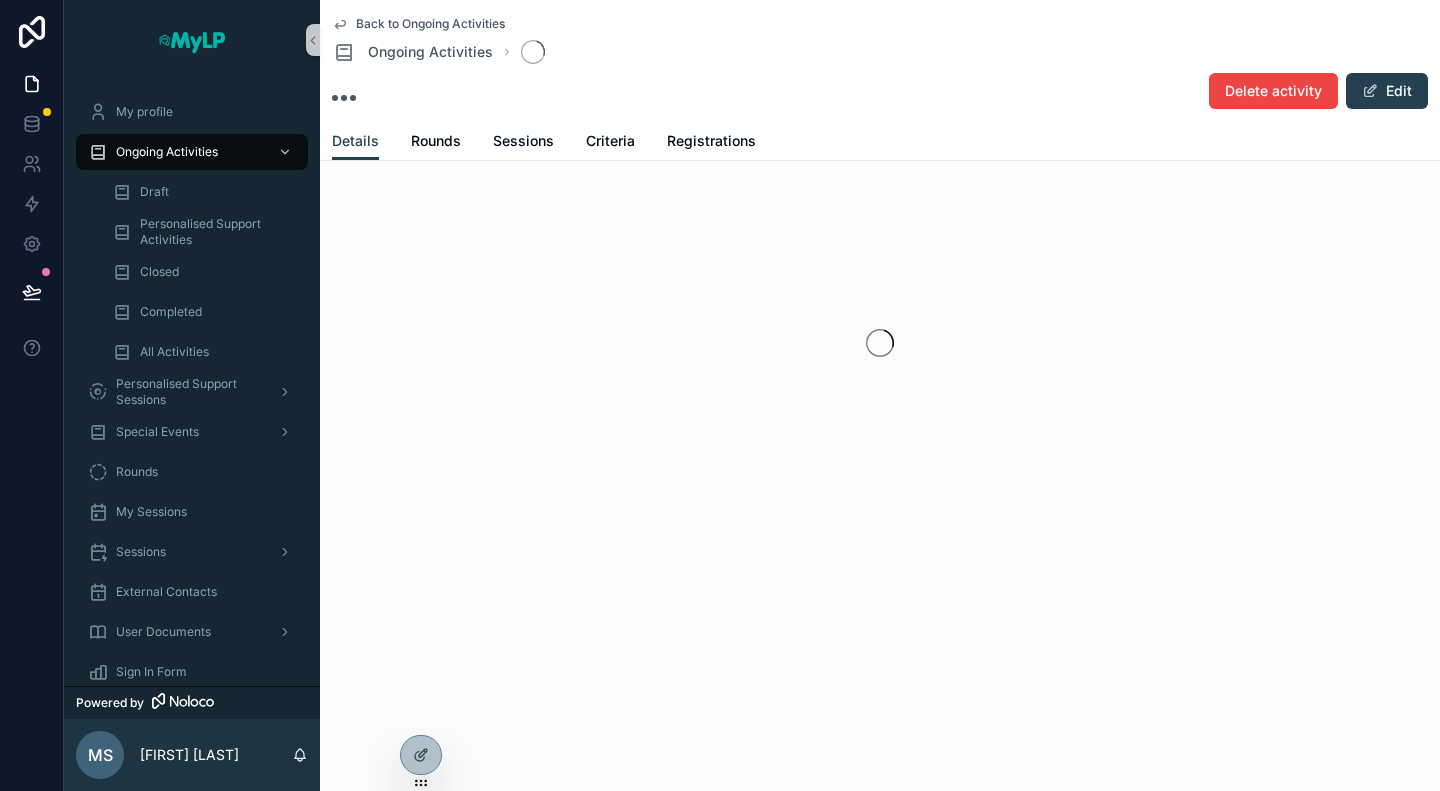 scroll, scrollTop: 0, scrollLeft: 0, axis: both 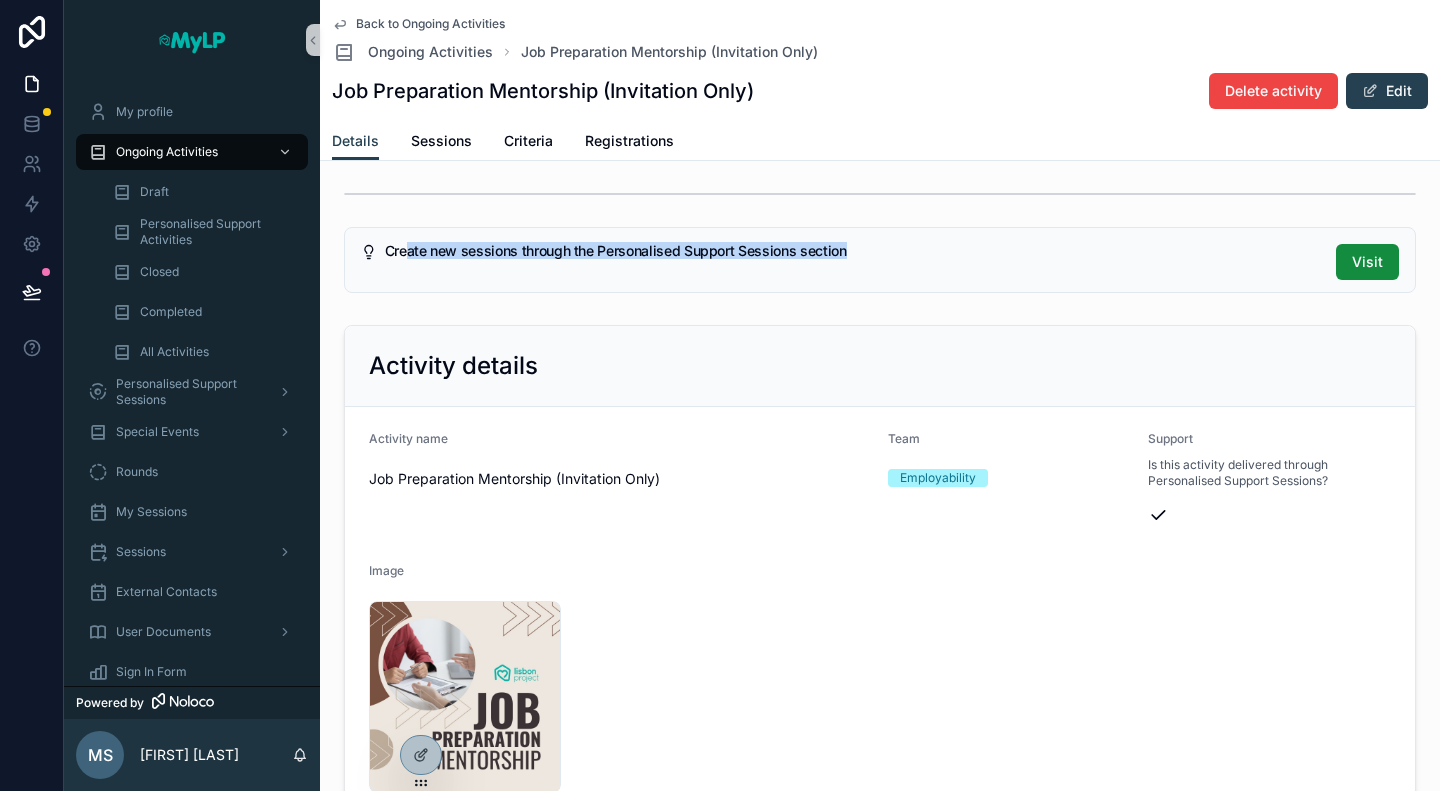 drag, startPoint x: 405, startPoint y: 243, endPoint x: 855, endPoint y: 260, distance: 450.32098 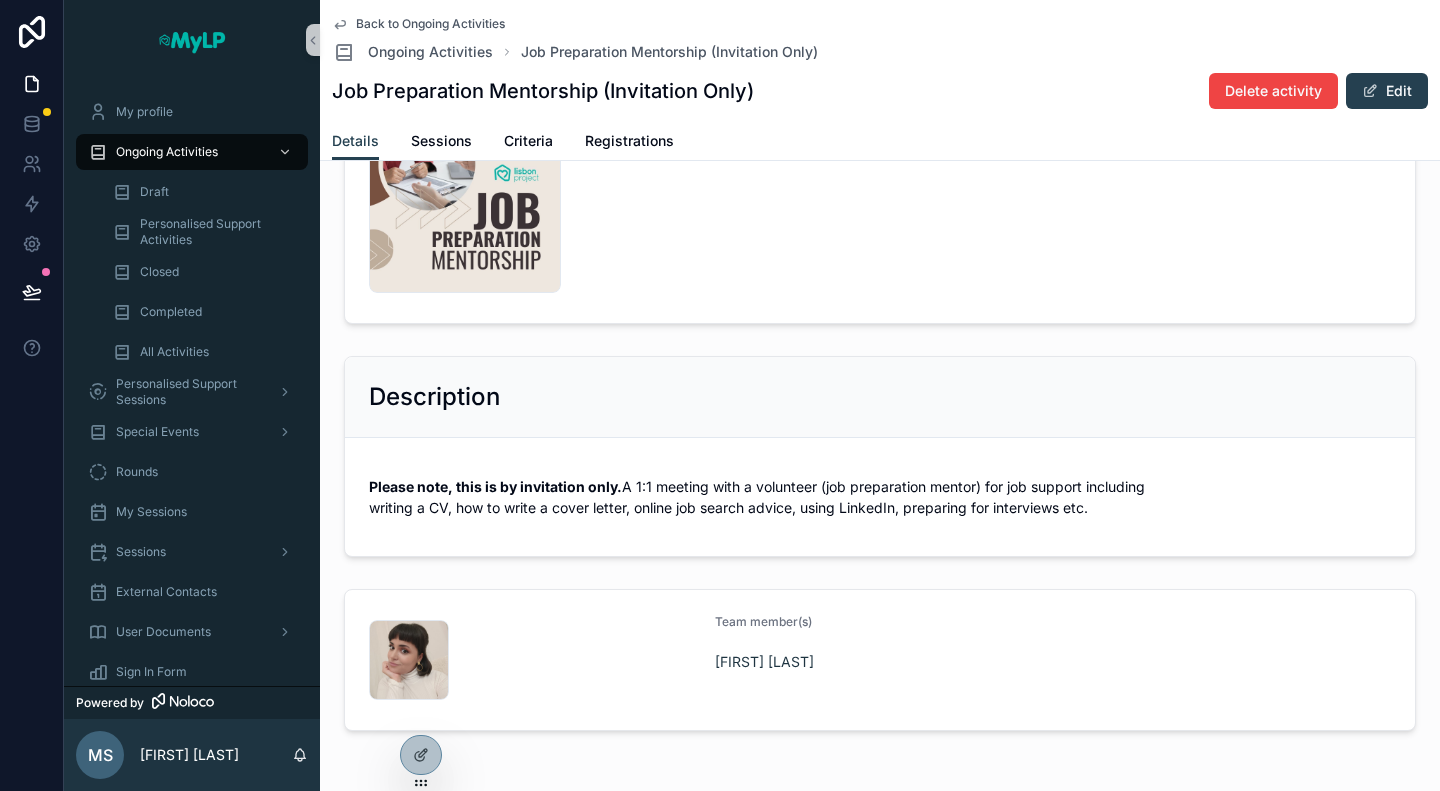 scroll, scrollTop: 592, scrollLeft: 0, axis: vertical 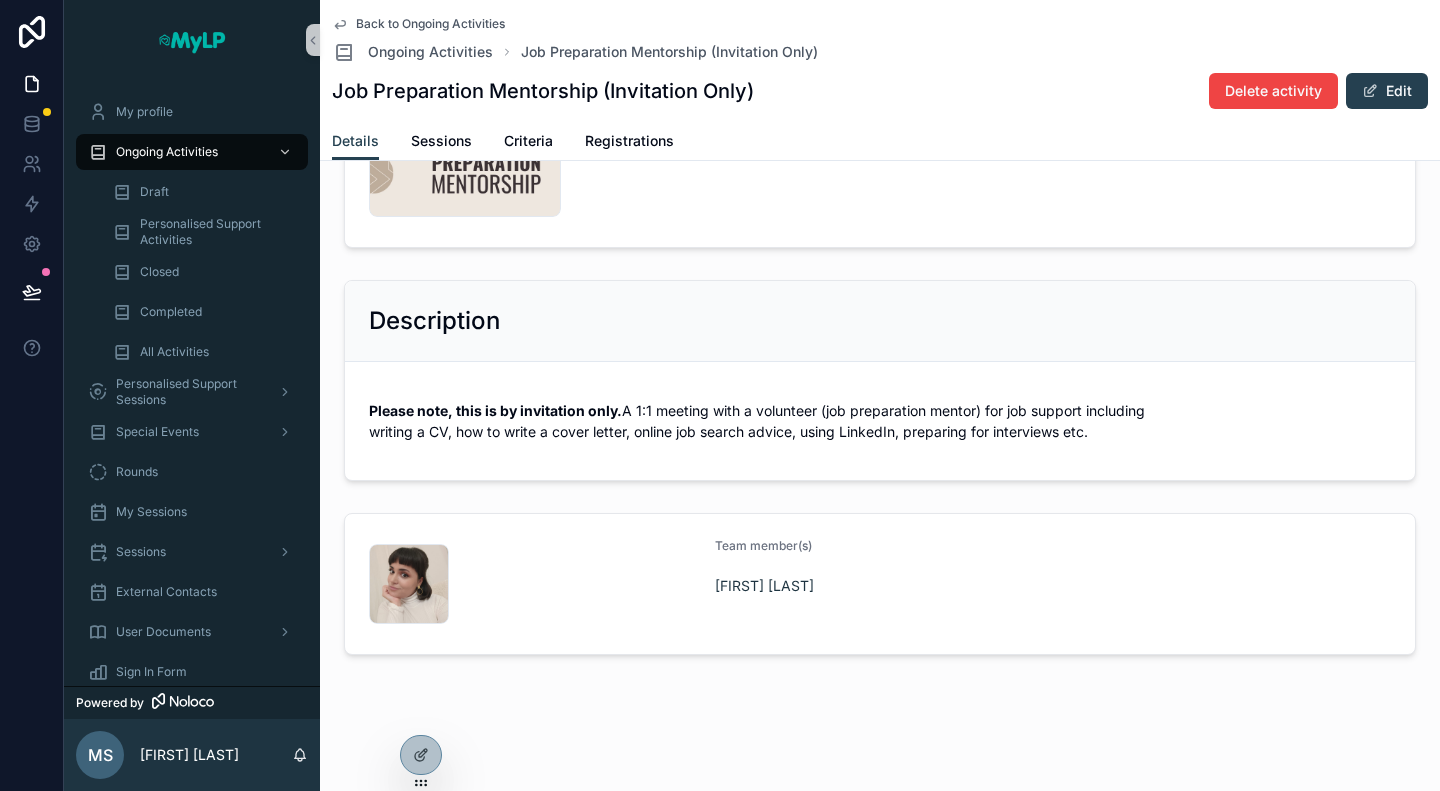 drag, startPoint x: 392, startPoint y: 419, endPoint x: 1243, endPoint y: 432, distance: 851.0993 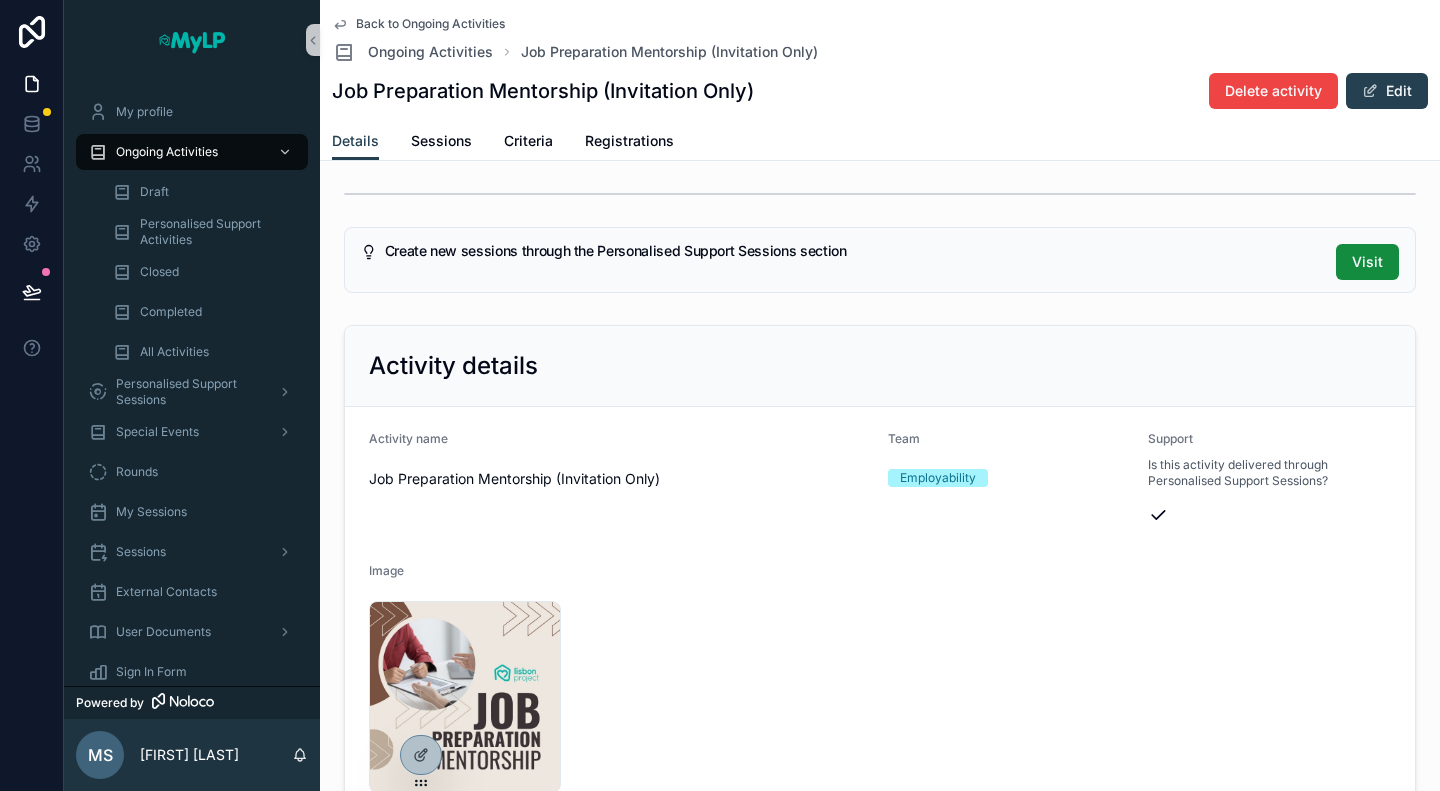 scroll, scrollTop: 0, scrollLeft: 0, axis: both 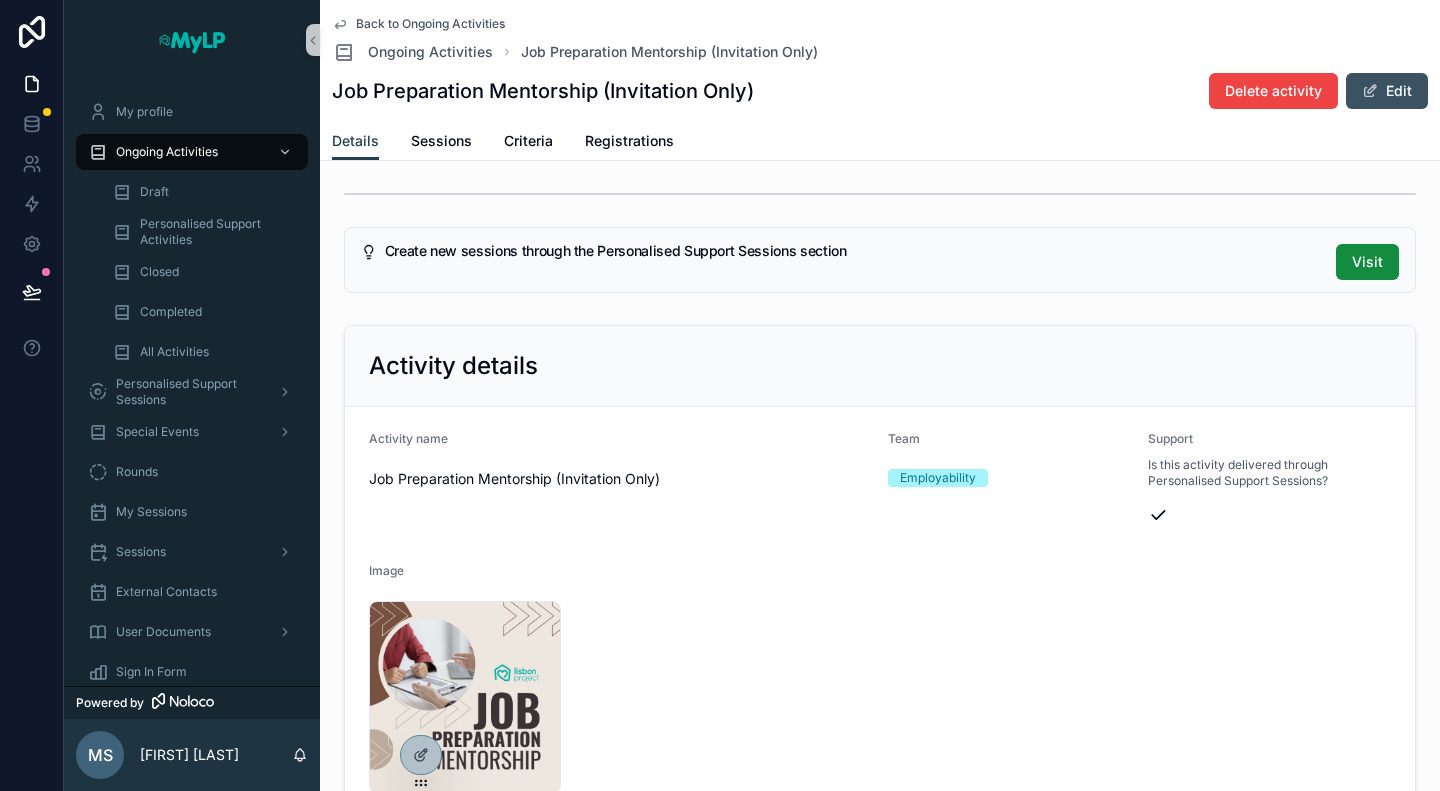 click on "Edit" at bounding box center (1387, 91) 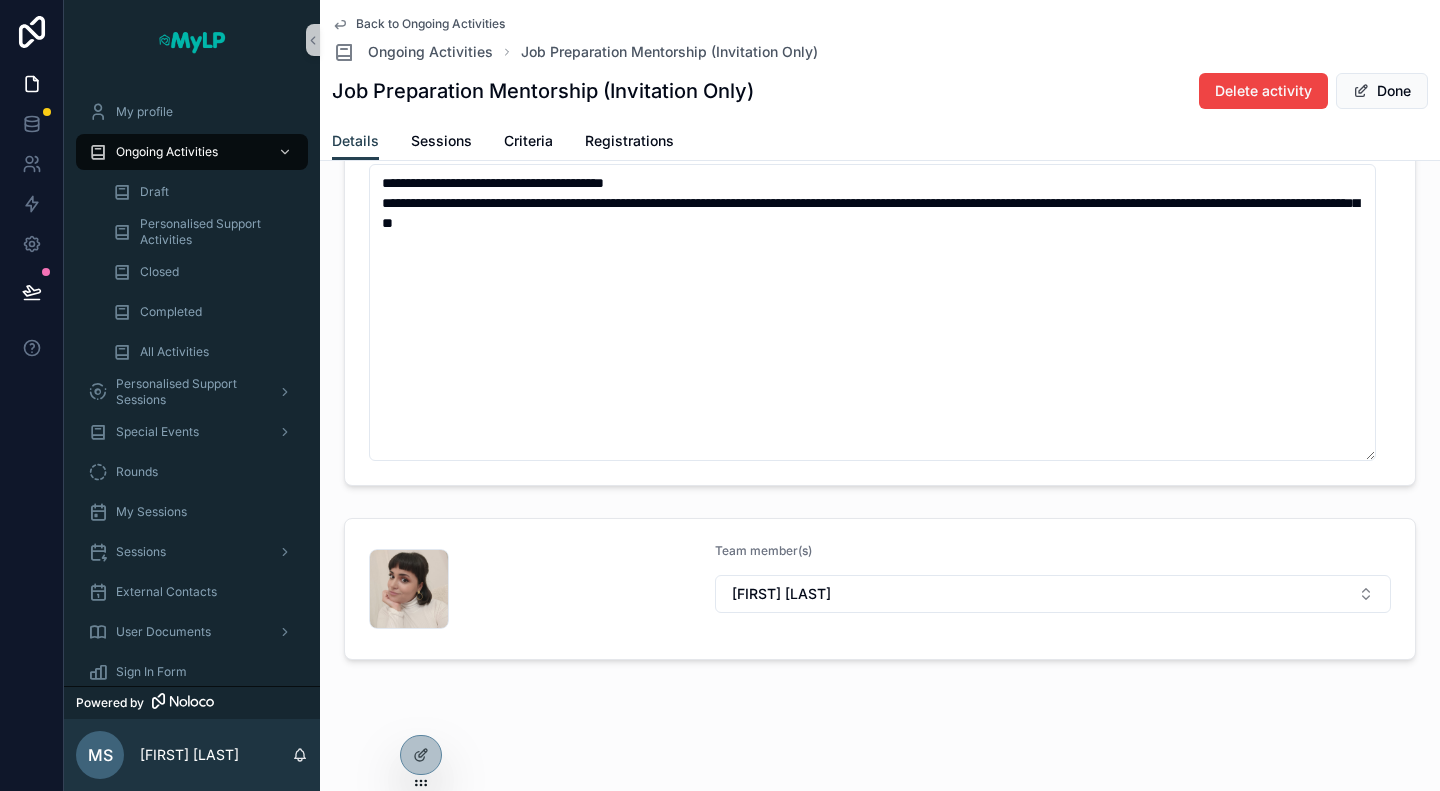 scroll, scrollTop: 270, scrollLeft: 0, axis: vertical 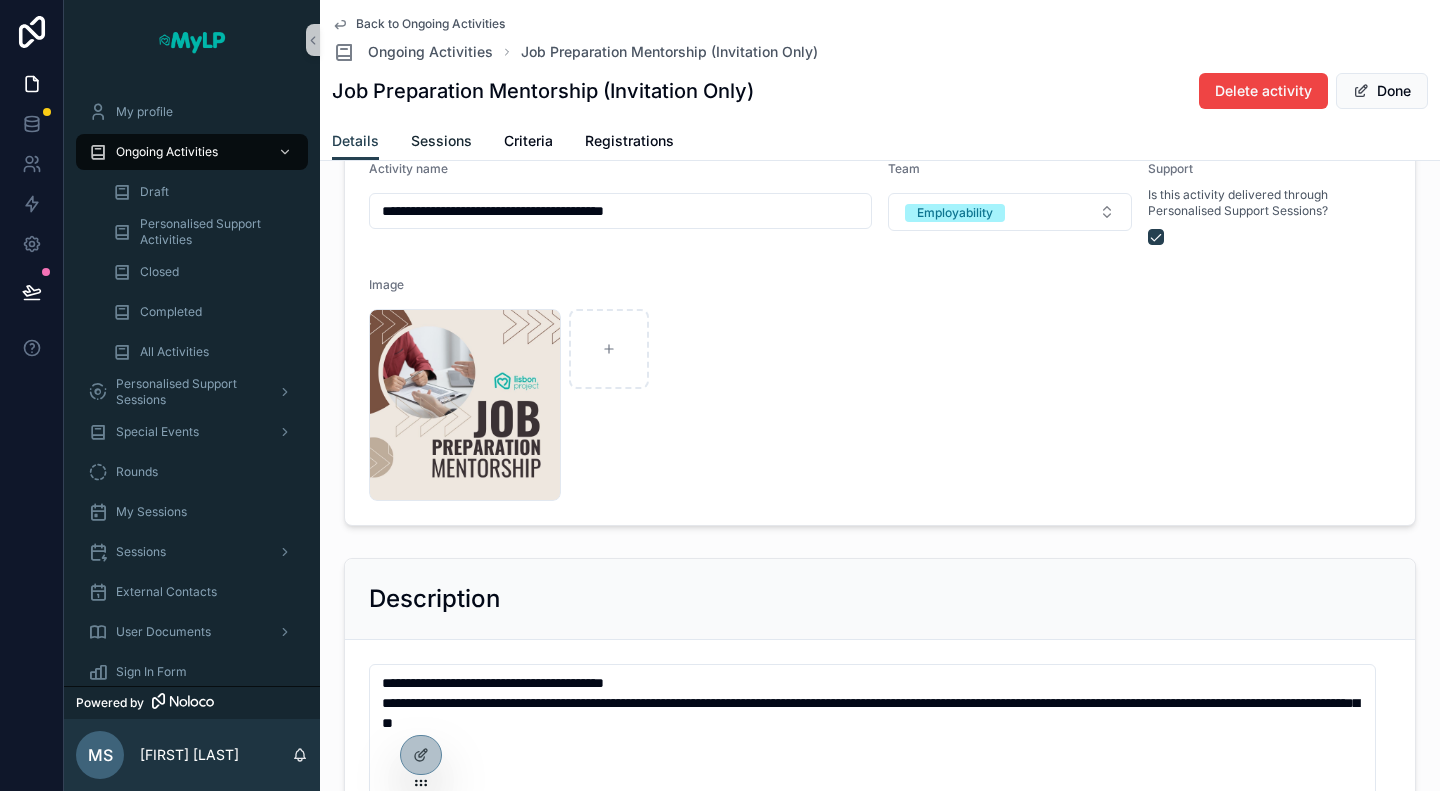 click on "Sessions" at bounding box center [441, 141] 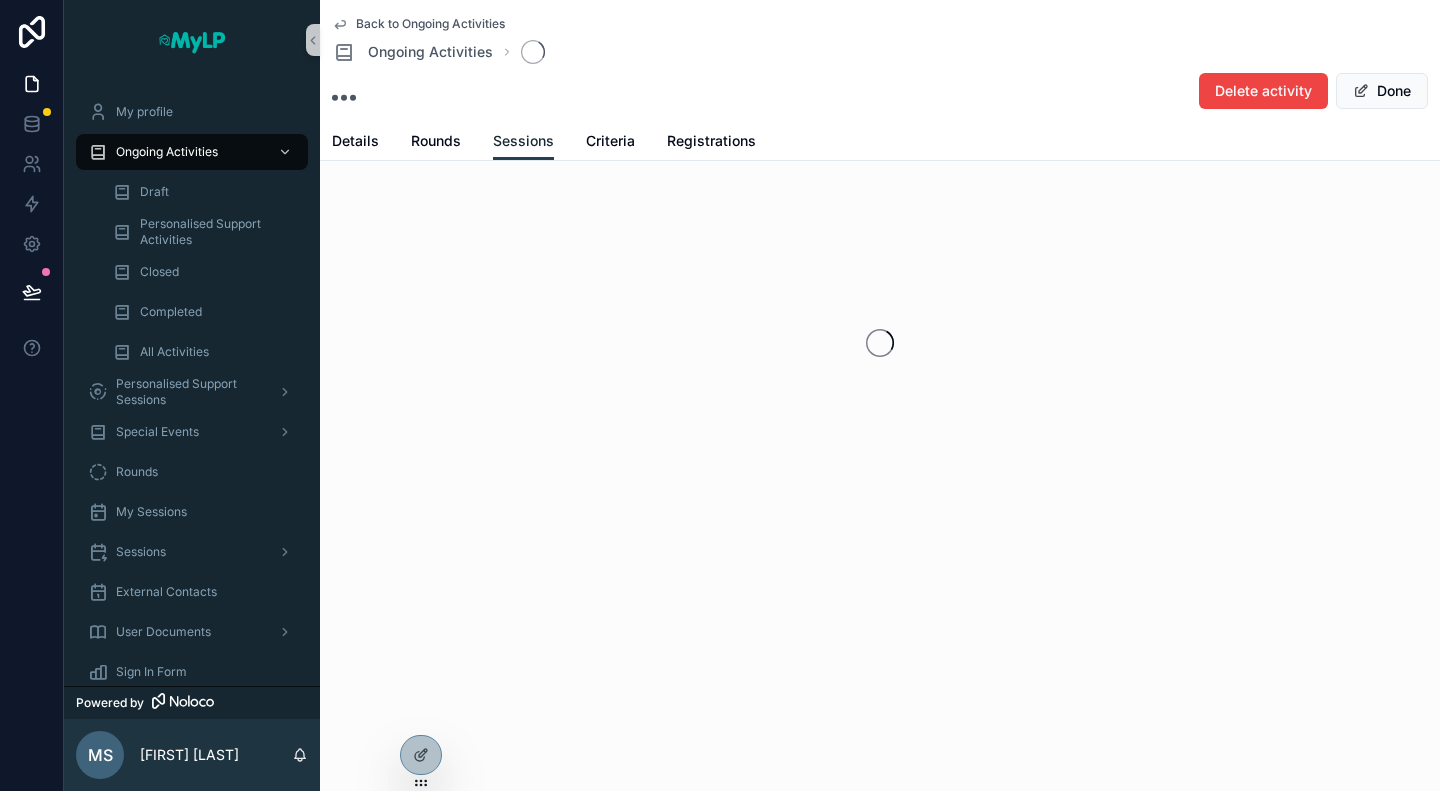 scroll, scrollTop: 0, scrollLeft: 0, axis: both 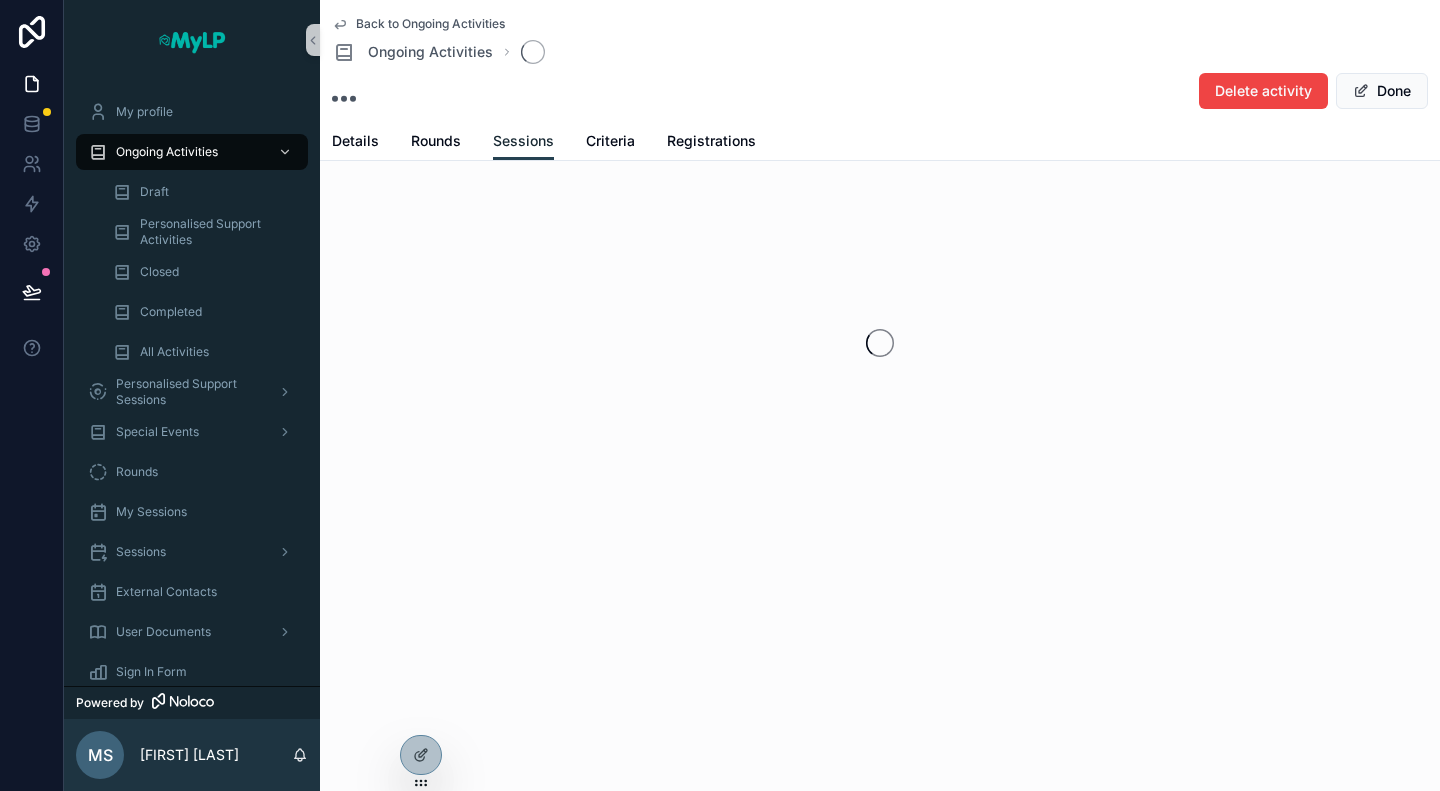click on "Details Rounds Sessions Criteria Registrations" at bounding box center [880, 141] 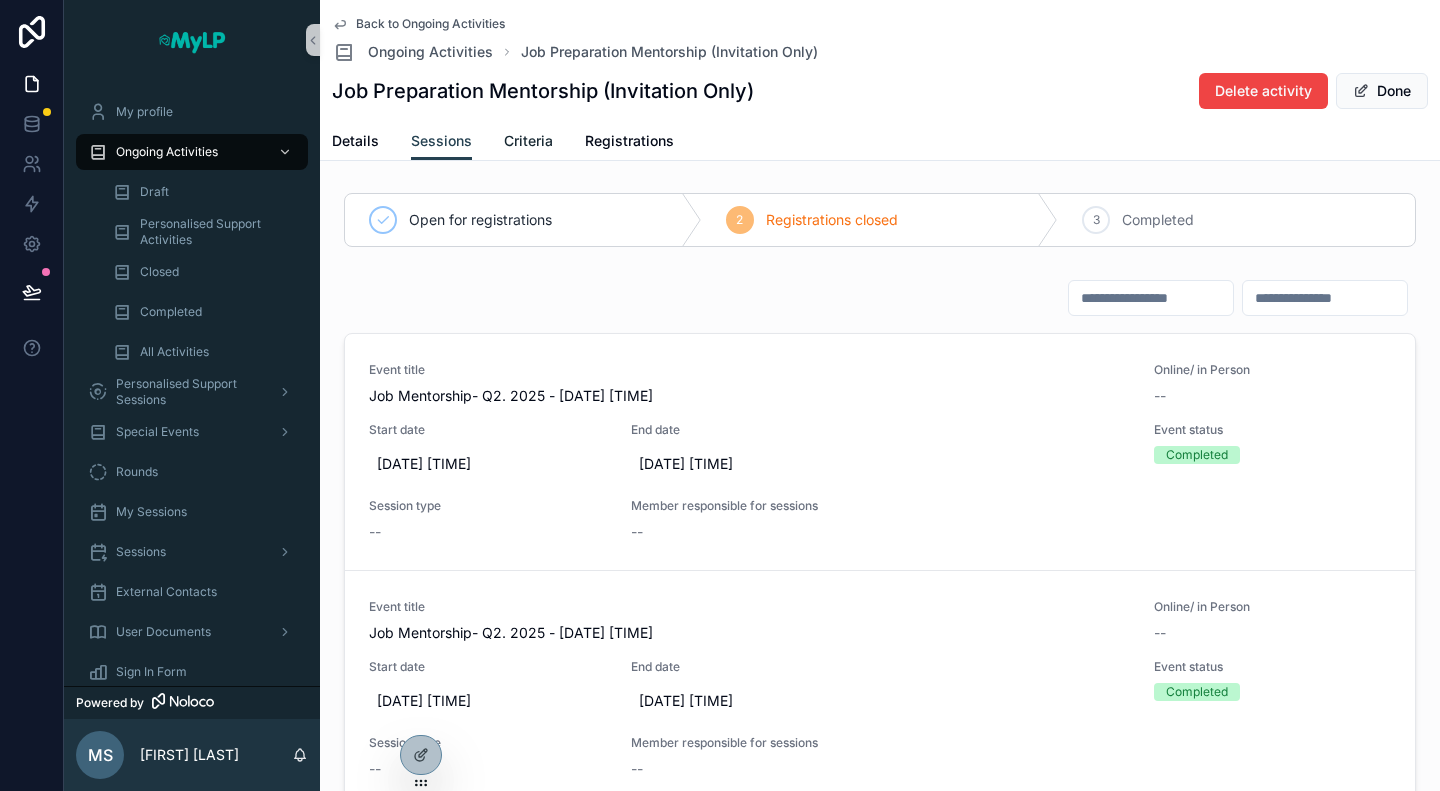 click on "Criteria" at bounding box center [528, 141] 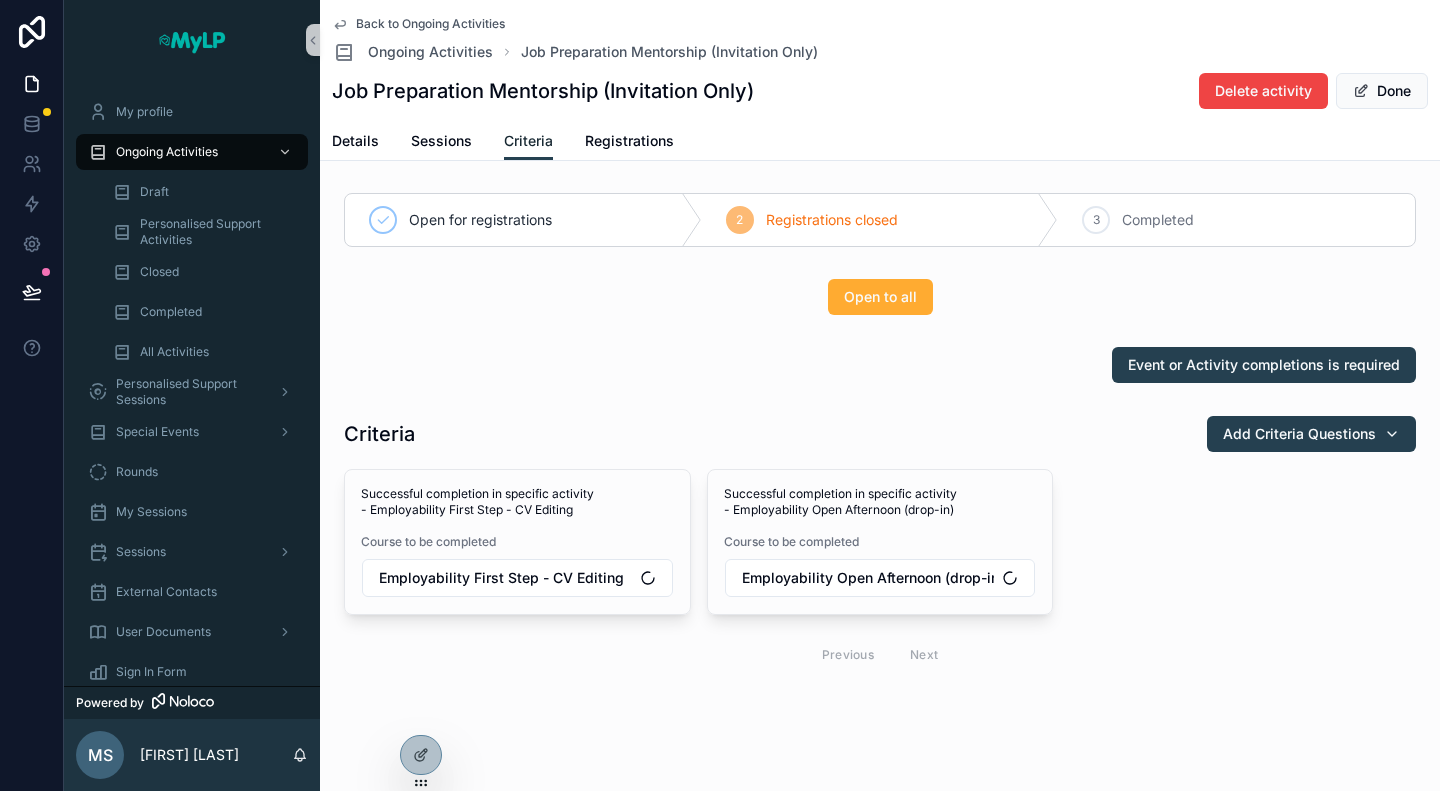 click on "Criteria" at bounding box center [528, 141] 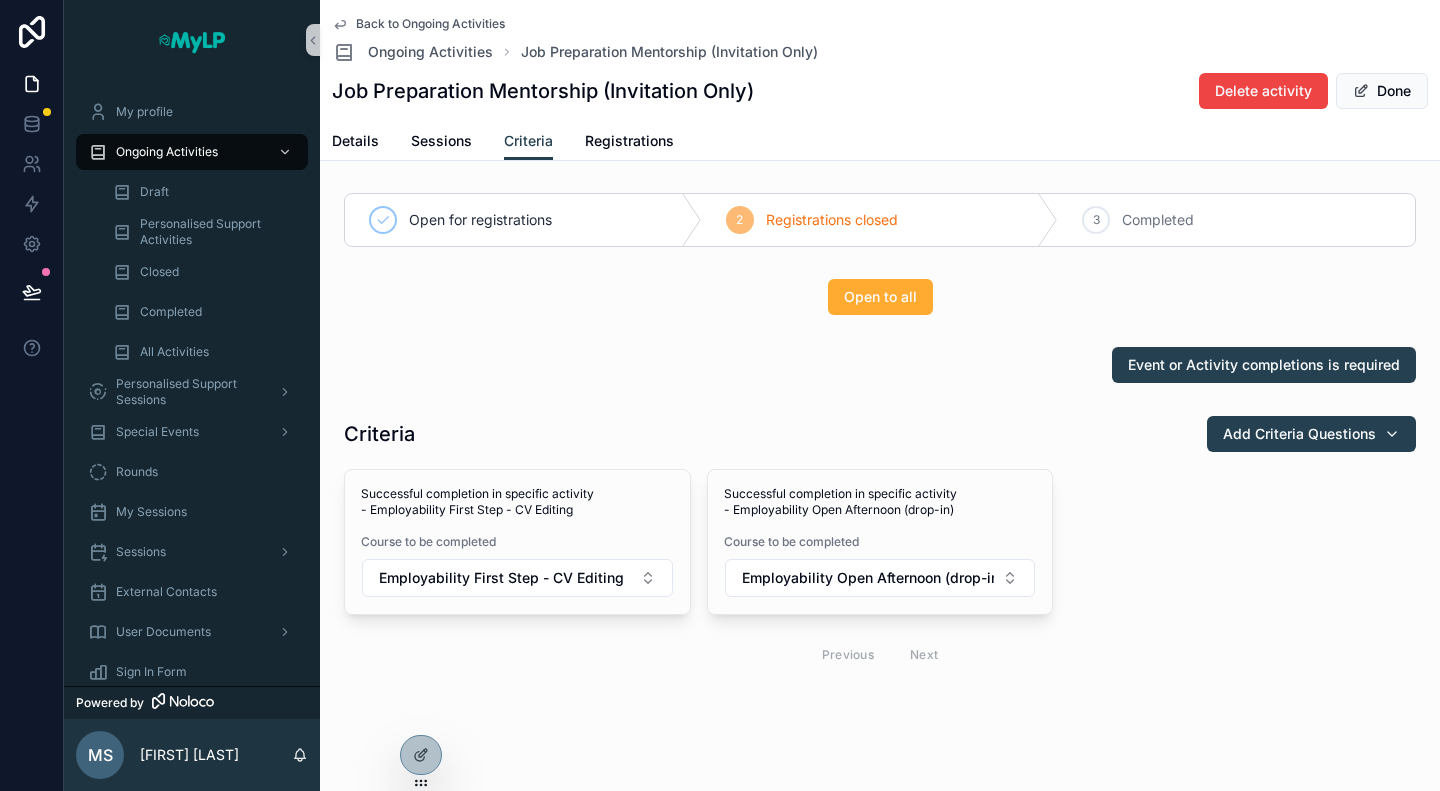 click on "Event or Activity completions is required" at bounding box center (880, 365) 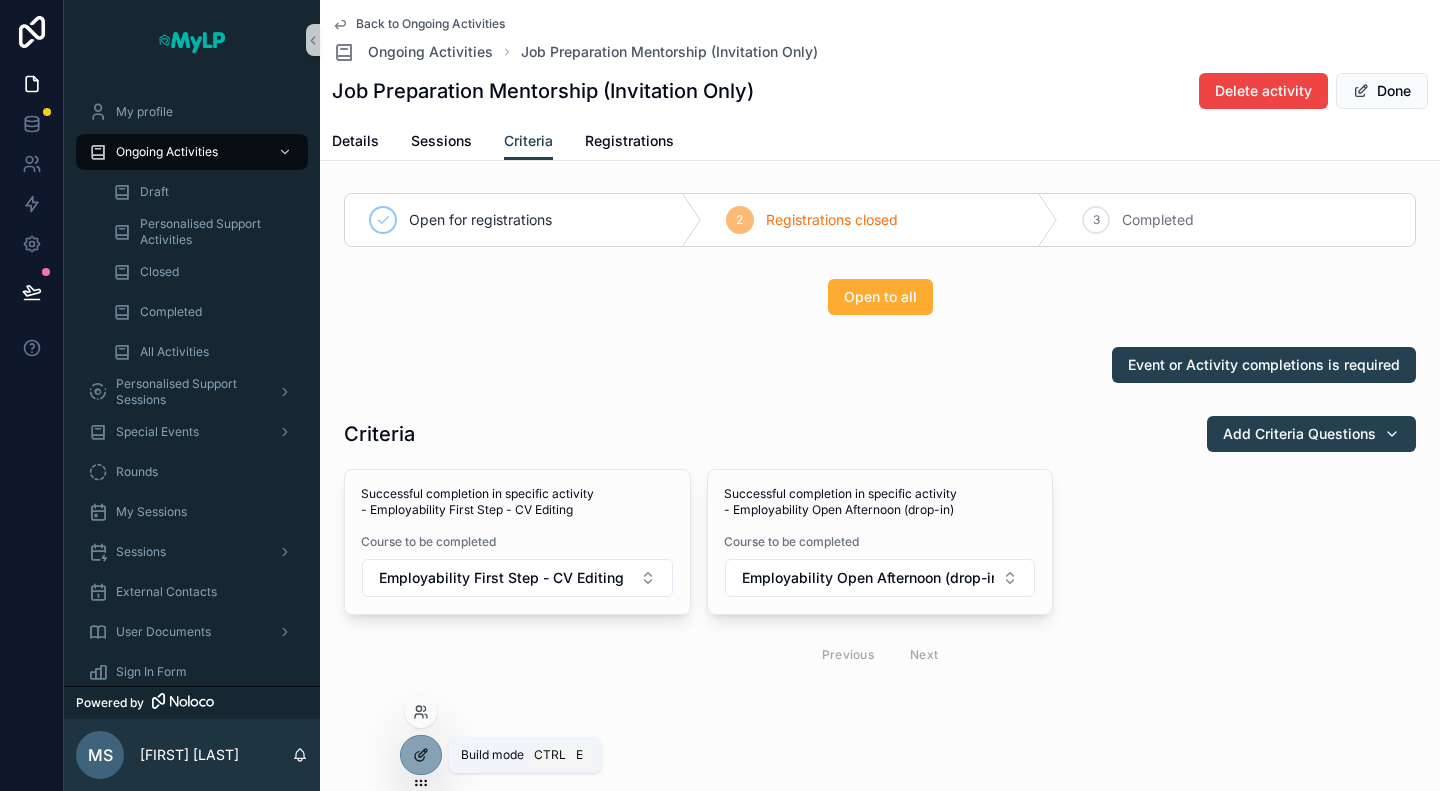 click at bounding box center (421, 755) 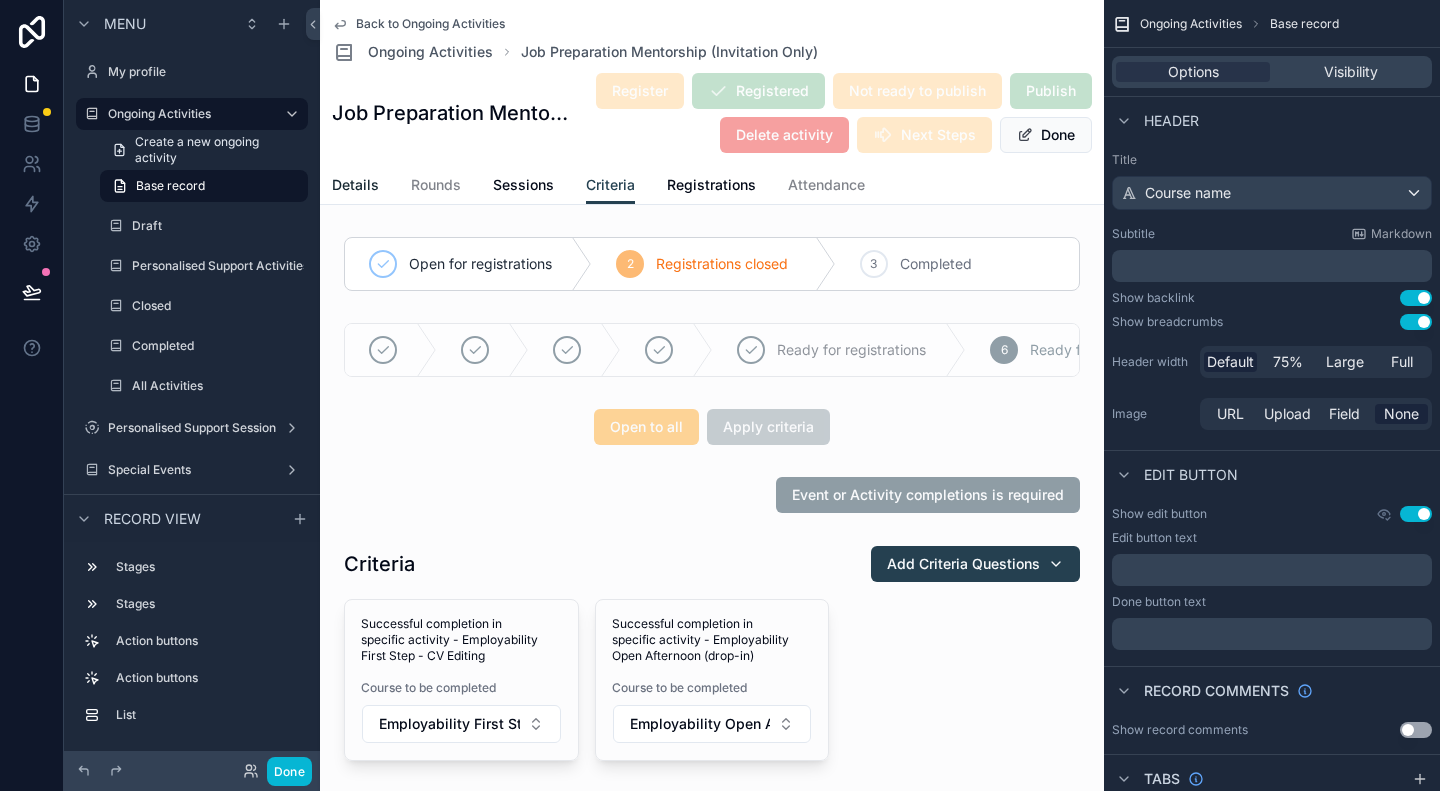 click on "Details" at bounding box center (355, 185) 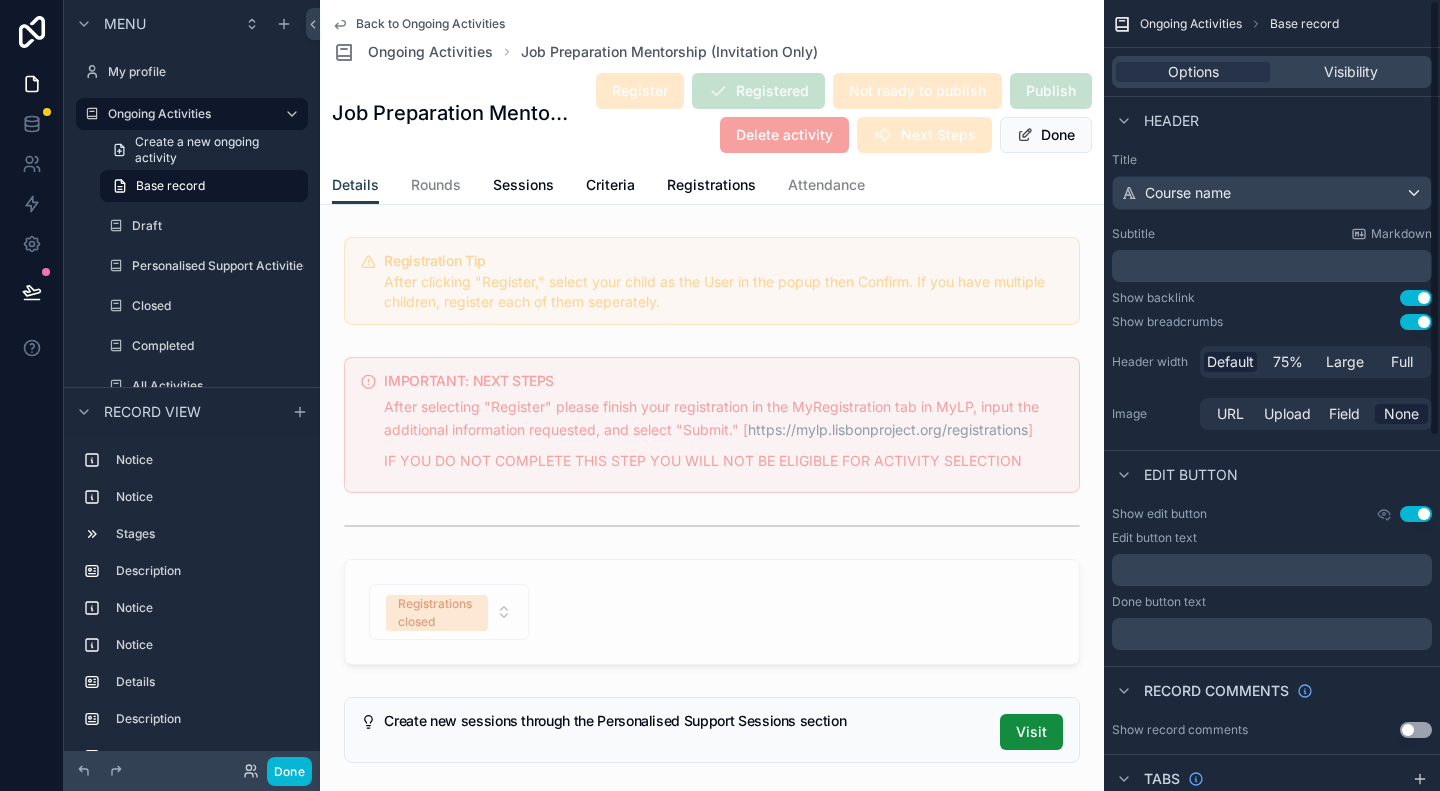 scroll, scrollTop: 0, scrollLeft: 0, axis: both 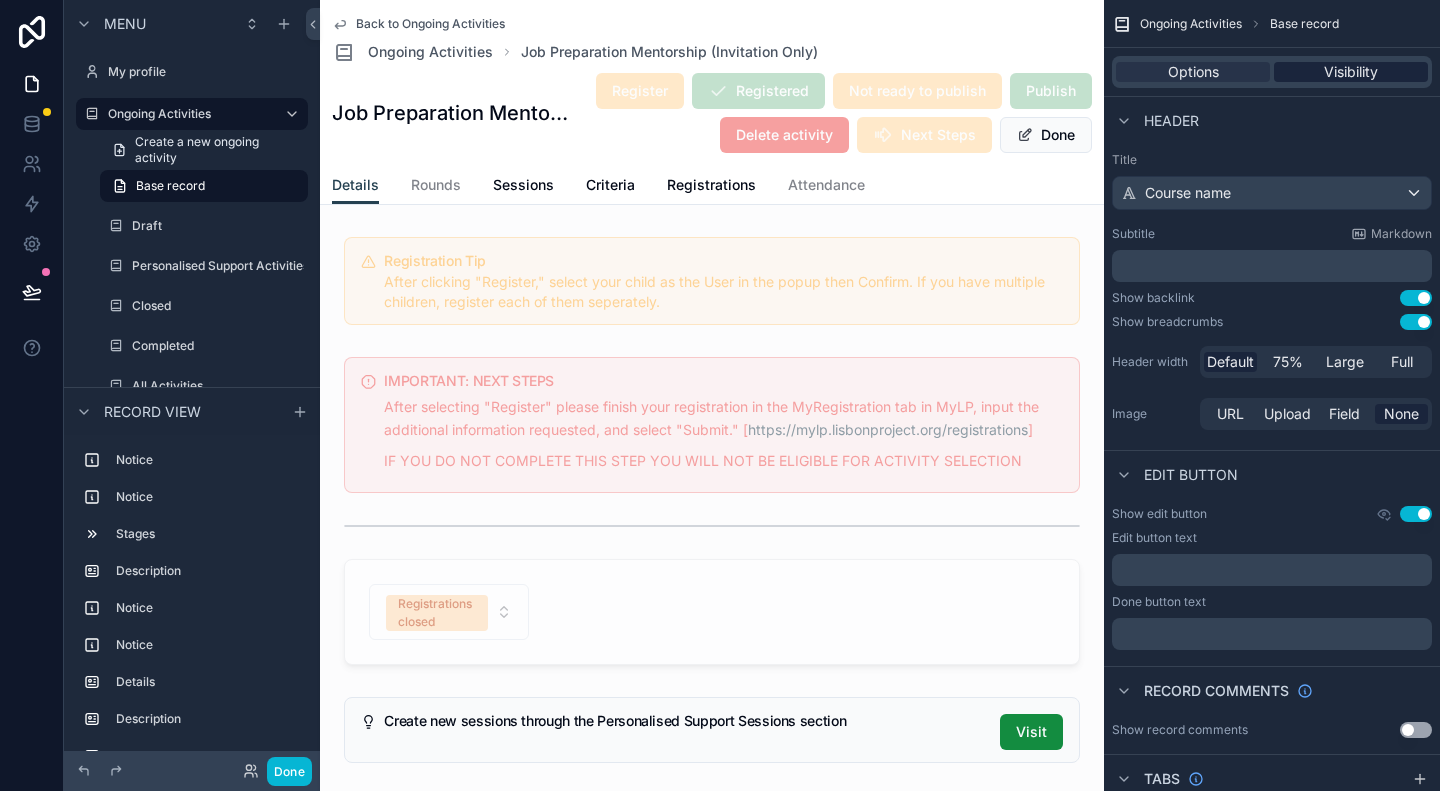 click on "Visibility" at bounding box center [1351, 72] 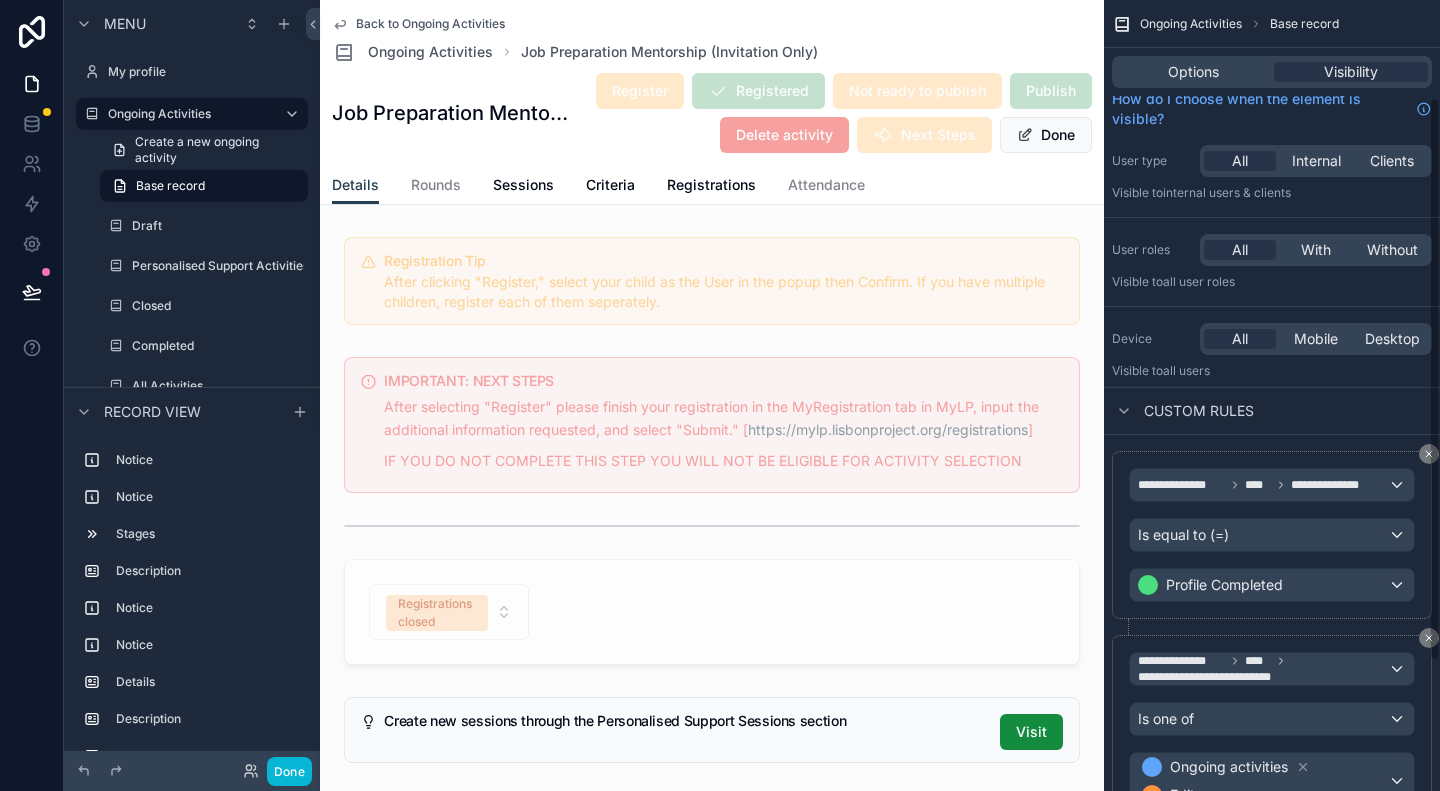 scroll, scrollTop: 0, scrollLeft: 0, axis: both 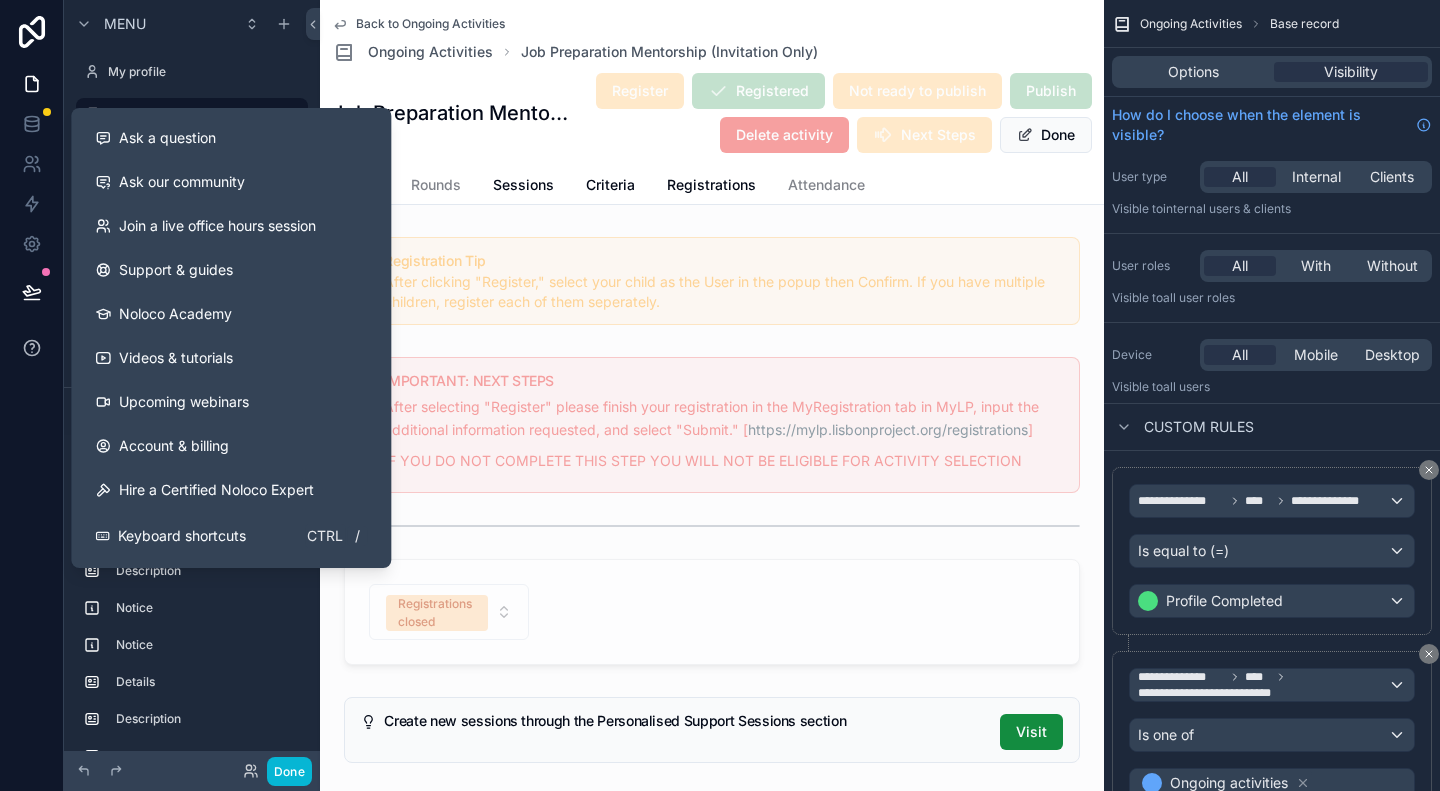 click 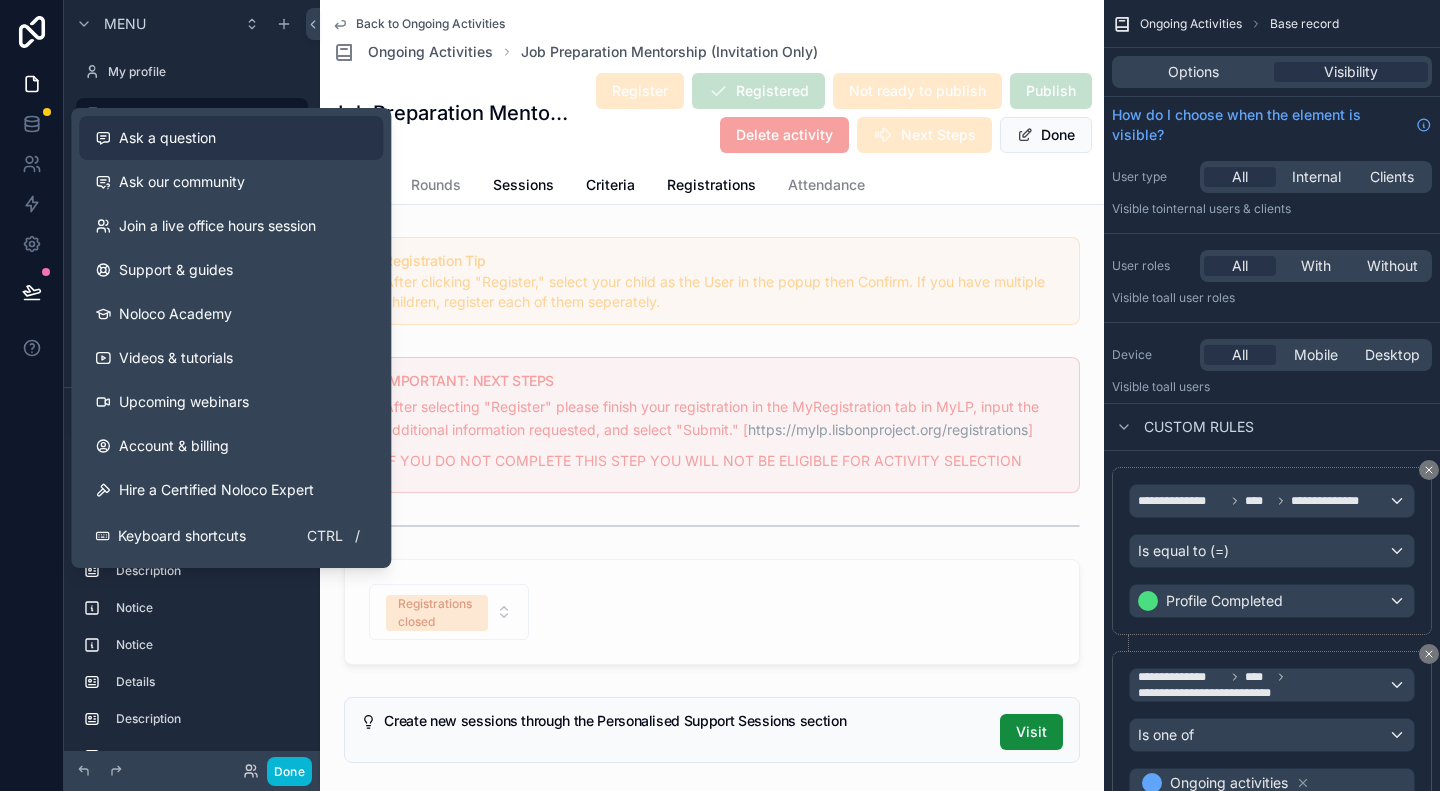 click on "Ask a question" at bounding box center (167, 138) 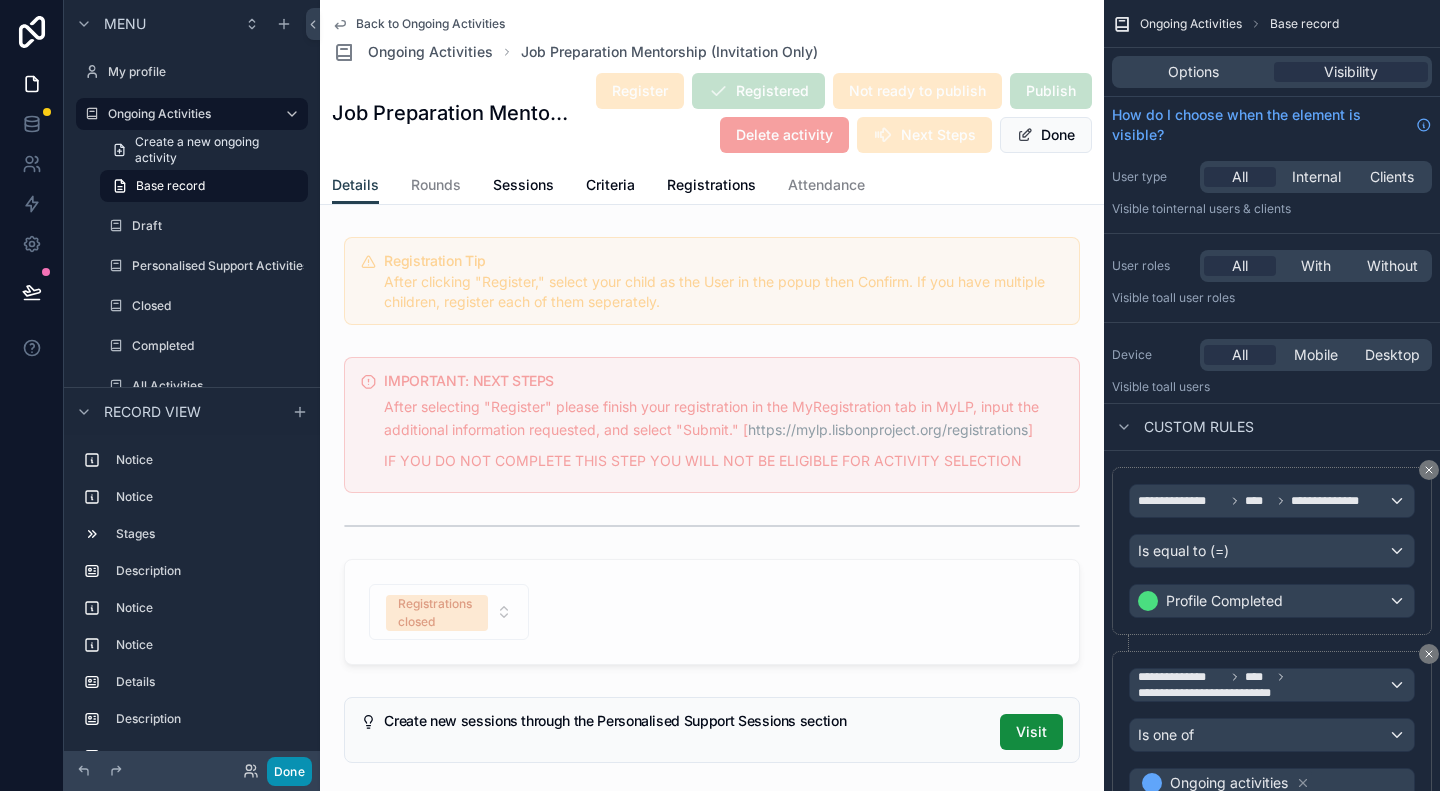 click on "Done" at bounding box center (289, 771) 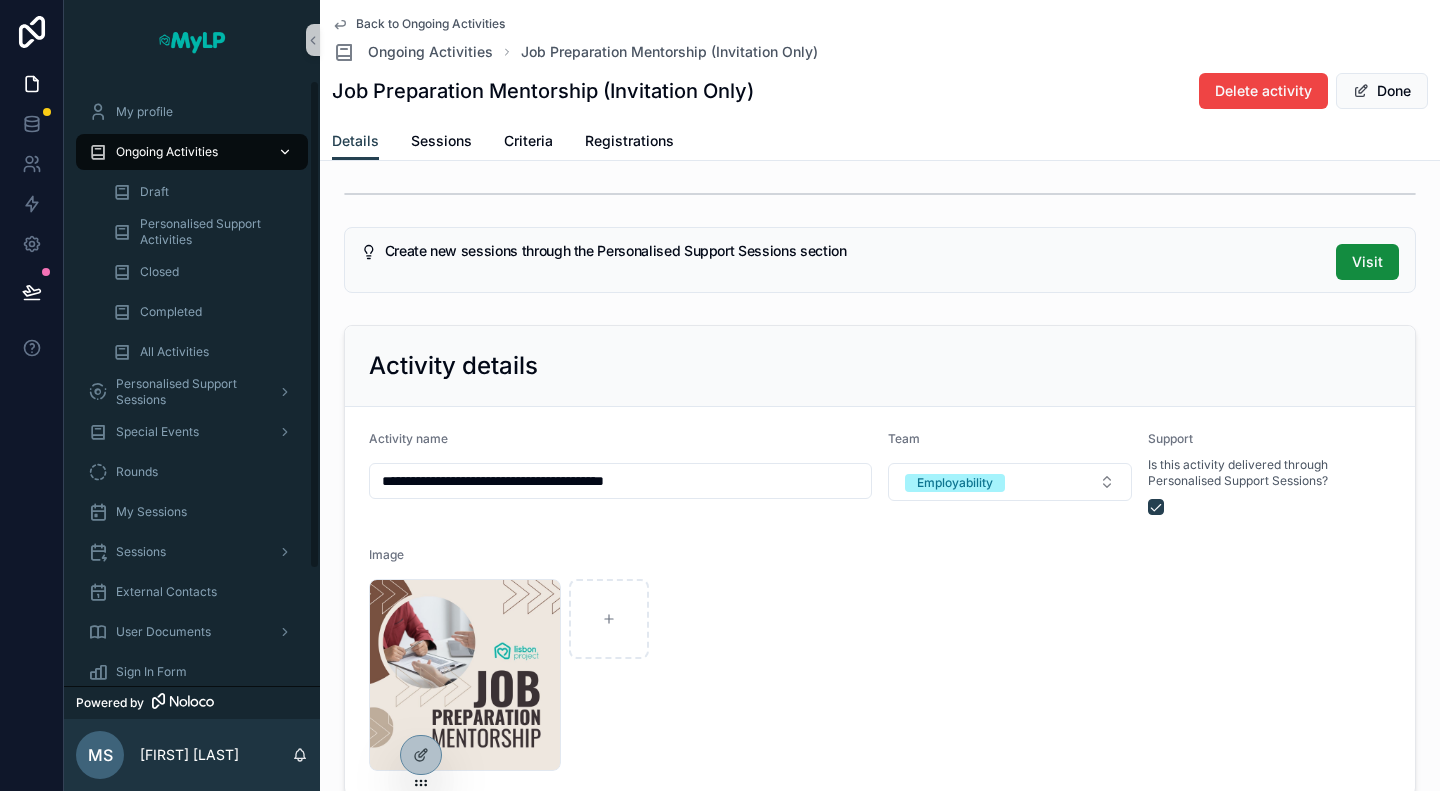 click on "Ongoing Activities" at bounding box center [167, 152] 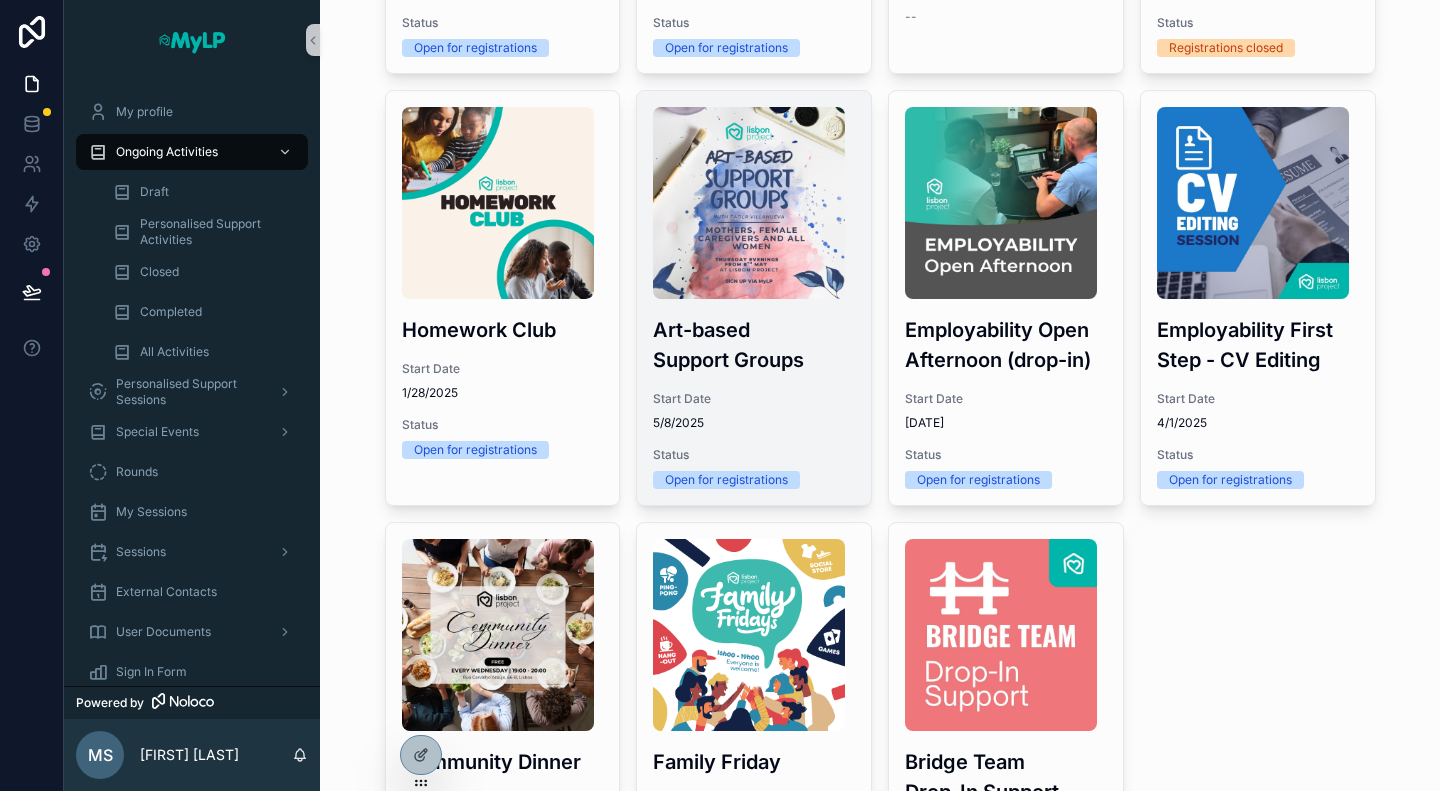 scroll, scrollTop: 1400, scrollLeft: 0, axis: vertical 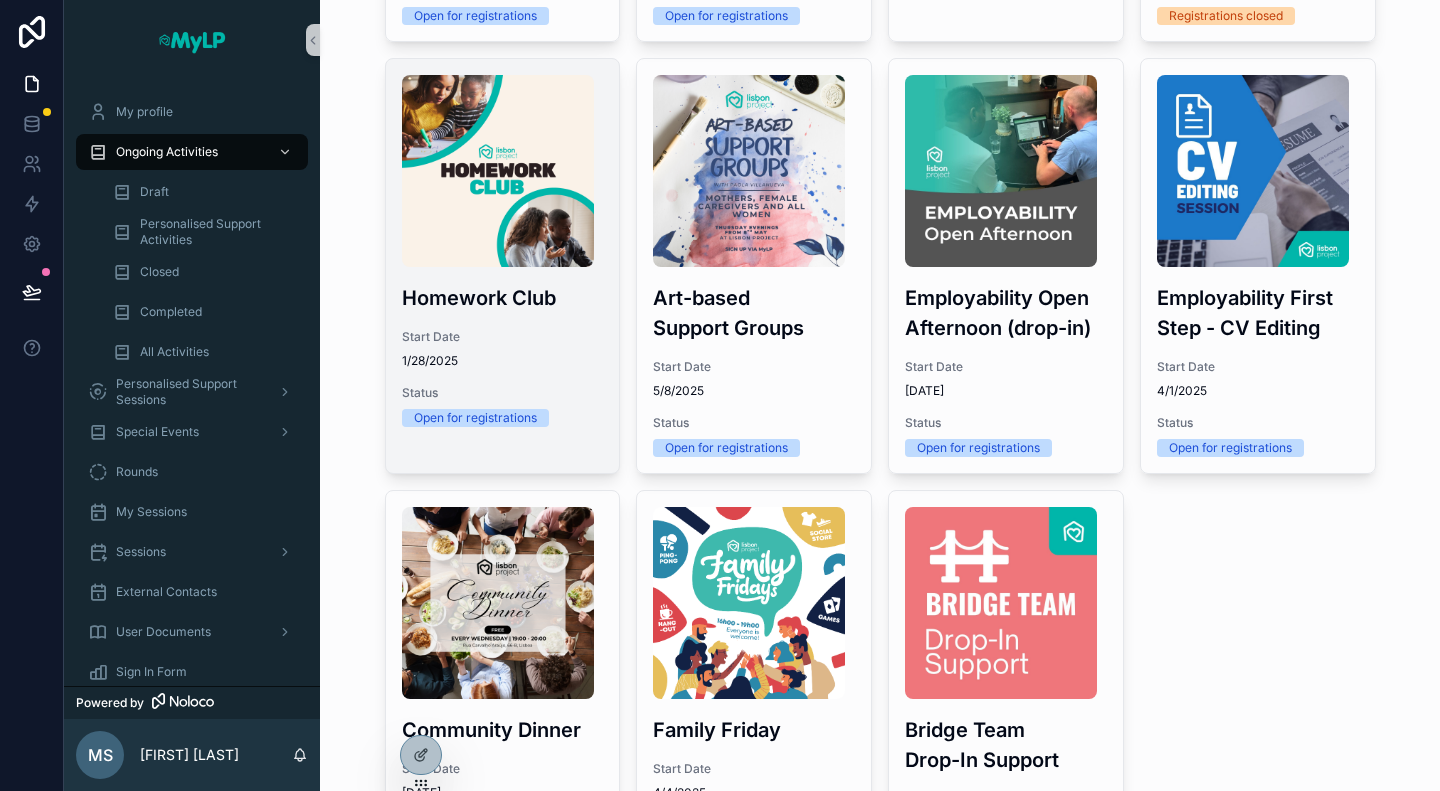 click on "Homework Club Start Date 1/28/2025 Status Open for registrations" at bounding box center (503, 251) 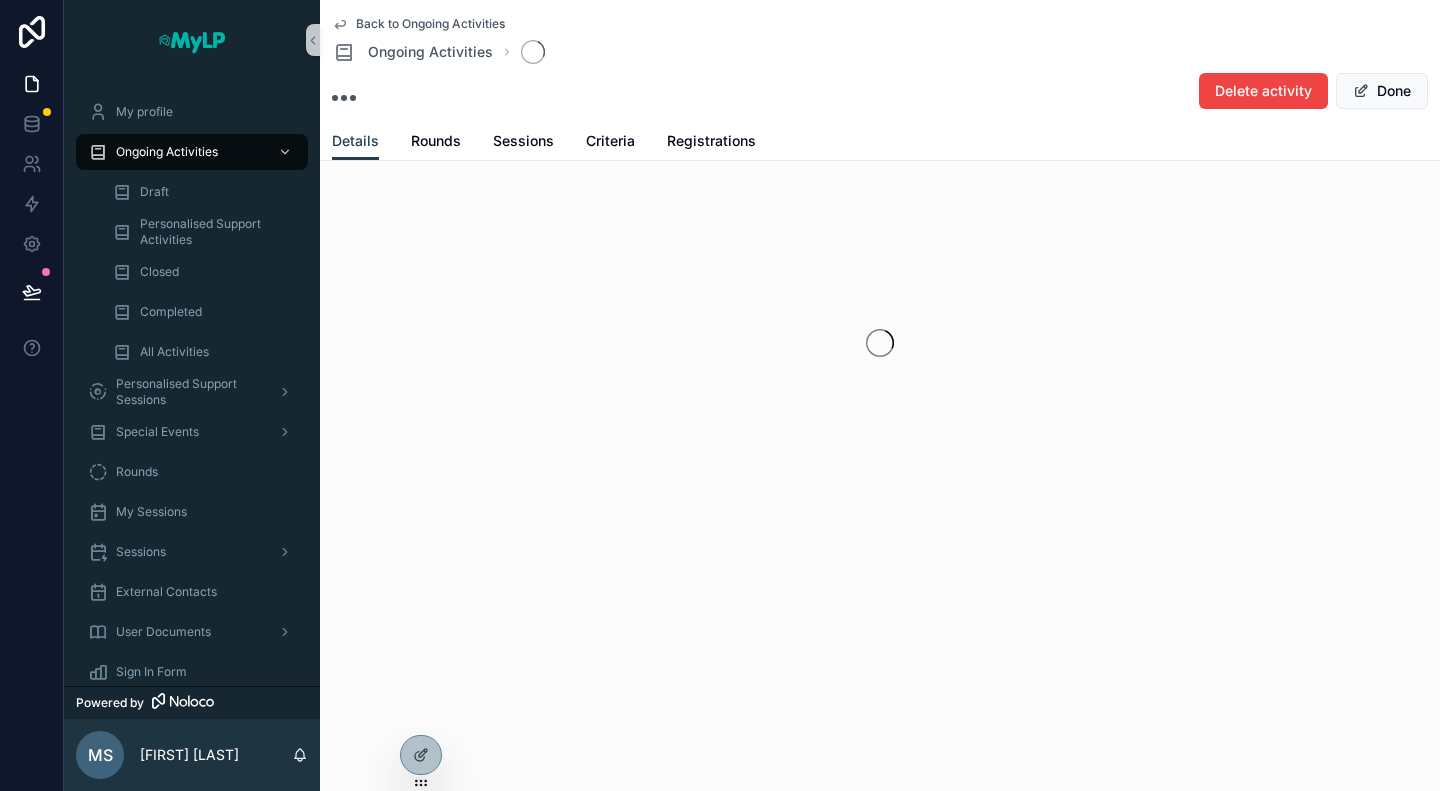 scroll, scrollTop: 0, scrollLeft: 0, axis: both 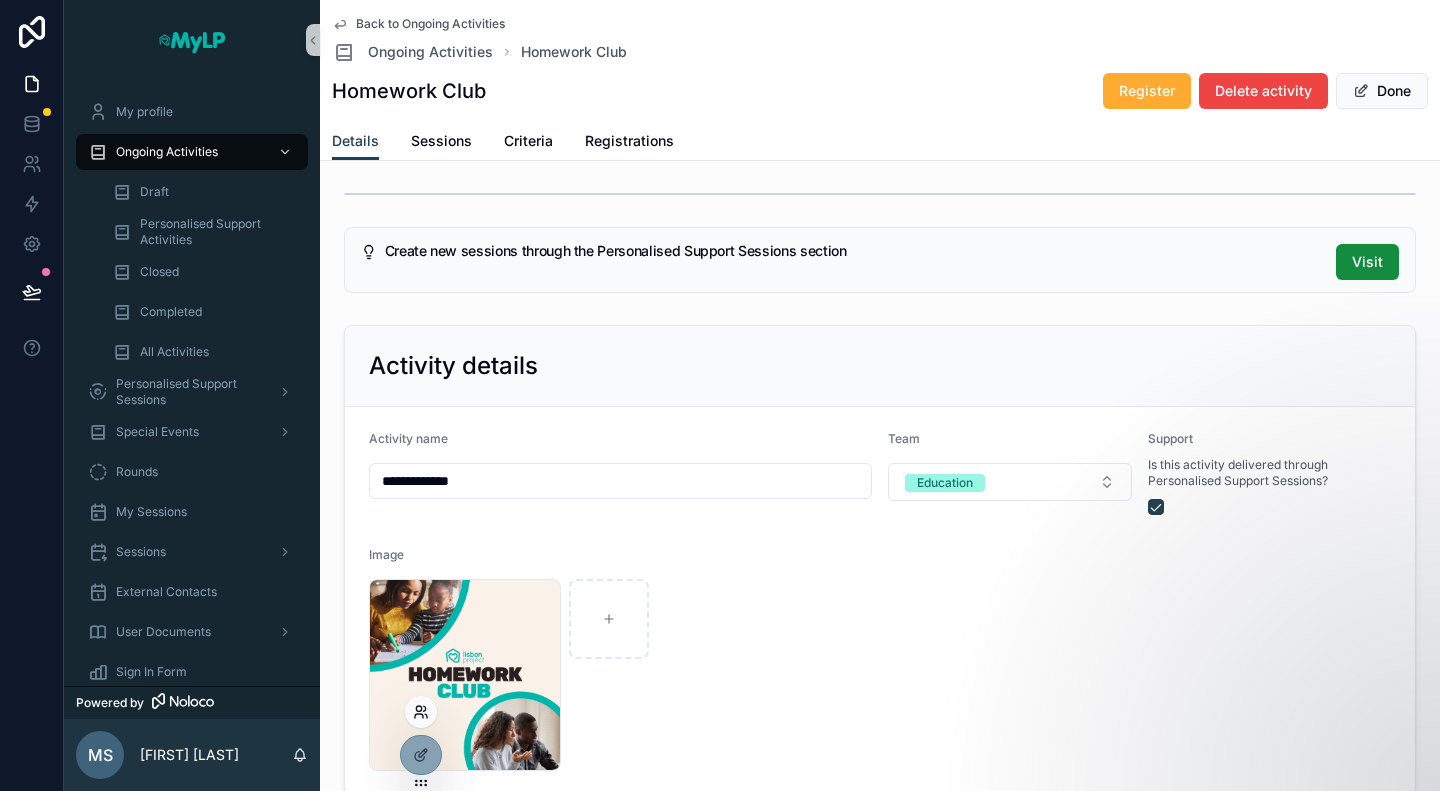 click 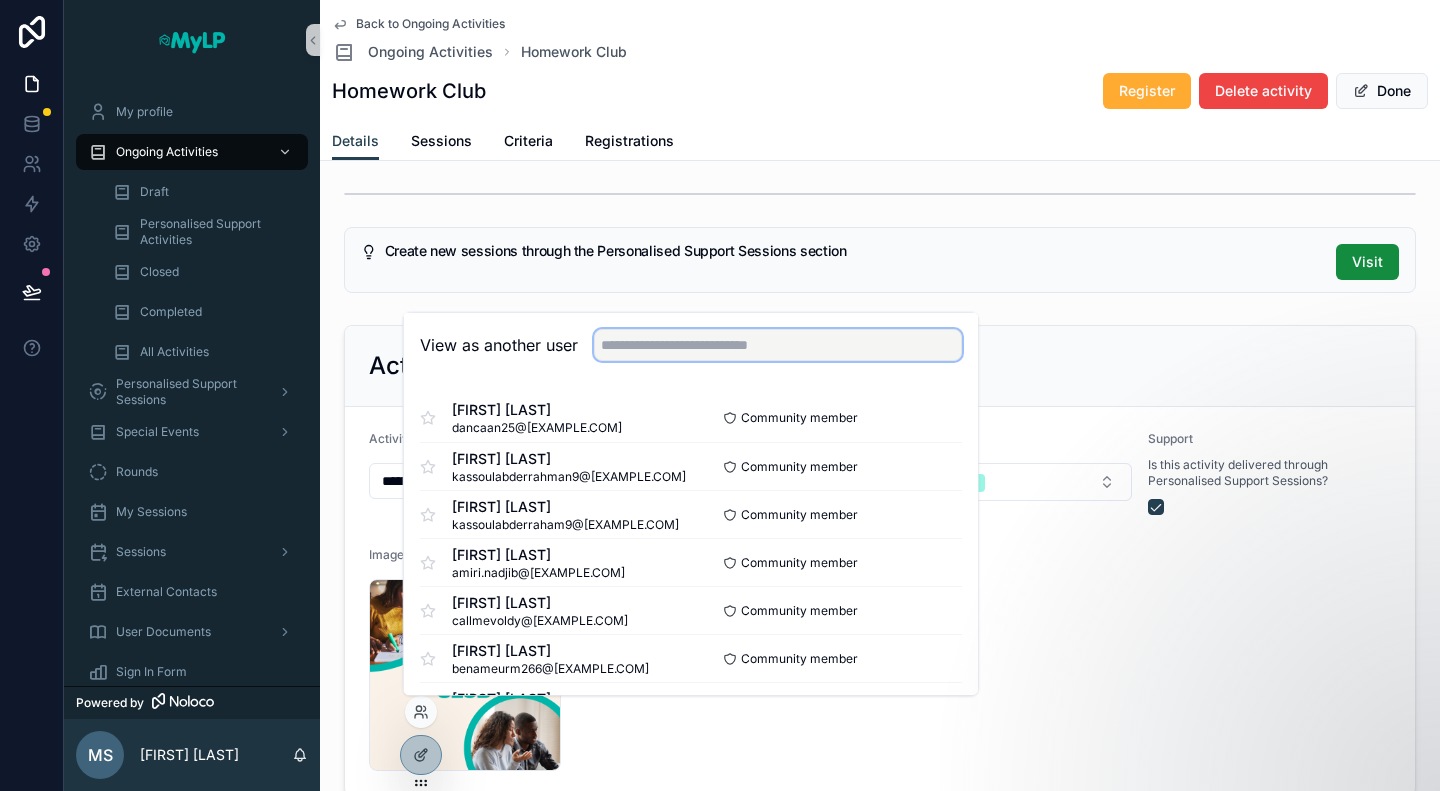 click at bounding box center [778, 345] 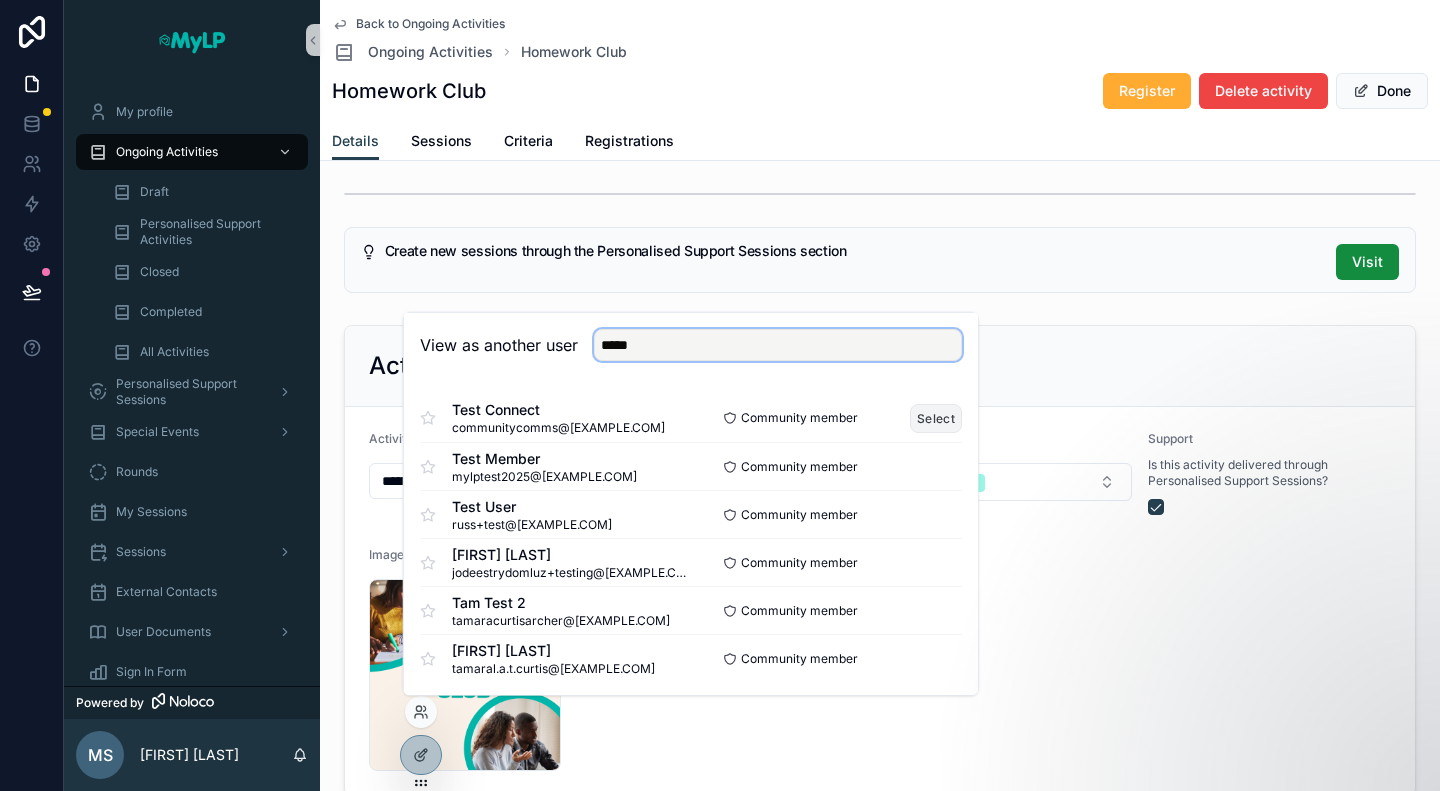 type on "****" 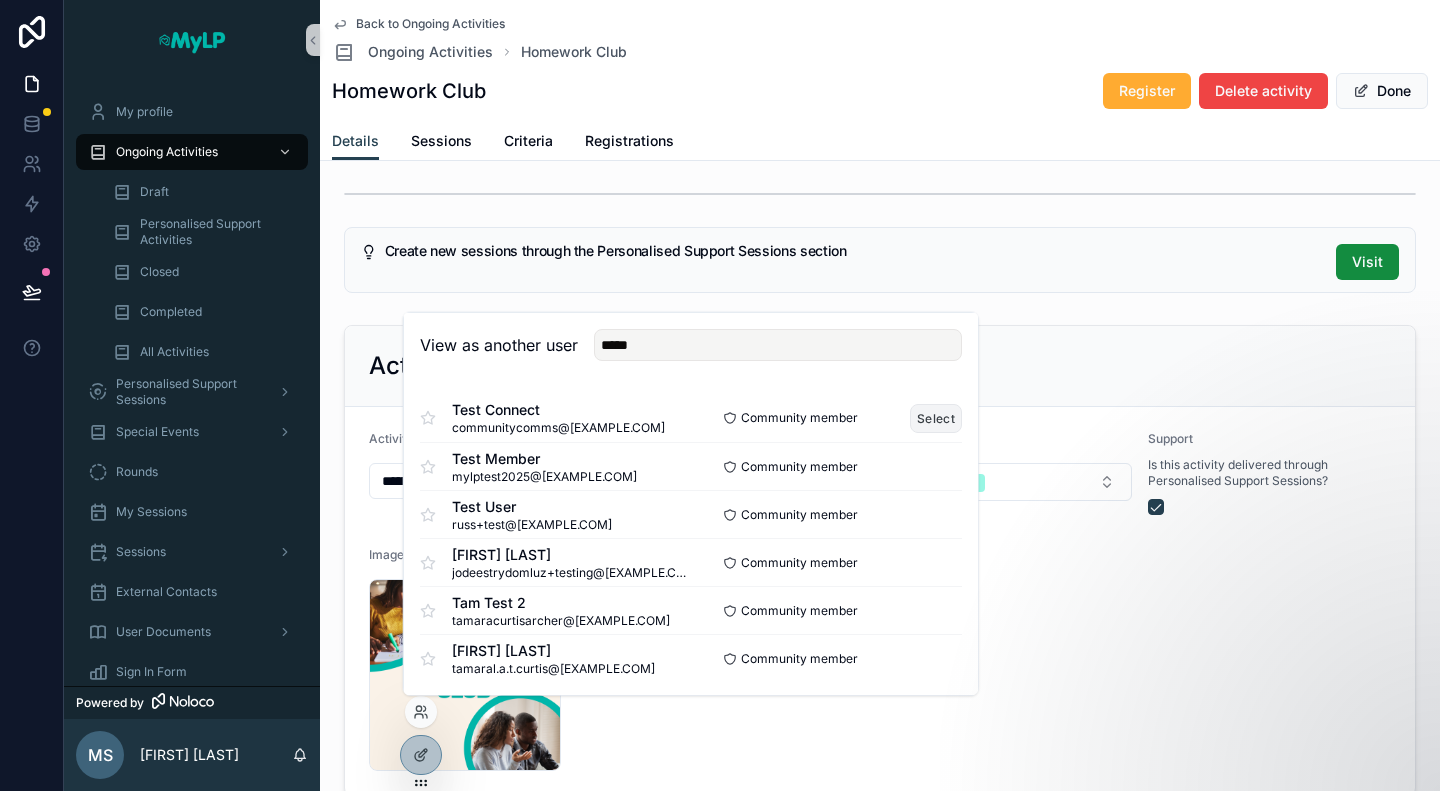 click on "Select" at bounding box center (936, 417) 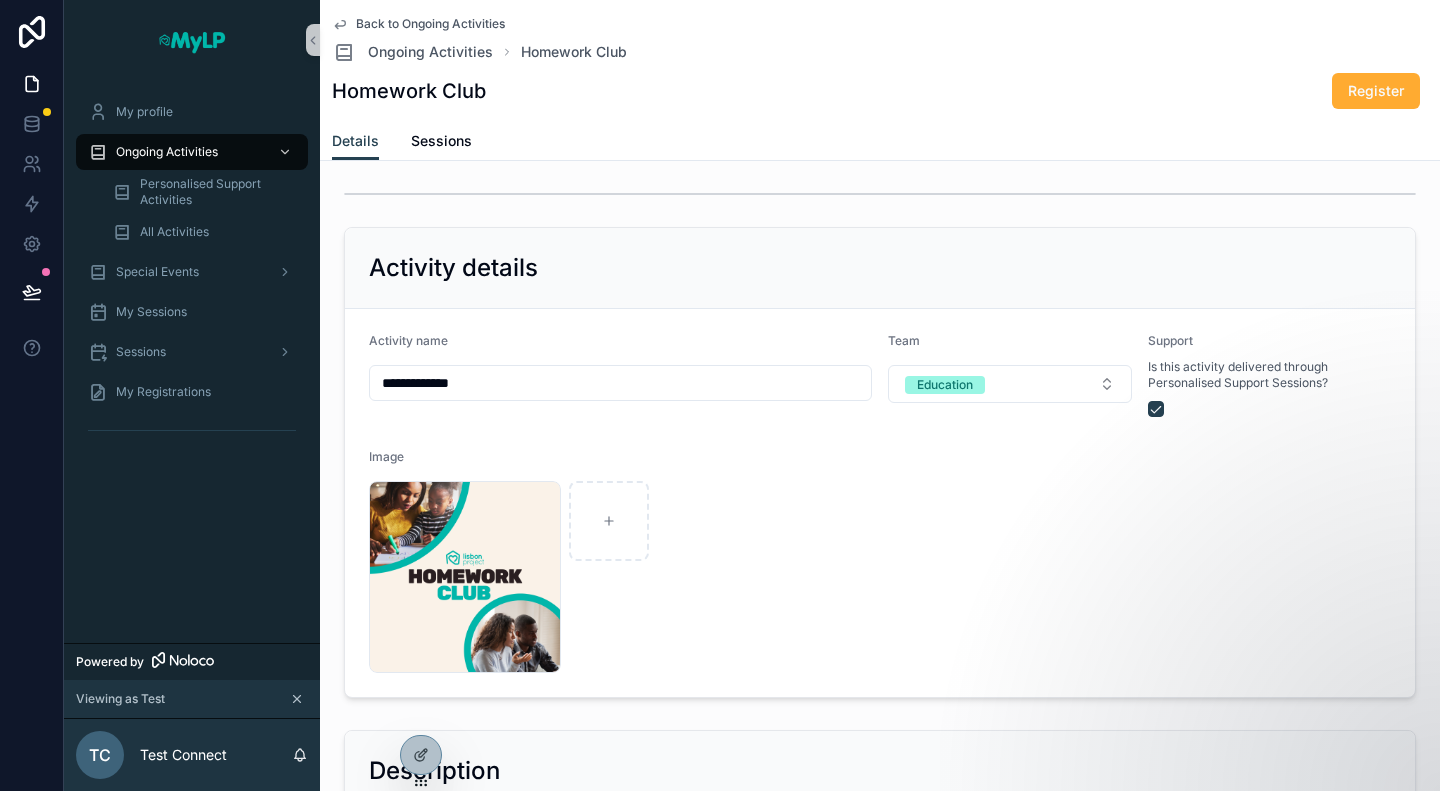 scroll, scrollTop: 0, scrollLeft: 0, axis: both 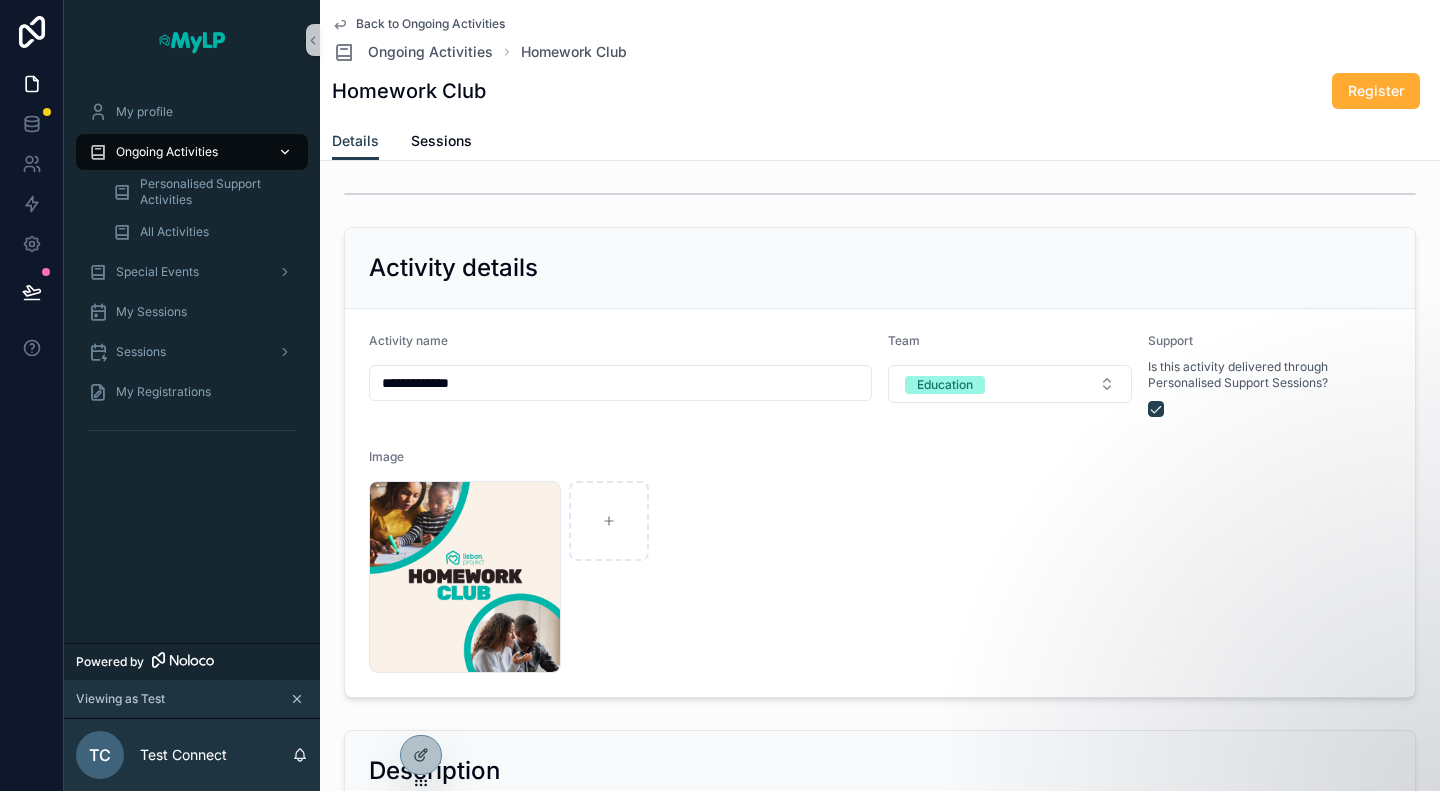 click on "Ongoing Activities" at bounding box center [167, 152] 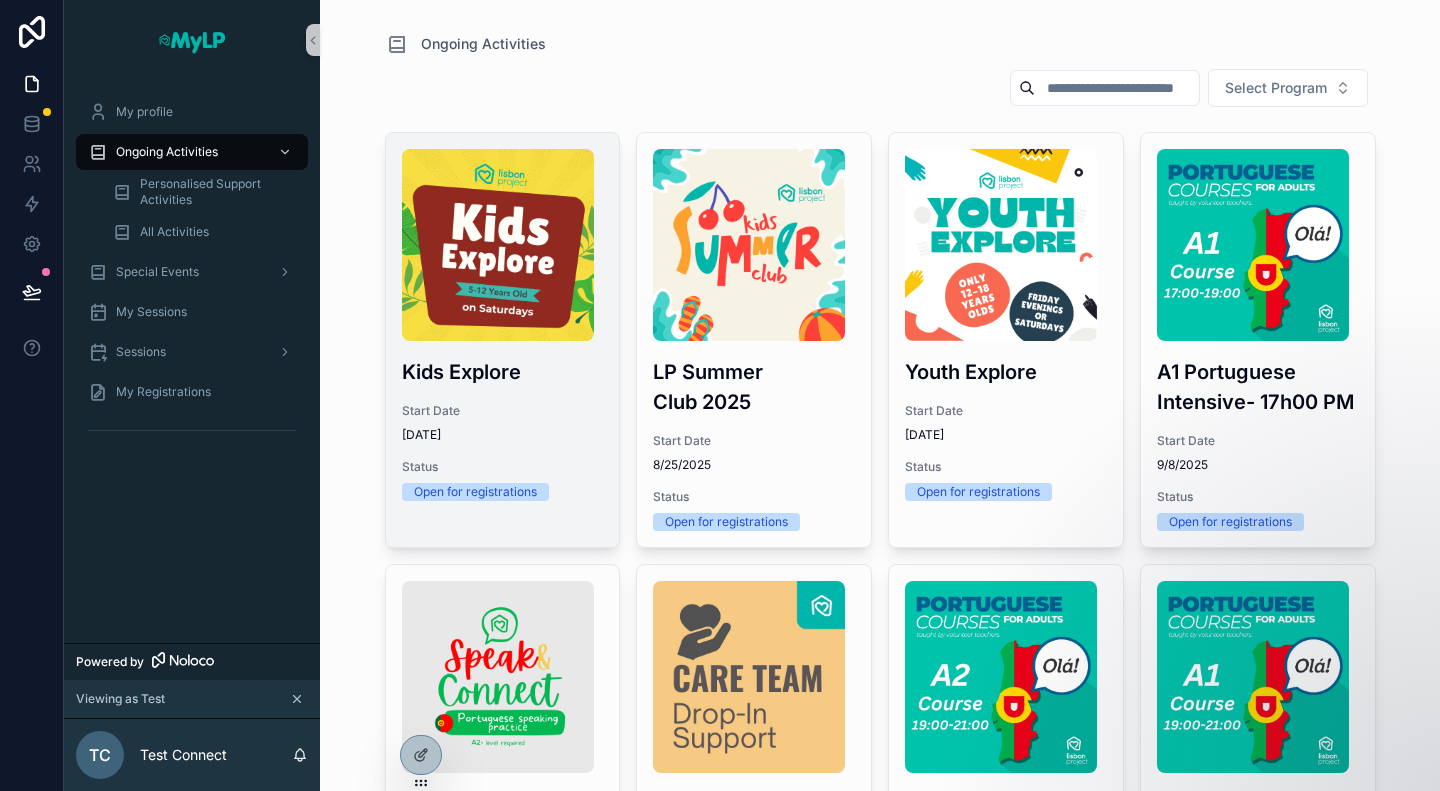 click at bounding box center (498, 245) 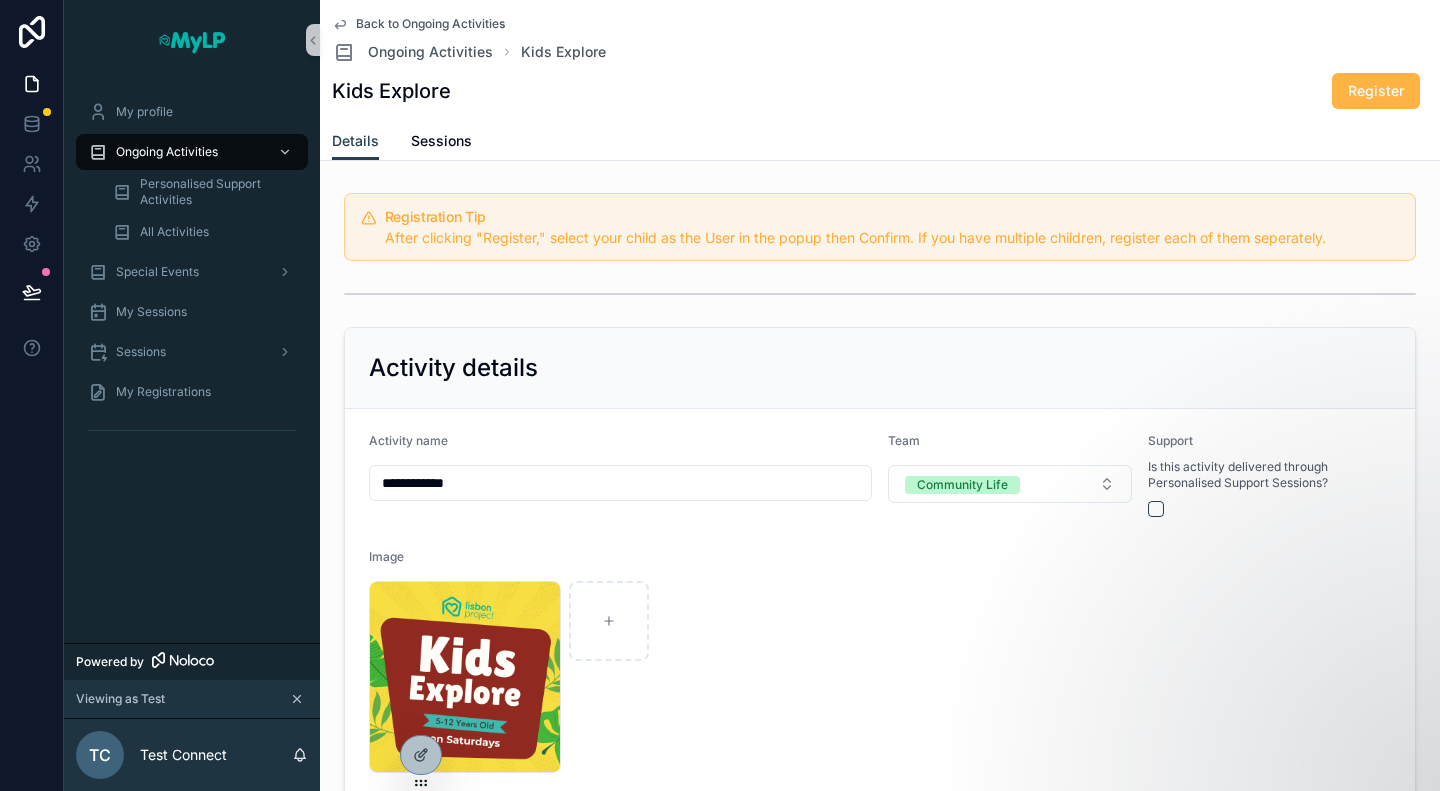 click on "Register" at bounding box center (1376, 91) 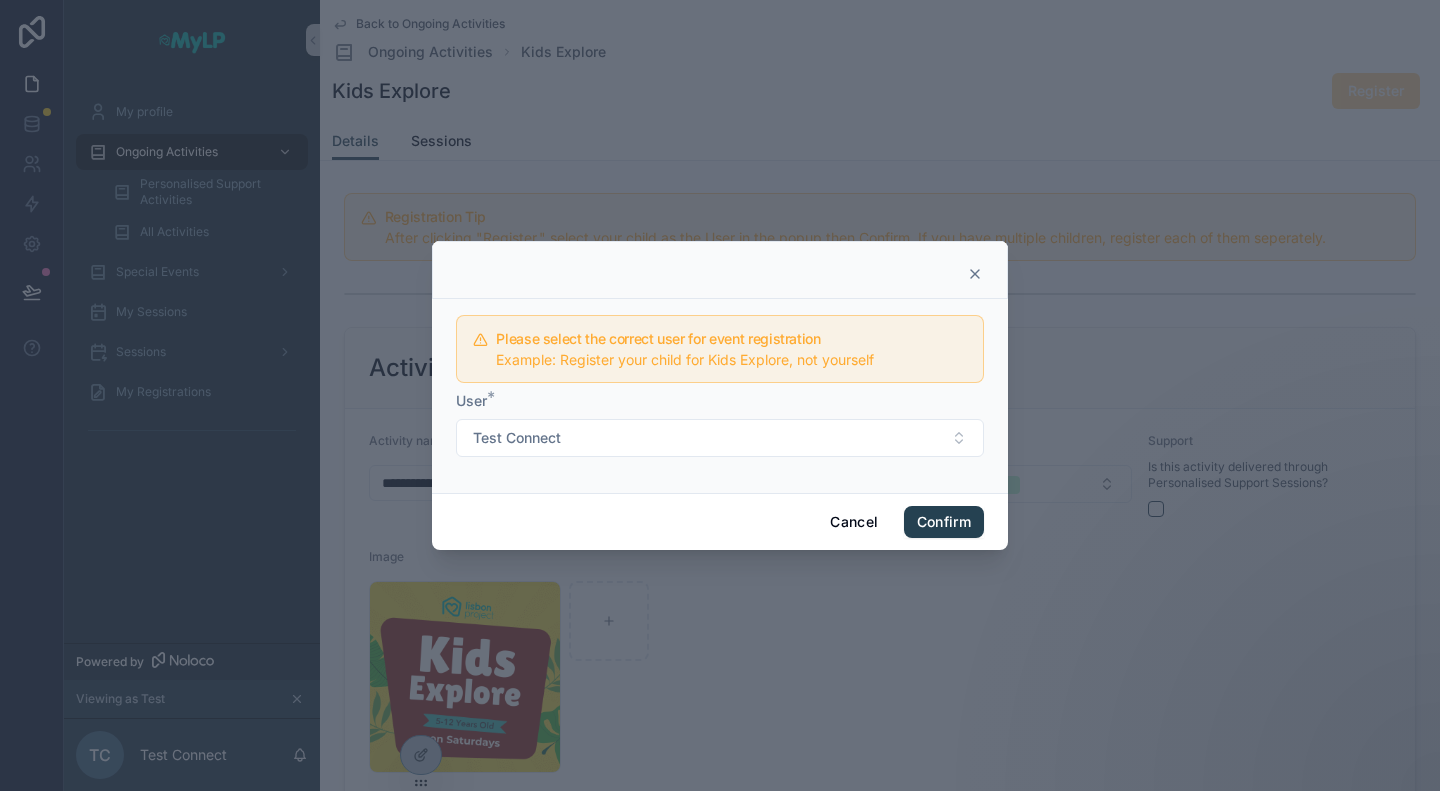 click 